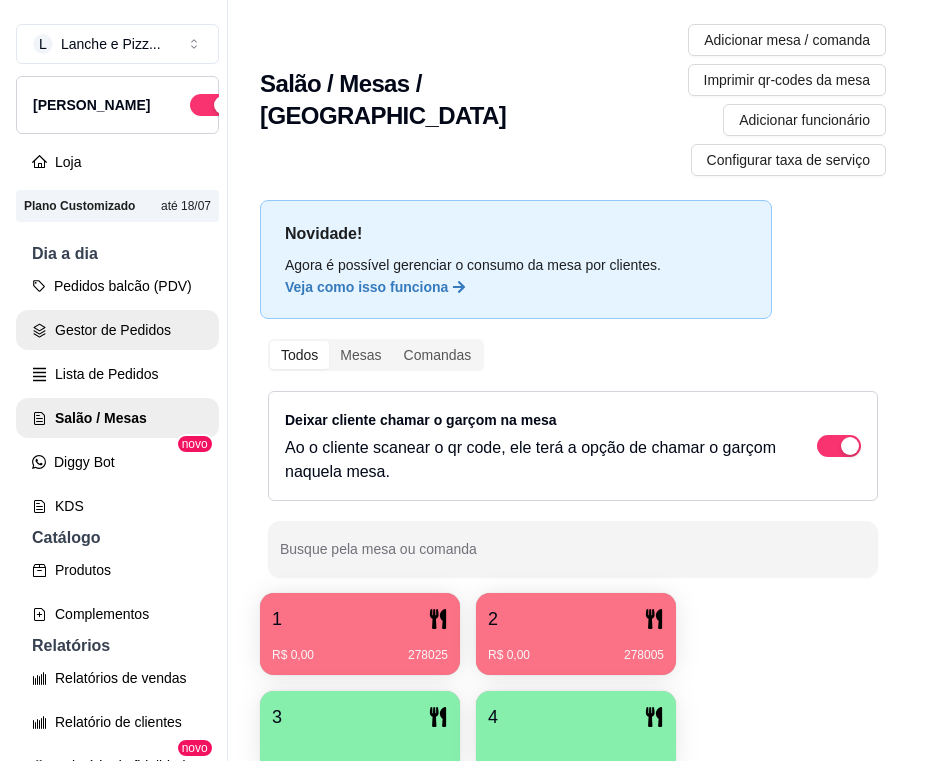 scroll, scrollTop: 0, scrollLeft: 0, axis: both 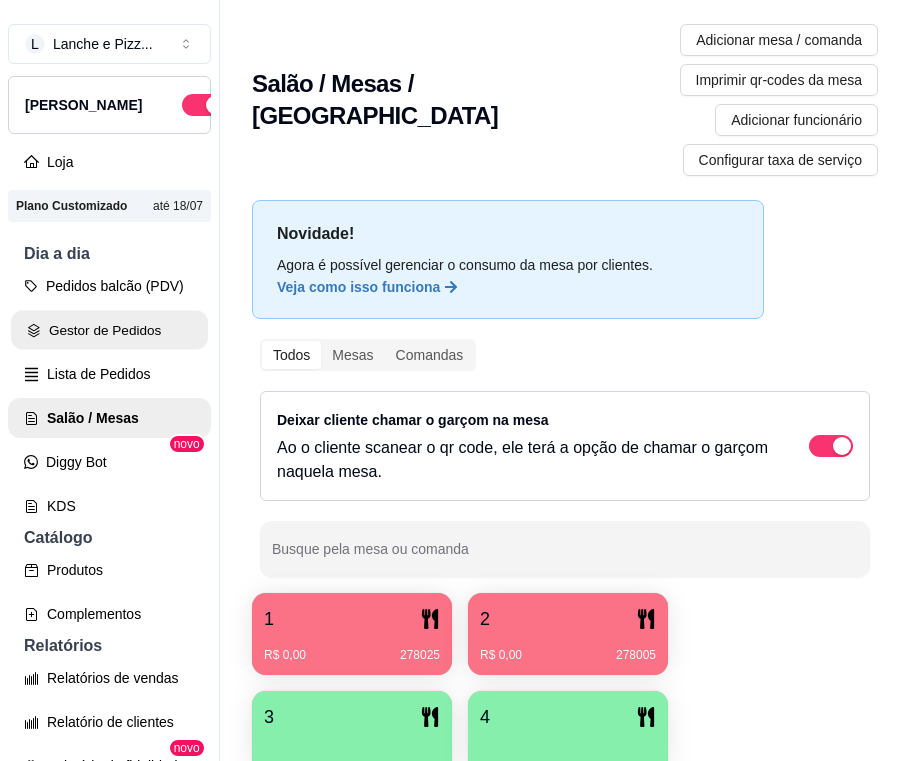 click on "Gestor de Pedidos" at bounding box center [109, 330] 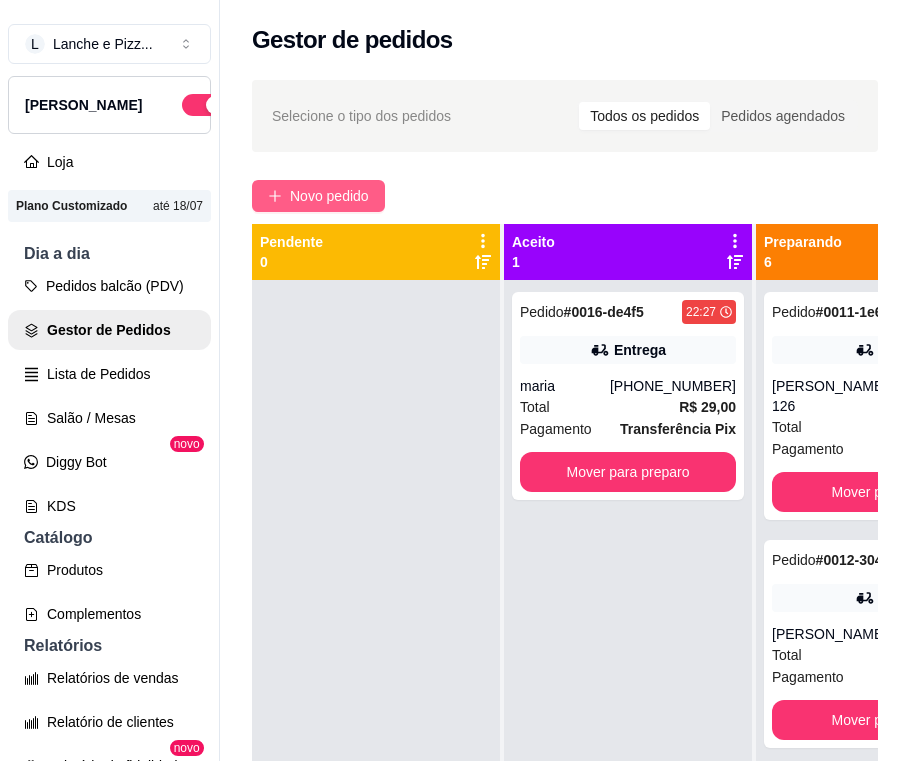 click on "Novo pedido" at bounding box center (329, 196) 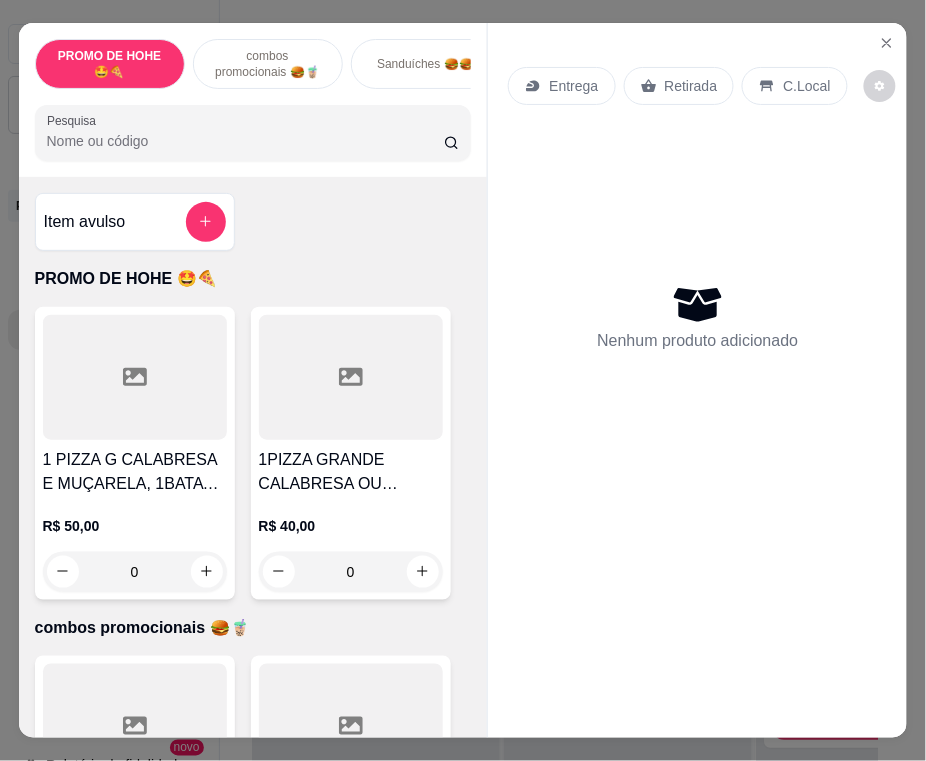 click on "Sanduíches 🍔🍔" at bounding box center [426, 64] 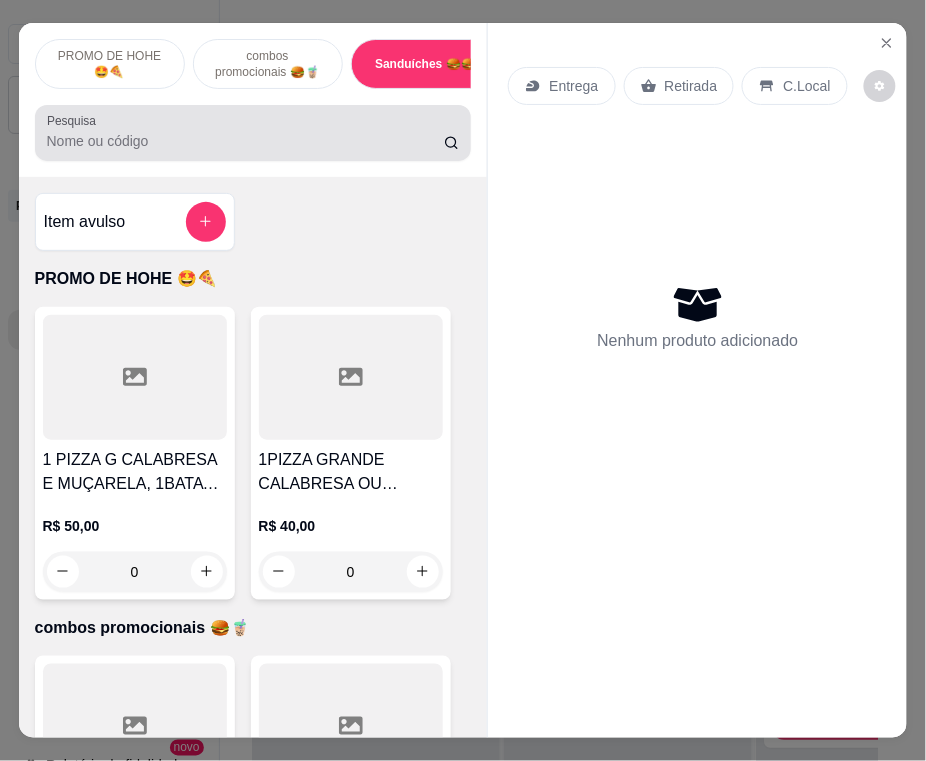 scroll, scrollTop: 2213, scrollLeft: 0, axis: vertical 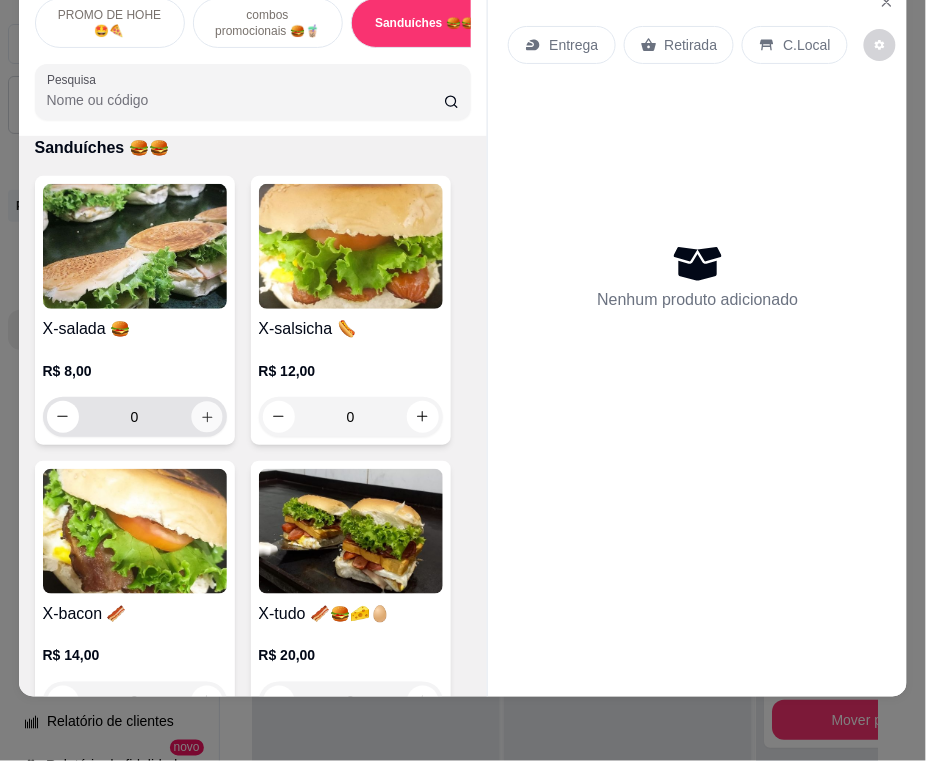 click 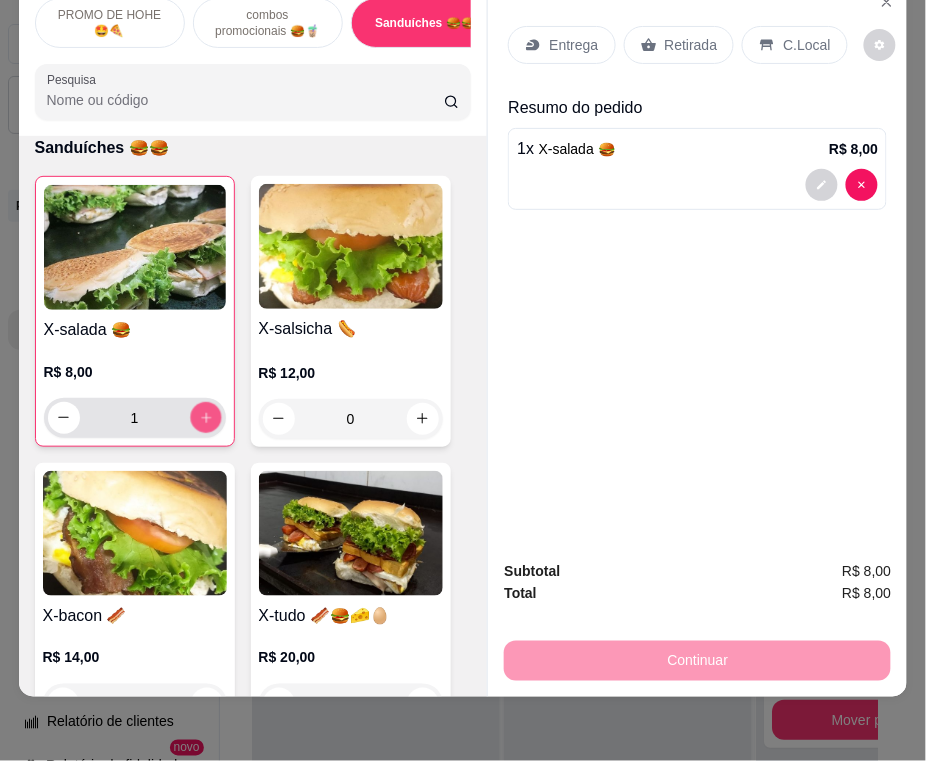 click 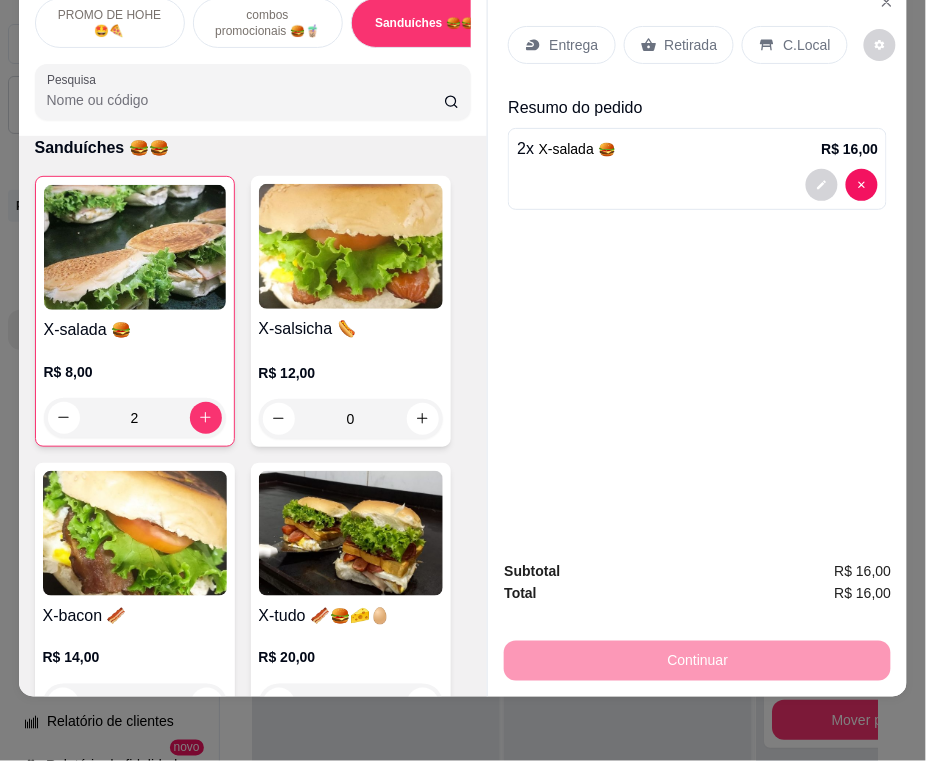 click on "Retirada" at bounding box center (691, 45) 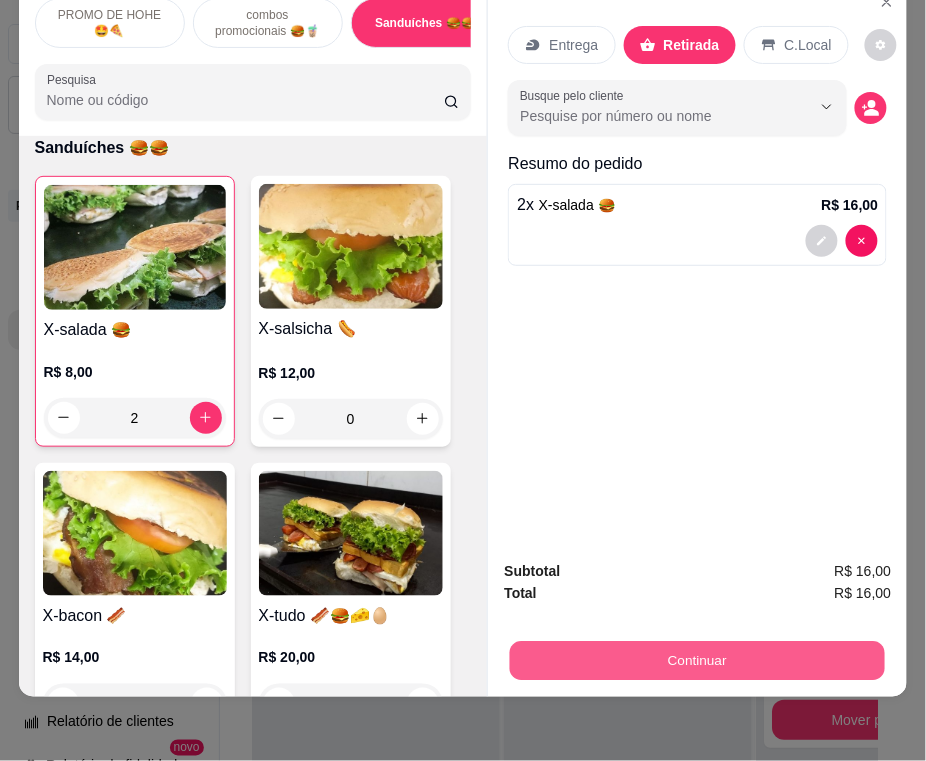 click on "Continuar" at bounding box center (697, 661) 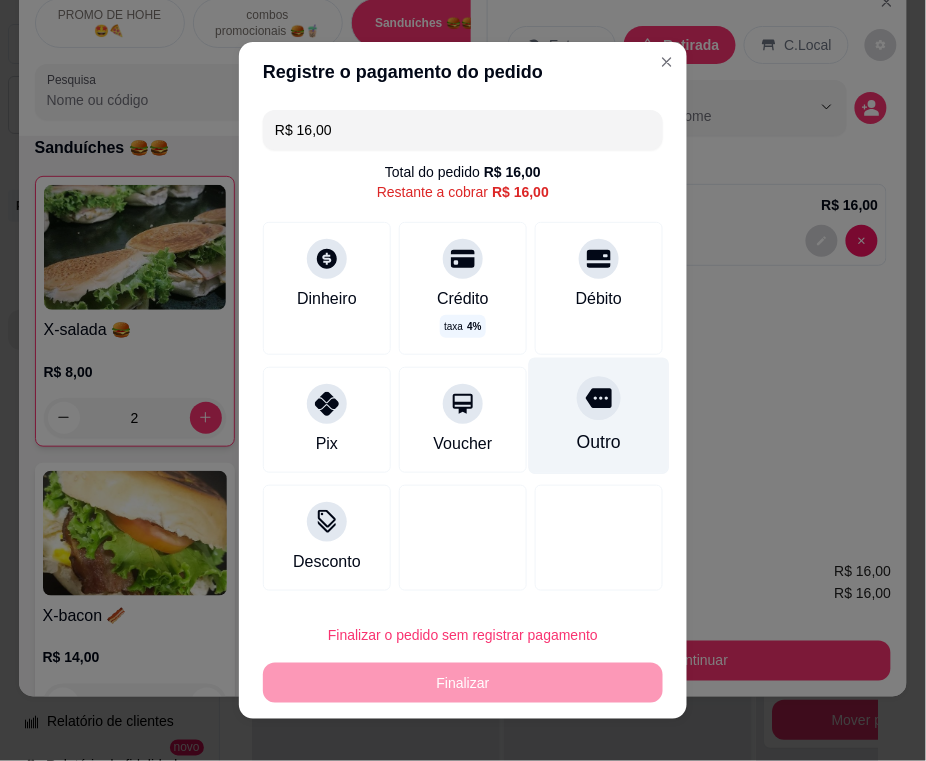 click on "Outro" at bounding box center (599, 416) 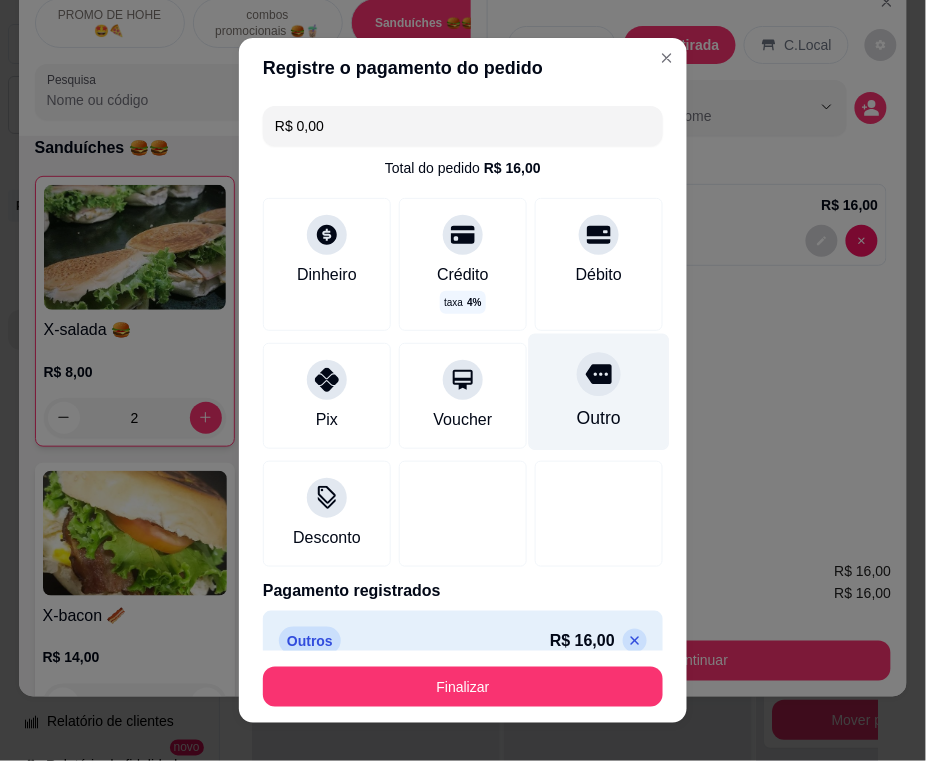 type on "R$ 0,00" 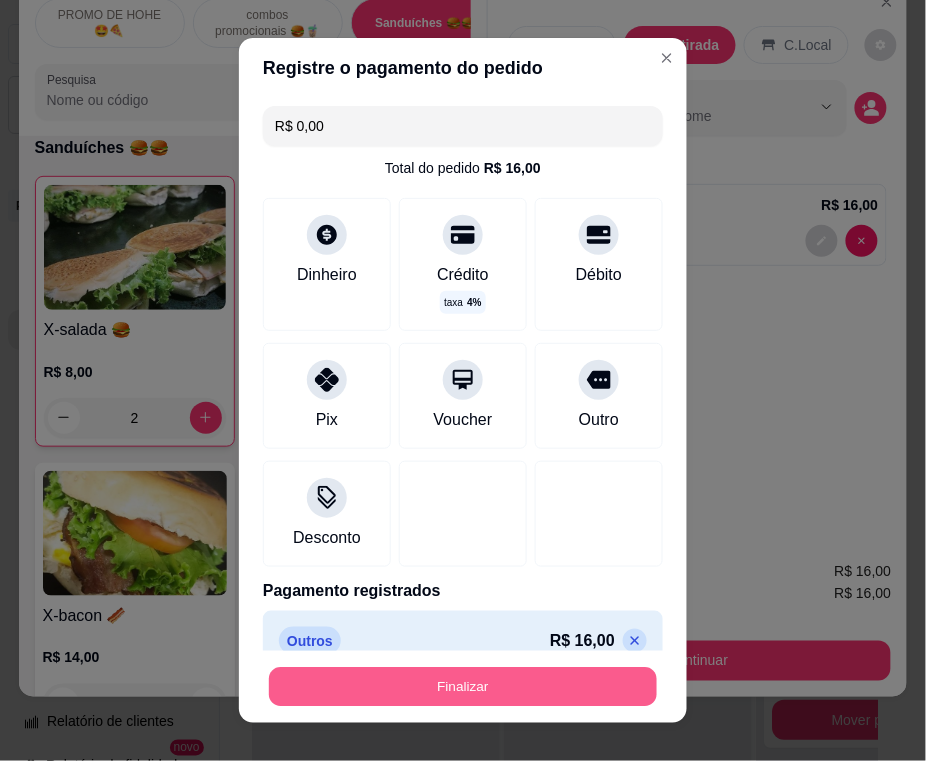 click on "Finalizar" at bounding box center (463, 687) 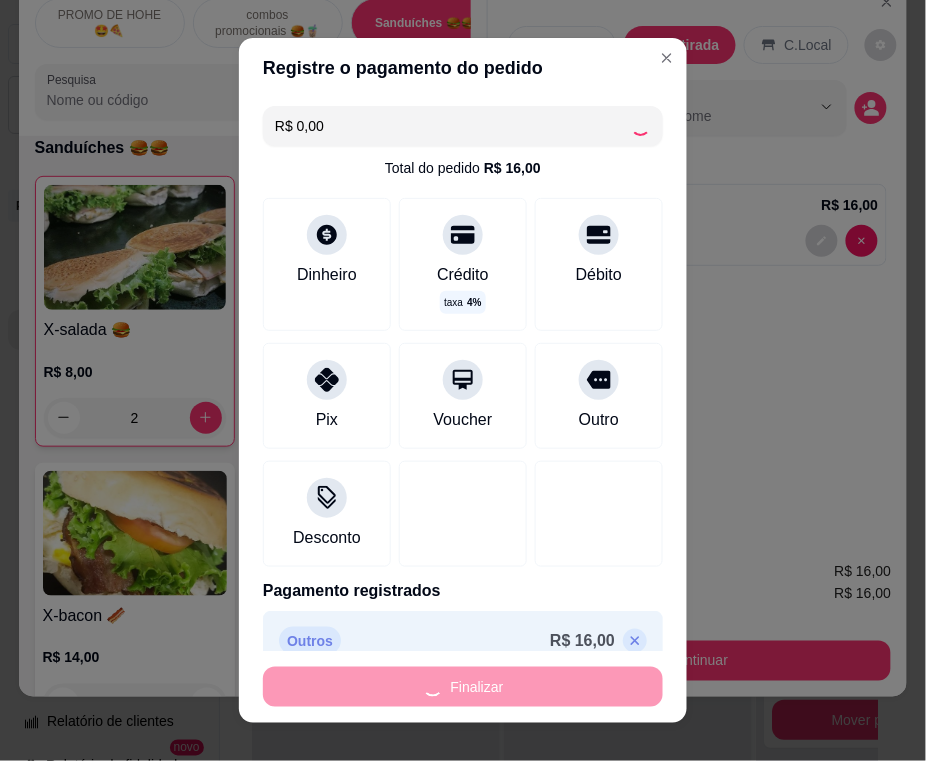 type on "0" 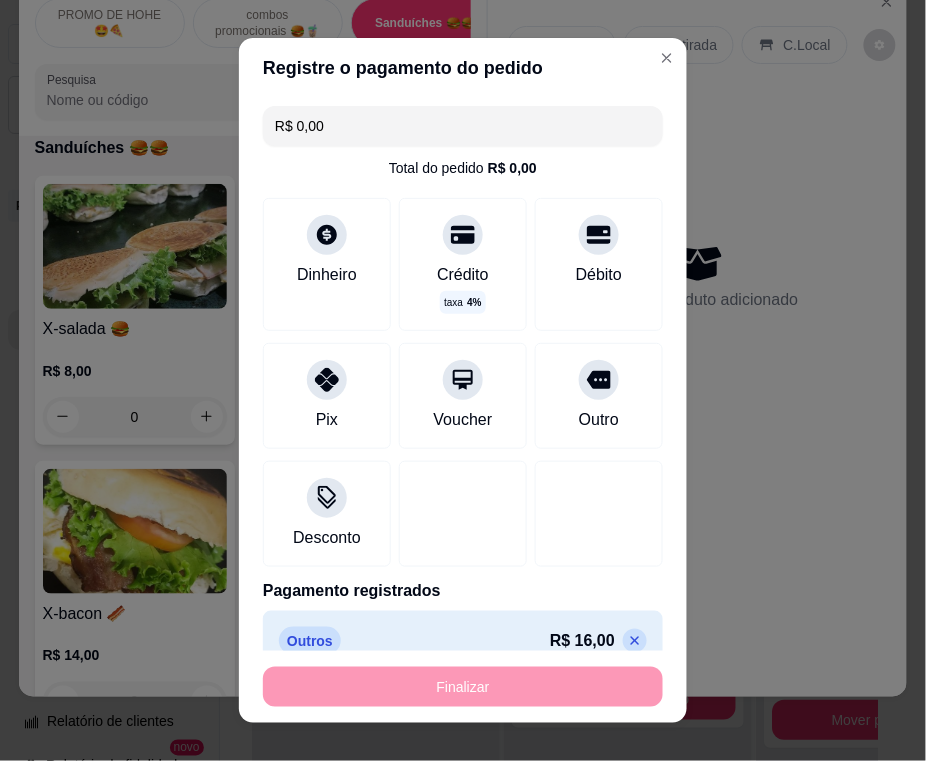 type on "-R$ 16,00" 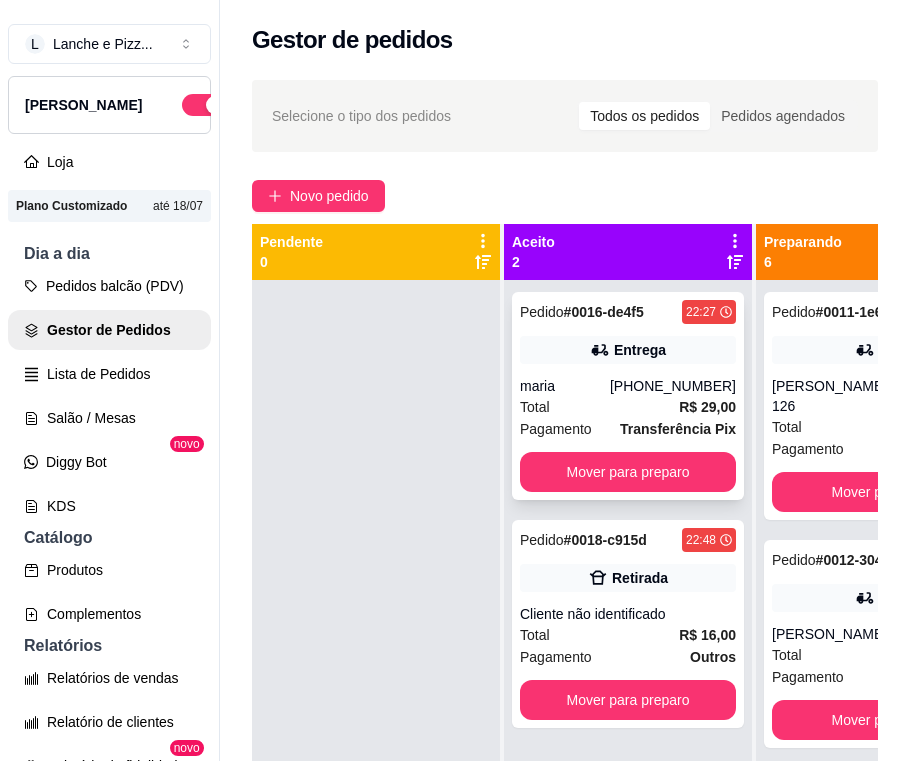 scroll, scrollTop: 72, scrollLeft: 0, axis: vertical 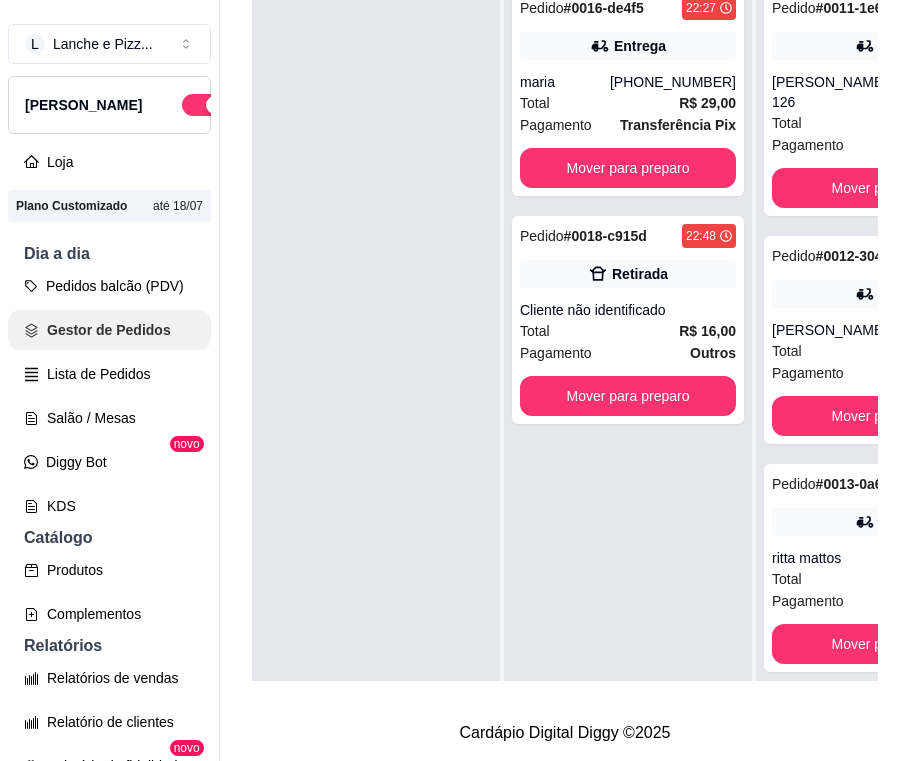 click on "Gestor de Pedidos" at bounding box center [109, 330] 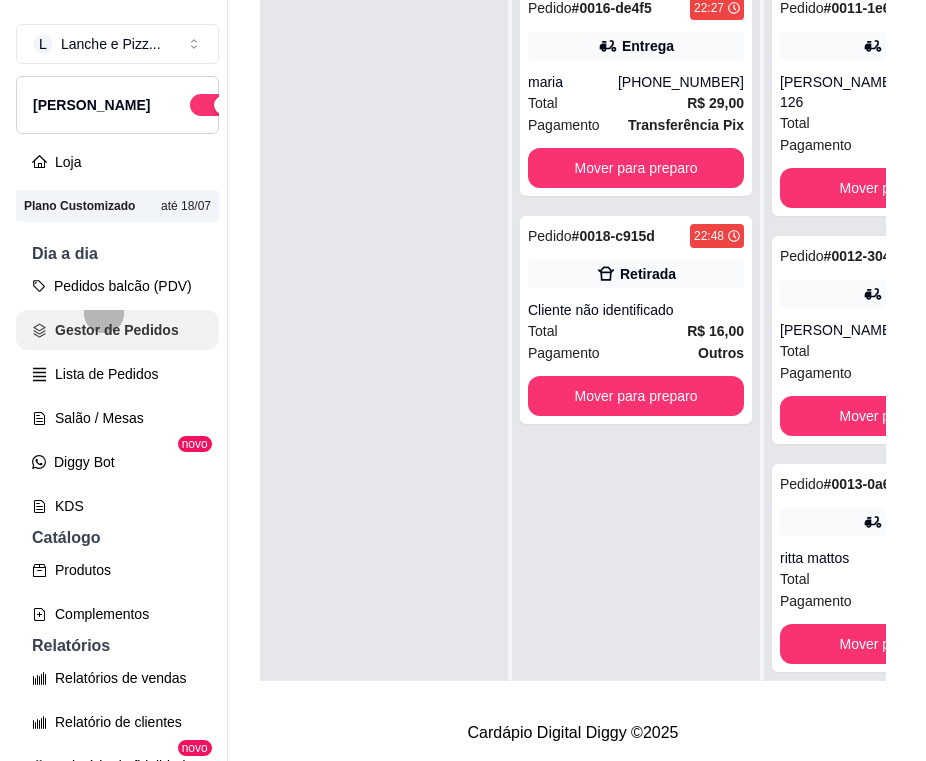 scroll, scrollTop: 0, scrollLeft: 0, axis: both 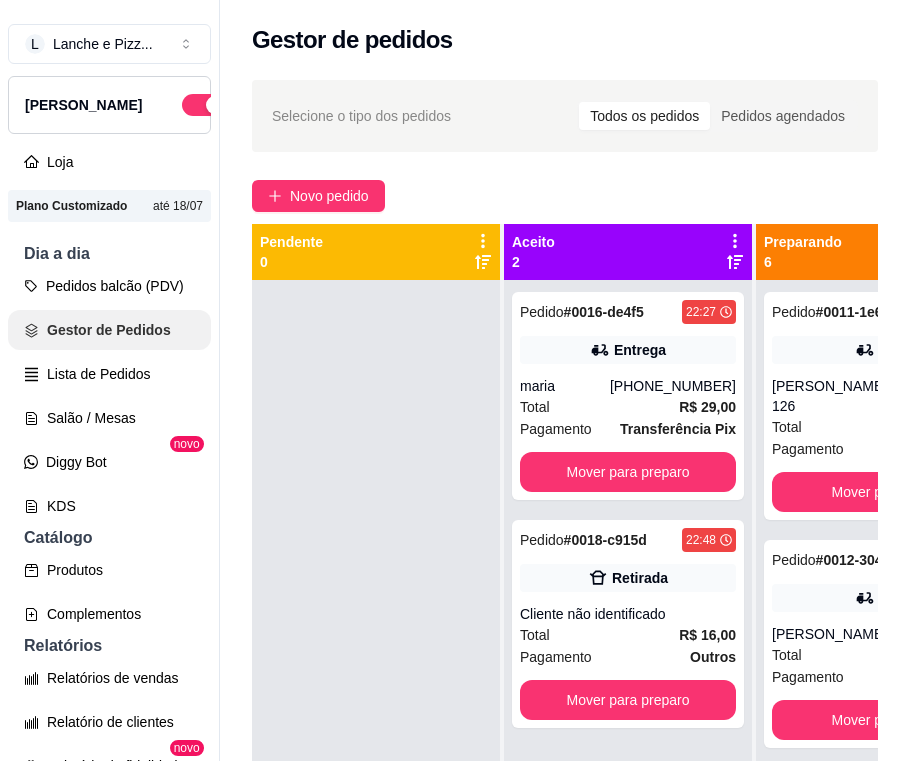 click on "Gestor de Pedidos" at bounding box center (109, 330) 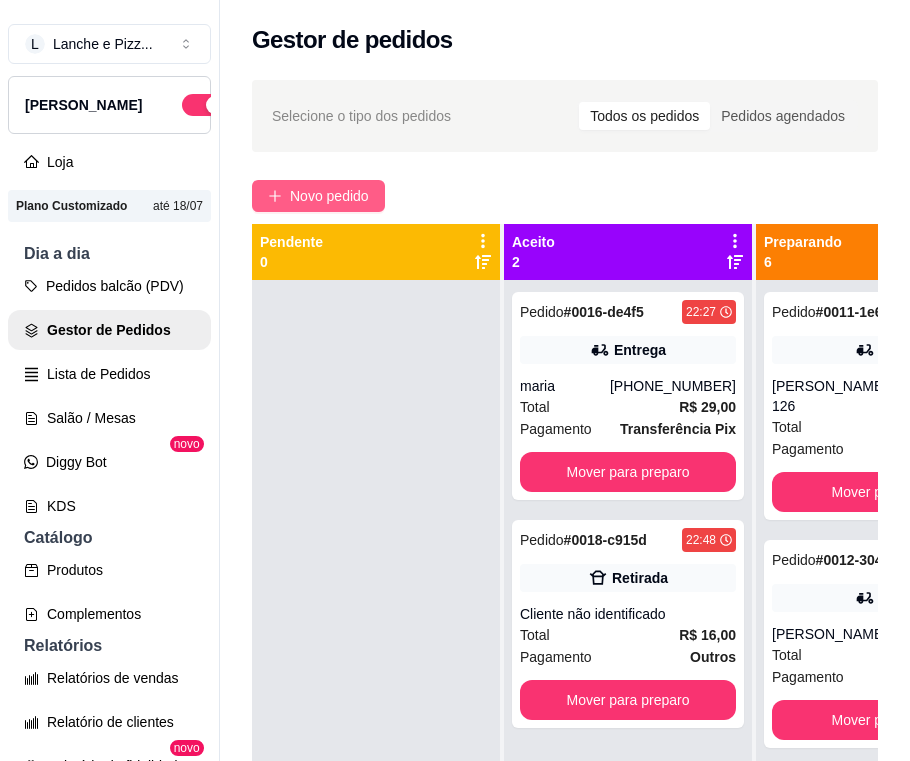 click on "Novo pedido" at bounding box center [318, 196] 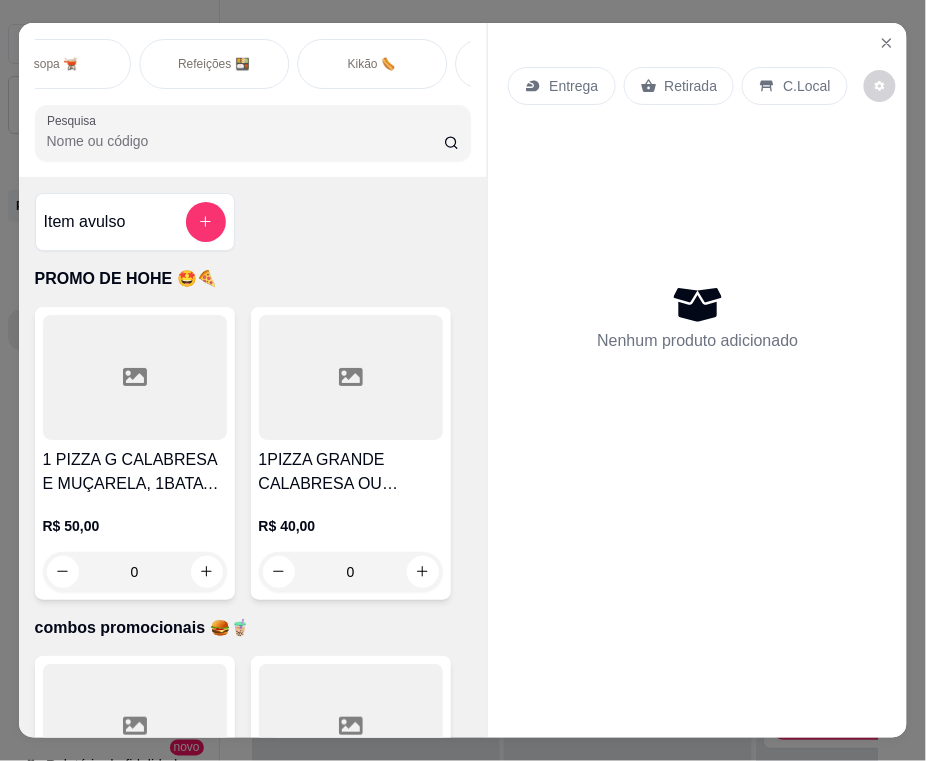 scroll, scrollTop: 0, scrollLeft: 977, axis: horizontal 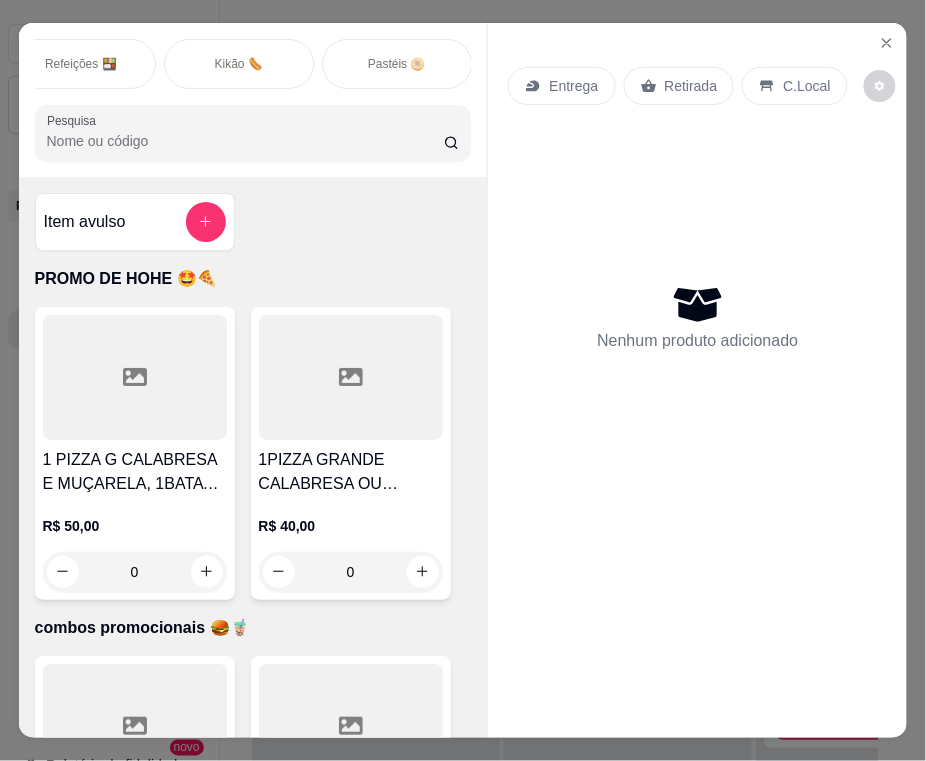 drag, startPoint x: 454, startPoint y: 85, endPoint x: 342, endPoint y: 78, distance: 112.21854 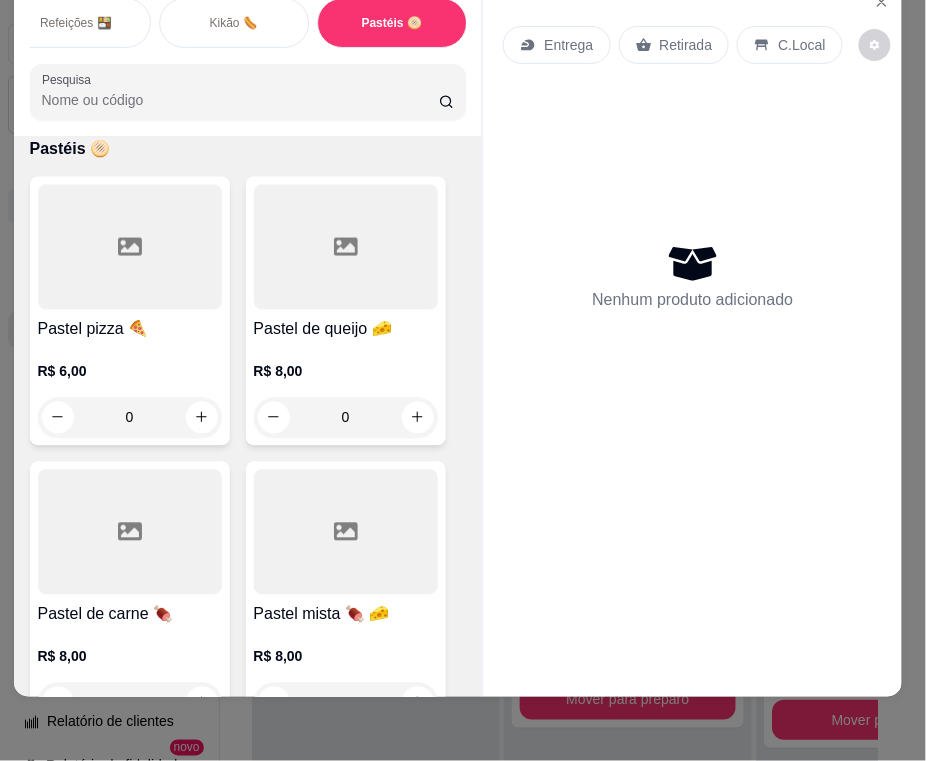 scroll, scrollTop: 0, scrollLeft: 13, axis: horizontal 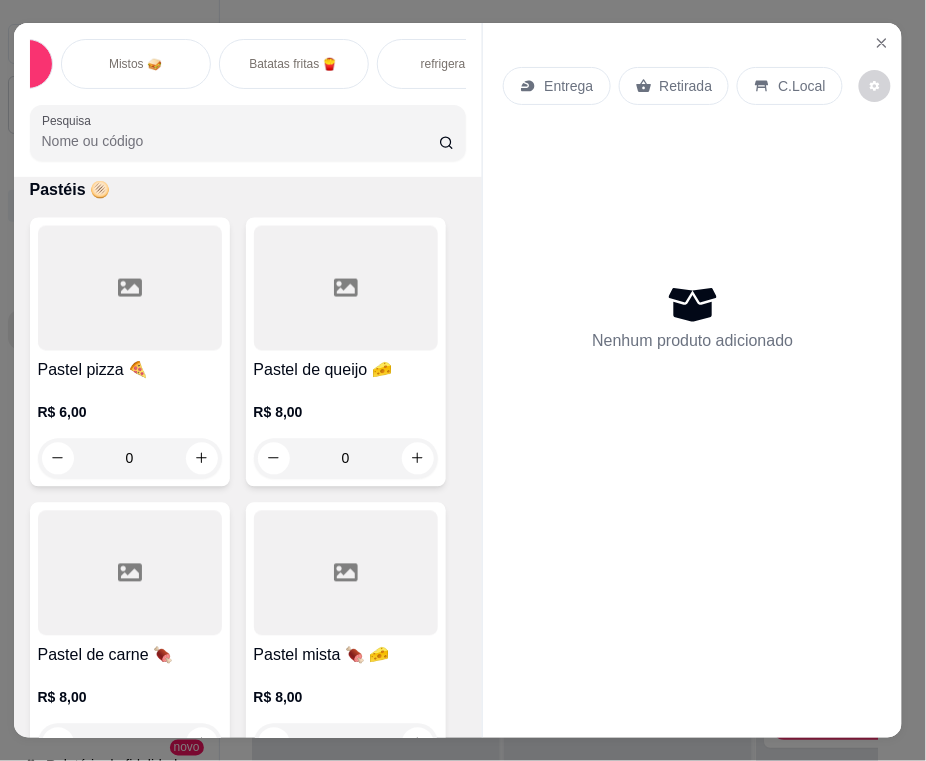 click on "Batatas fritas 🍟" at bounding box center [294, 64] 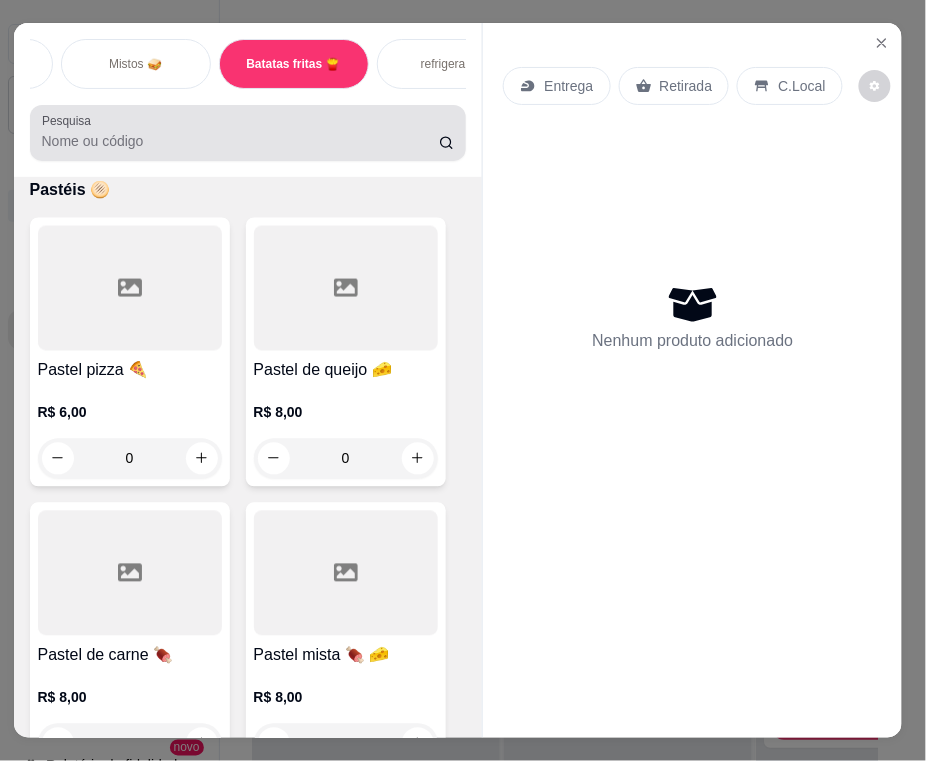 scroll, scrollTop: 8327, scrollLeft: 0, axis: vertical 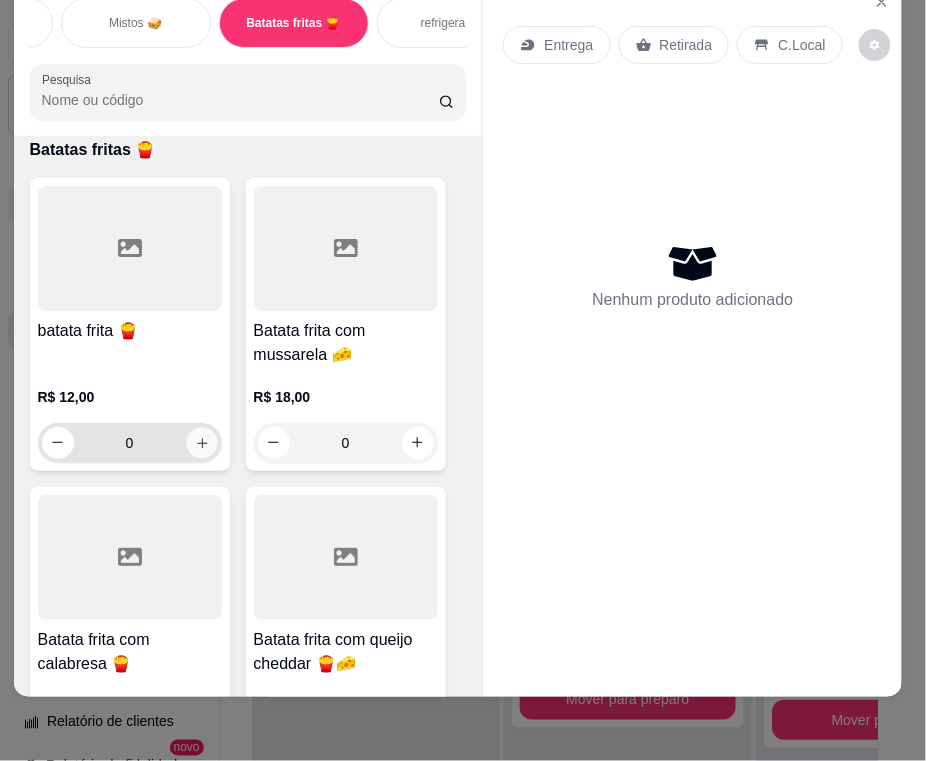 click 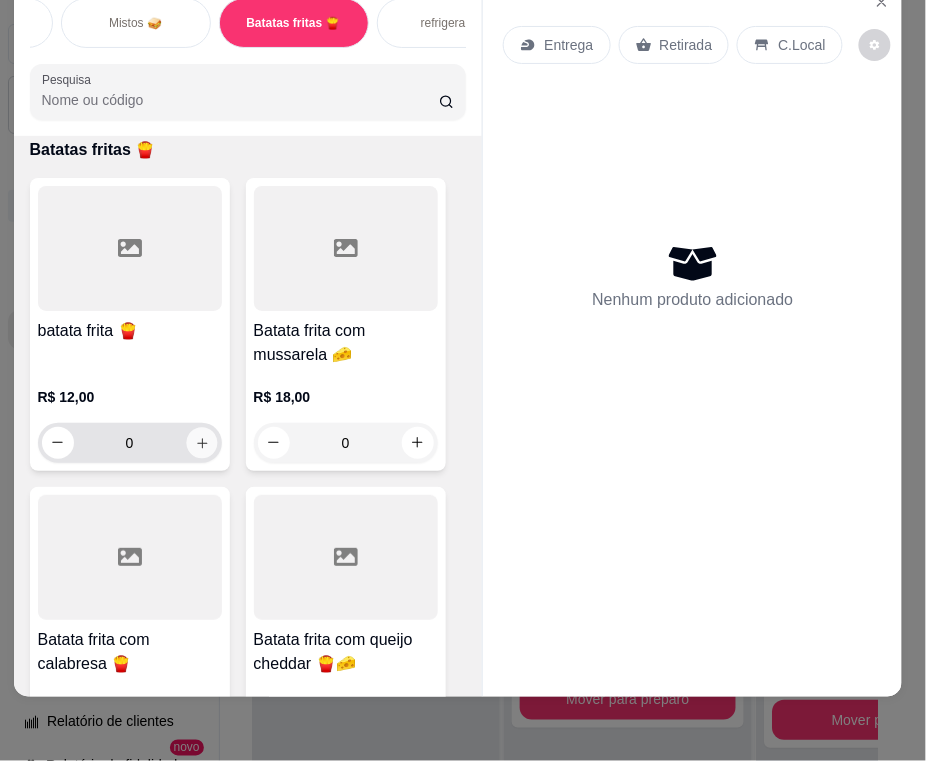 type on "1" 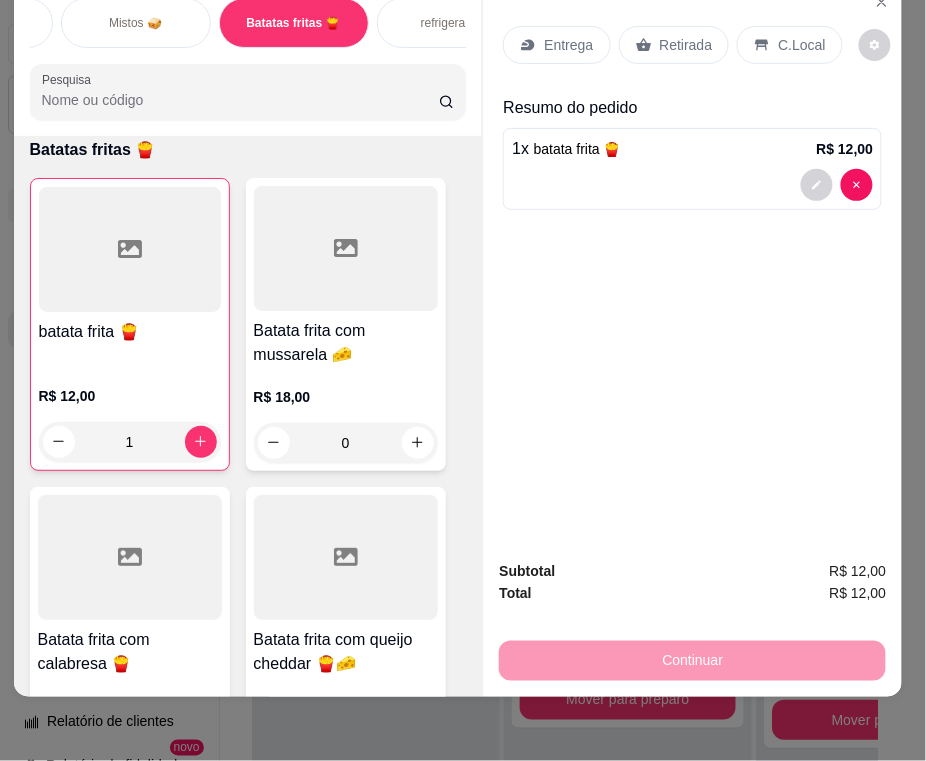 click on "Entrega" at bounding box center [568, 45] 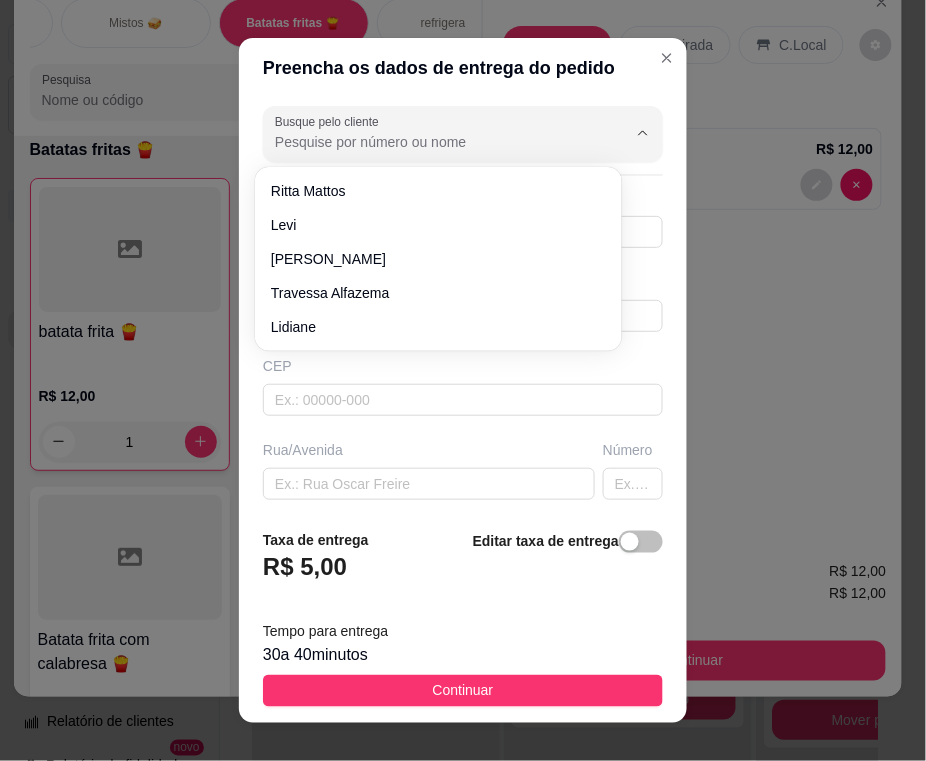 click on "Busque pelo cliente" at bounding box center [435, 142] 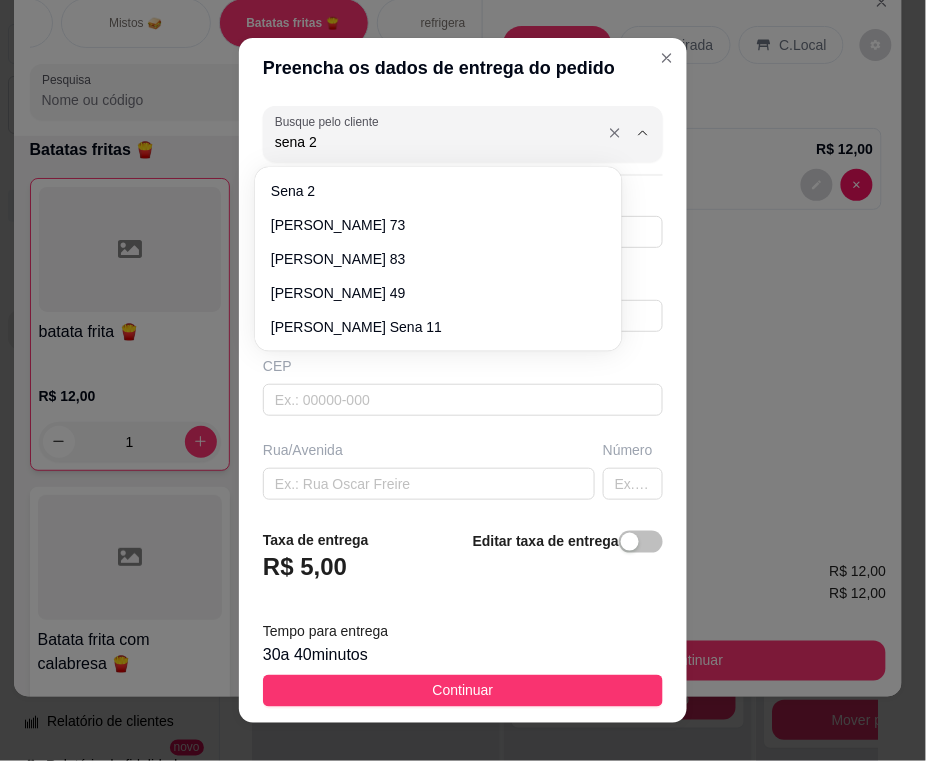 type on "sena 20" 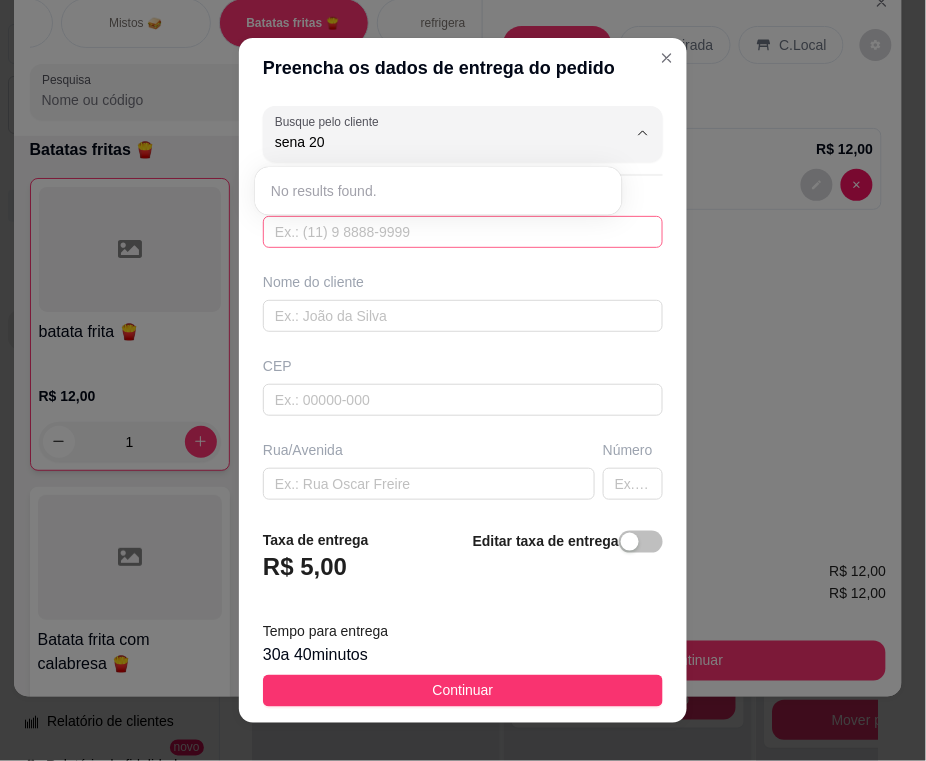 click at bounding box center (463, 232) 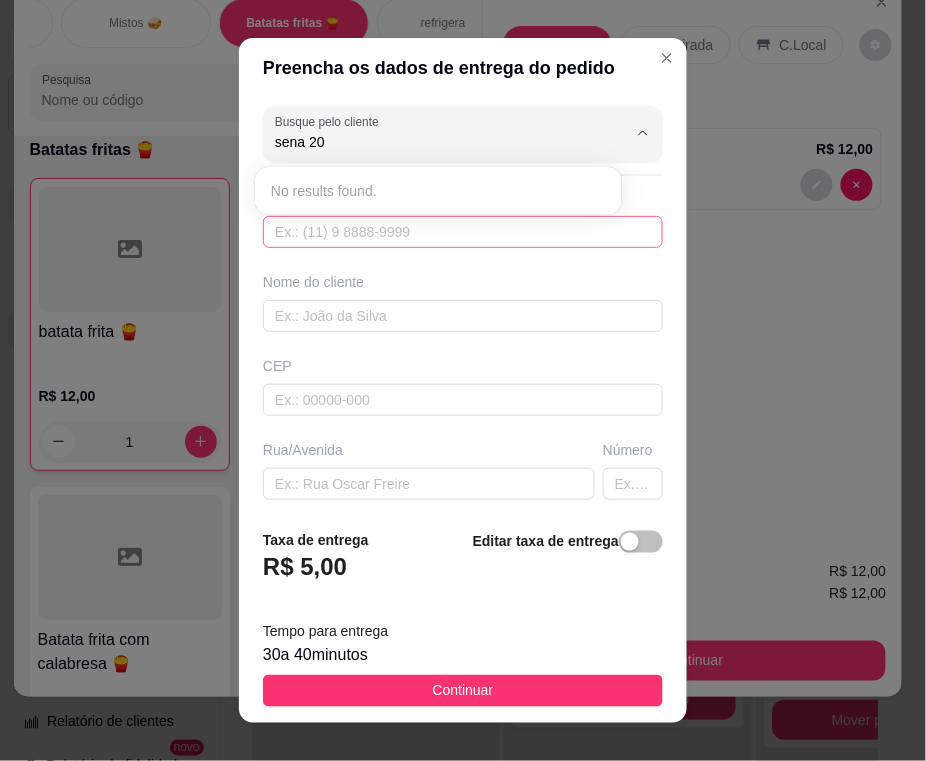 type 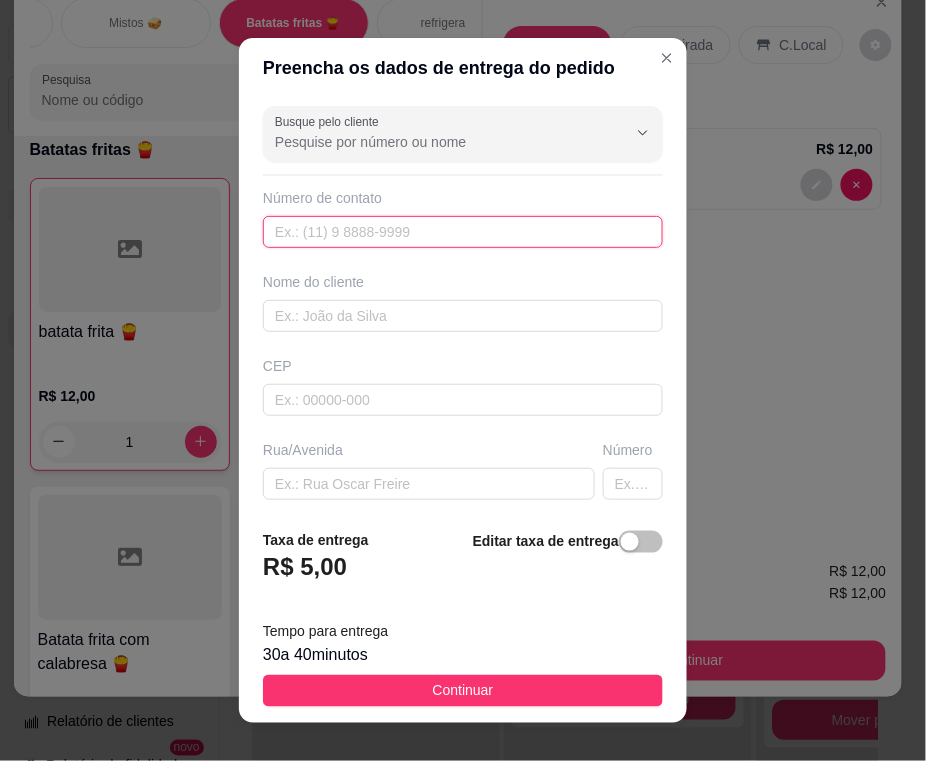 click at bounding box center (463, 232) 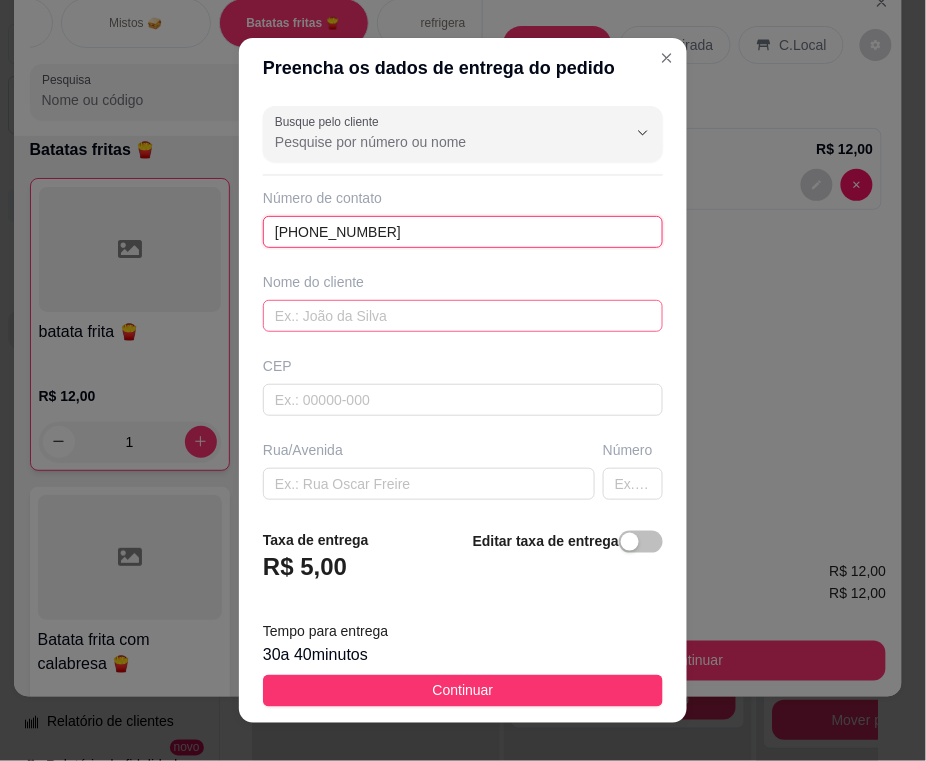 type on "[PHONE_NUMBER]" 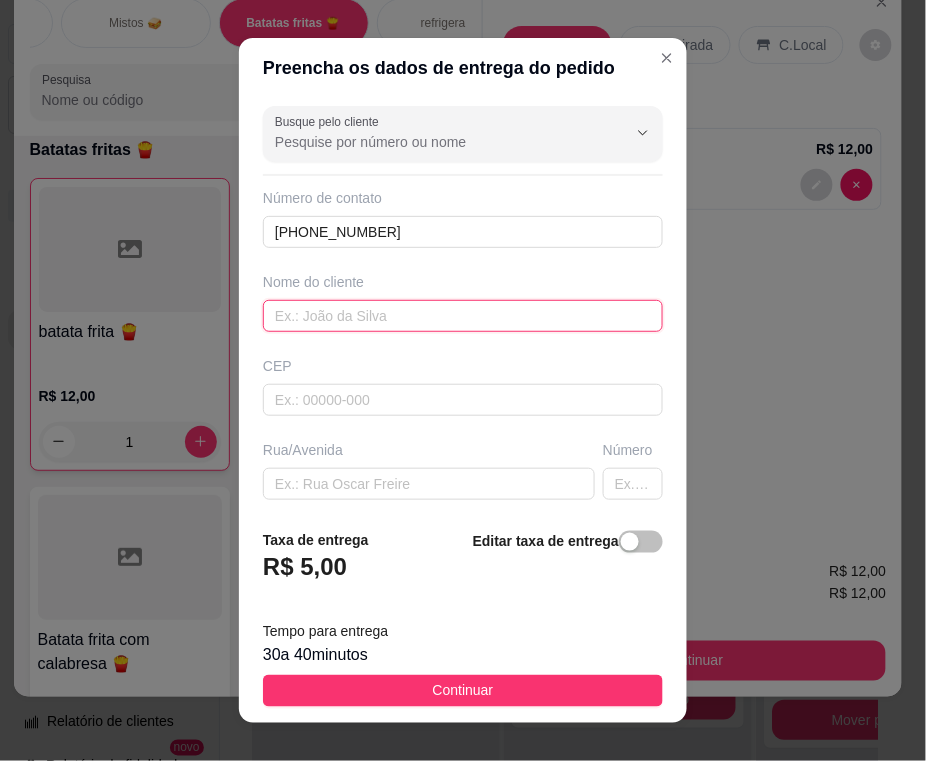 click at bounding box center [463, 316] 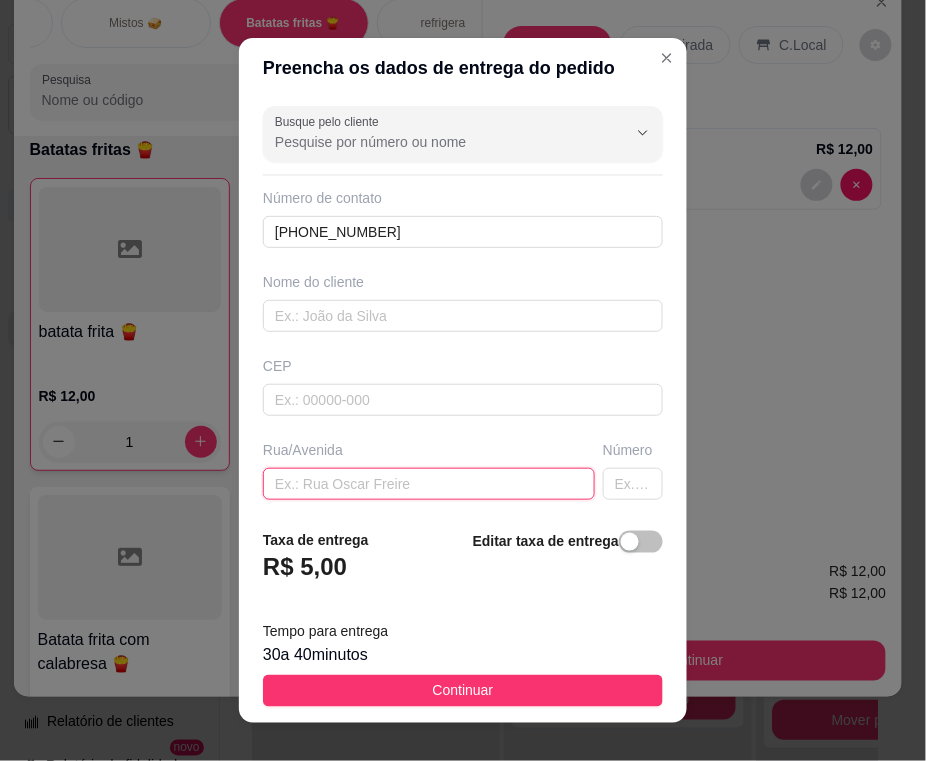 click at bounding box center [429, 484] 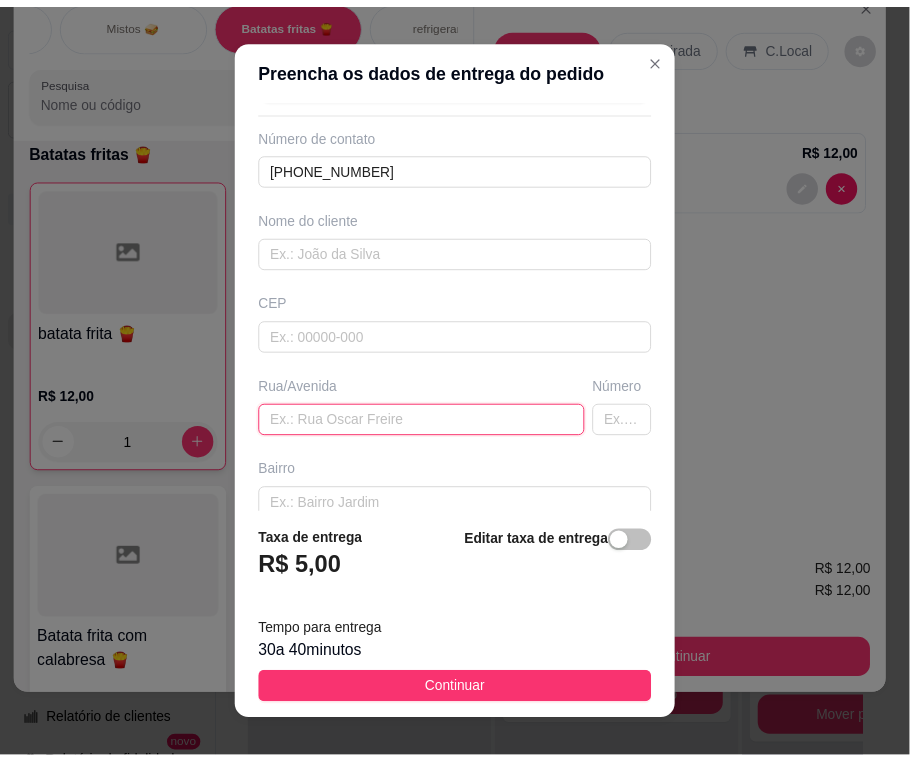 scroll, scrollTop: 73, scrollLeft: 0, axis: vertical 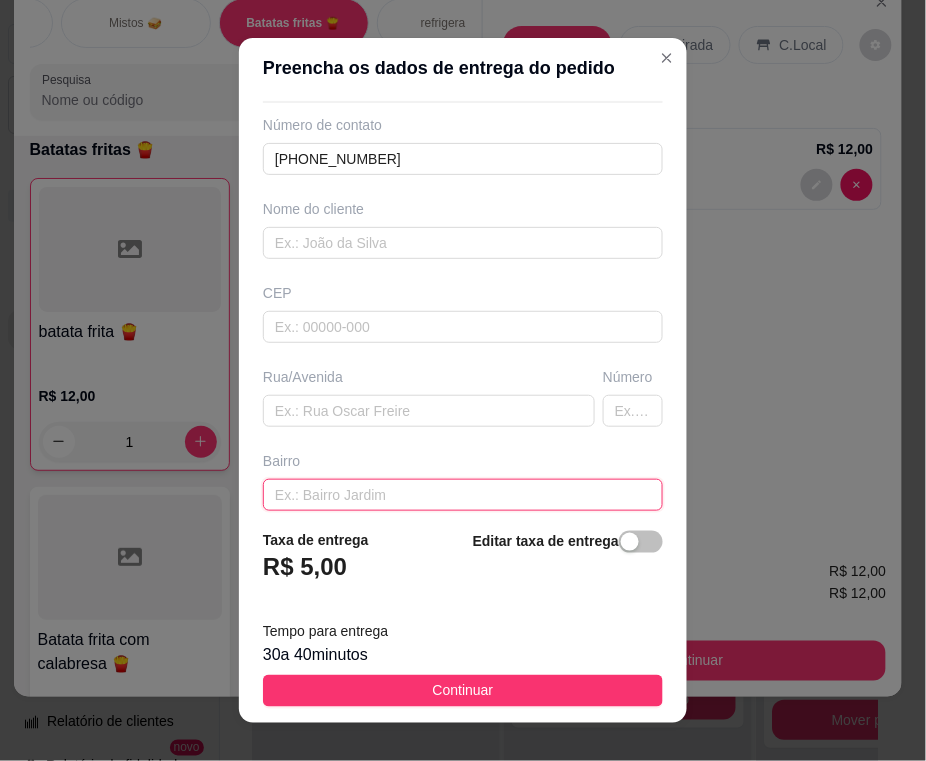 click at bounding box center (463, 495) 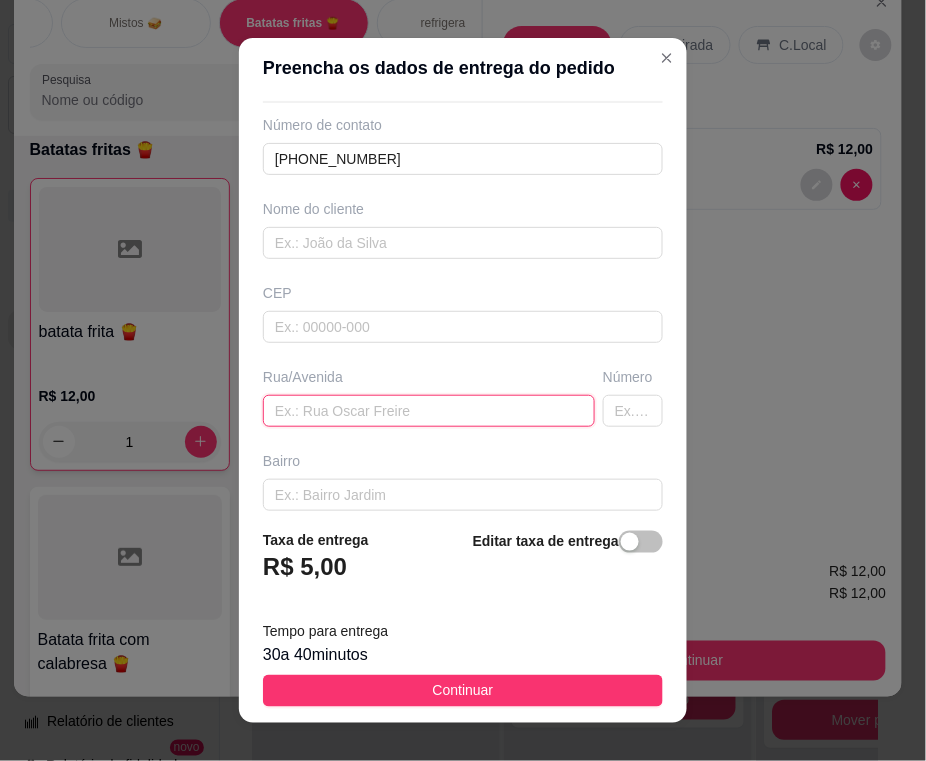 click at bounding box center (429, 411) 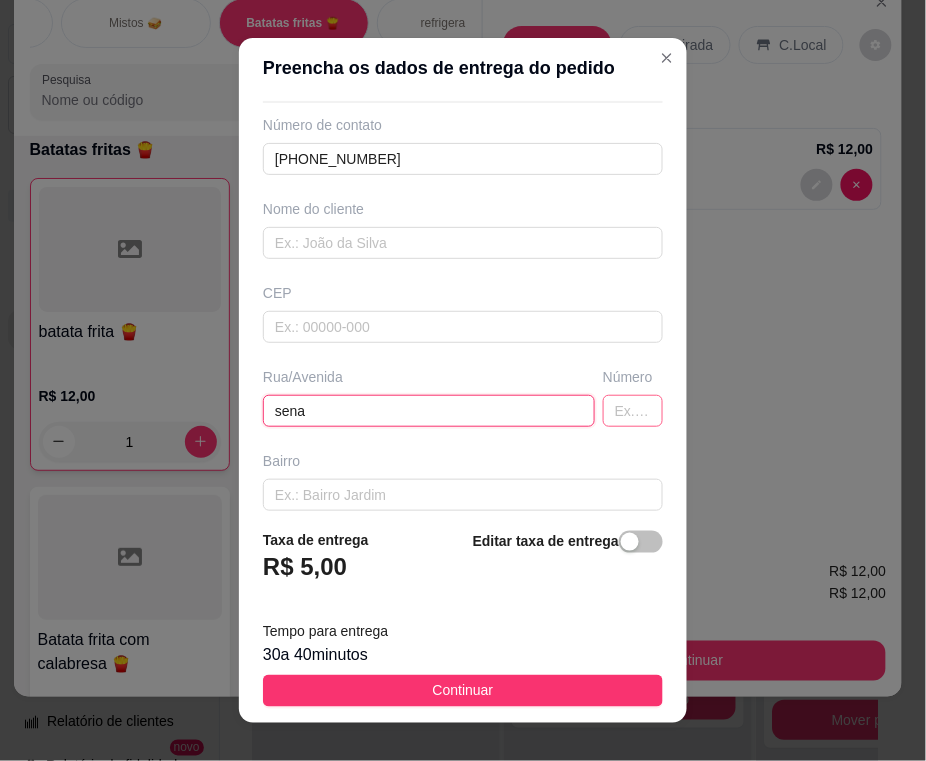 type on "sena" 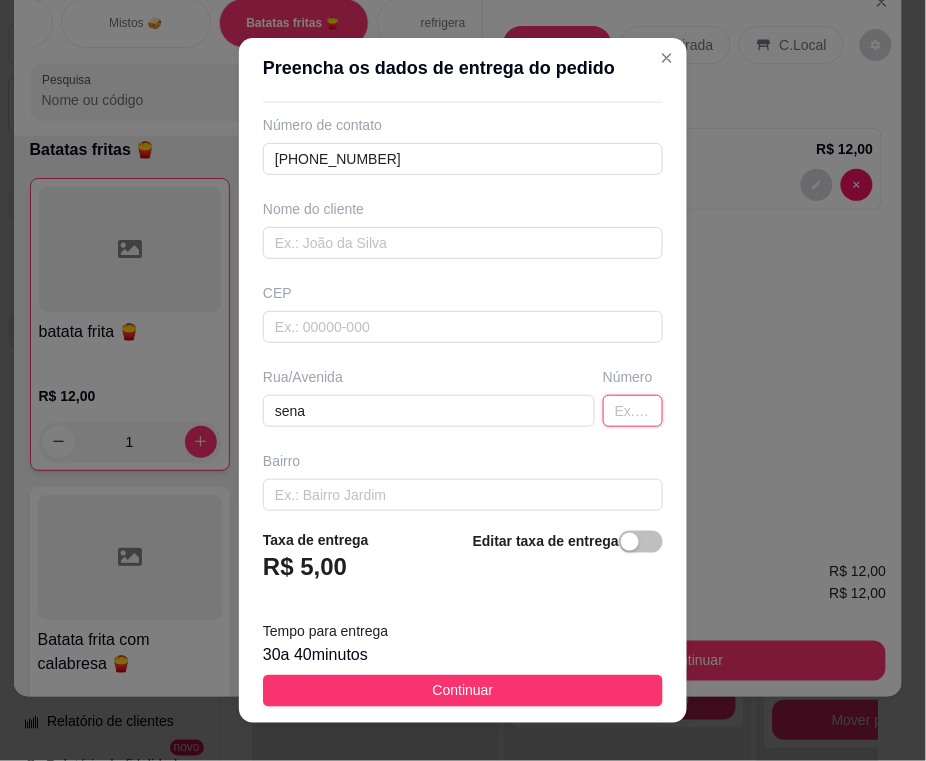 click at bounding box center [633, 411] 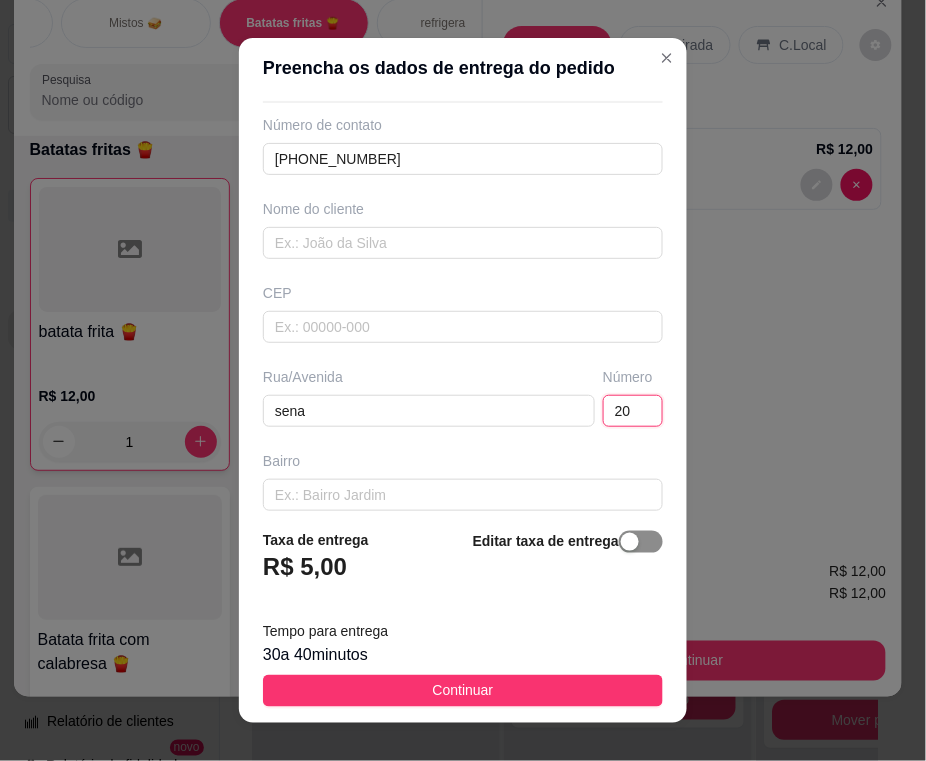 type on "20" 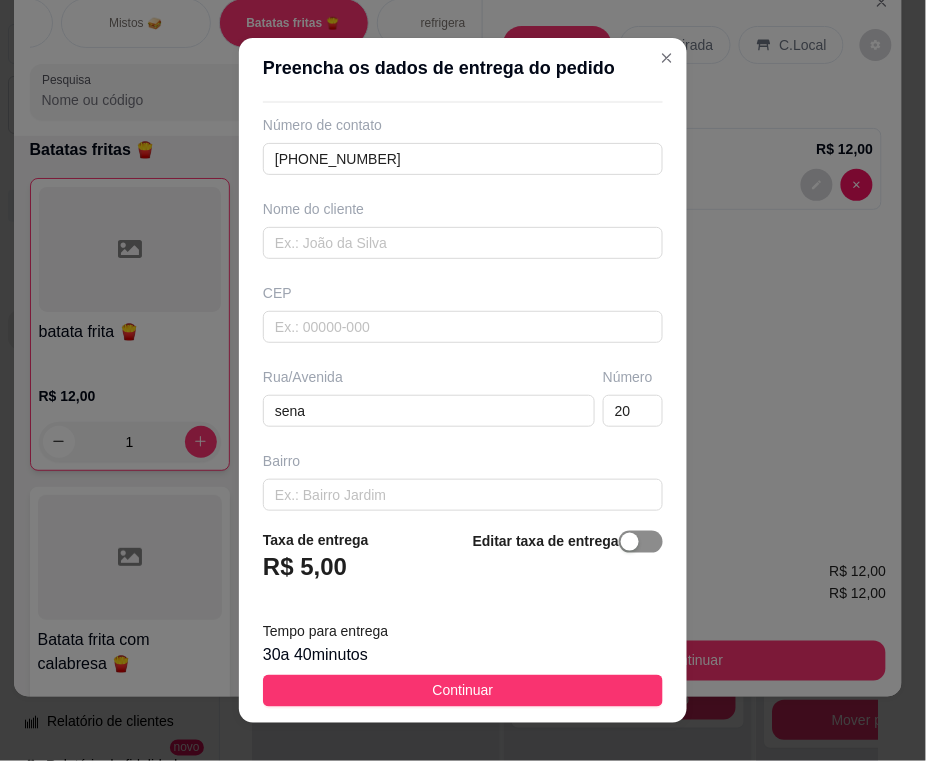 click at bounding box center [641, 542] 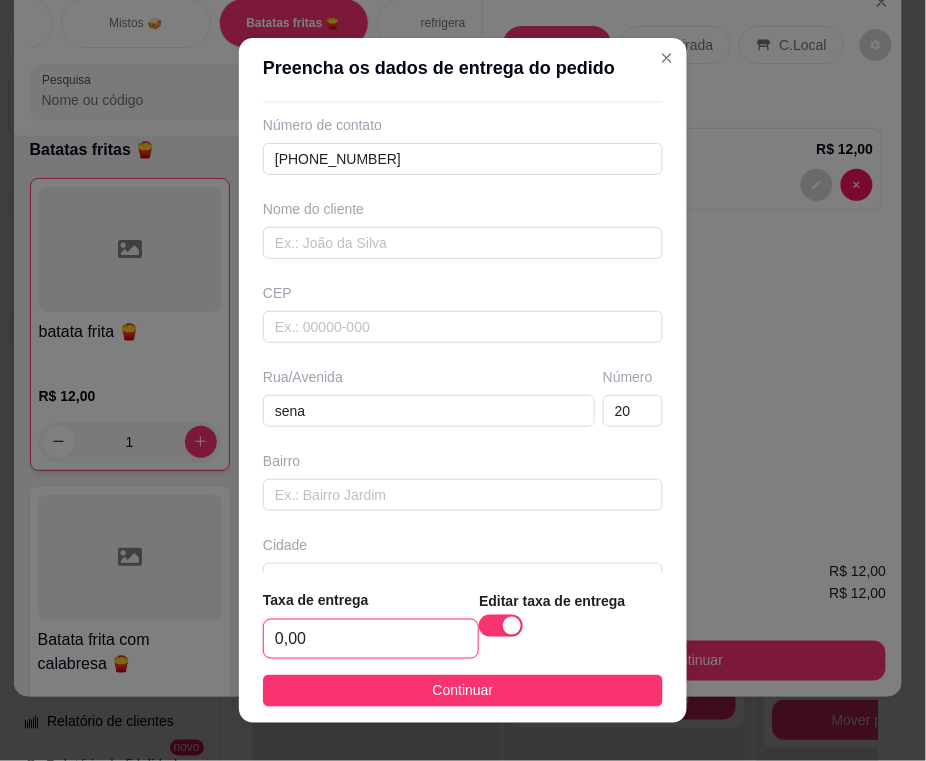 click on "0,00" at bounding box center (371, 639) 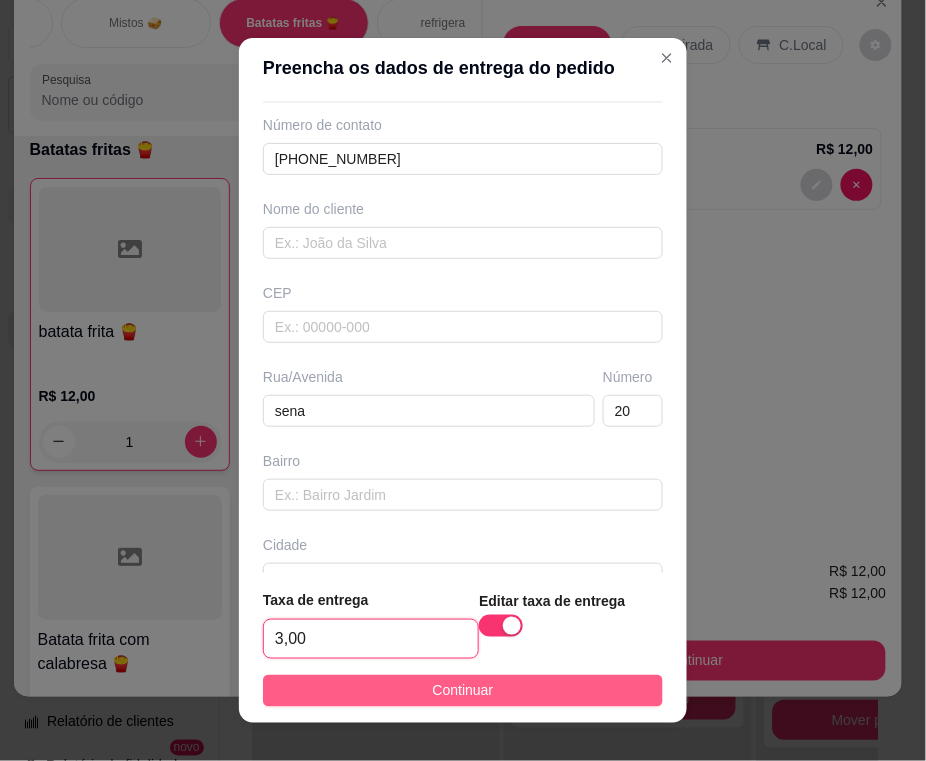 type on "3,00" 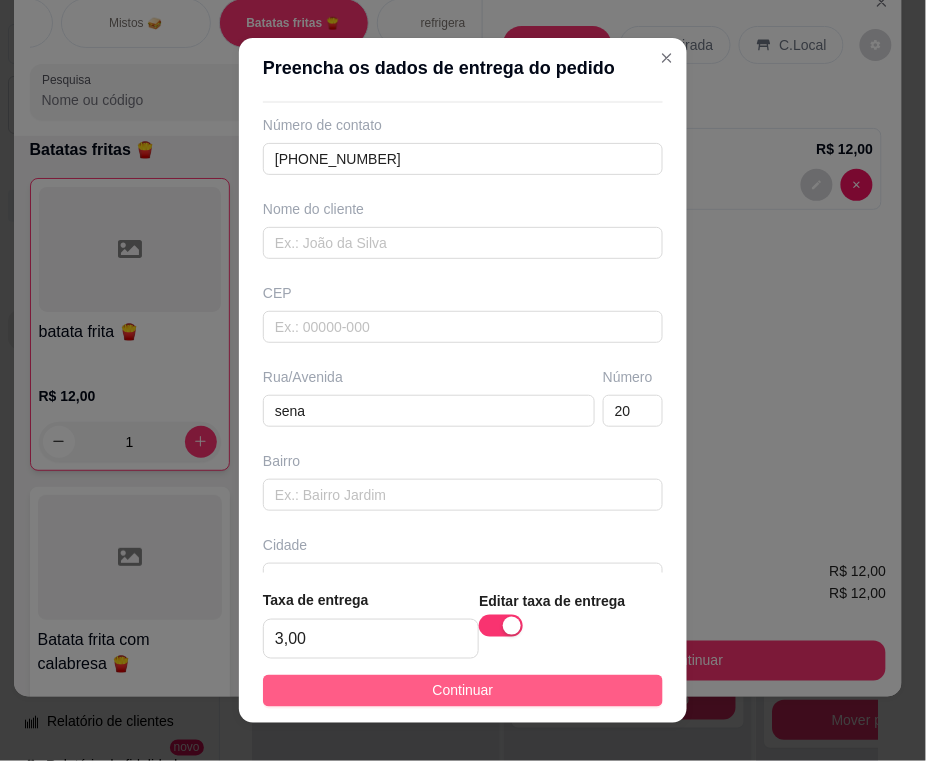 click on "Continuar" at bounding box center [463, 691] 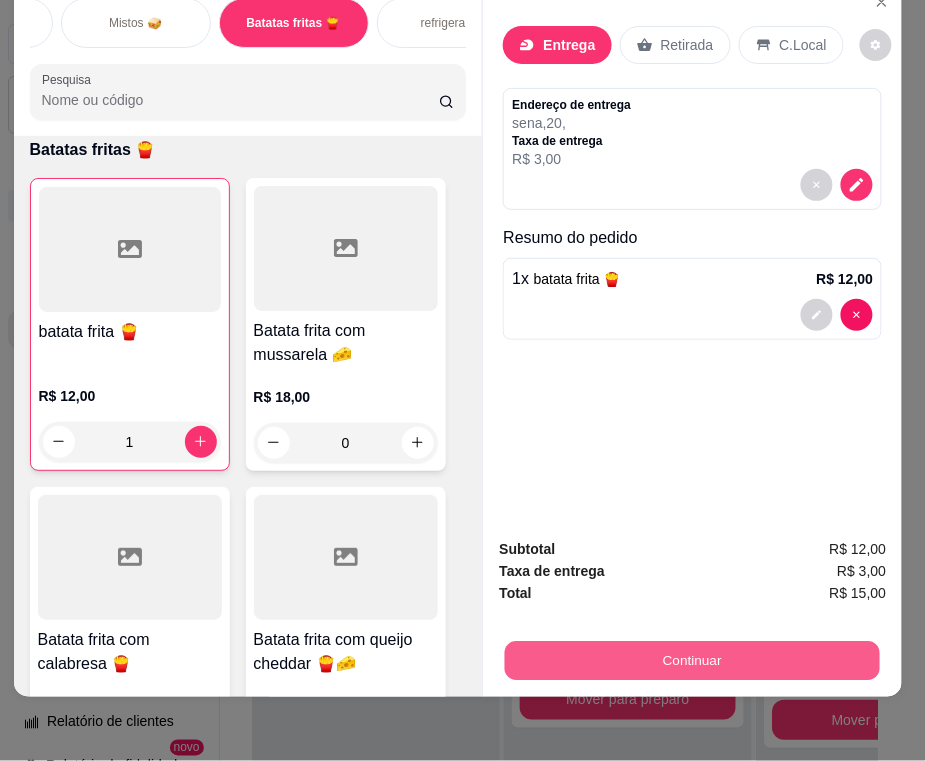 click on "Continuar" at bounding box center (692, 661) 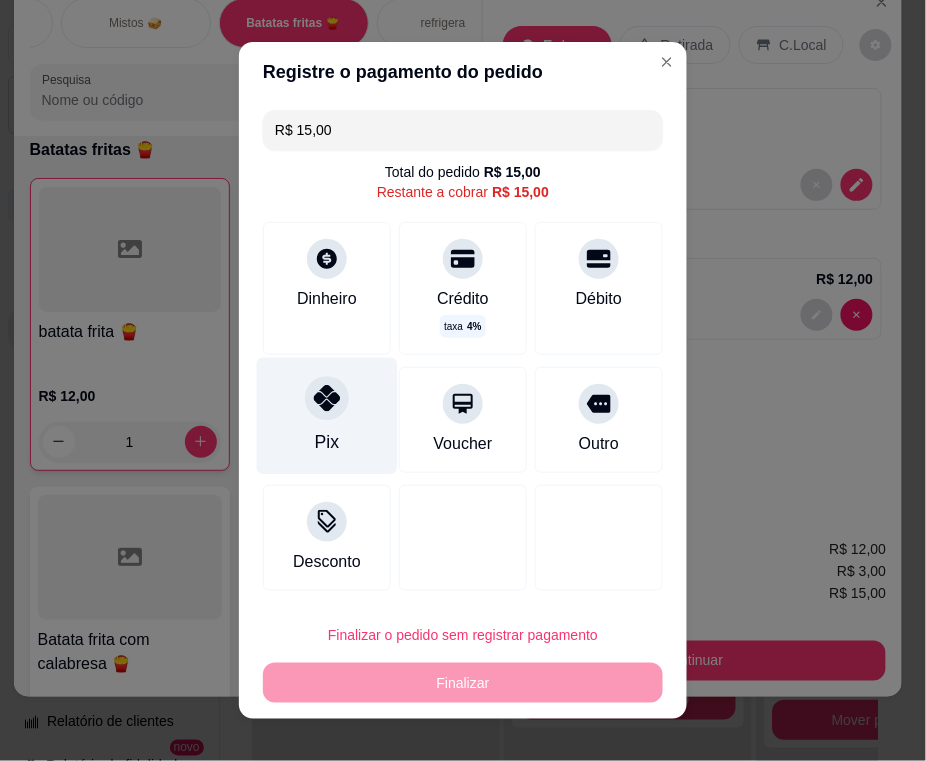 click on "Pix" at bounding box center [327, 442] 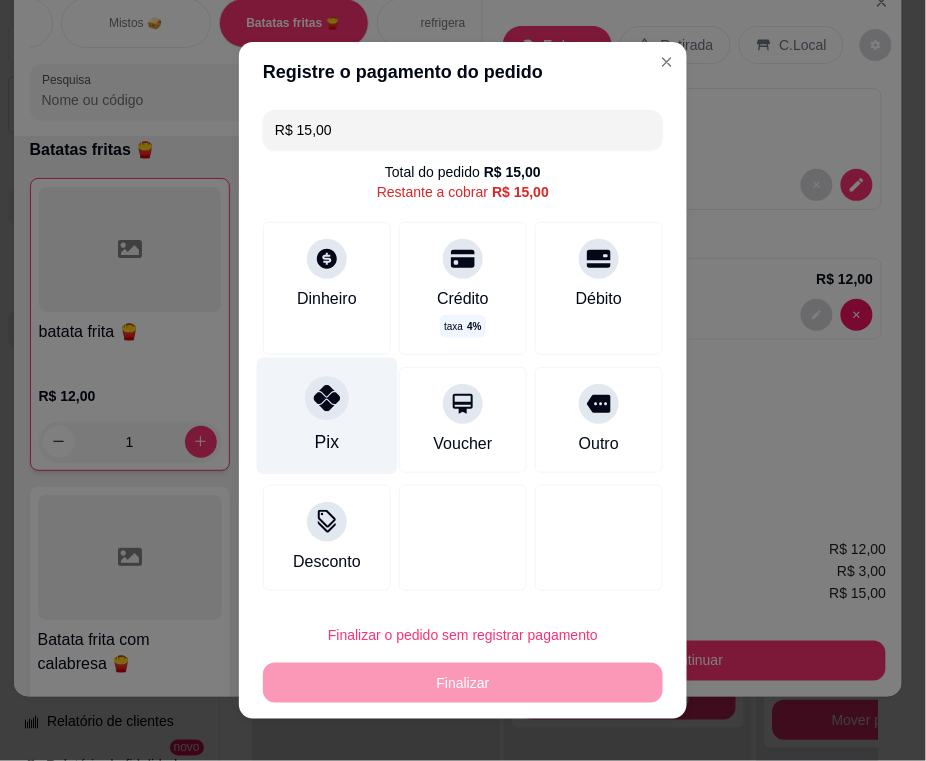 type on "R$ 0,00" 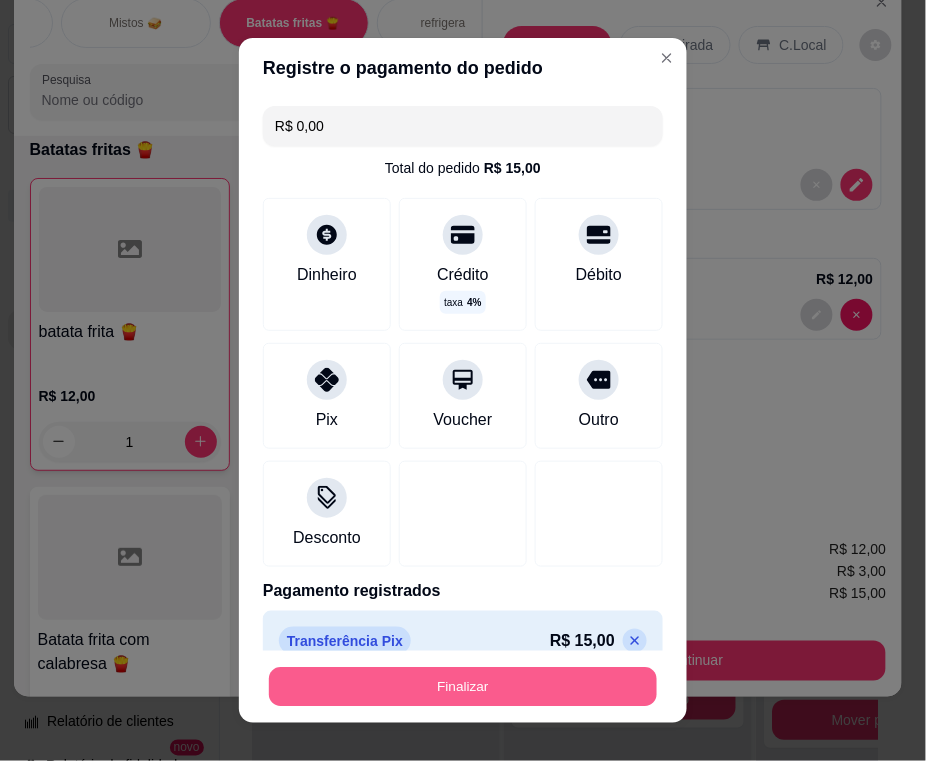 click on "Finalizar" at bounding box center [463, 687] 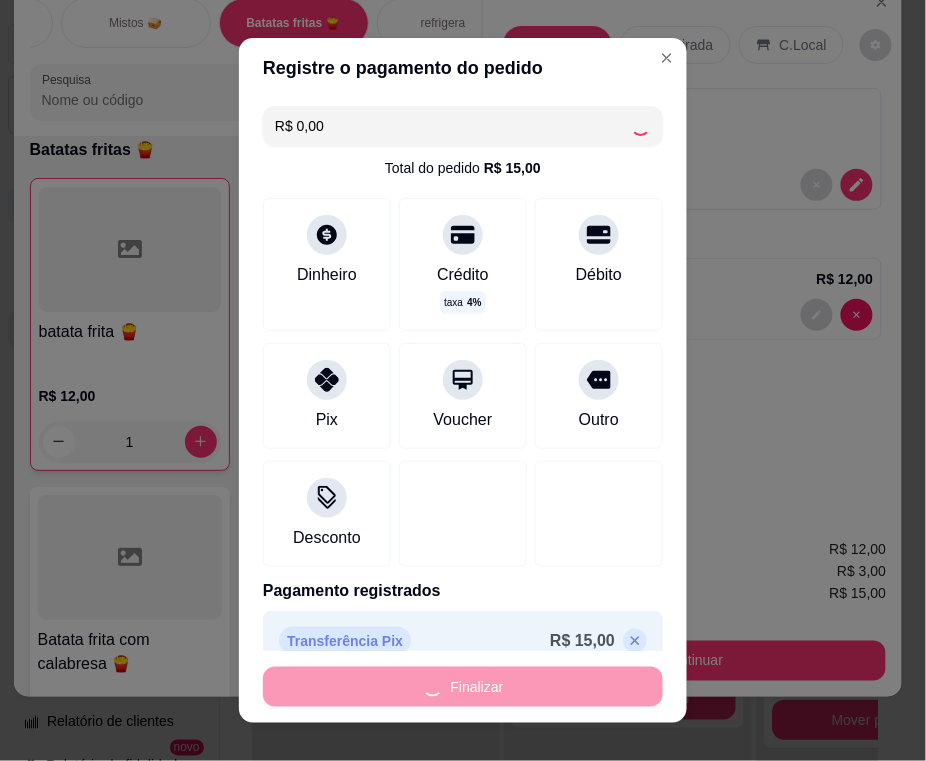 type on "0" 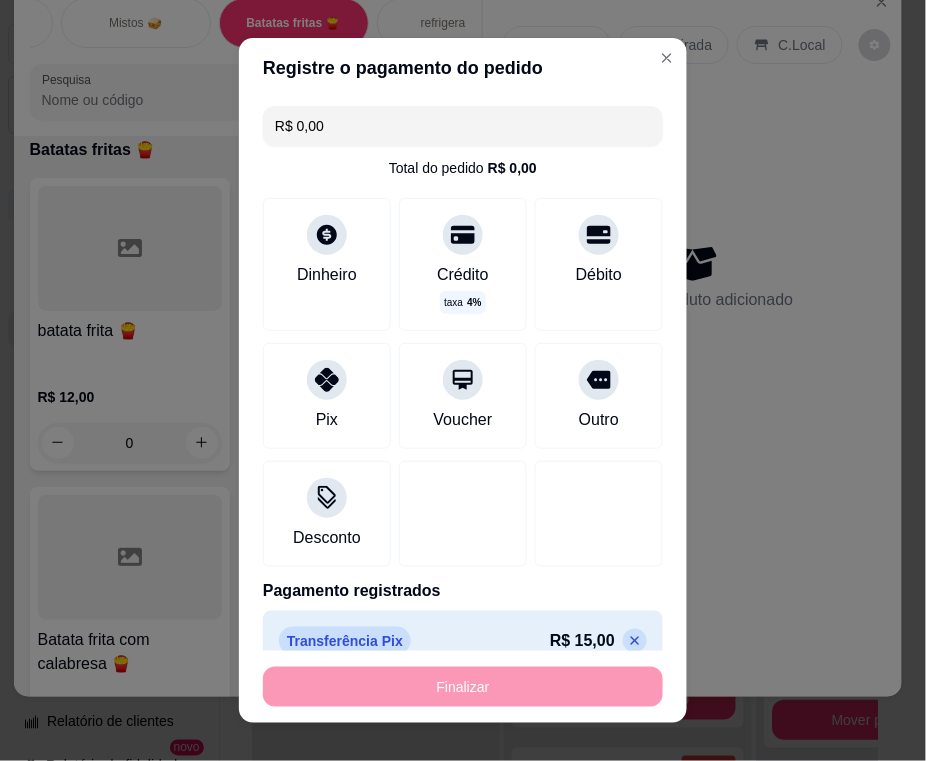 type on "-R$ 15,00" 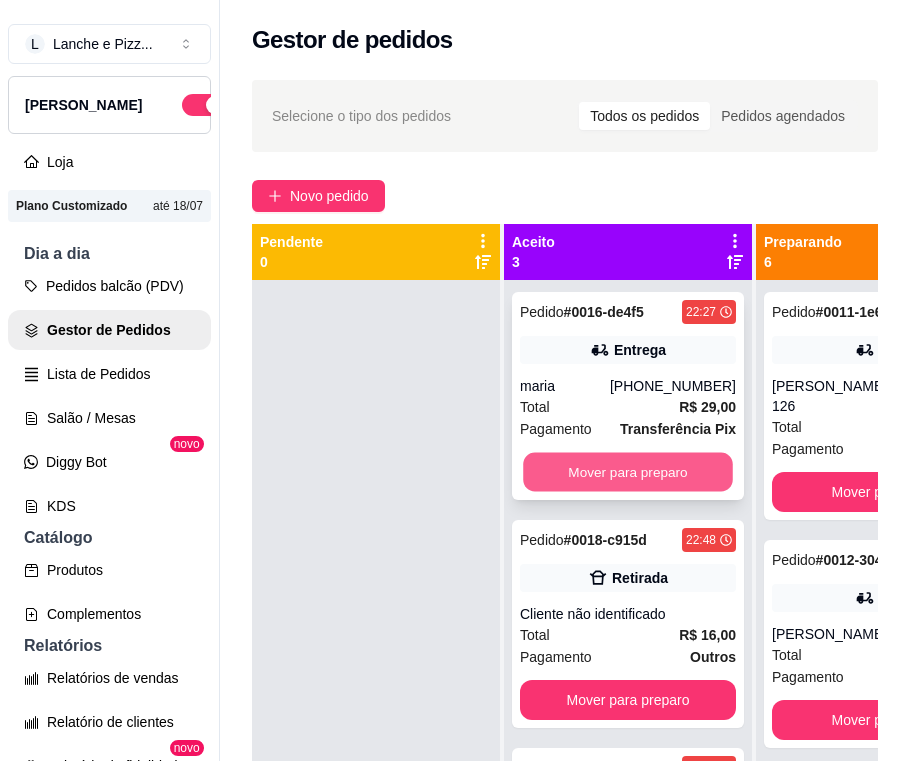 click on "Mover para preparo" at bounding box center (628, 472) 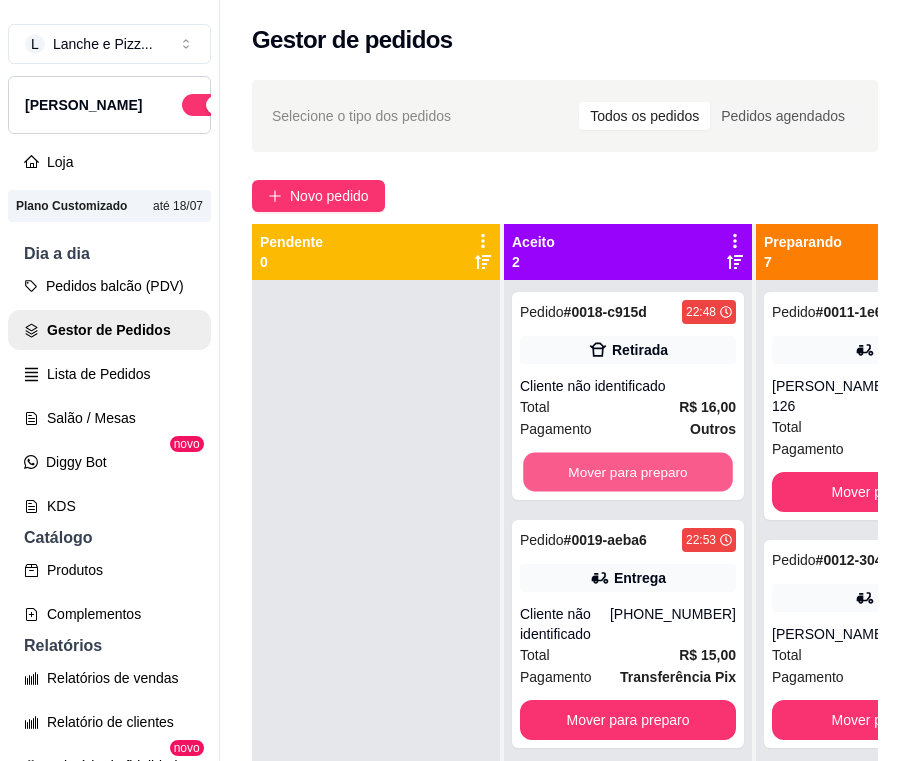 click on "Mover para preparo" at bounding box center (628, 472) 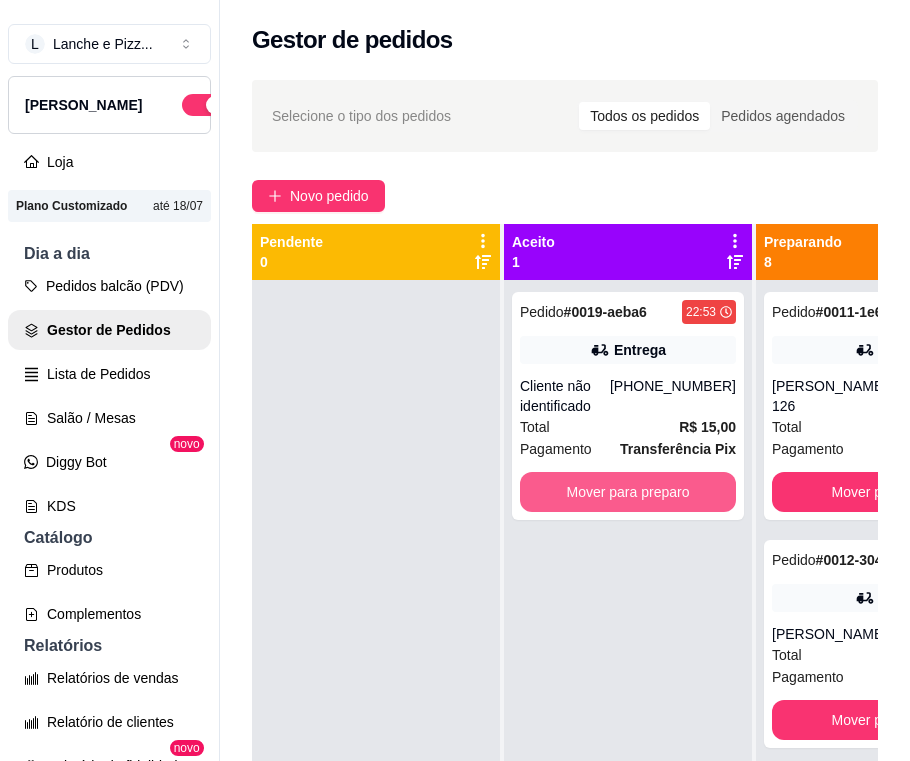 click on "Mover para preparo" at bounding box center (628, 492) 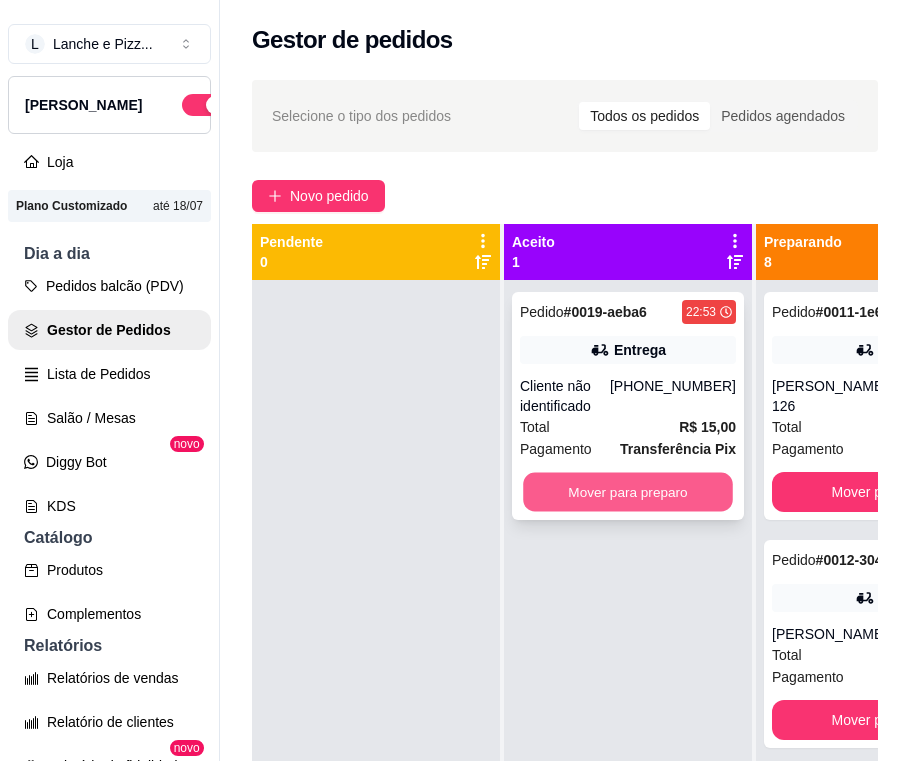 click on "Mover para preparo" at bounding box center [628, 492] 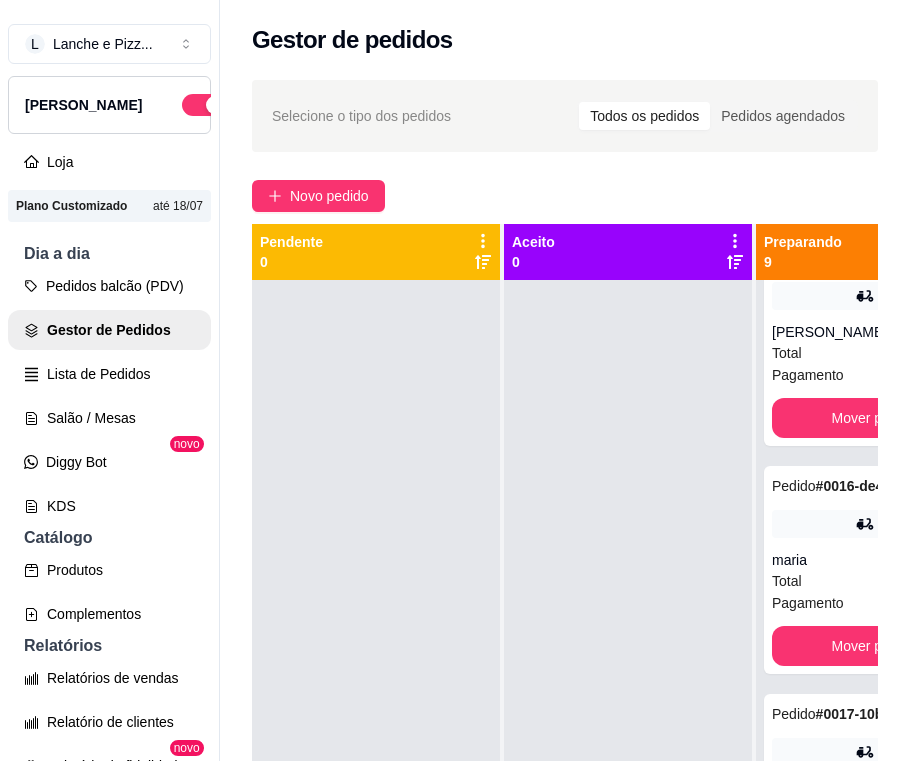 scroll, scrollTop: 1330, scrollLeft: 0, axis: vertical 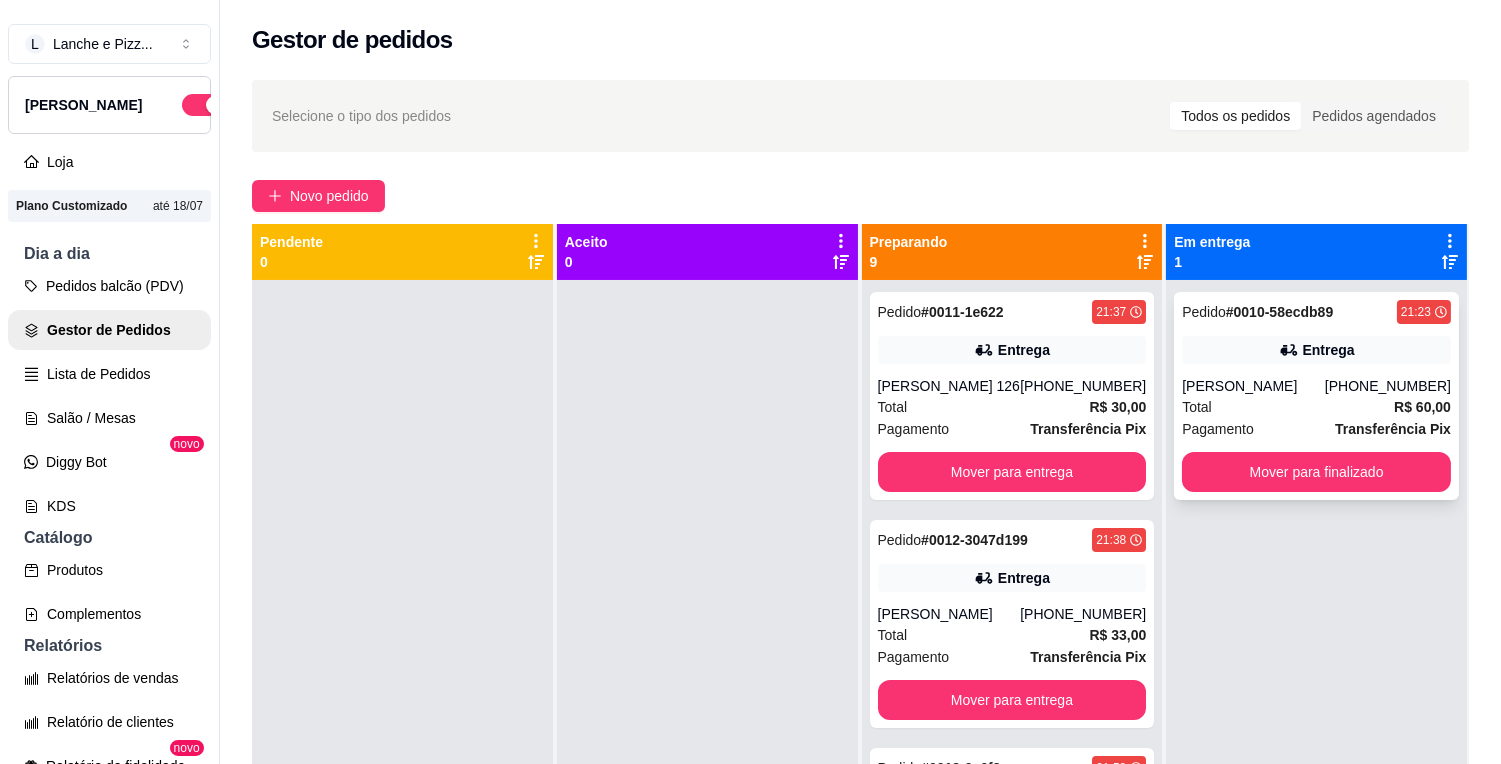 click on "Entrega" at bounding box center (1316, 350) 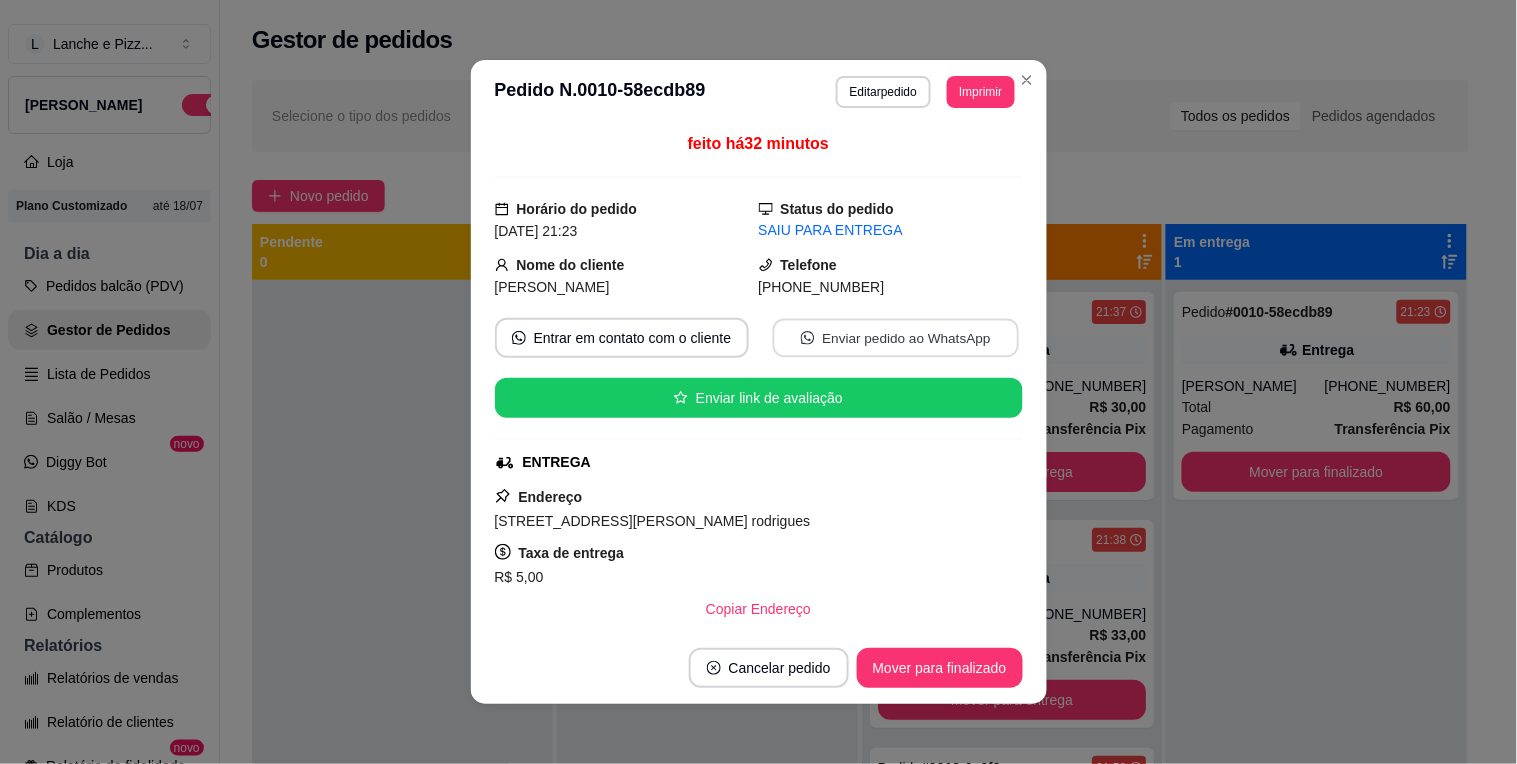 click on "Enviar pedido ao WhatsApp" at bounding box center (895, 338) 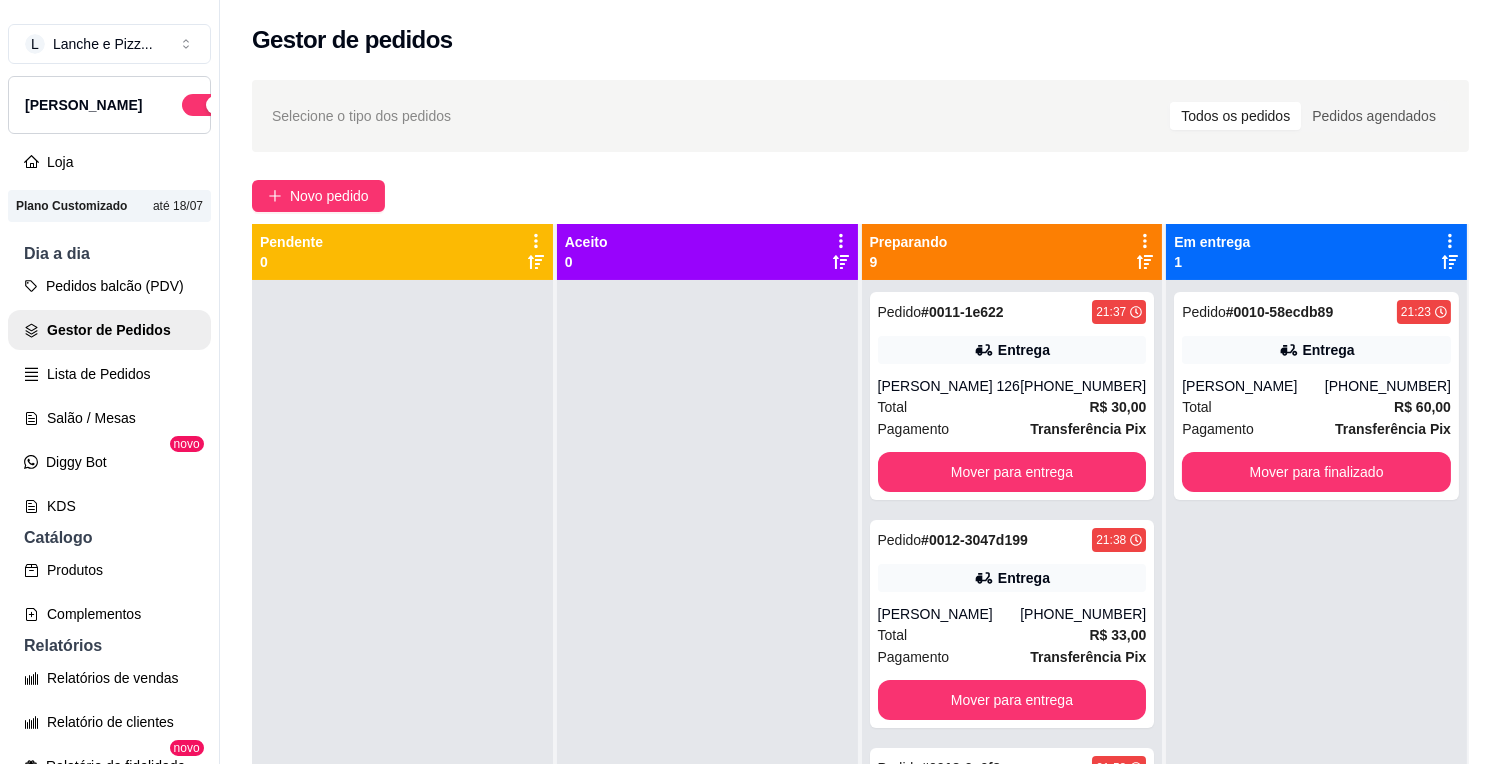 click at bounding box center [707, 662] 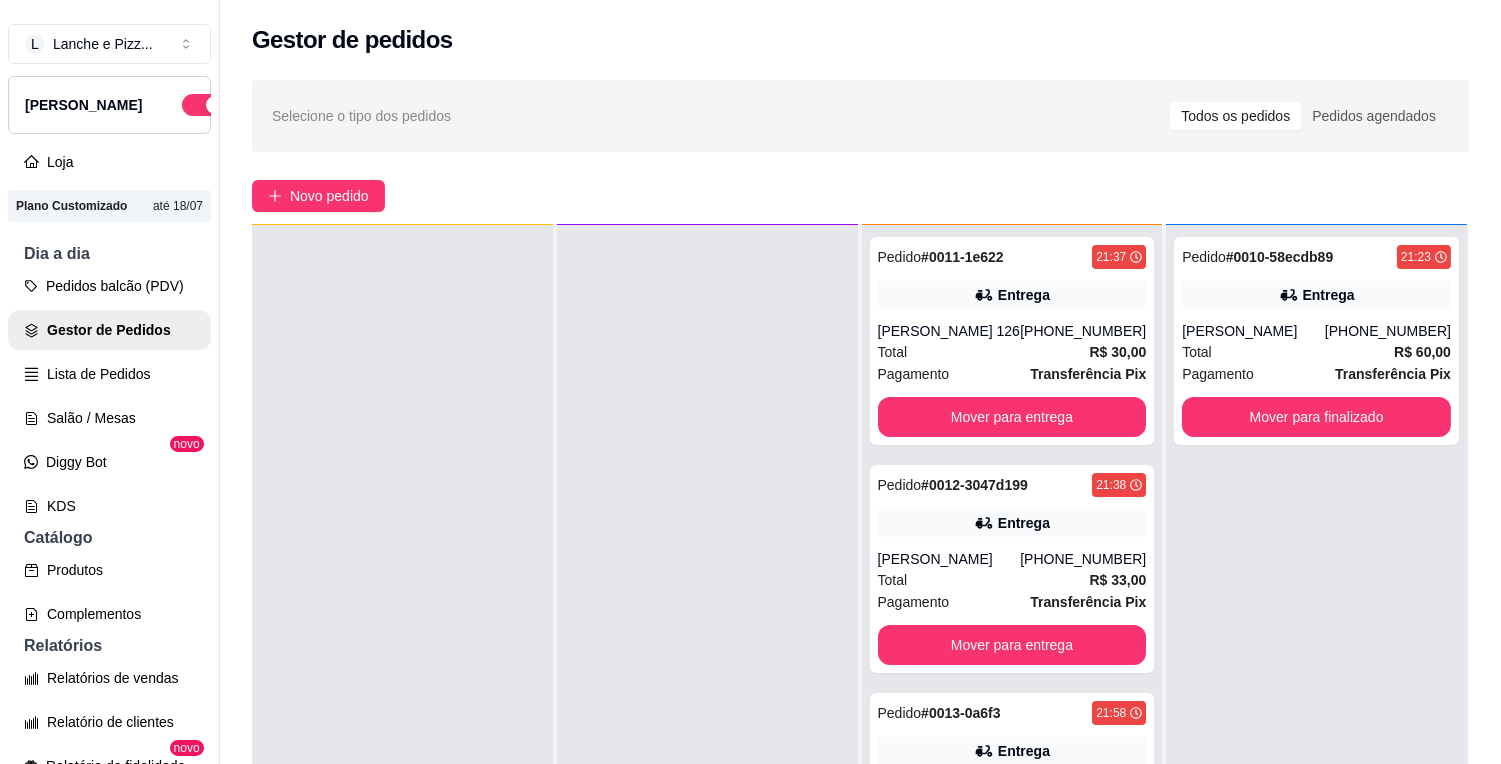 scroll, scrollTop: 0, scrollLeft: 0, axis: both 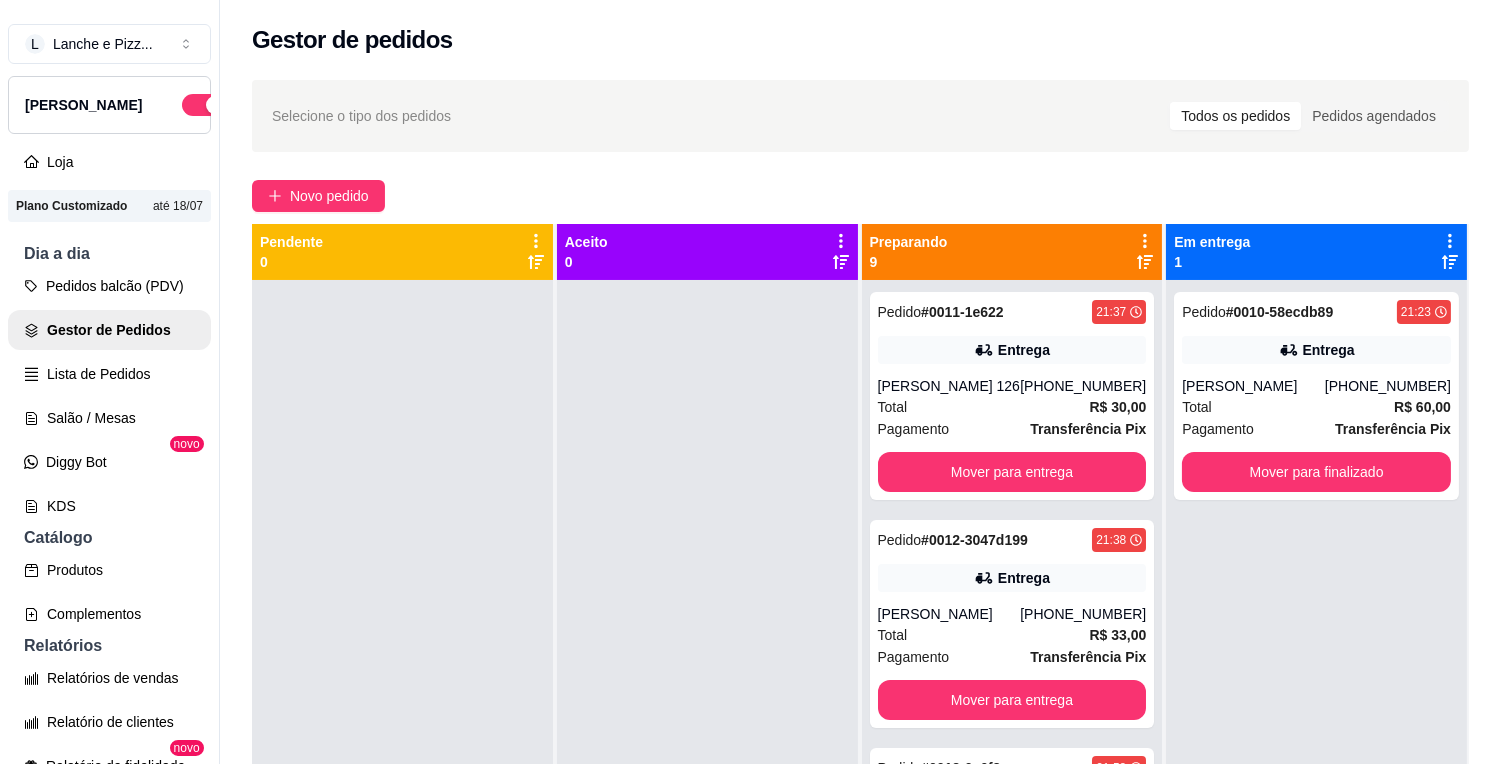 click at bounding box center (707, 662) 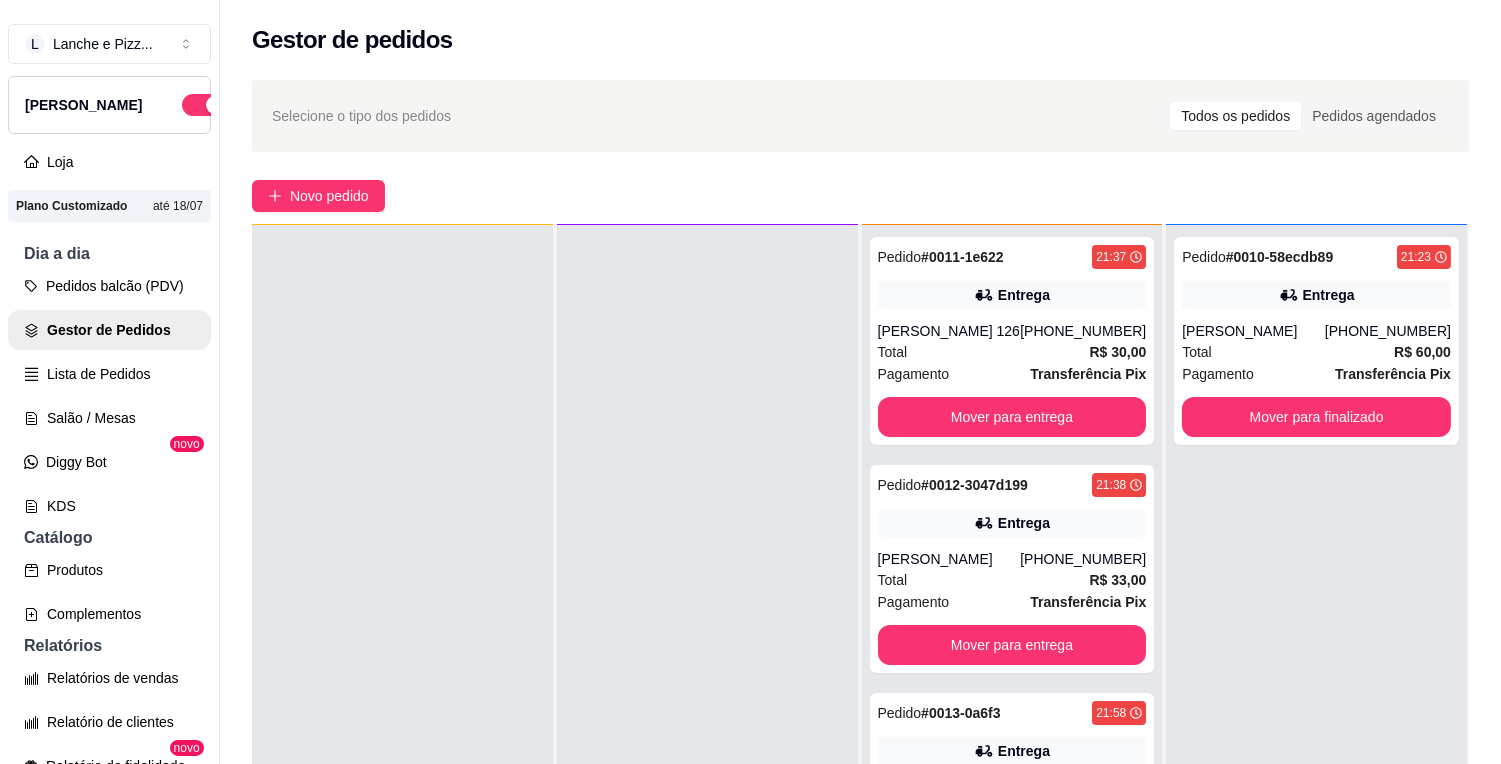 scroll, scrollTop: 321, scrollLeft: 0, axis: vertical 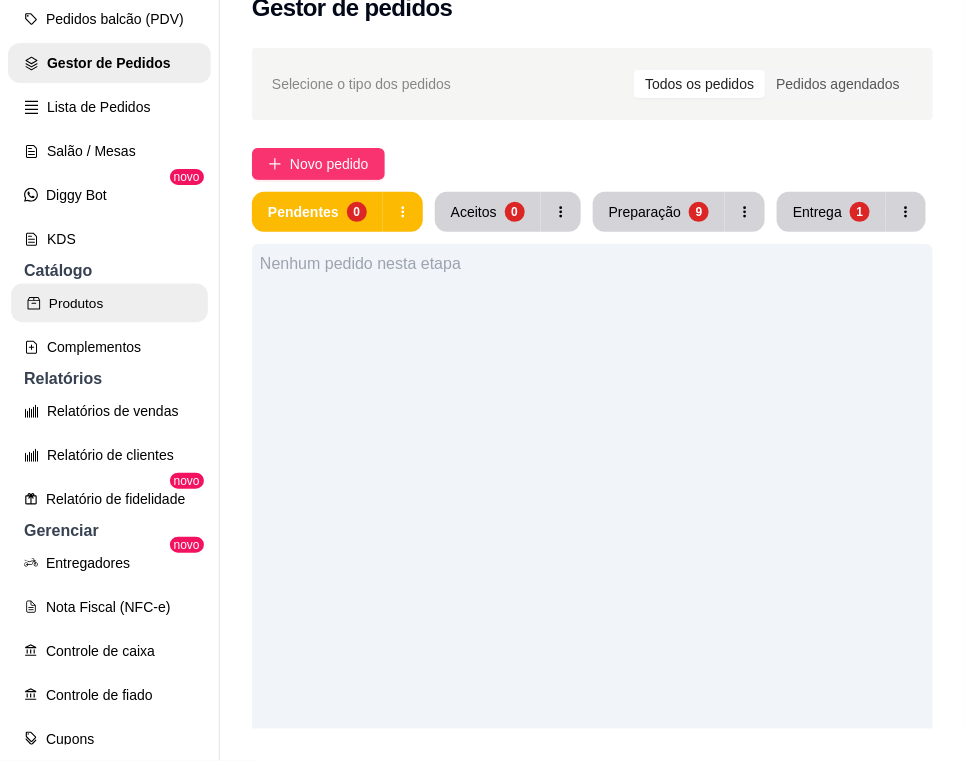click on "Produtos" at bounding box center (109, 303) 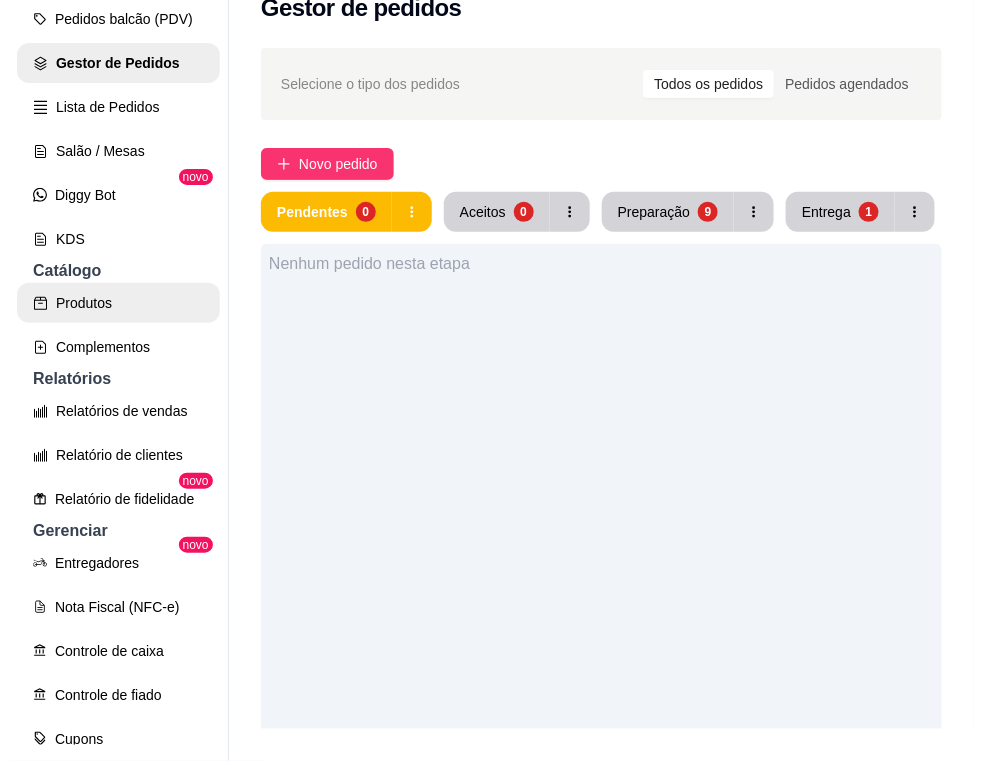 scroll, scrollTop: 0, scrollLeft: 0, axis: both 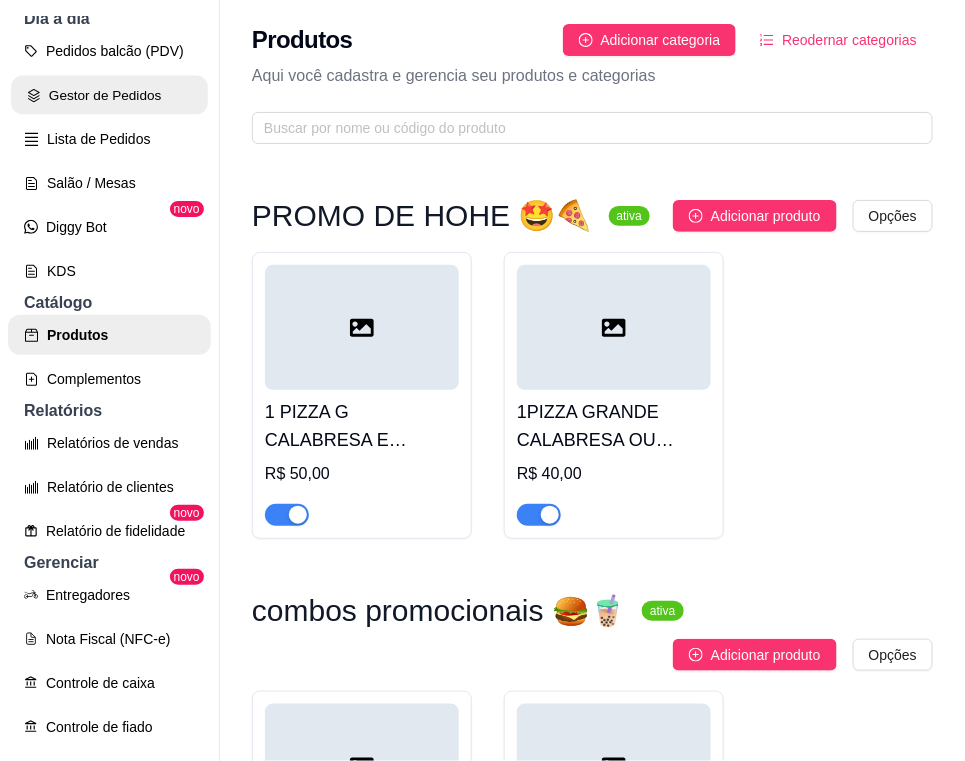 click on "Gestor de Pedidos" at bounding box center [109, 95] 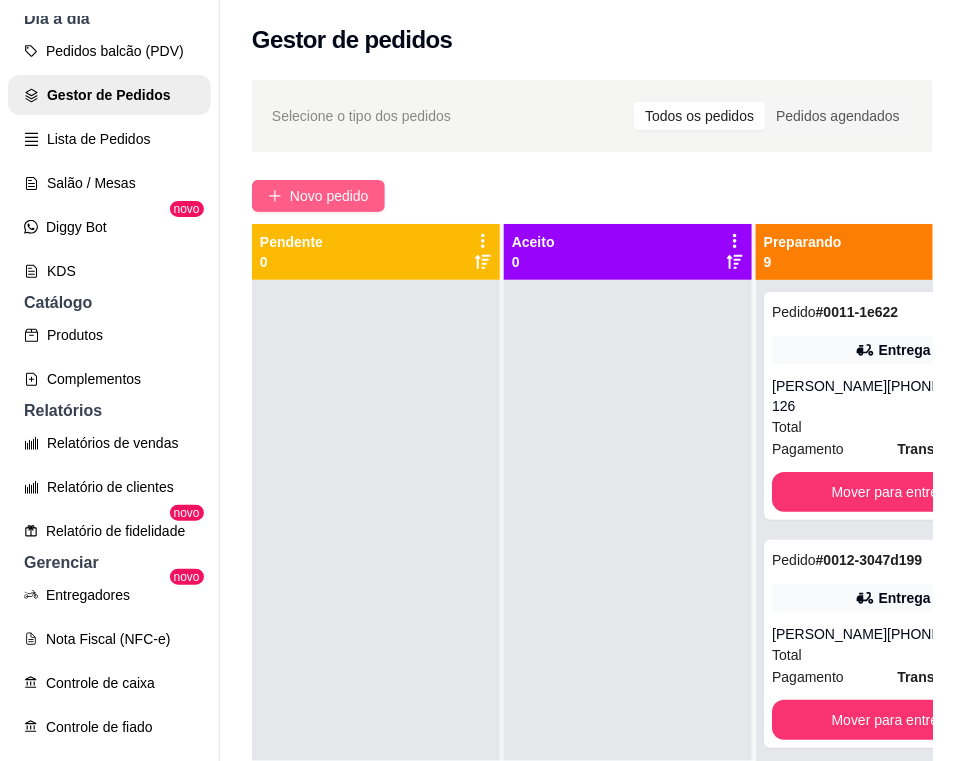 click on "Novo pedido" at bounding box center (329, 196) 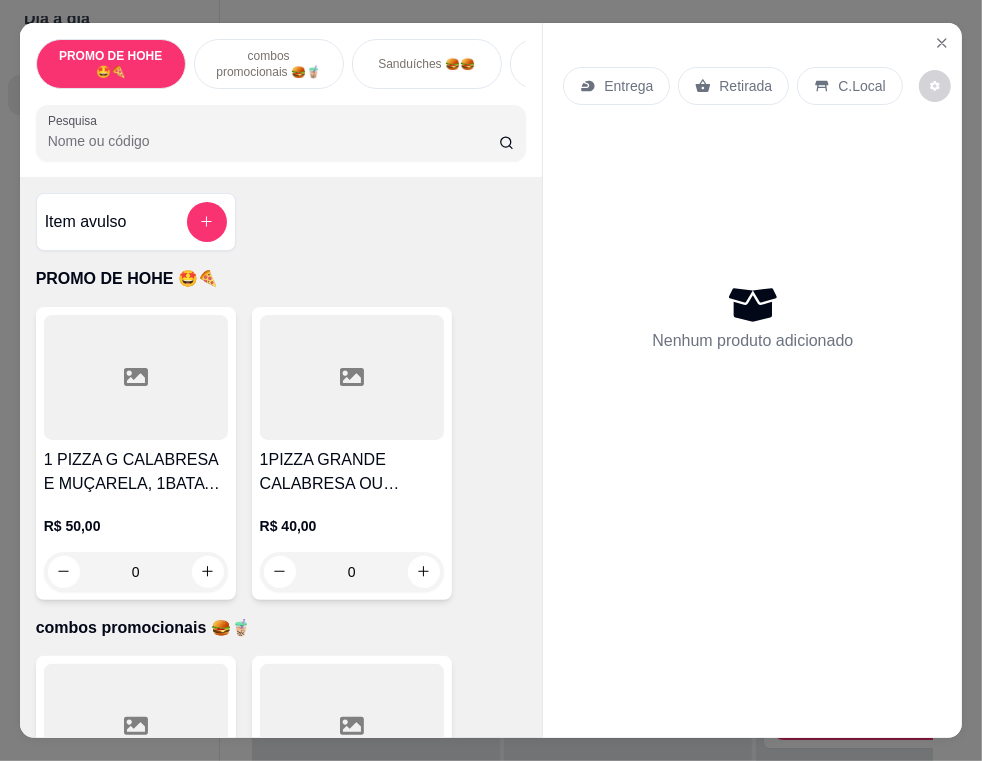 click on "combos promocionais 🍔🧋" at bounding box center [269, 64] 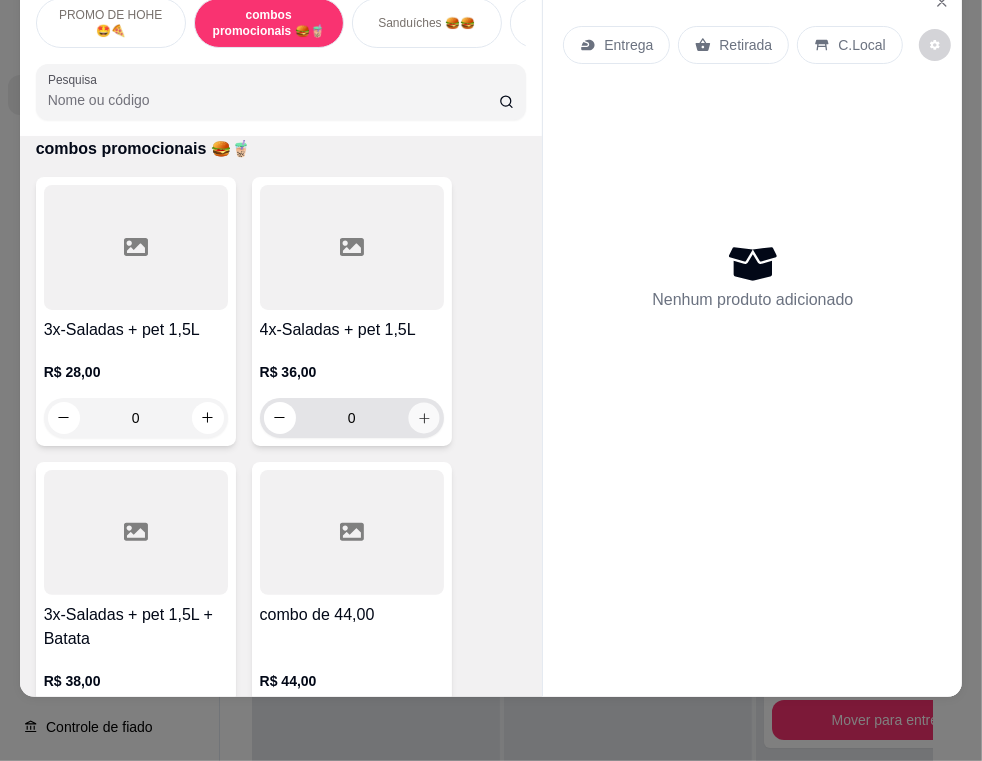 click 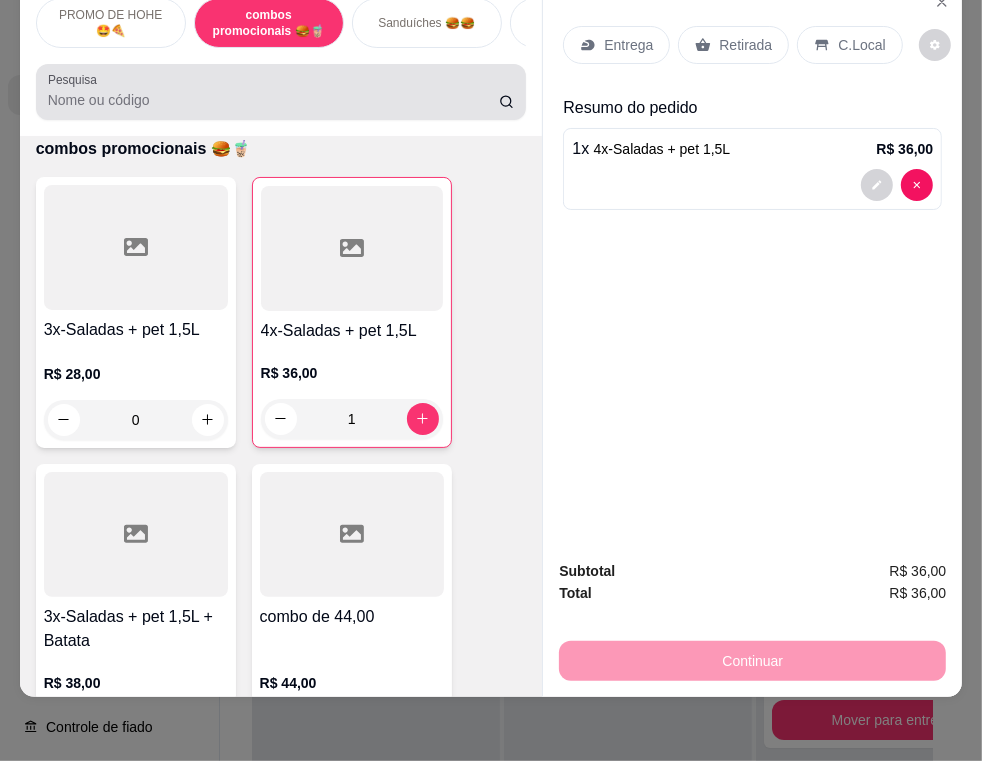 scroll, scrollTop: 0, scrollLeft: 0, axis: both 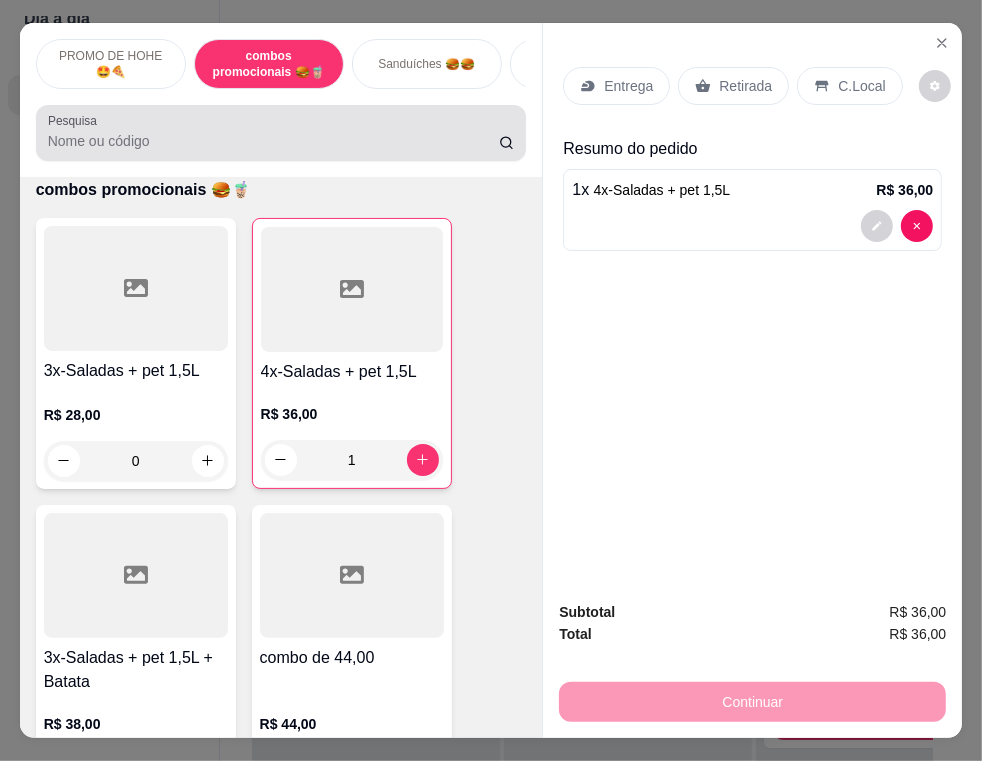 click at bounding box center [281, 133] 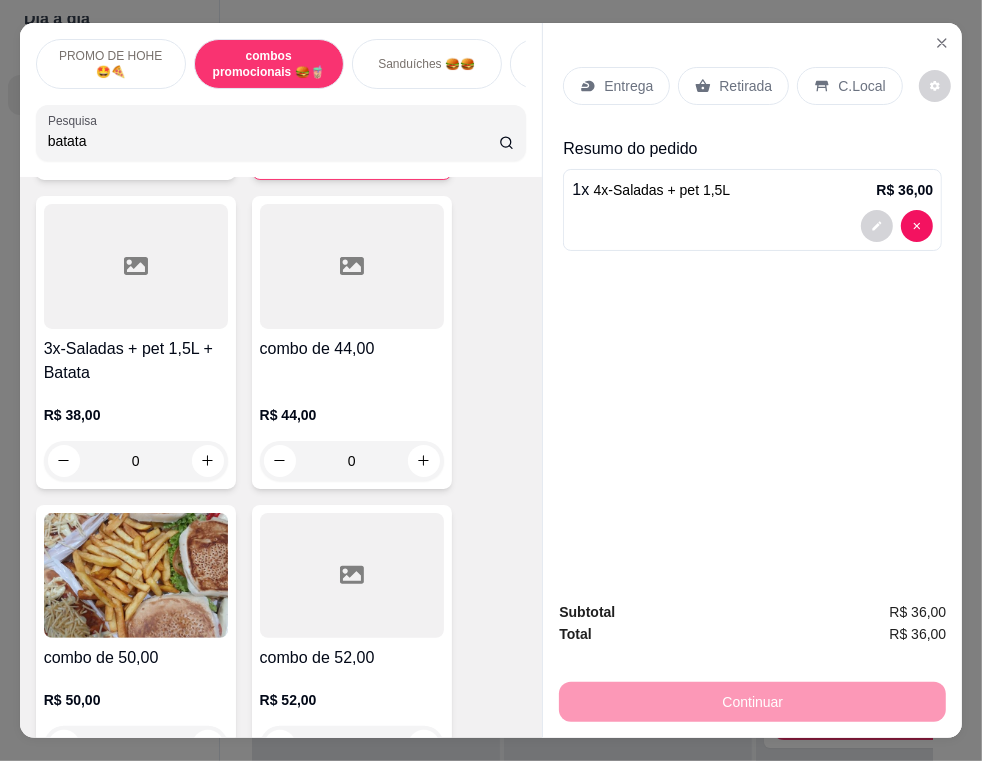 scroll, scrollTop: 1405, scrollLeft: 0, axis: vertical 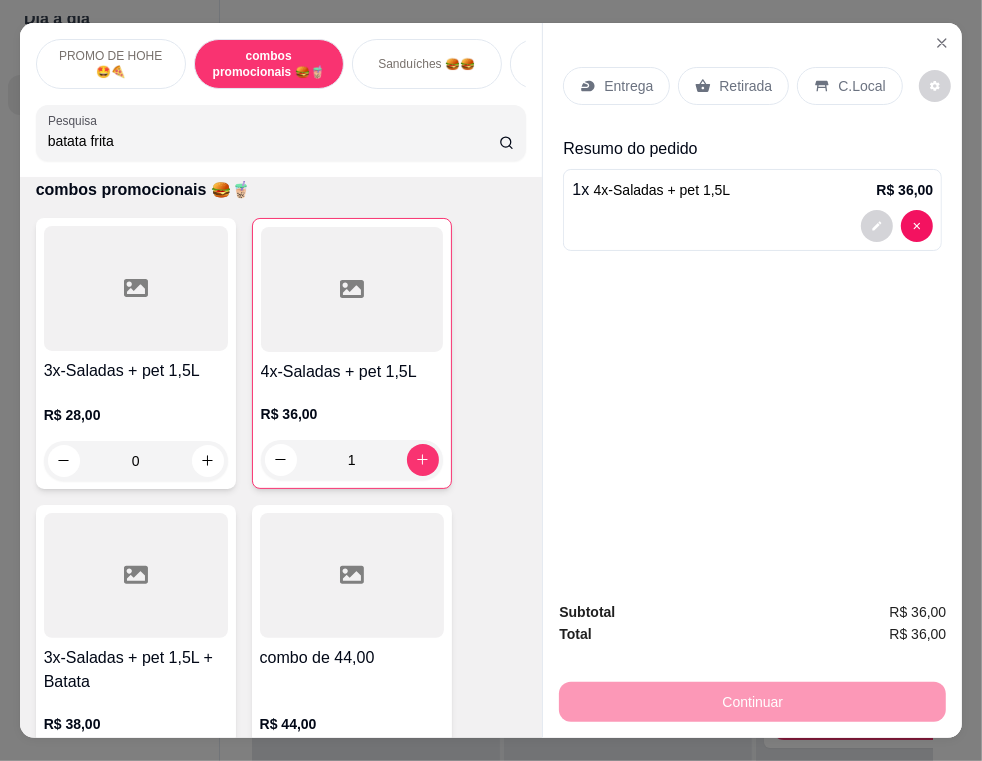 type on "batata frita" 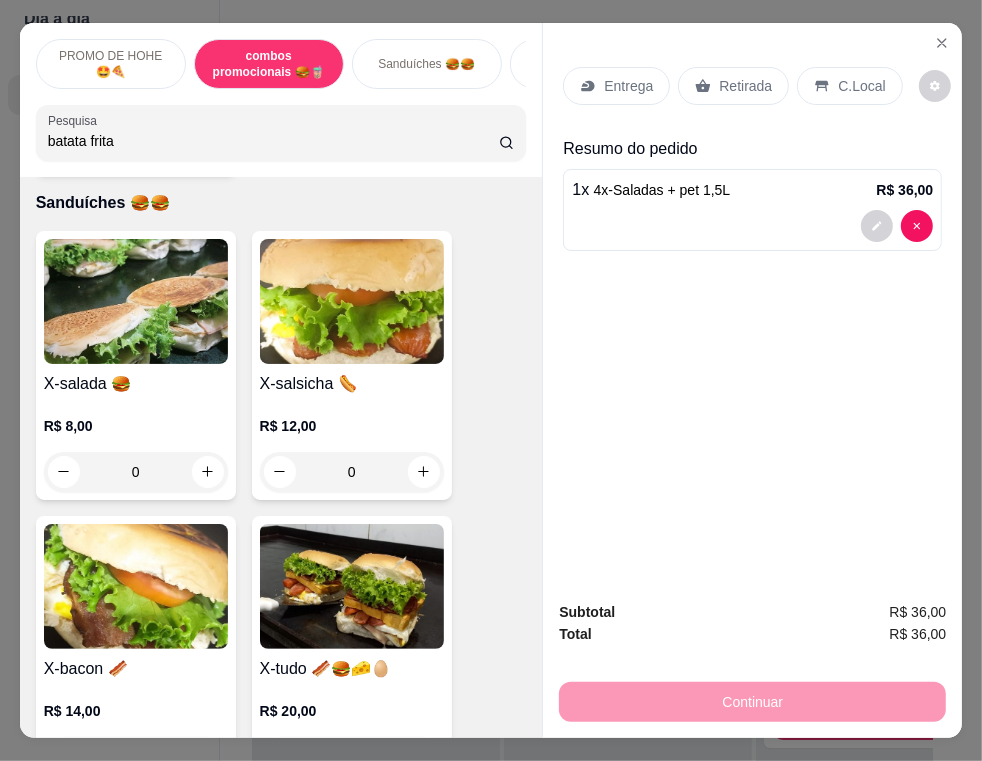 scroll, scrollTop: 3173, scrollLeft: 0, axis: vertical 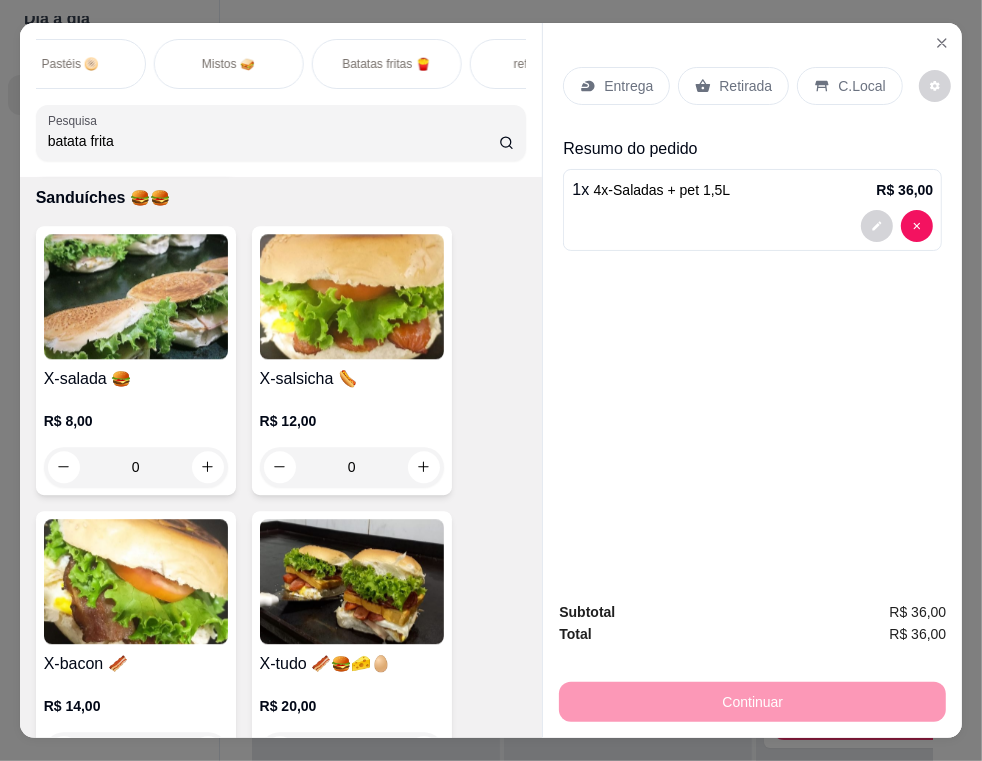 click on "Batatas fritas 🍟" at bounding box center [386, 64] 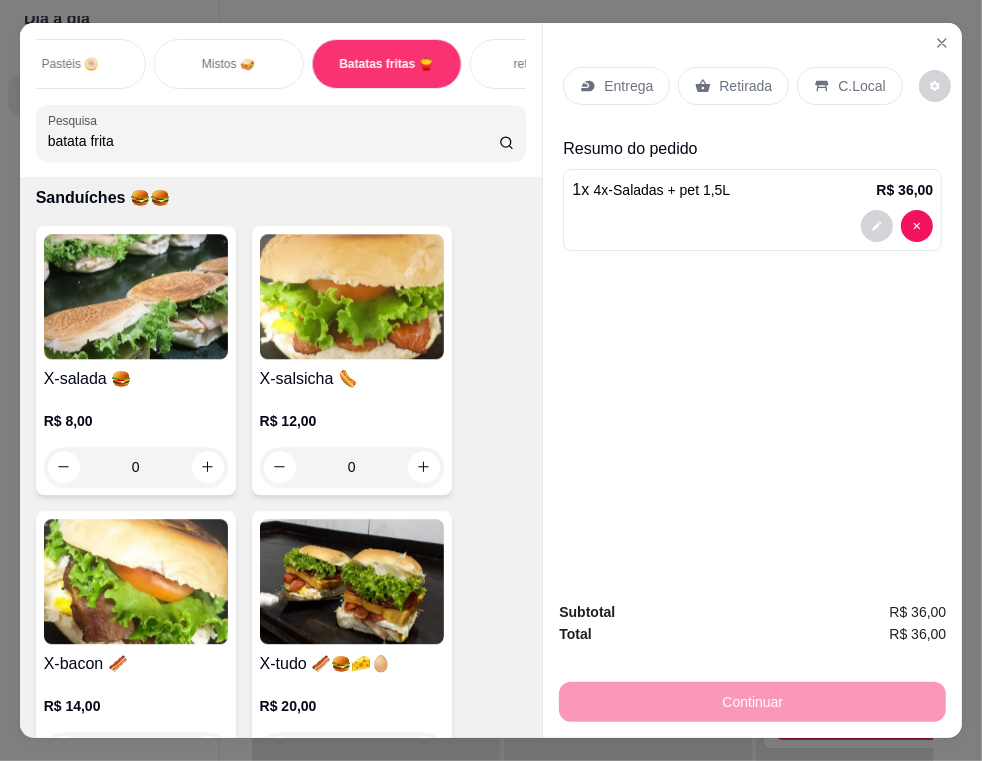 scroll, scrollTop: 9023, scrollLeft: 0, axis: vertical 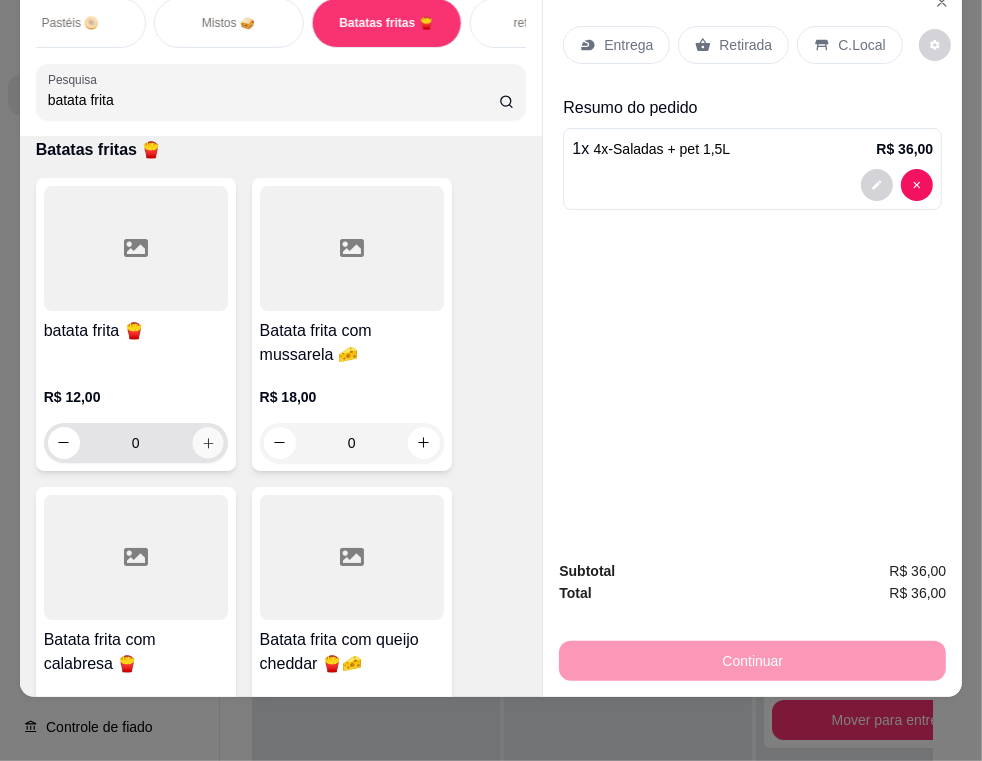 click 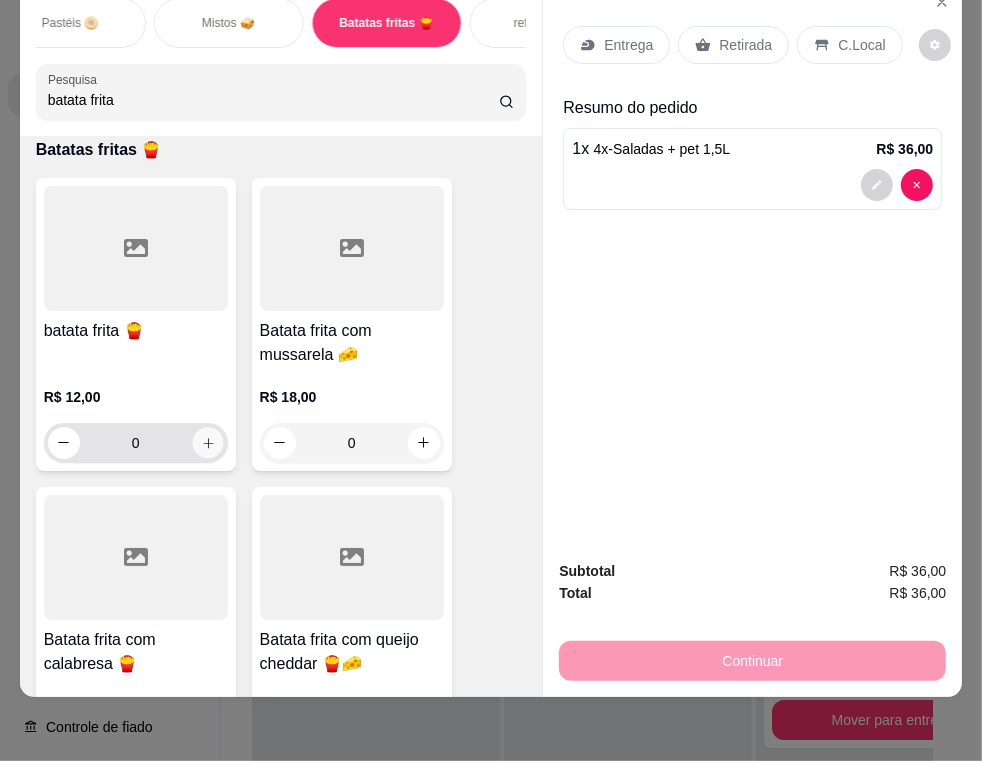 type on "1" 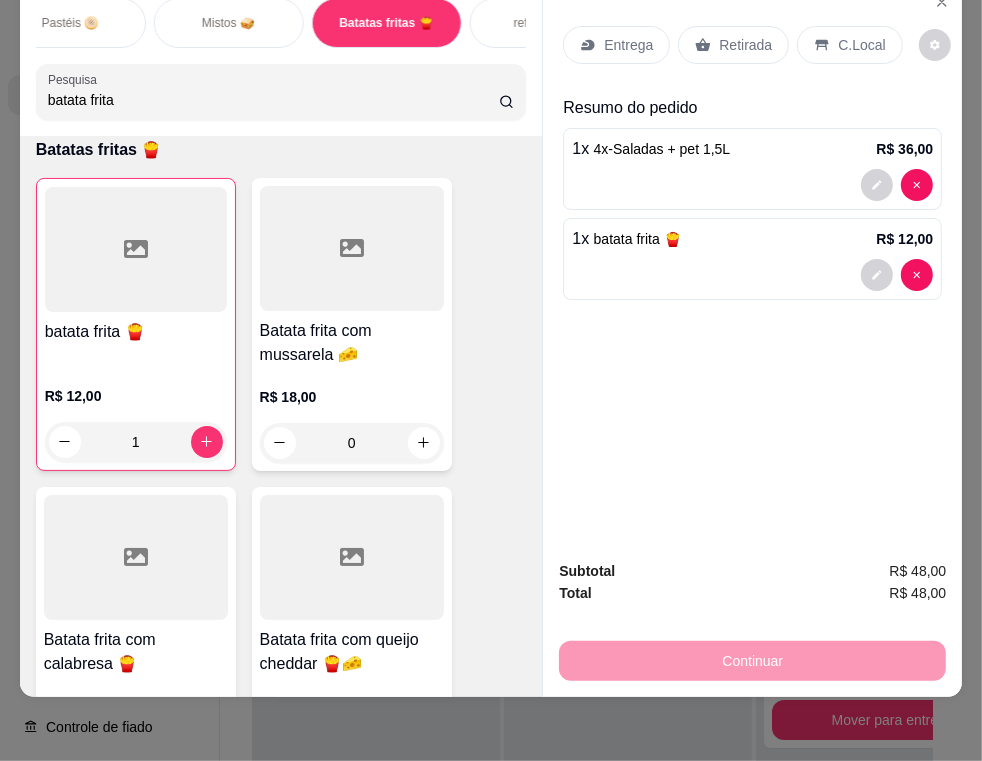 click on "Entrega" at bounding box center [616, 45] 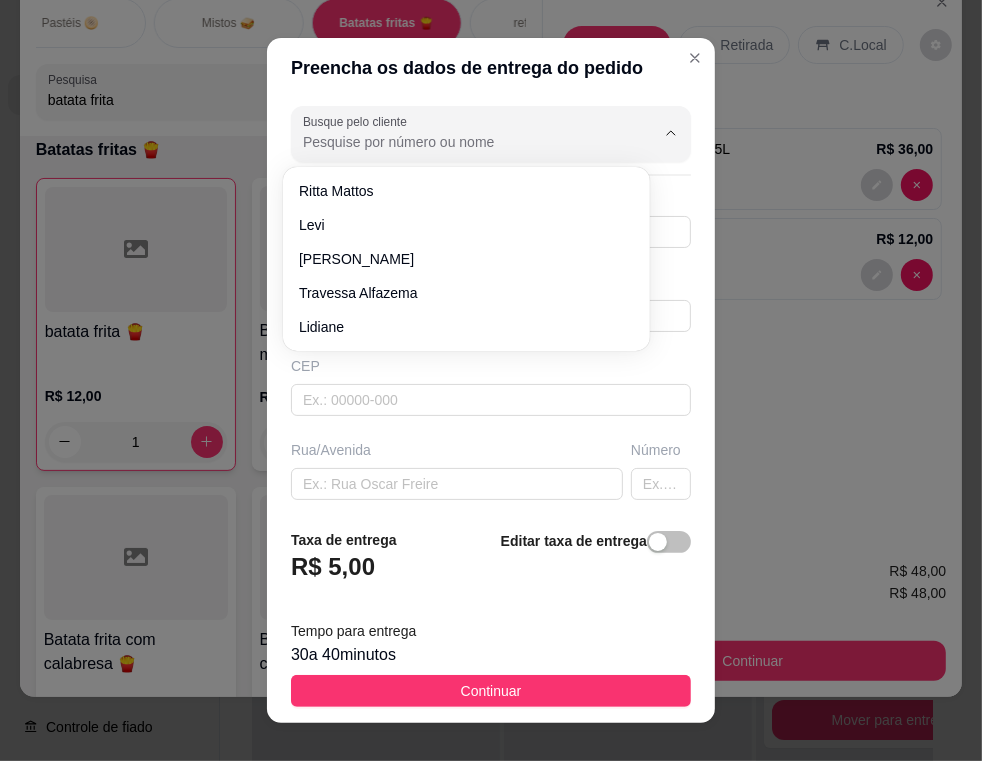 click on "Busque pelo cliente" at bounding box center (463, 142) 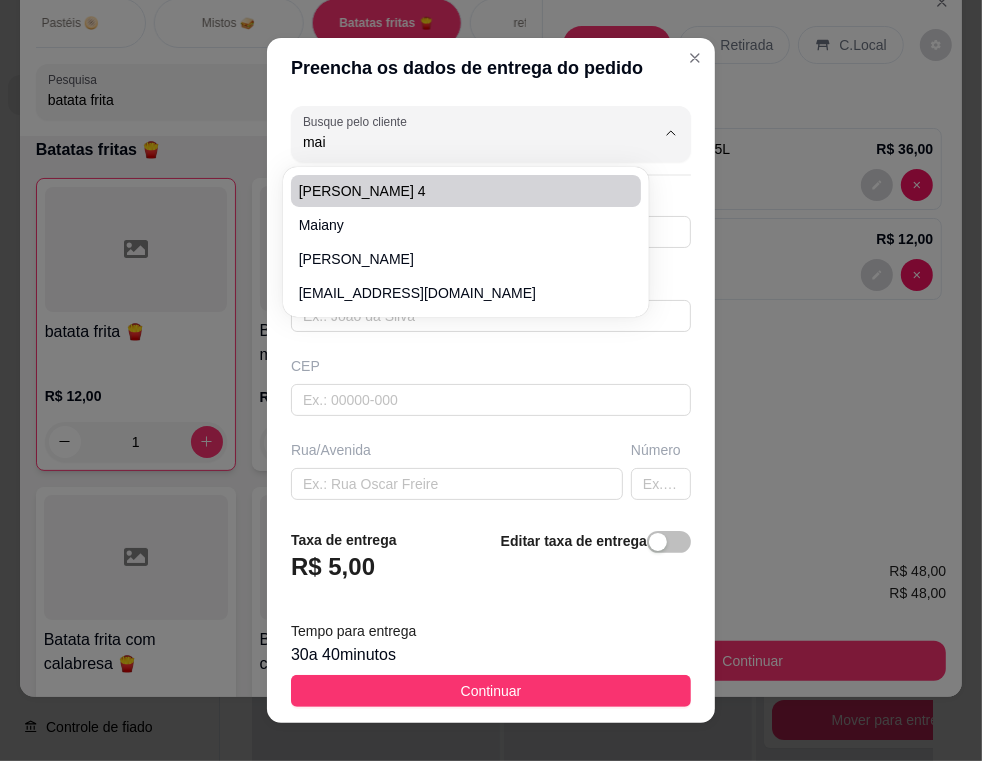 click on "[PERSON_NAME] 4" at bounding box center [456, 191] 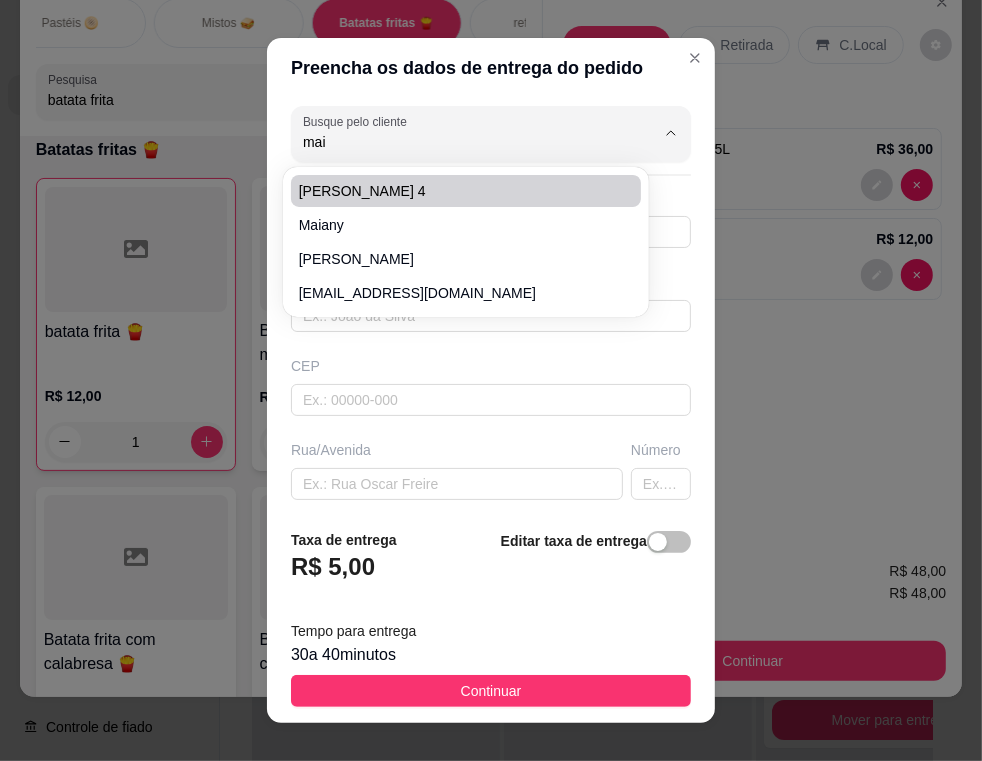 type on "[PERSON_NAME] 4" 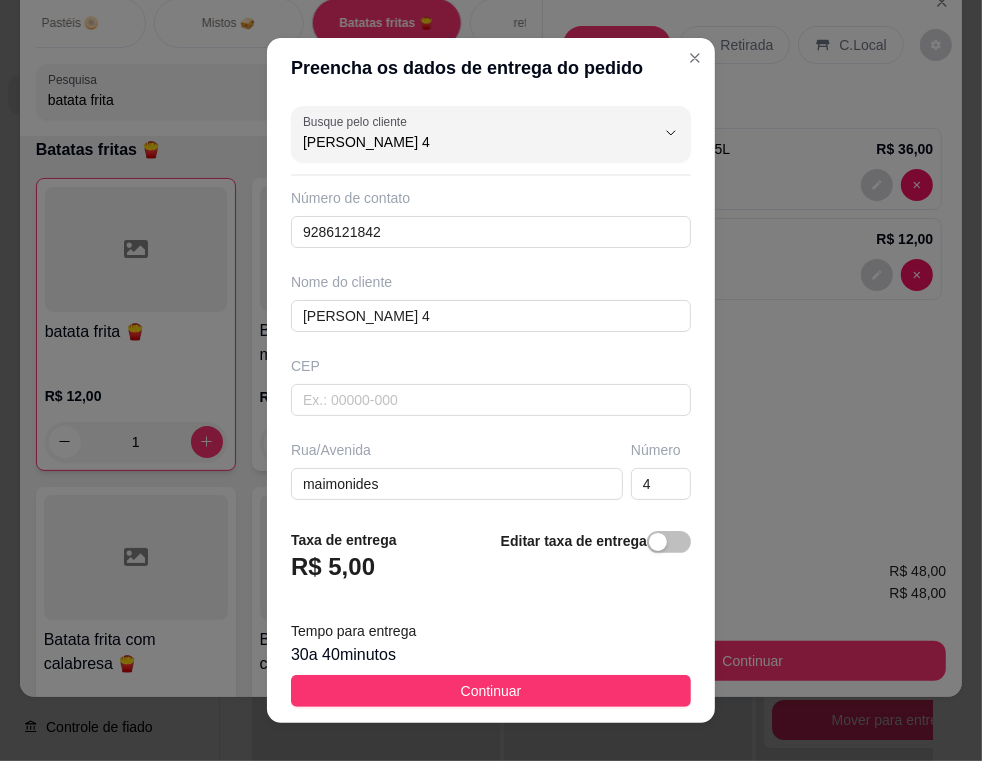 type on "[PERSON_NAME] 4" 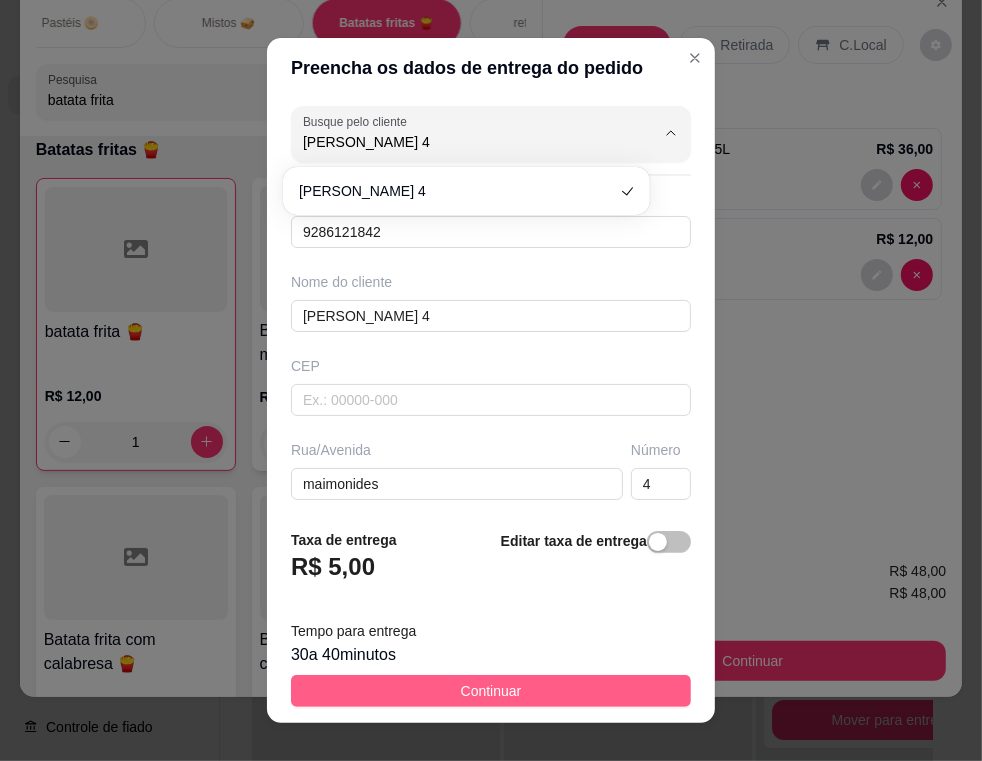click on "Continuar" at bounding box center (491, 691) 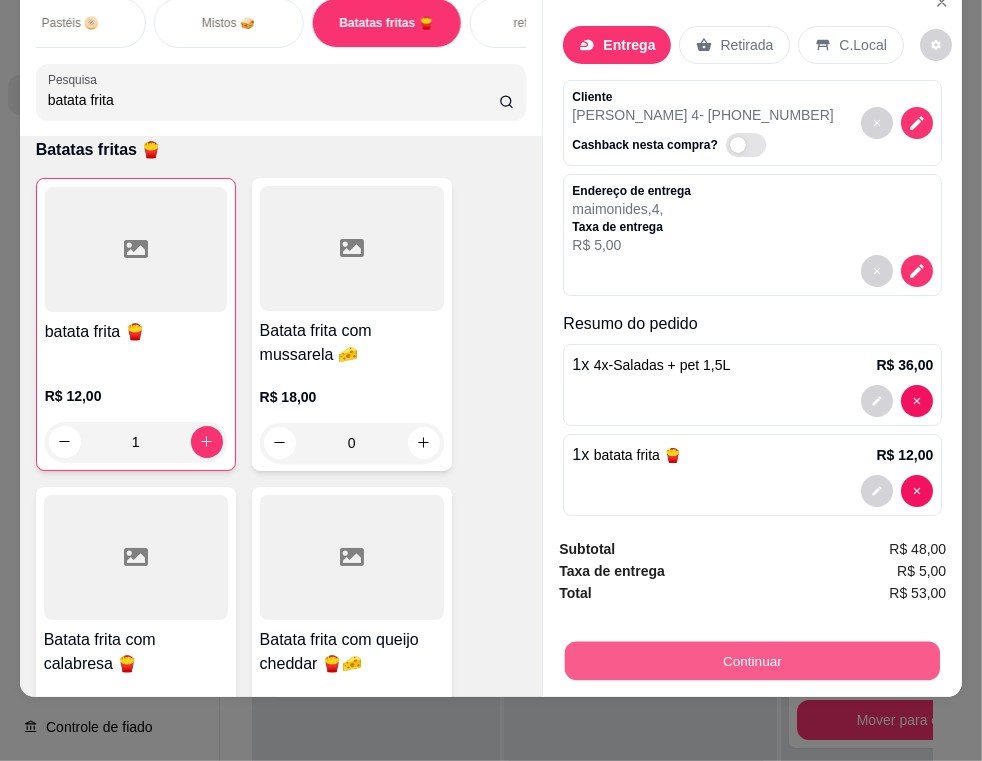 click on "Continuar" at bounding box center (752, 661) 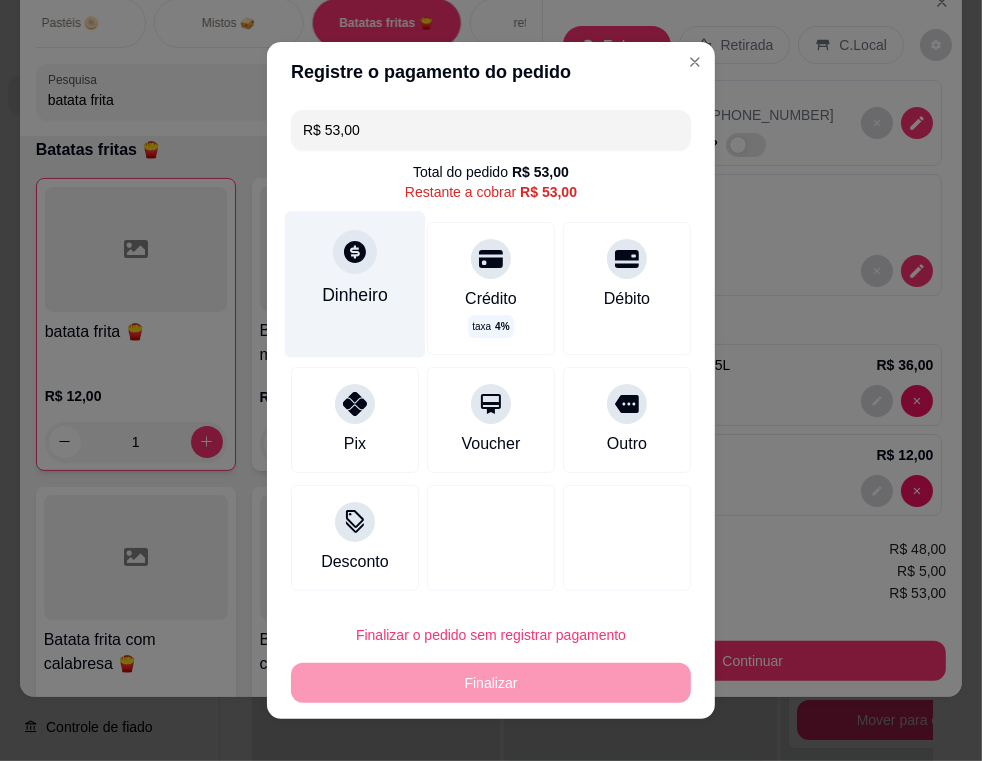 click on "Dinheiro" at bounding box center (355, 296) 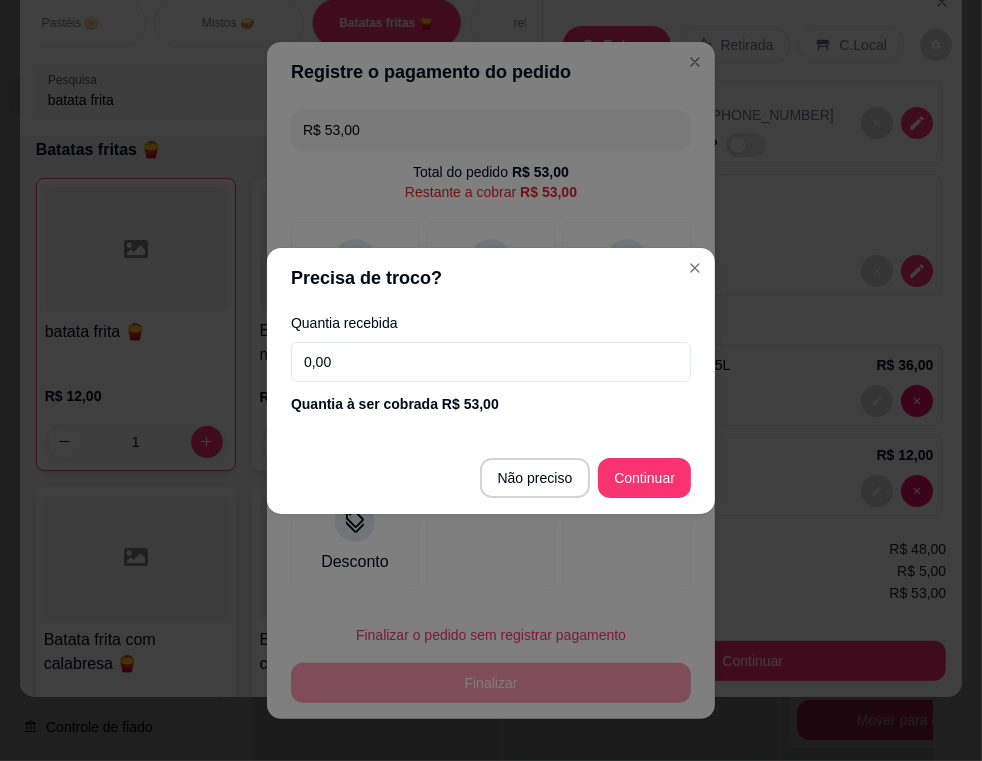 click on "0,00" at bounding box center (491, 362) 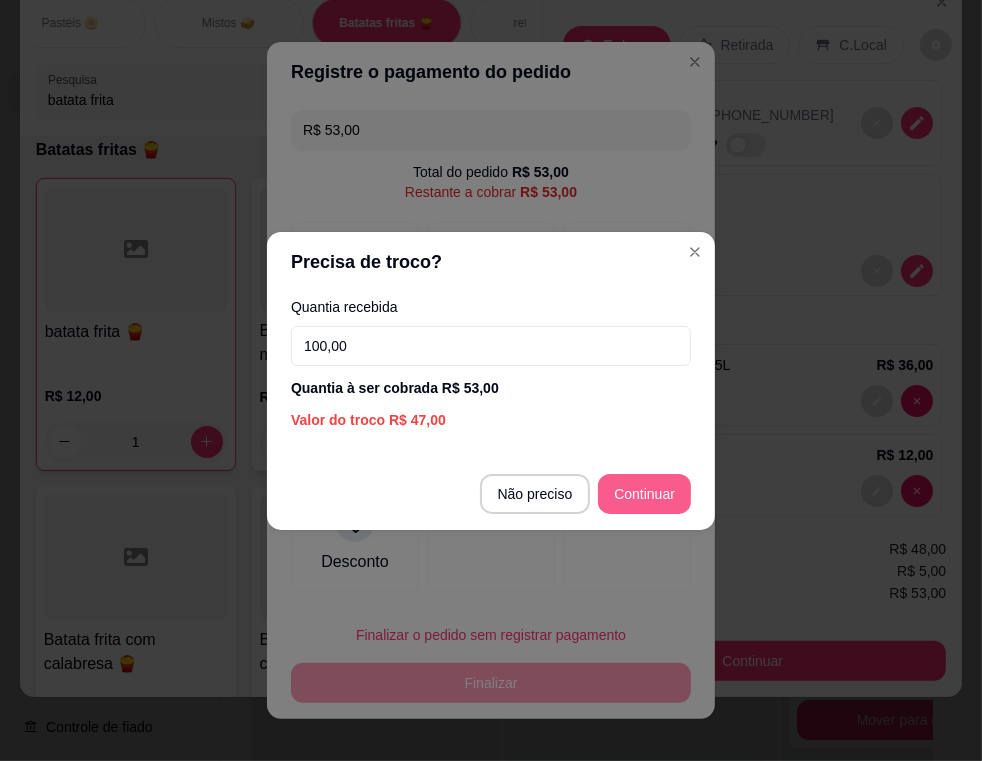 type on "100,00" 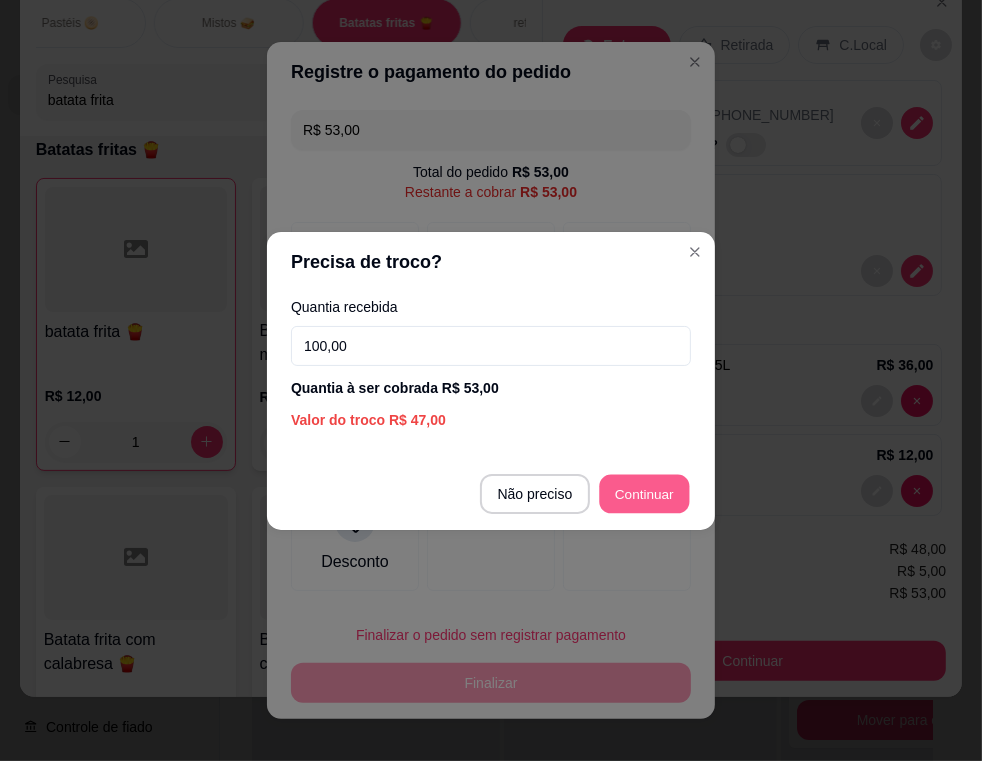 type on "R$ 0,00" 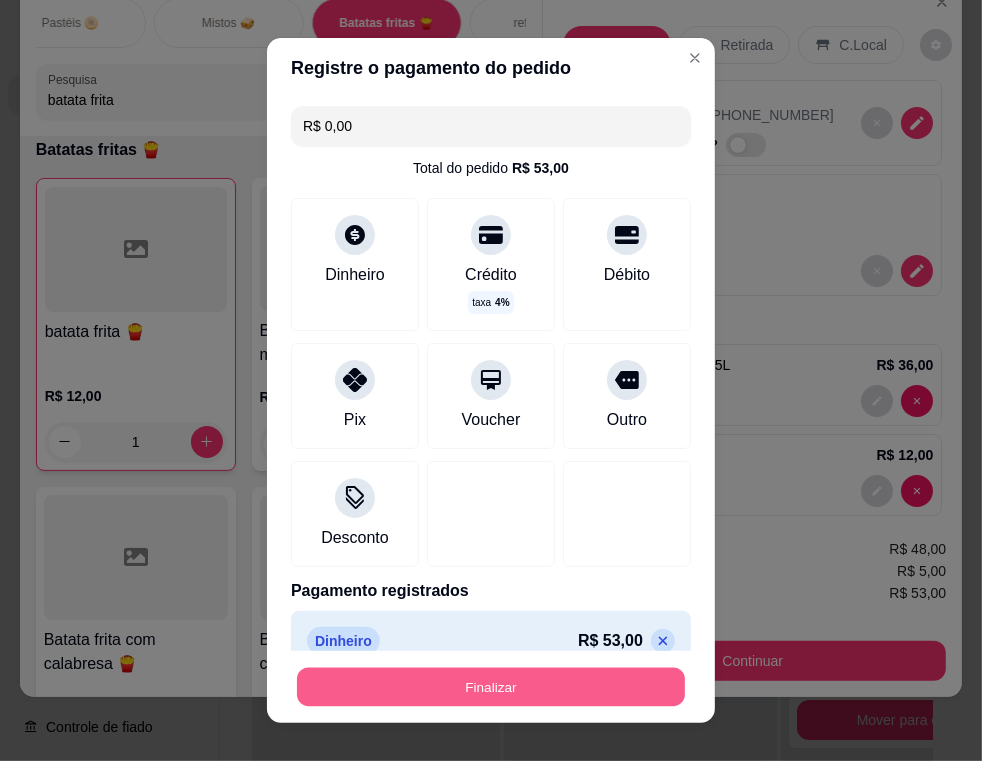 click on "Finalizar" at bounding box center (491, 687) 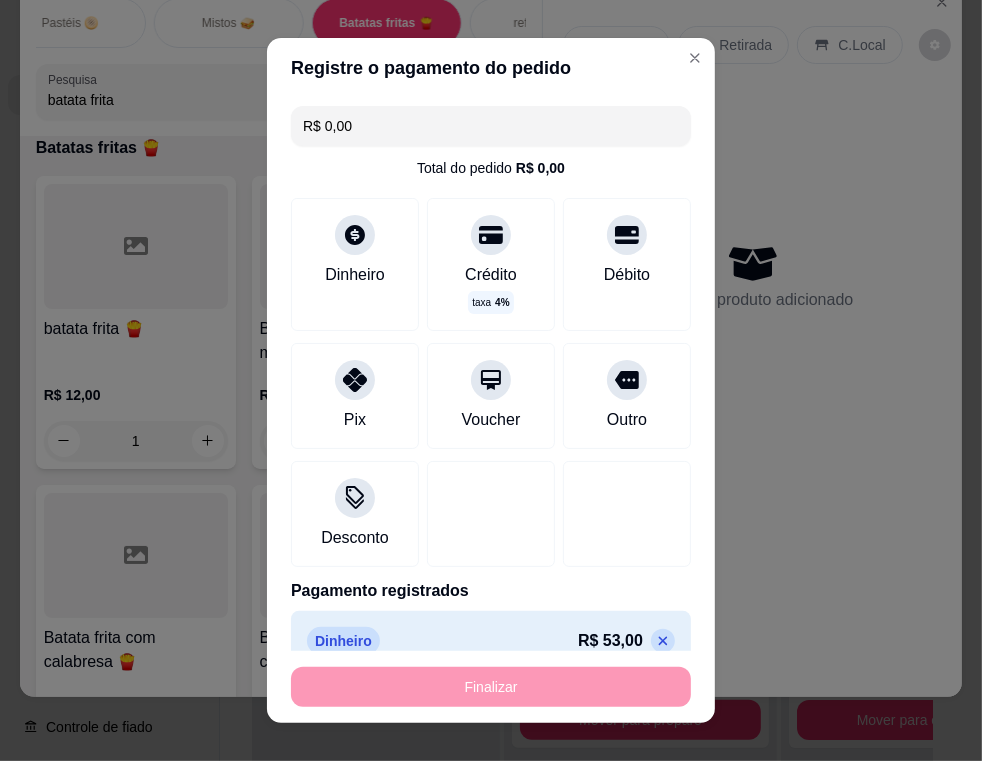 type on "0" 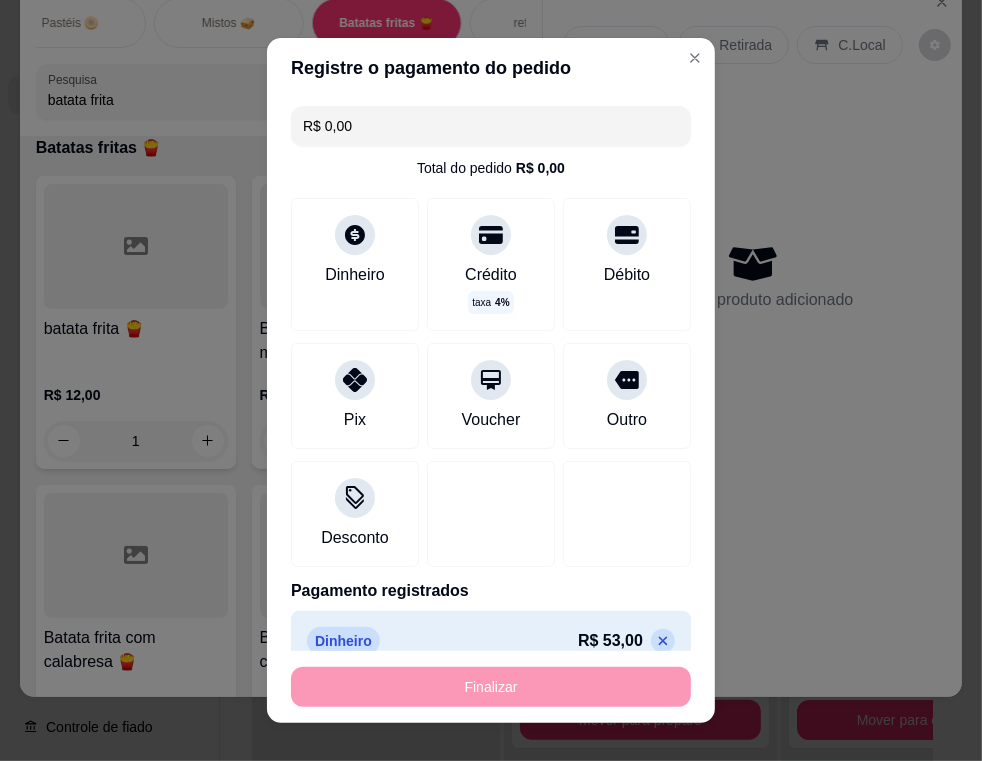 type on "0" 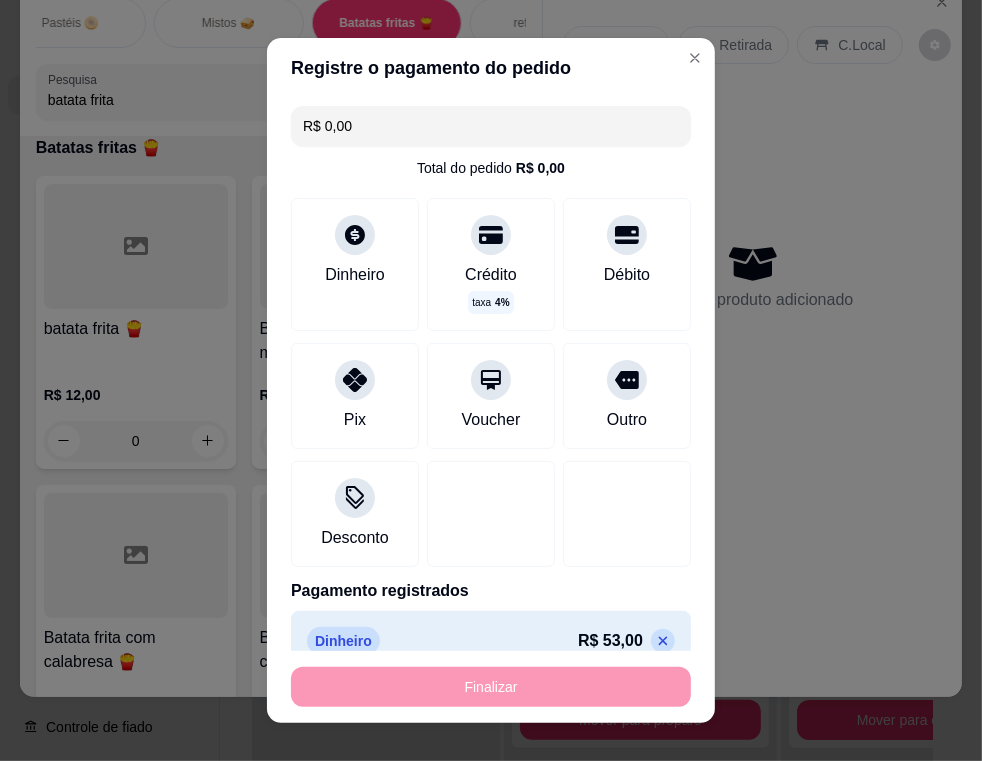 type on "-R$ 53,00" 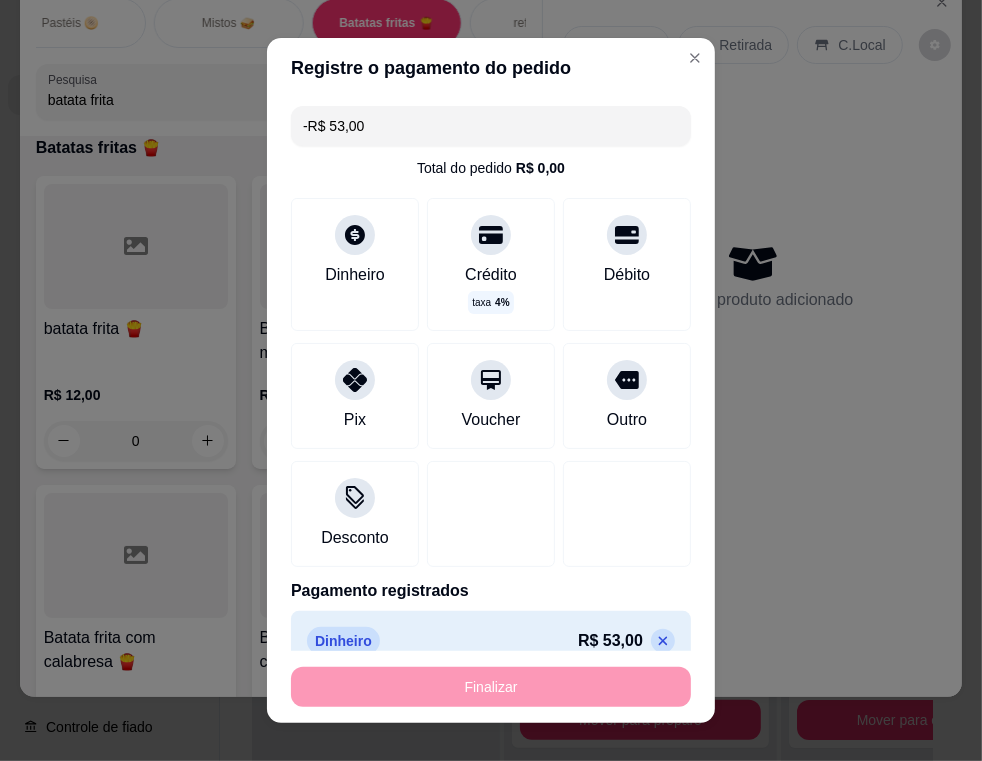 scroll, scrollTop: 9021, scrollLeft: 0, axis: vertical 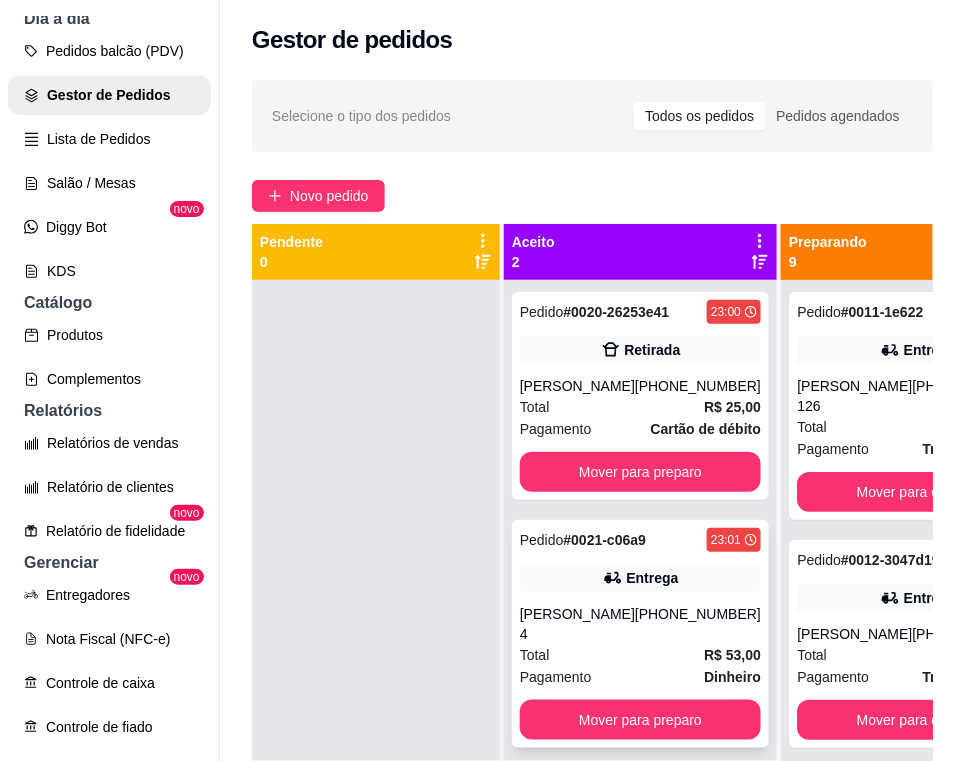 click on "[PERSON_NAME] 4" at bounding box center (577, 624) 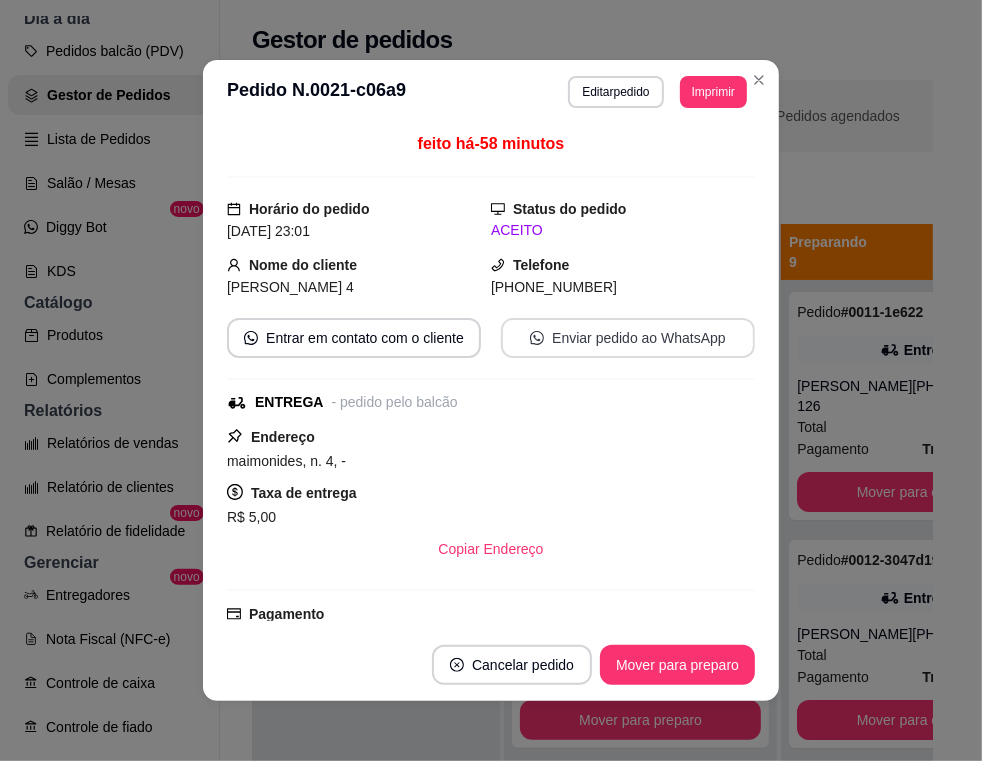 click on "Enviar pedido ao WhatsApp" at bounding box center [628, 338] 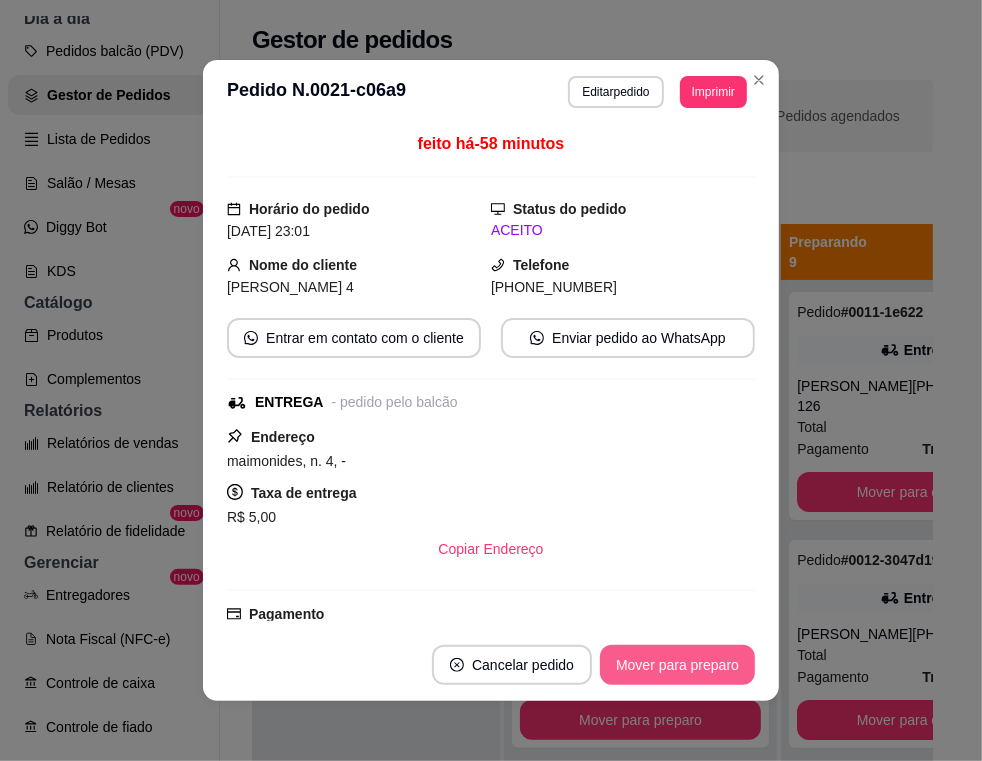 click on "Mover para preparo" at bounding box center (677, 665) 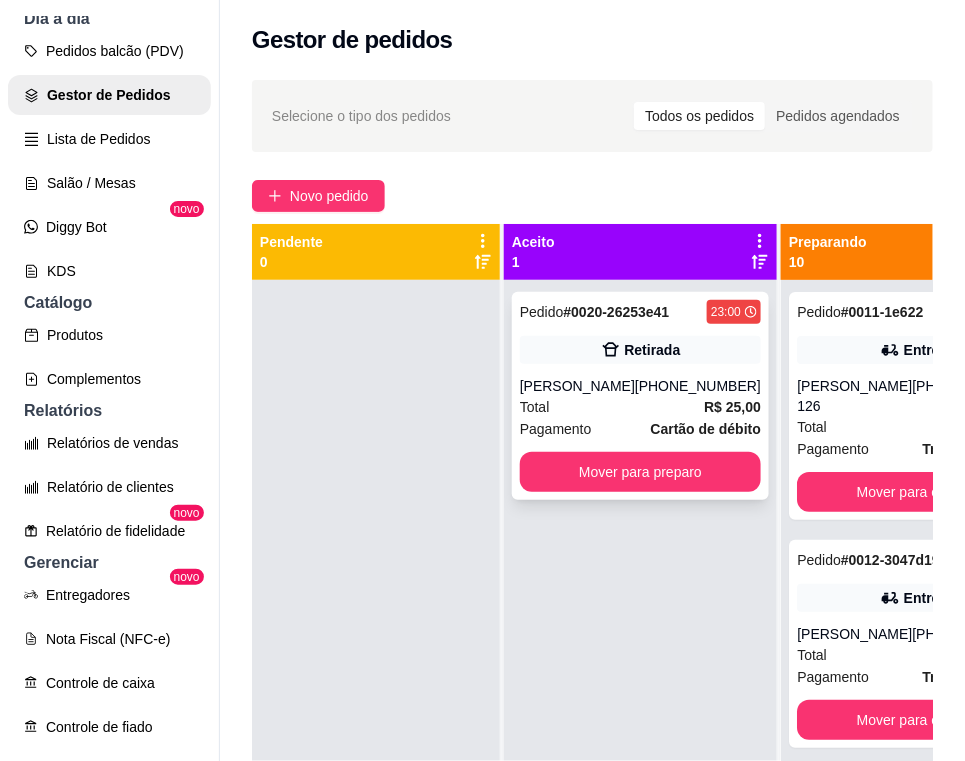 click on "Total" at bounding box center (535, 407) 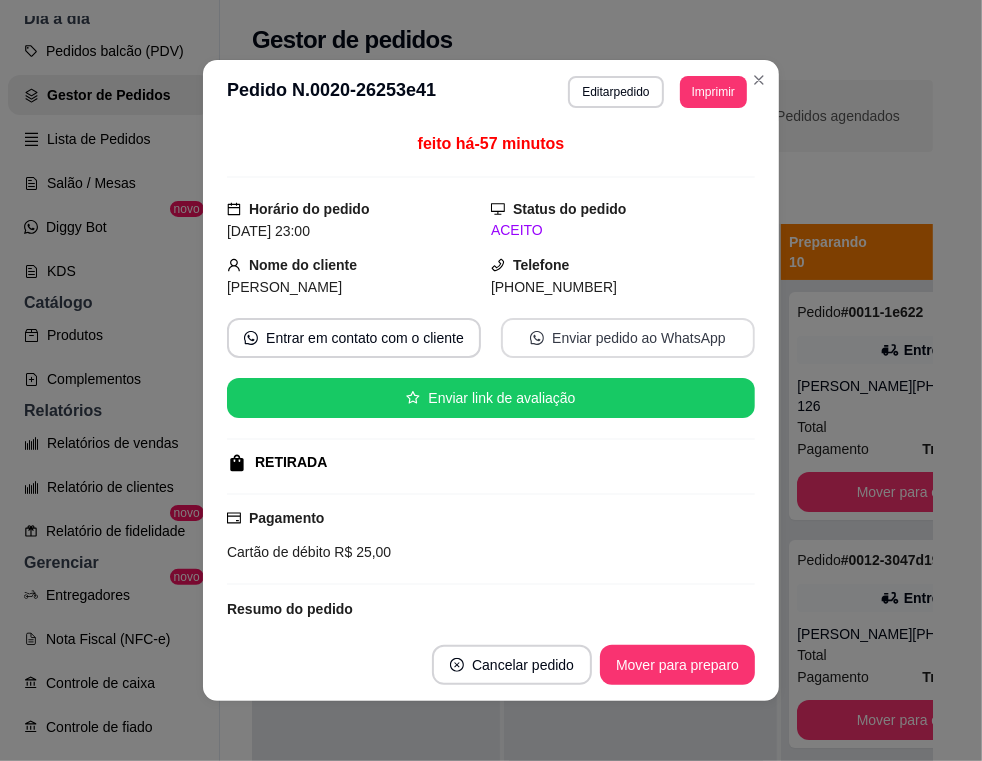 click on "Enviar pedido ao WhatsApp" at bounding box center (628, 338) 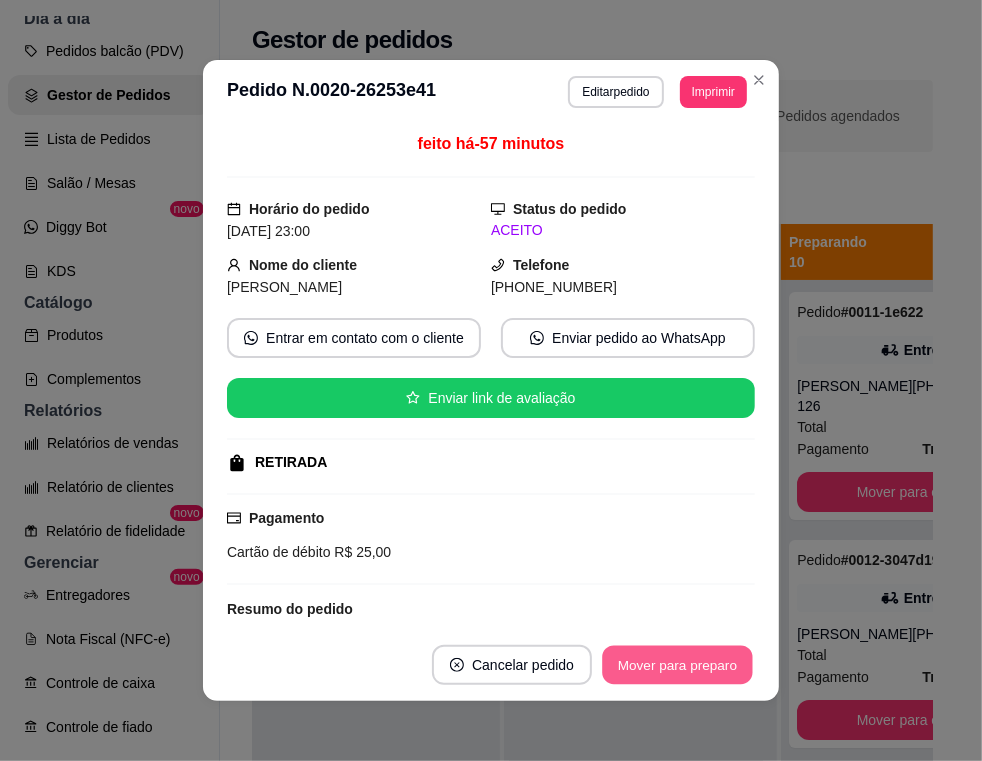 click on "Mover para preparo" at bounding box center [677, 665] 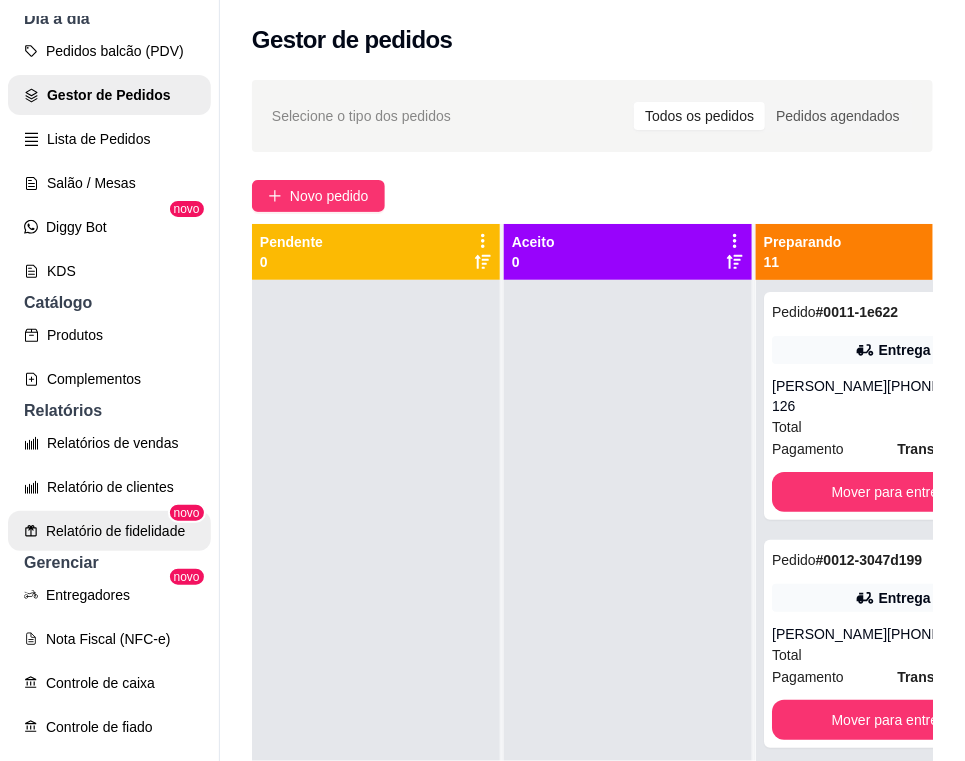 click on "Relatório de fidelidade" at bounding box center [109, 531] 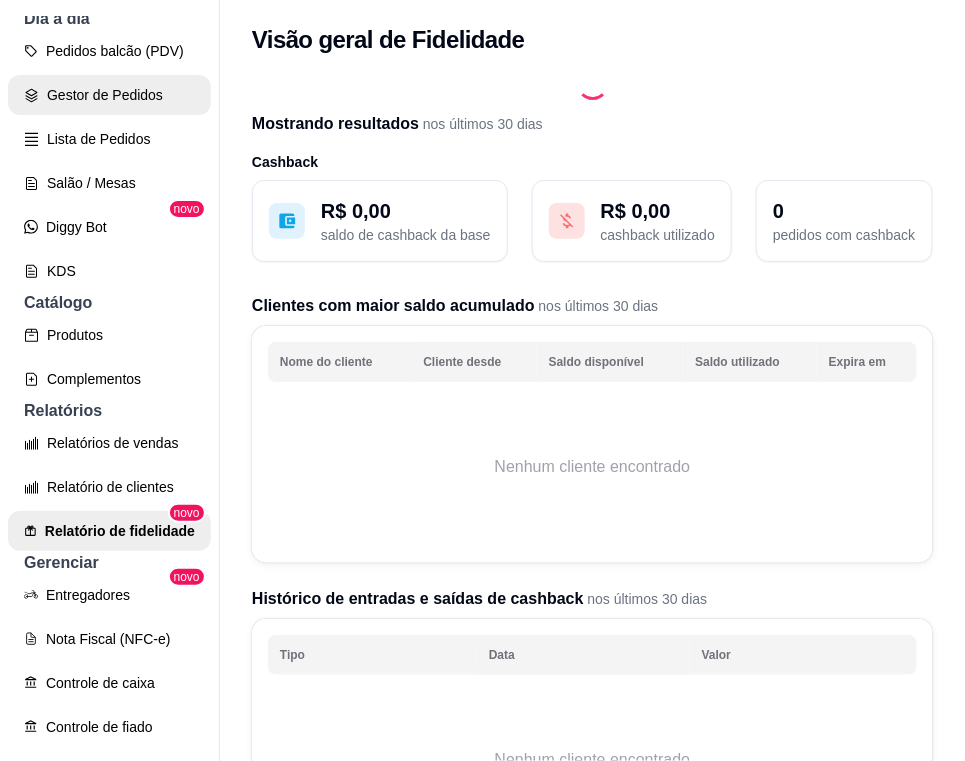 click on "Gestor de Pedidos" at bounding box center (109, 95) 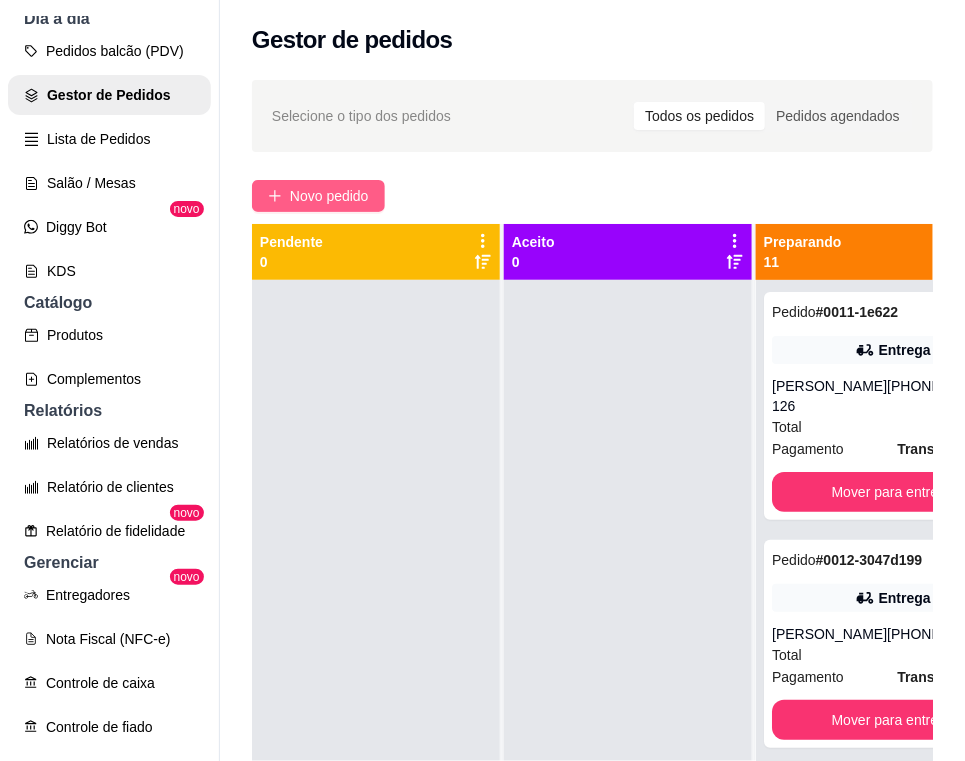 click on "Novo pedido" at bounding box center (318, 196) 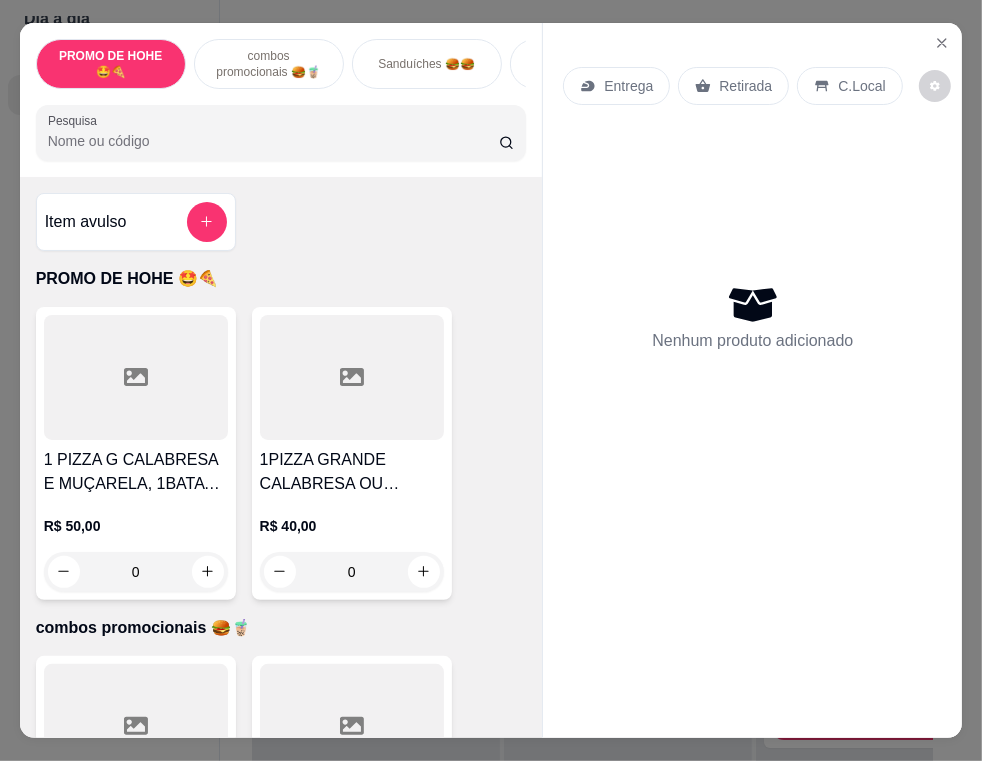 click on "Sanduíches 🍔🍔" at bounding box center [426, 64] 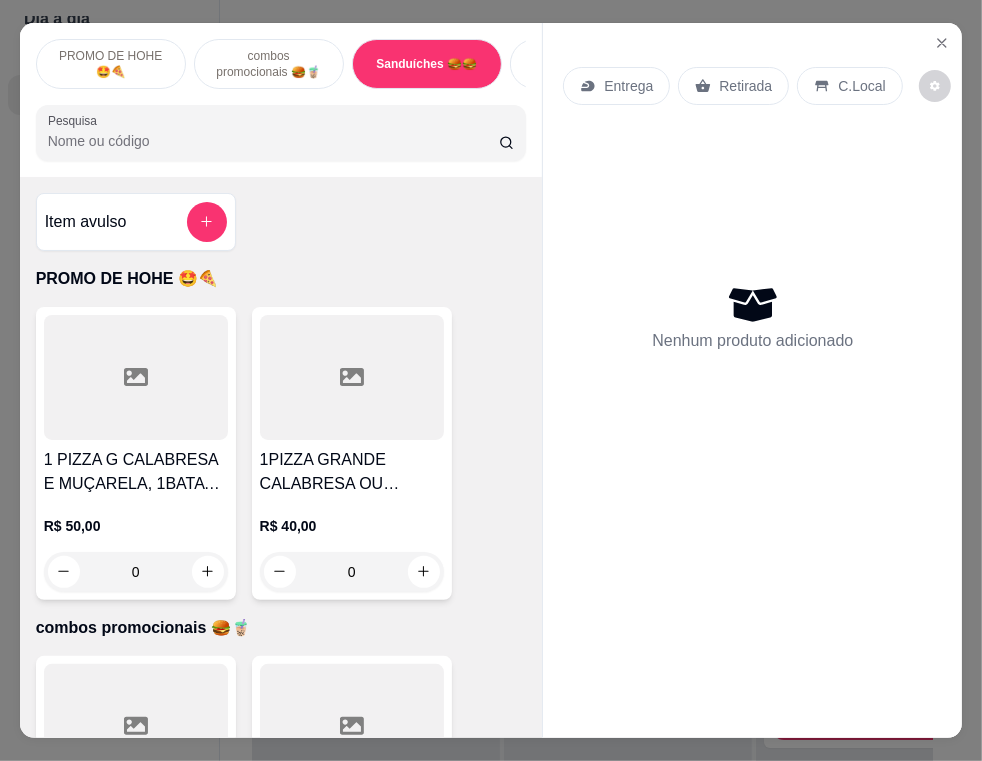 scroll, scrollTop: 2213, scrollLeft: 0, axis: vertical 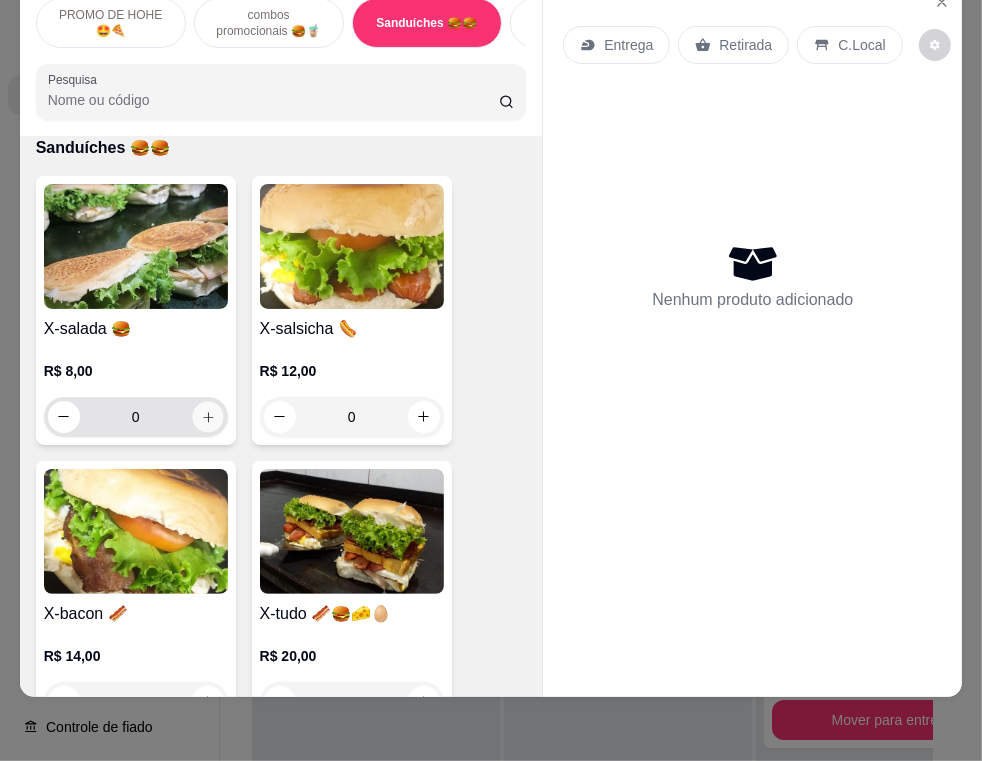click at bounding box center (207, 416) 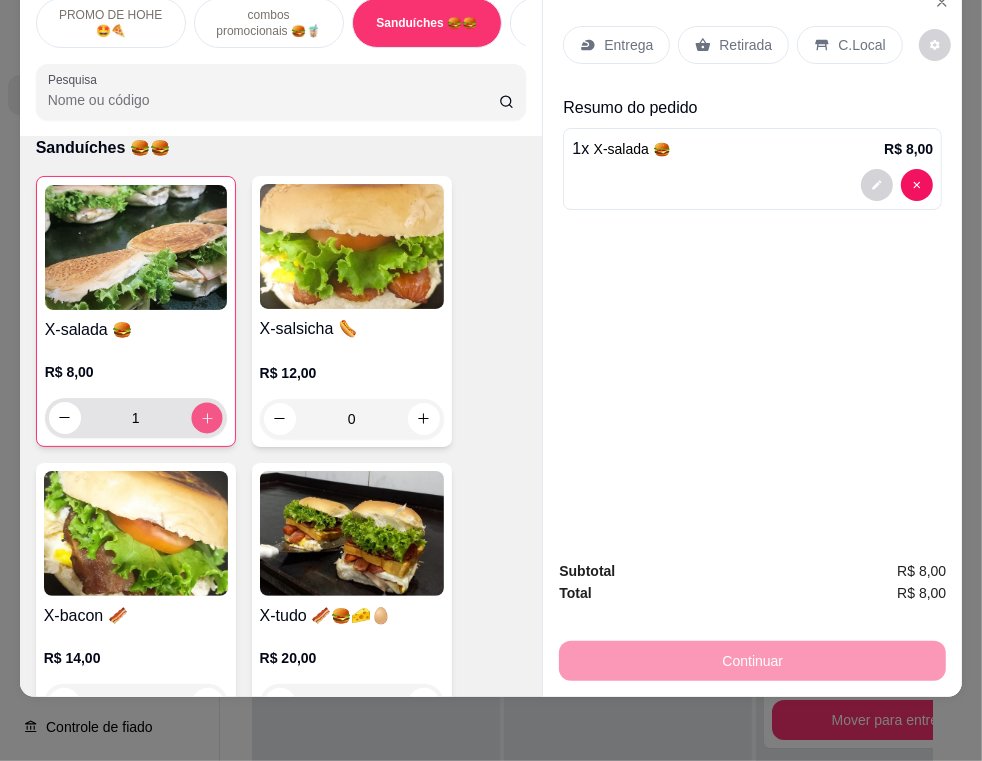 click at bounding box center (206, 417) 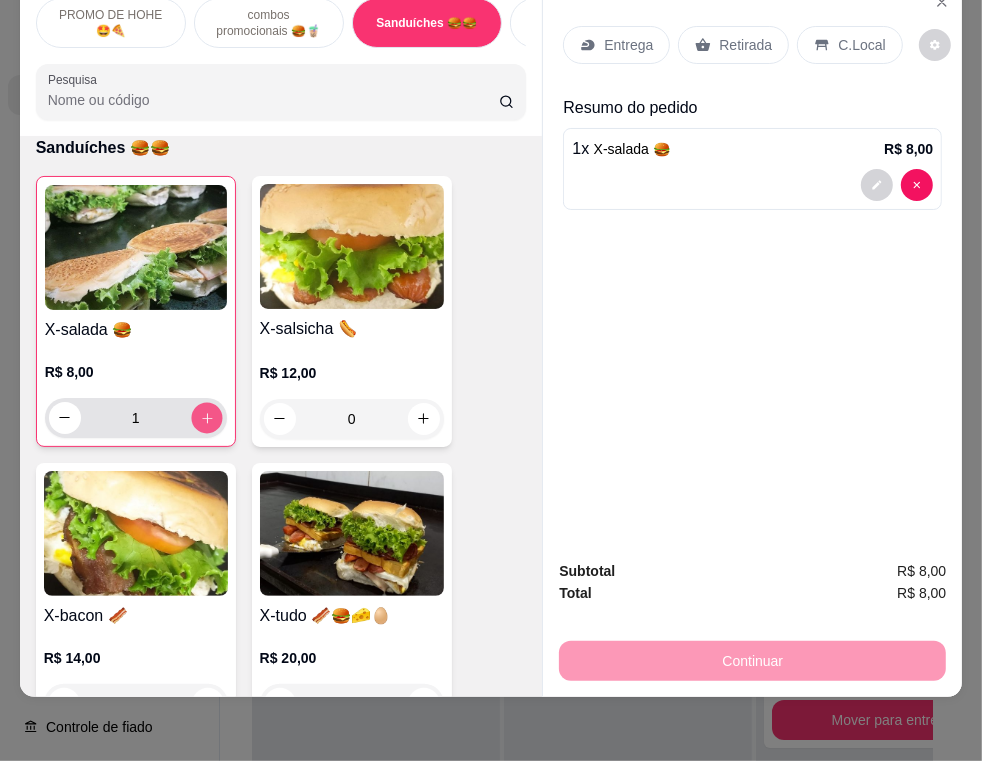 type on "2" 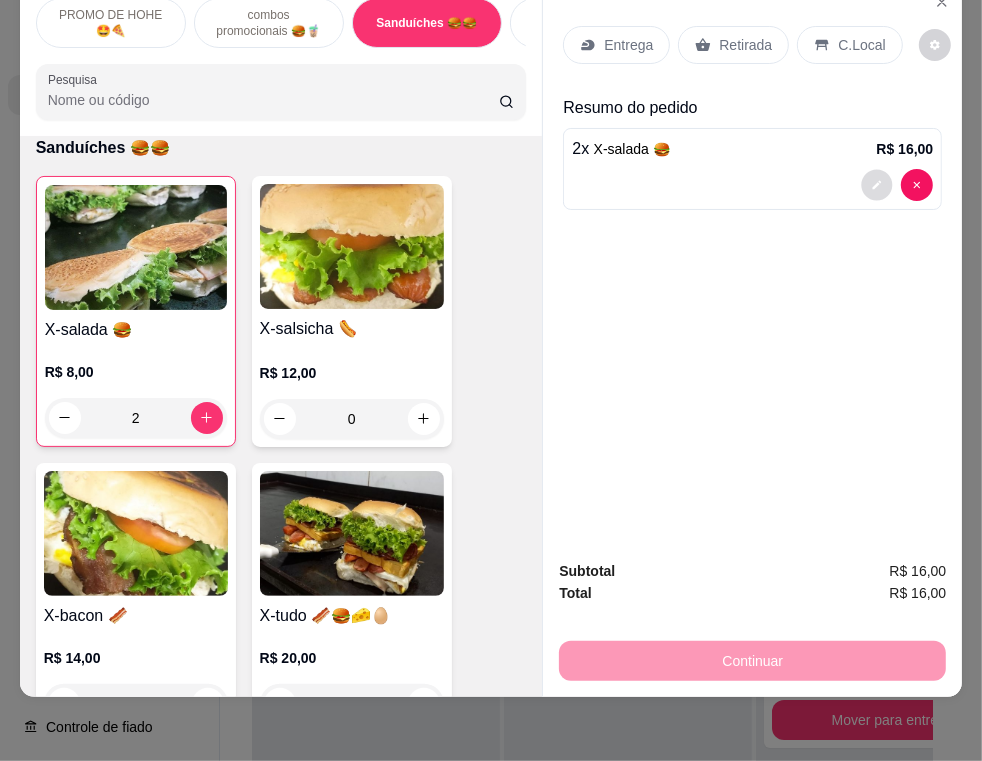 click 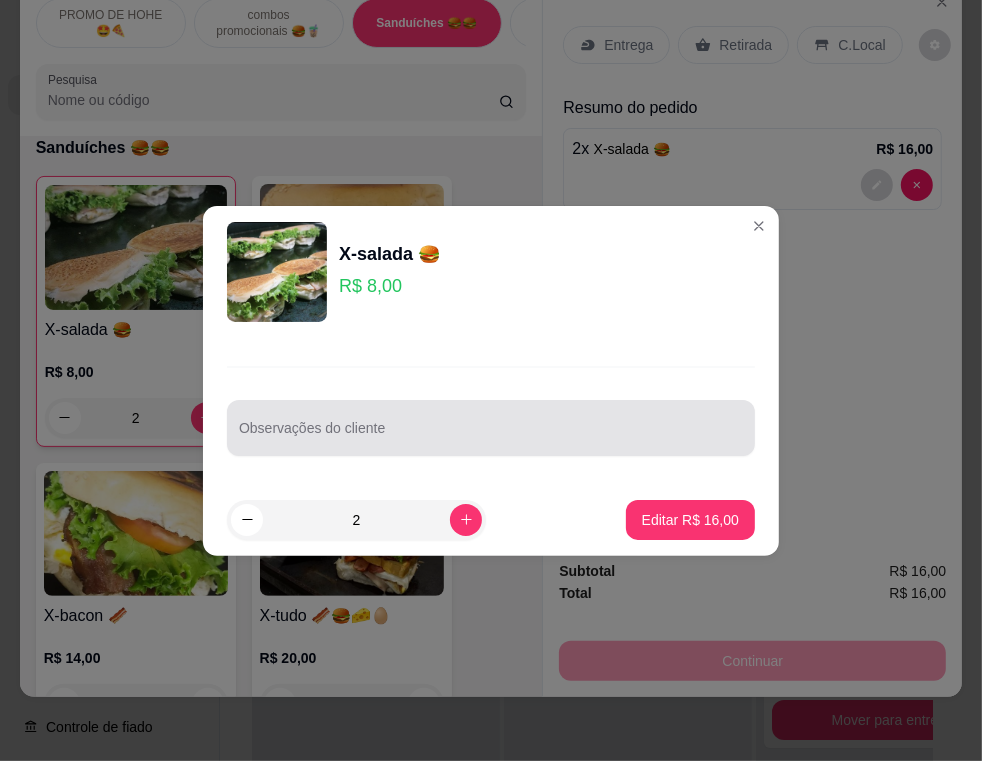 click at bounding box center [491, 428] 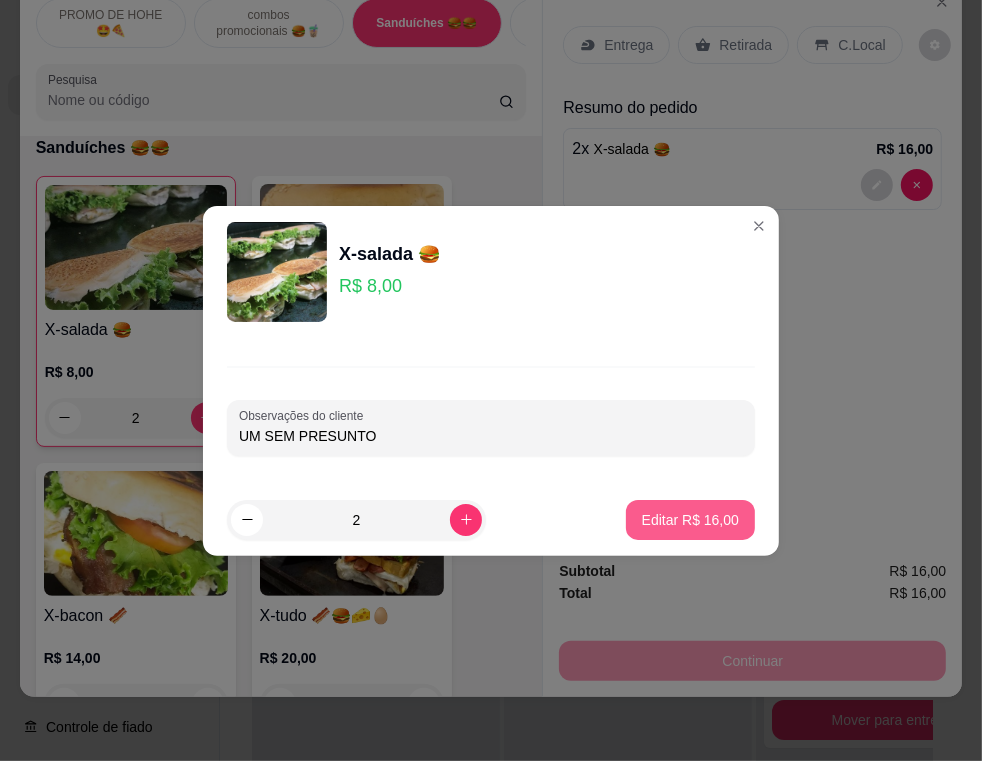 type on "UM SEM PRESUNTO" 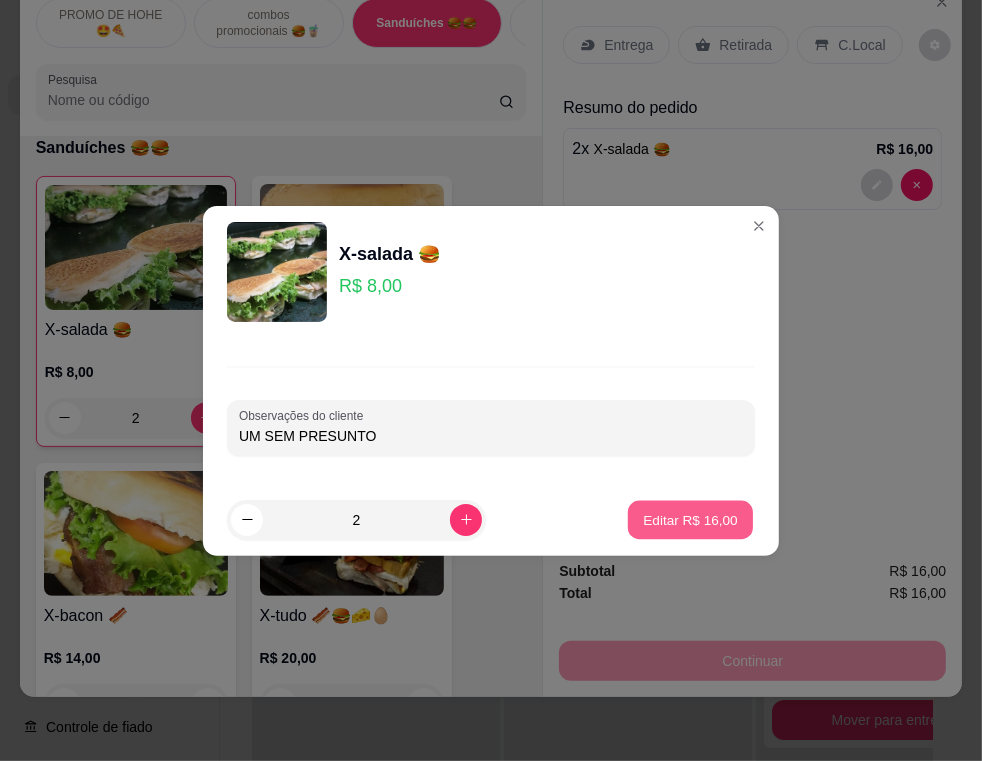 click on "Editar   R$ 16,00" at bounding box center (690, 519) 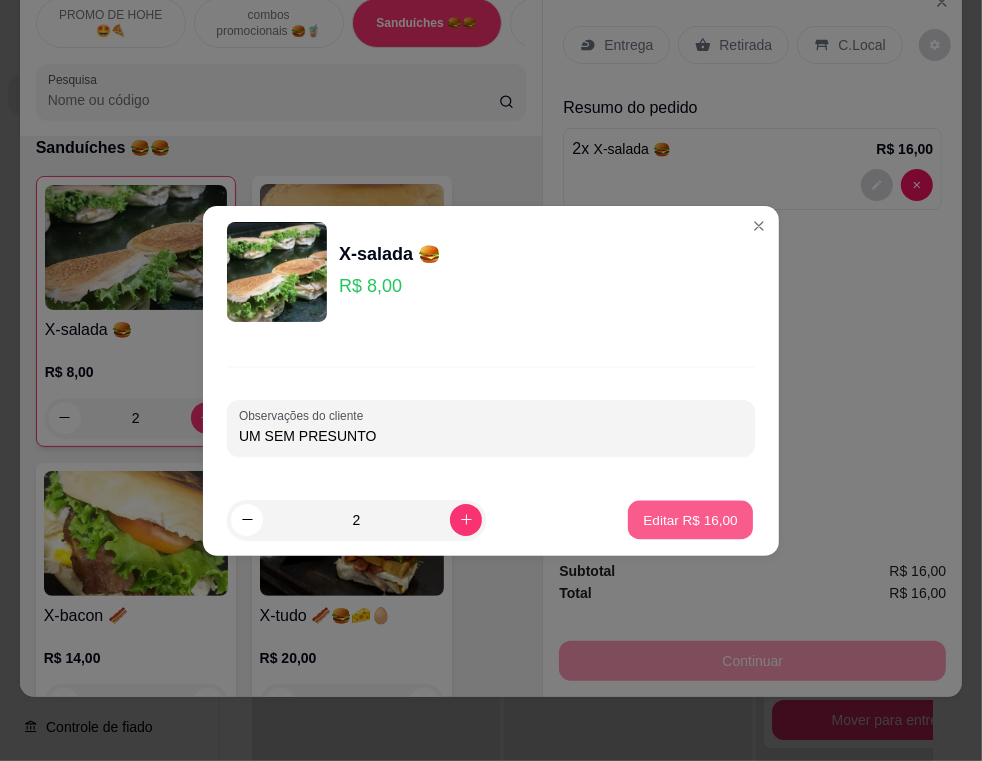type on "0" 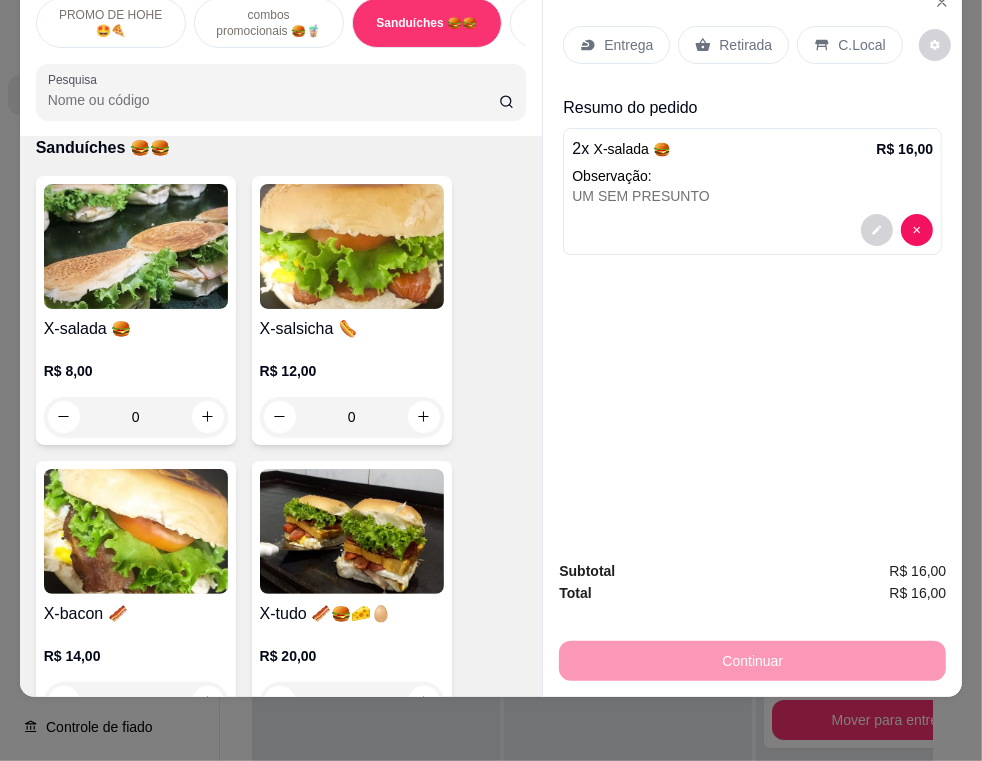 scroll, scrollTop: 0, scrollLeft: 0, axis: both 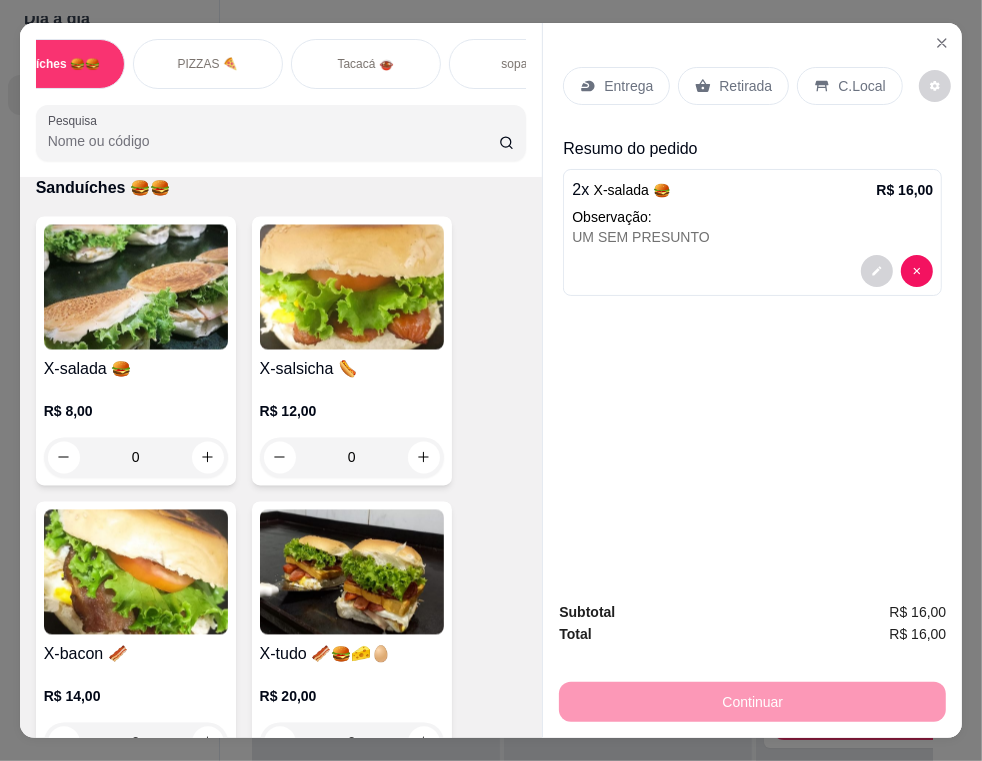 click on "Tacacá 🍲" at bounding box center [366, 64] 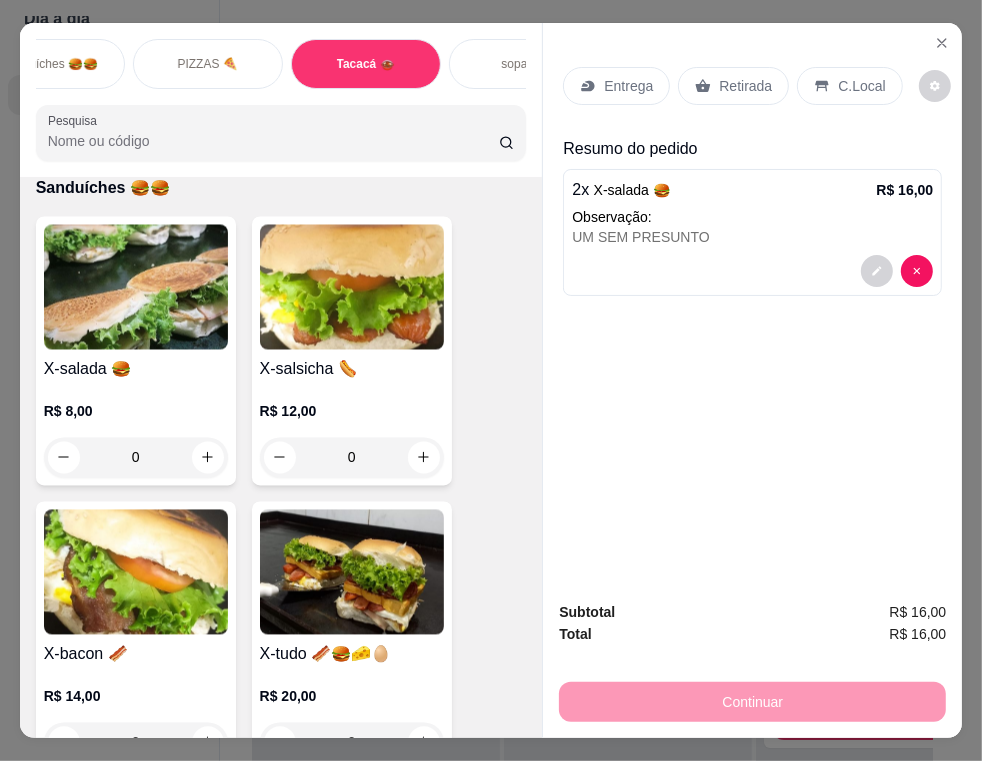 scroll, scrollTop: 3730, scrollLeft: 0, axis: vertical 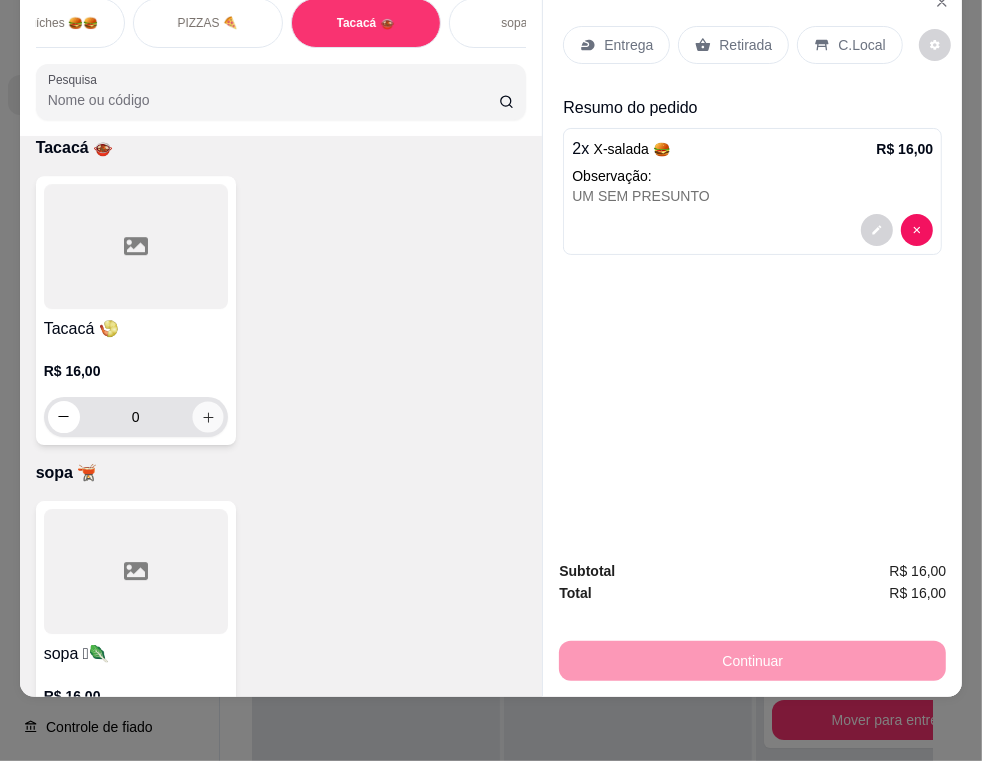 click 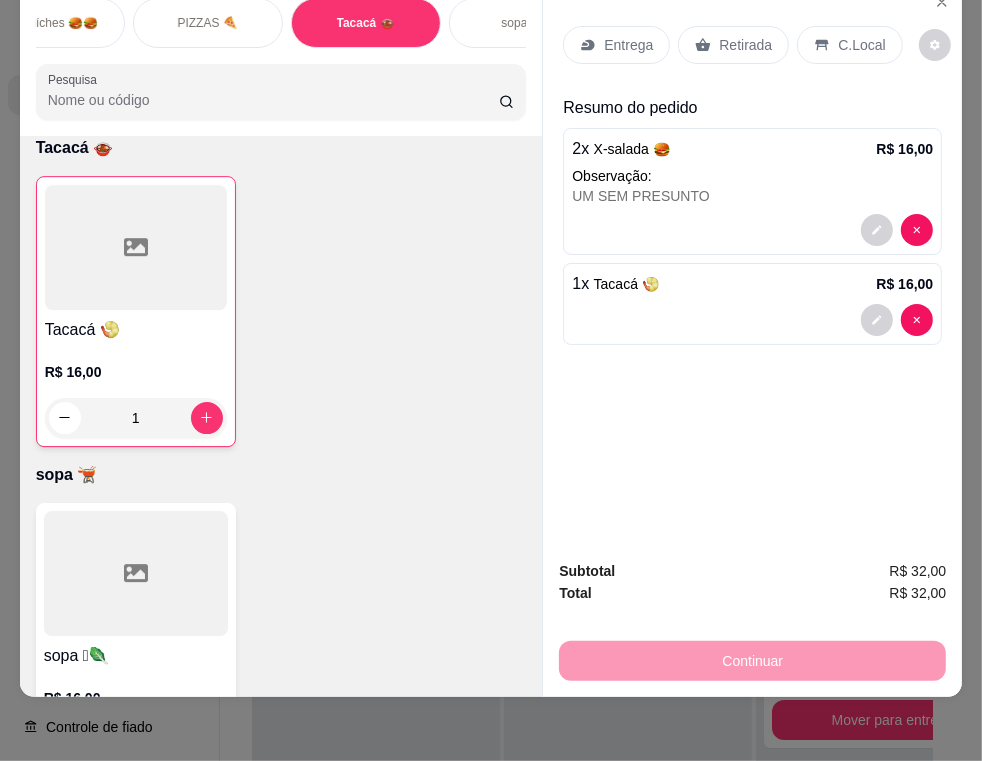 click on "Entrega" at bounding box center [616, 45] 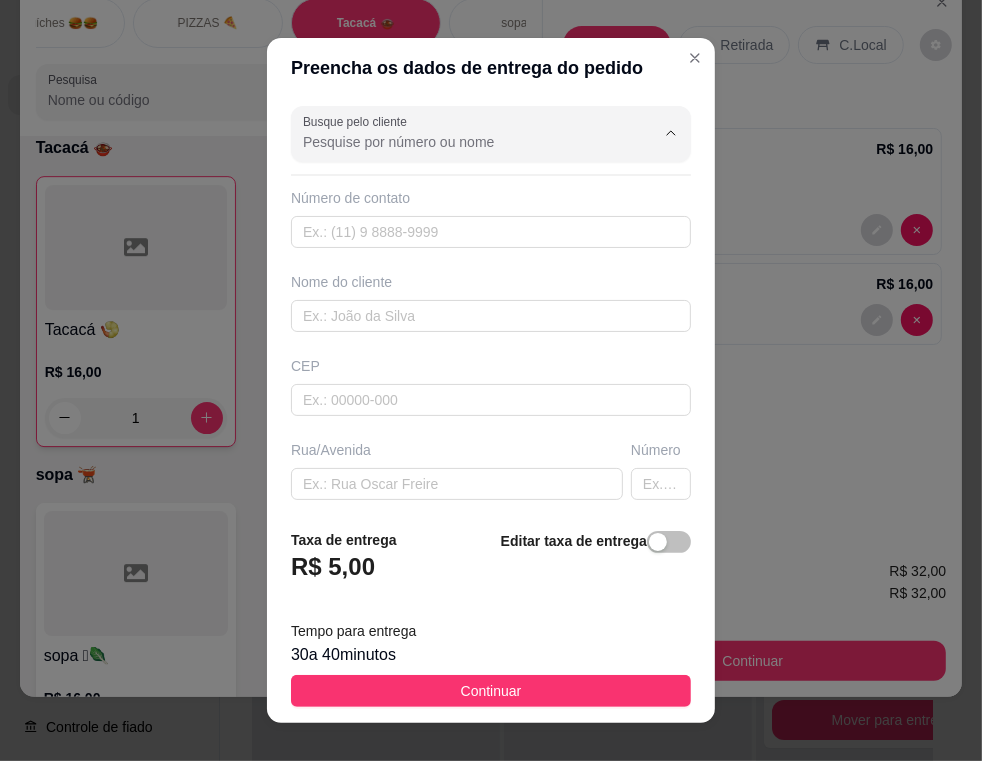 click on "Busque pelo cliente" at bounding box center (463, 142) 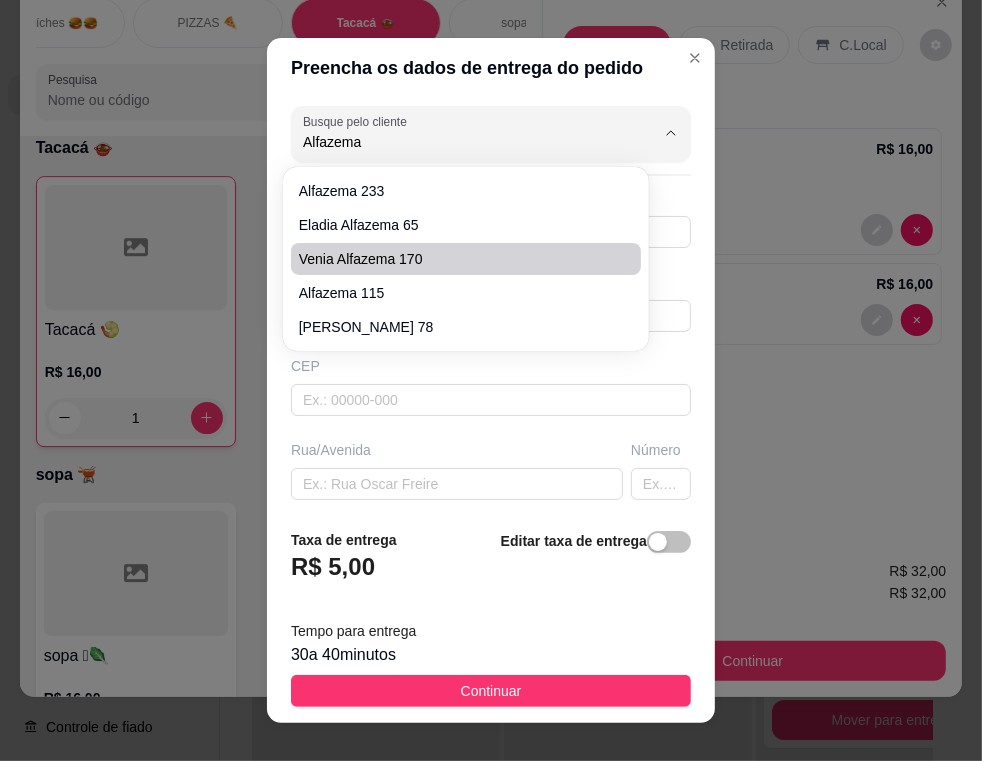 click on "venia alfazema 170" at bounding box center (456, 259) 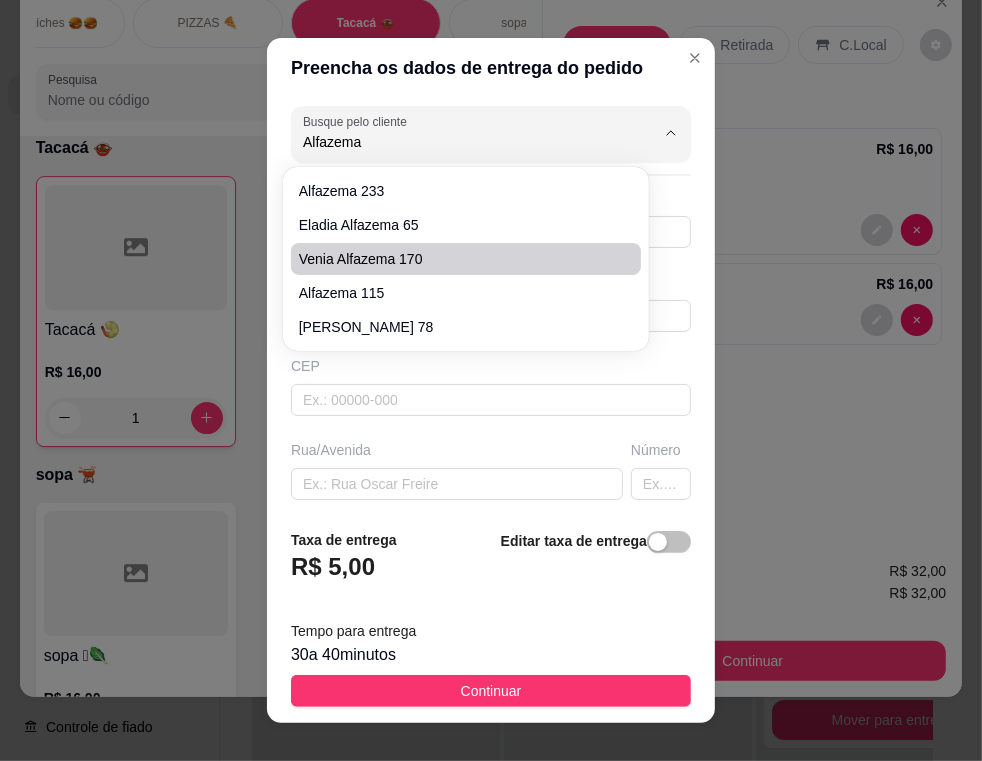 type on "venia alfazema 170" 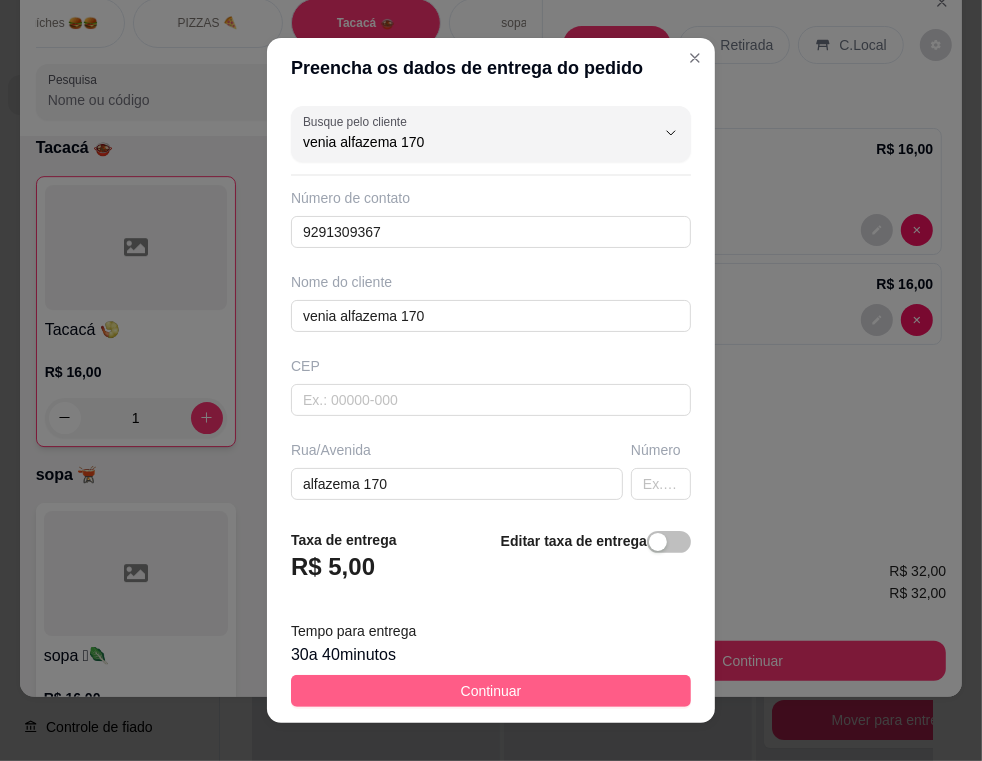 type on "venia alfazema 170" 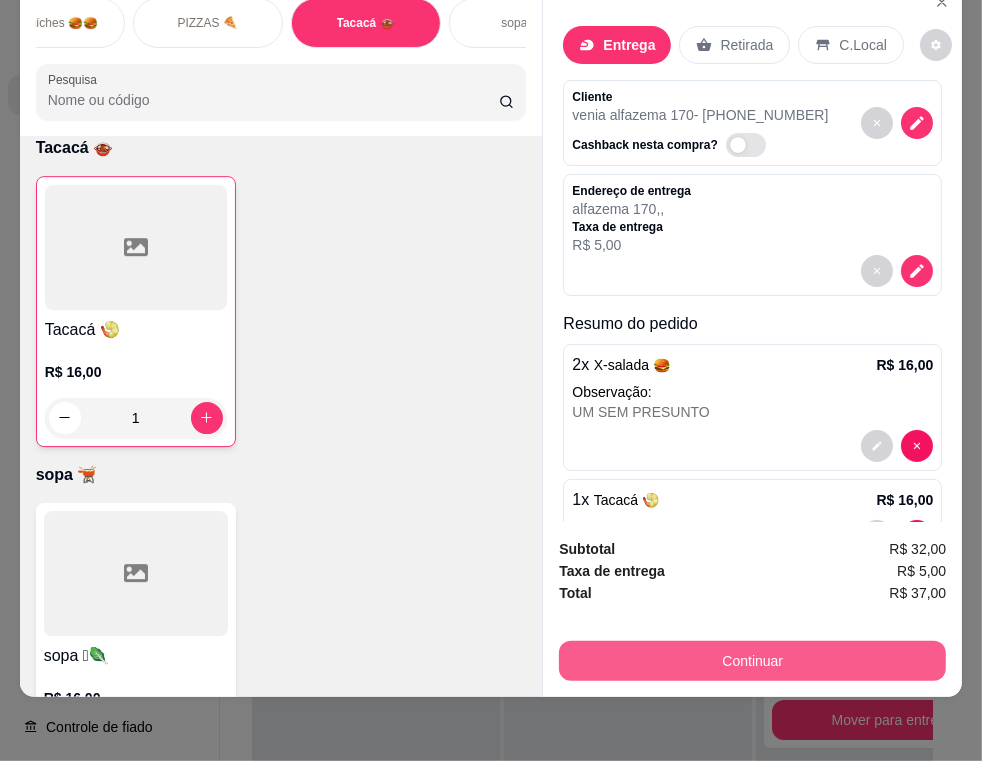 click on "Continuar" at bounding box center (752, 661) 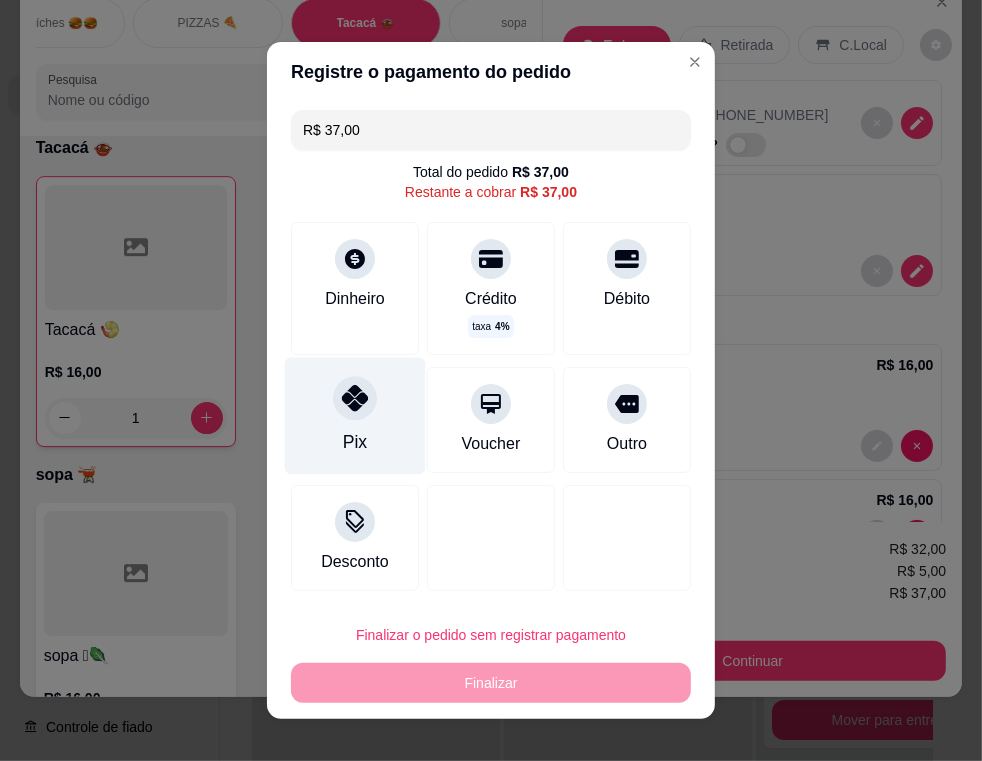click on "Pix" at bounding box center [355, 416] 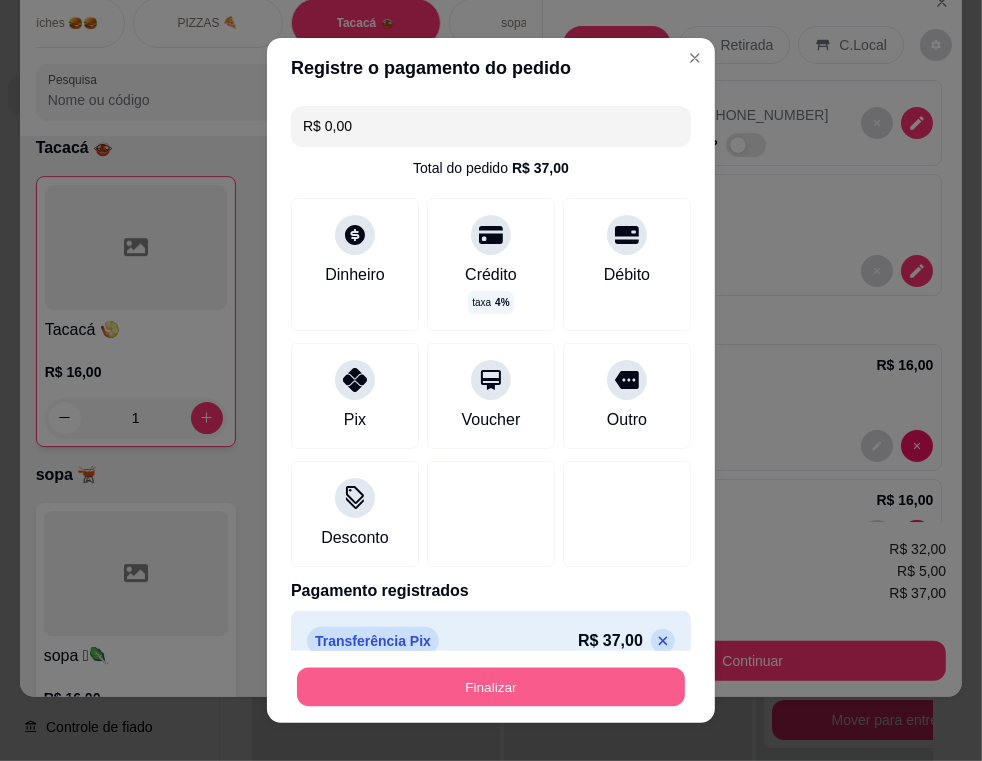 click on "Finalizar" at bounding box center [491, 687] 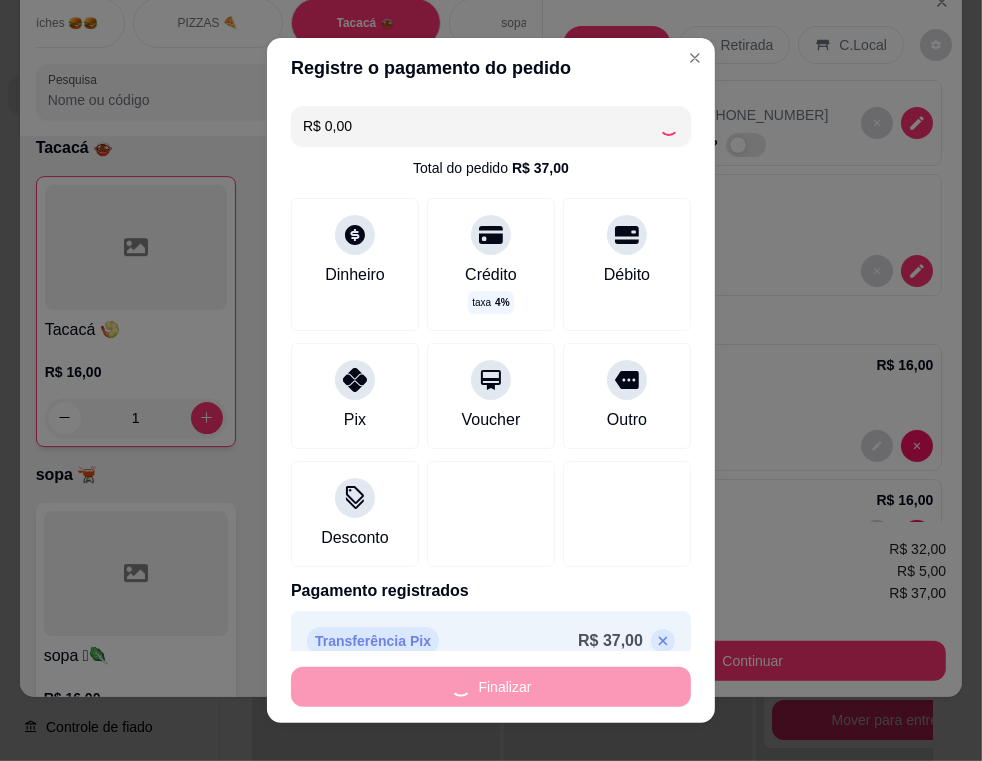 type on "0" 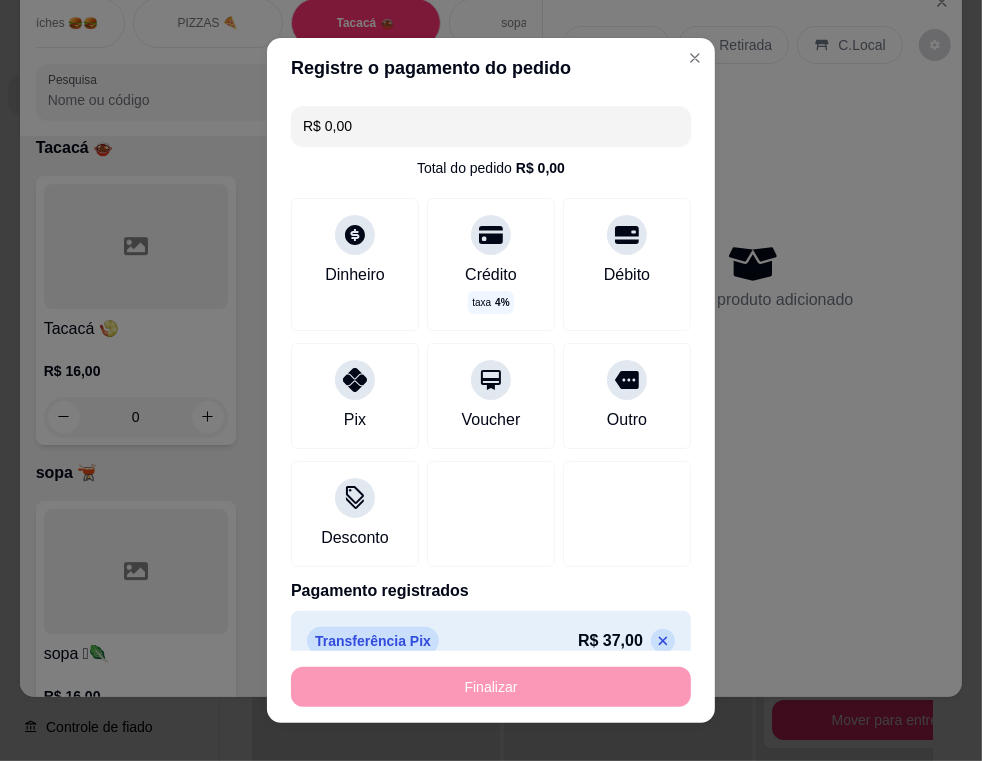 type on "-R$ 37,00" 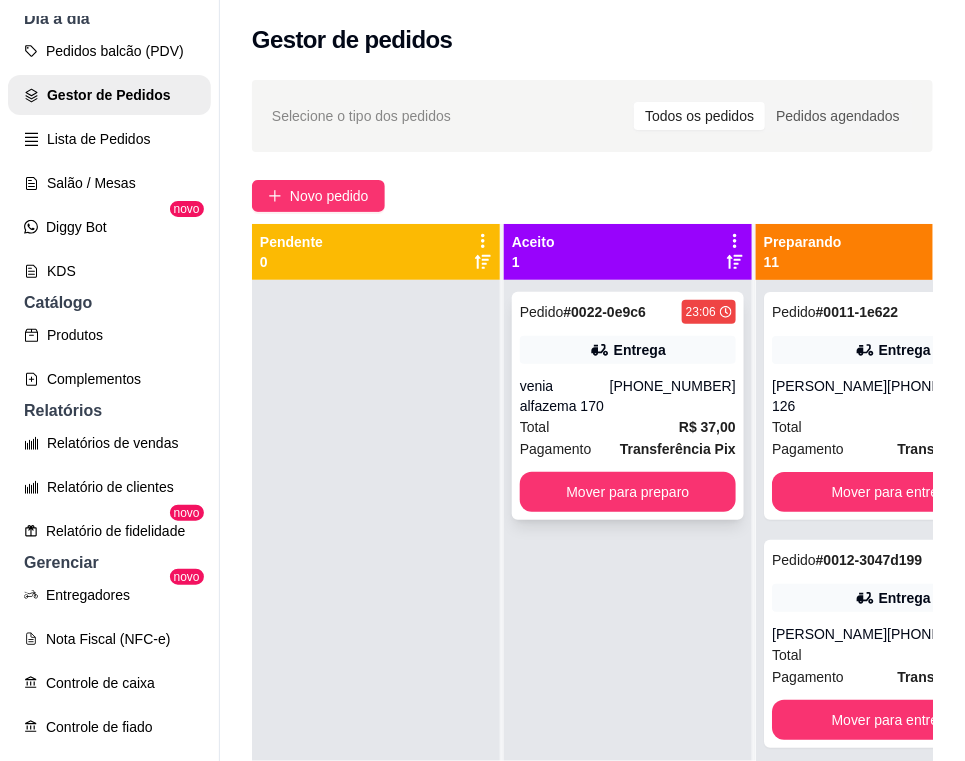click on "venia alfazema 170" at bounding box center (565, 396) 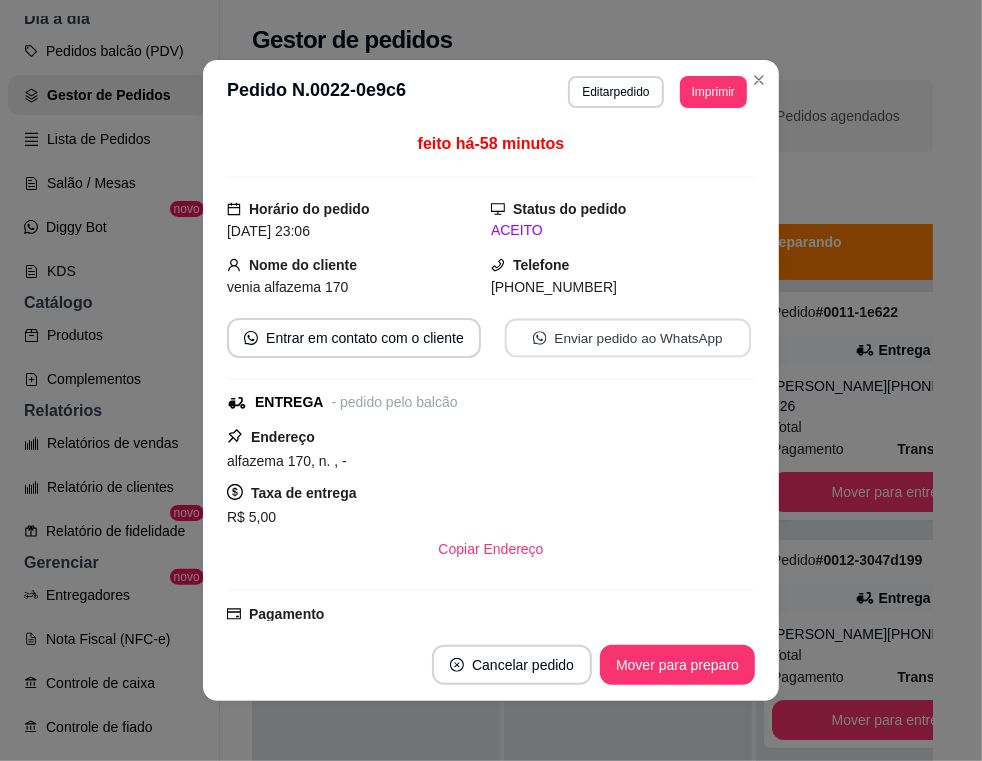 click on "Enviar pedido ao WhatsApp" at bounding box center [628, 338] 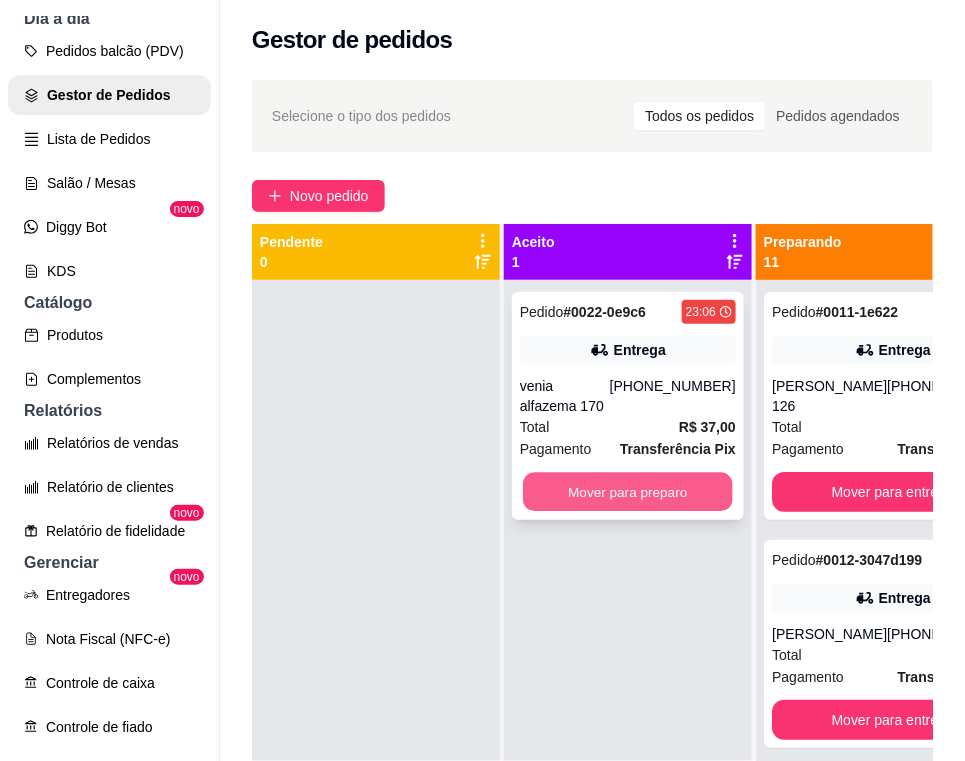 click on "Mover para preparo" at bounding box center [628, 492] 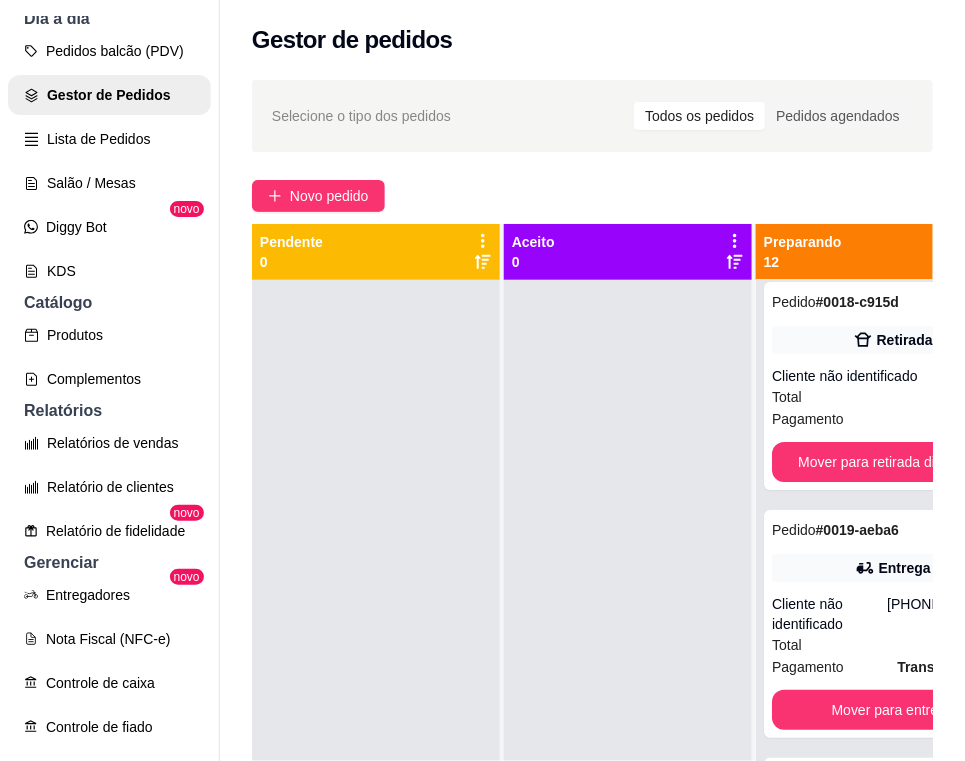scroll, scrollTop: 1622, scrollLeft: 0, axis: vertical 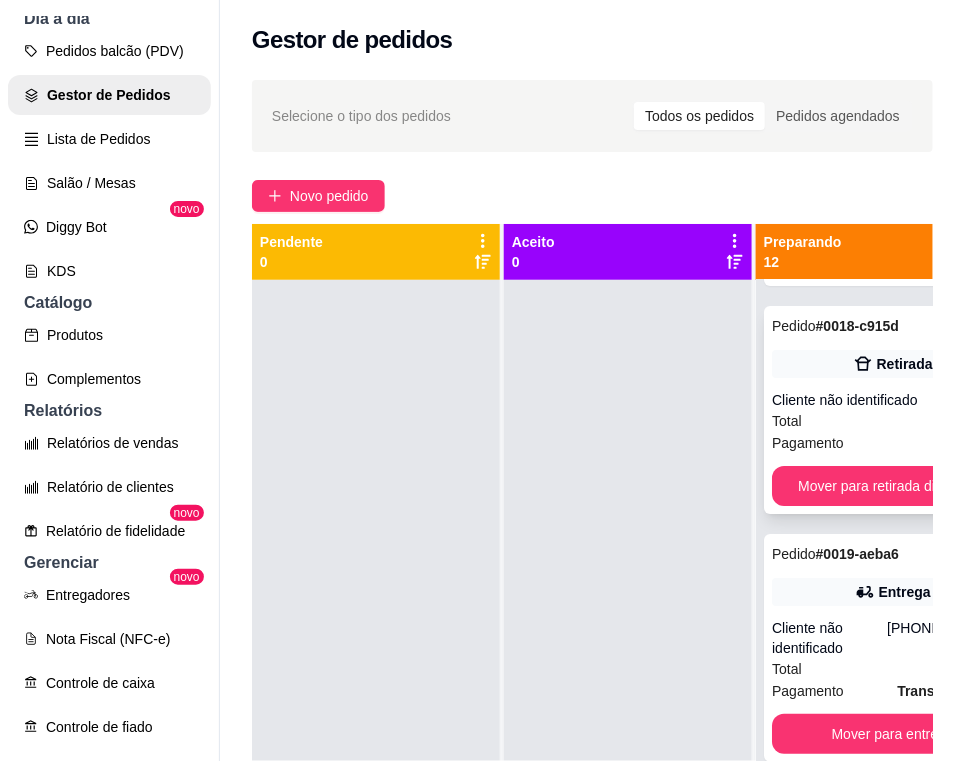 click on "Retirada" at bounding box center (892, 364) 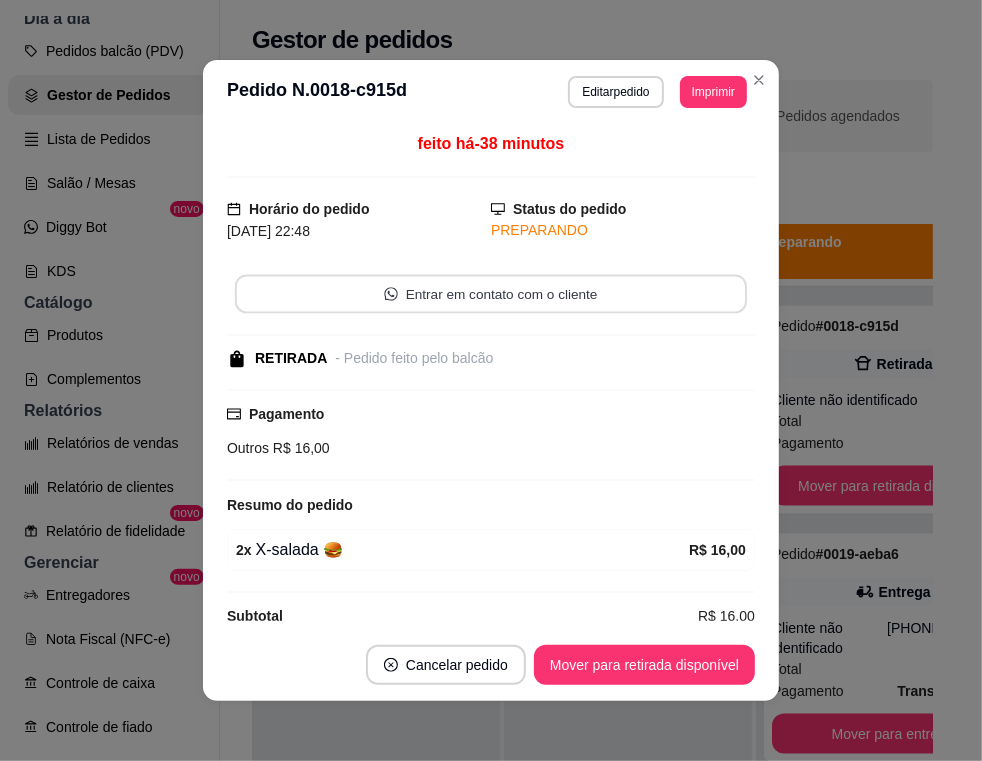 click on "Entrar em contato com o cliente" at bounding box center (491, 294) 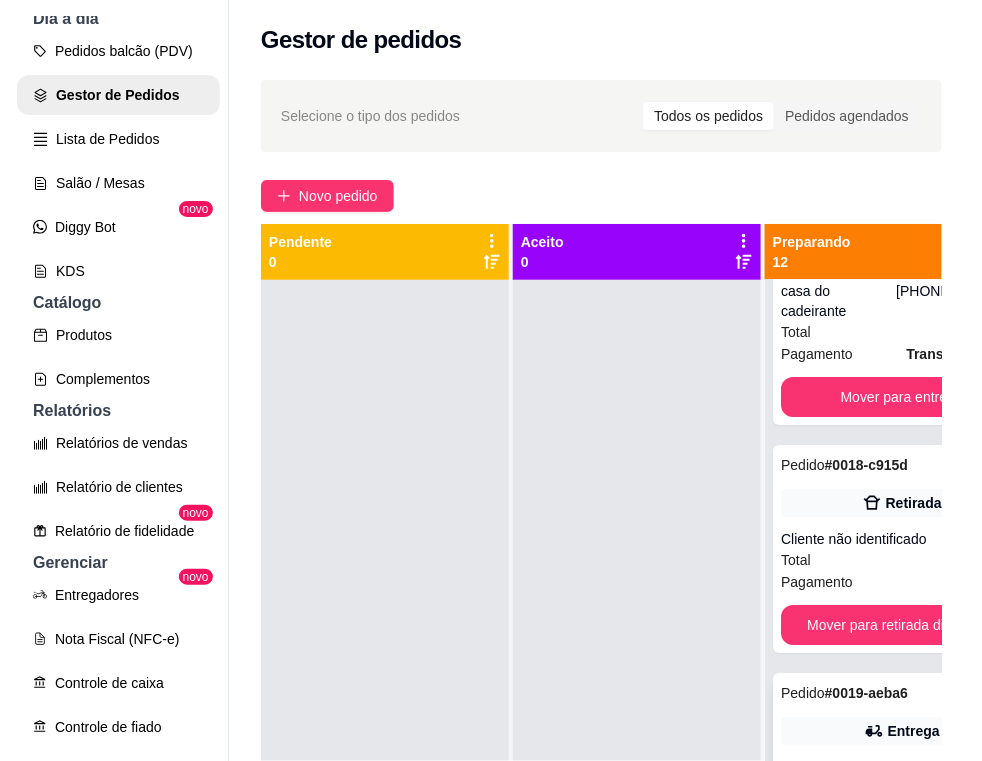 scroll, scrollTop: 1440, scrollLeft: 0, axis: vertical 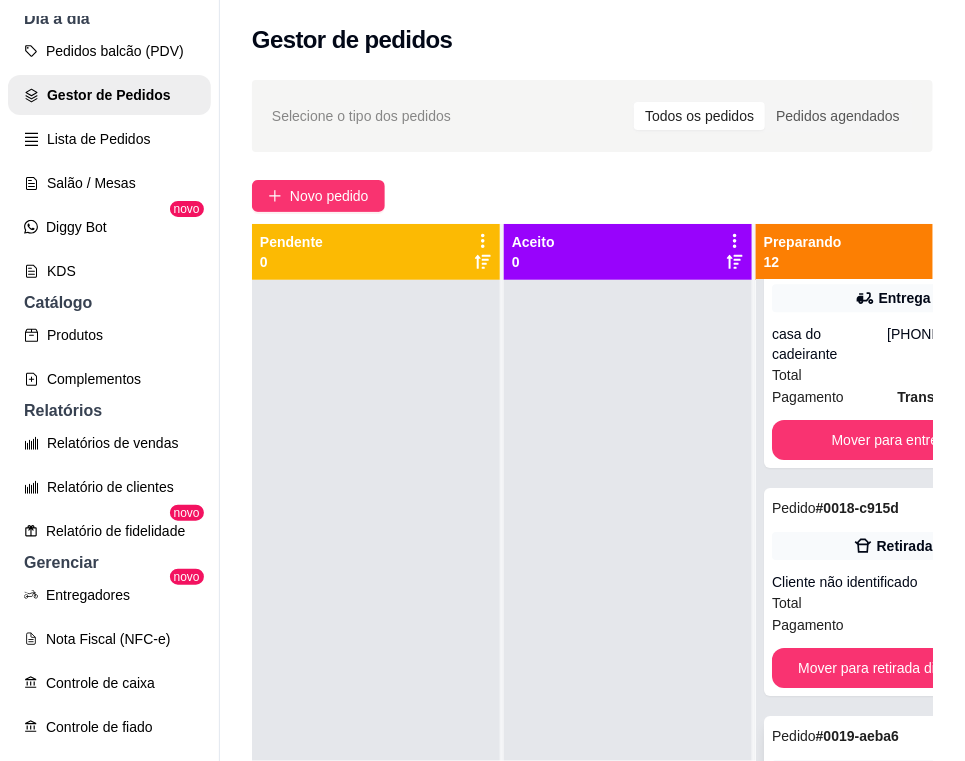 click on "Retirada" at bounding box center [905, 546] 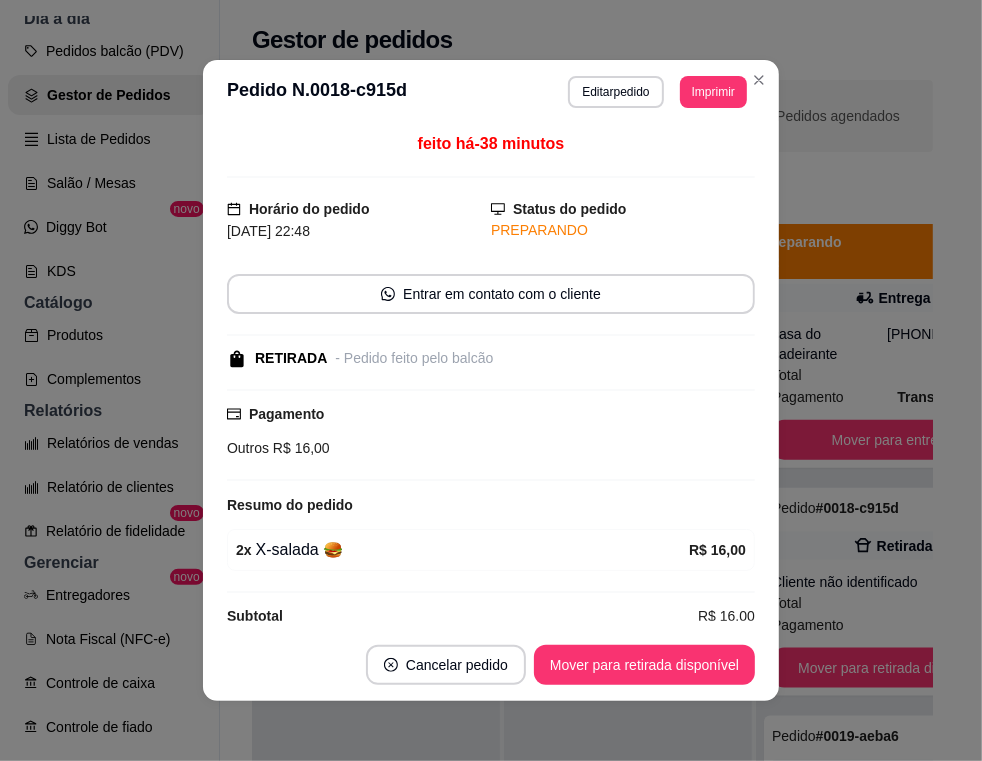 scroll, scrollTop: 30, scrollLeft: 0, axis: vertical 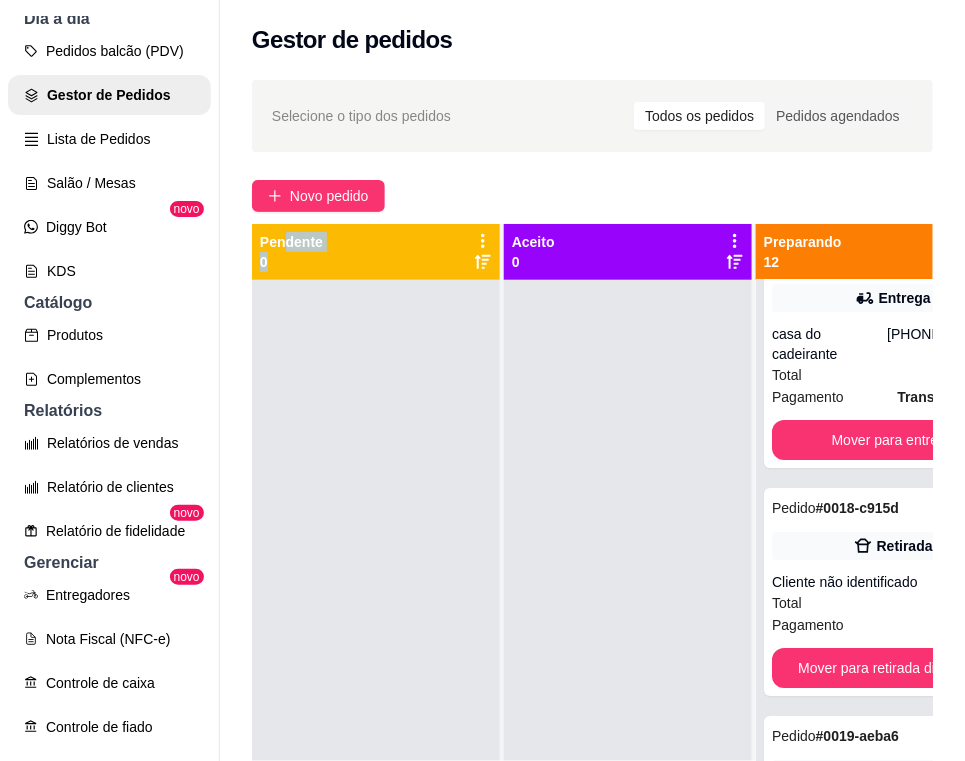 drag, startPoint x: 281, startPoint y: 236, endPoint x: 321, endPoint y: 434, distance: 202 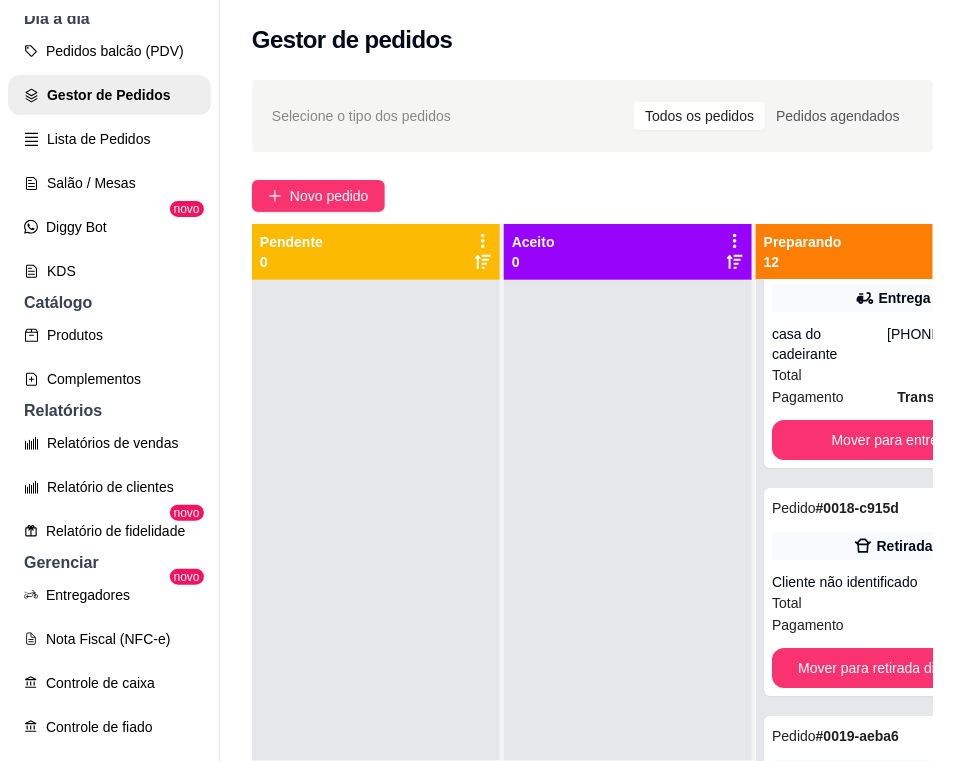 click at bounding box center (376, 660) 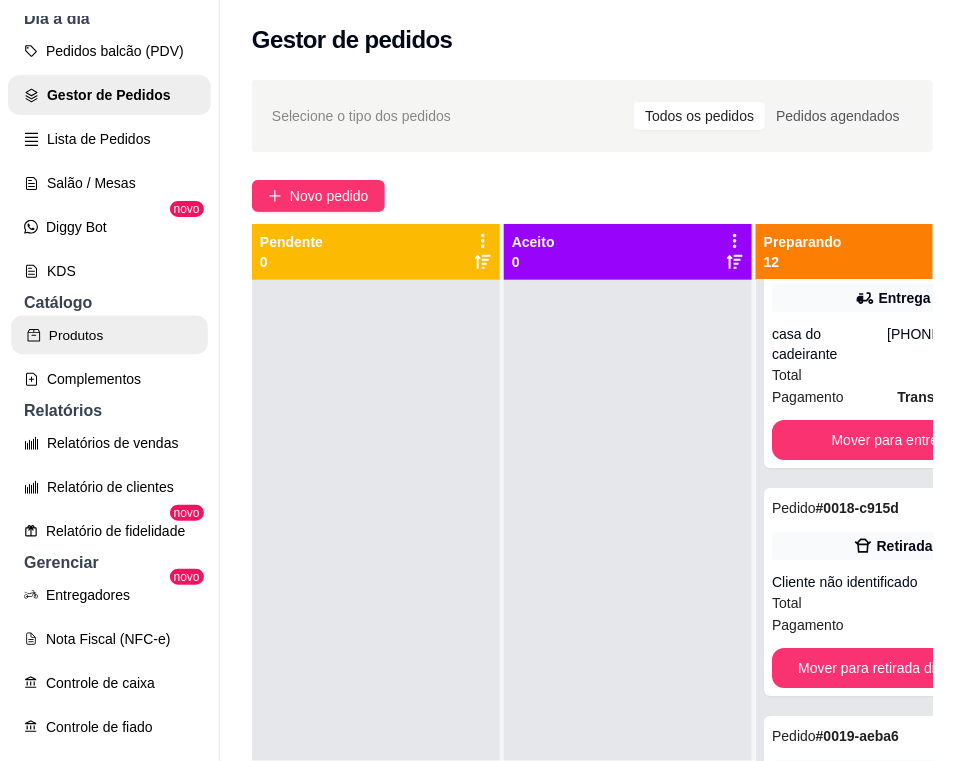 click on "Produtos" at bounding box center [109, 335] 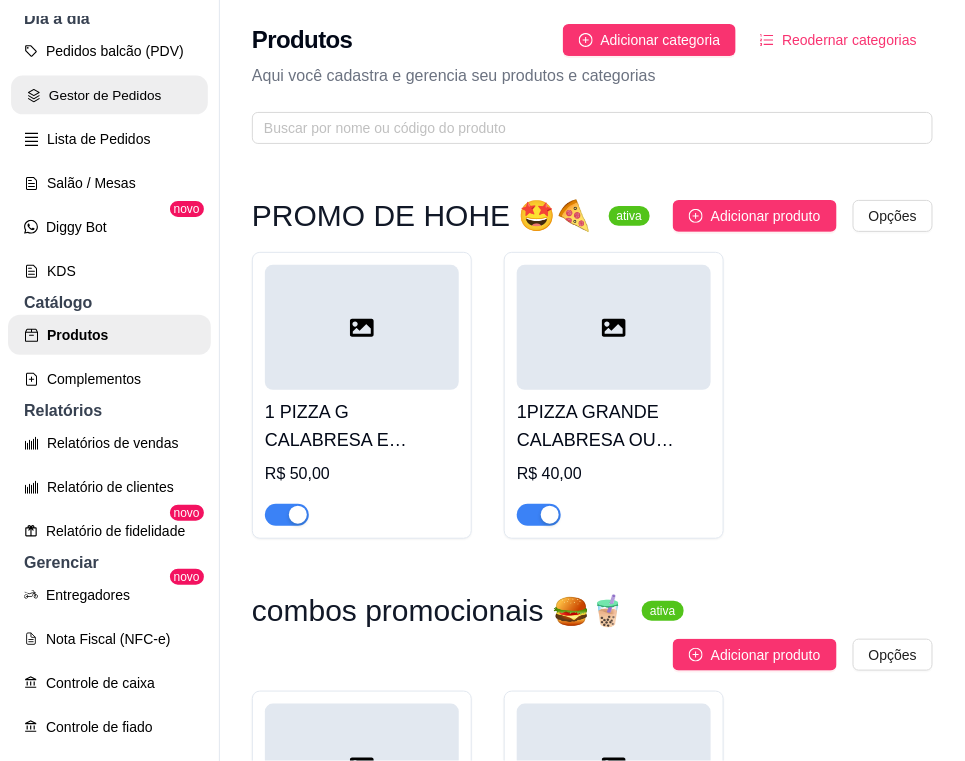 click on "Gestor de Pedidos" at bounding box center [109, 95] 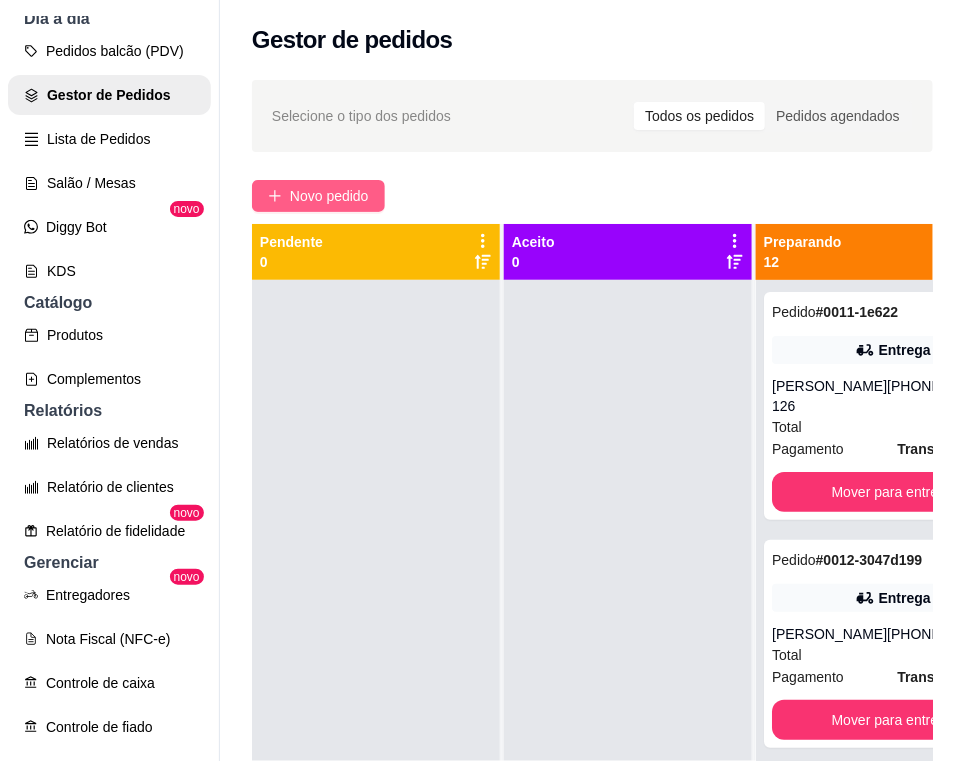click on "Novo pedido" at bounding box center (329, 196) 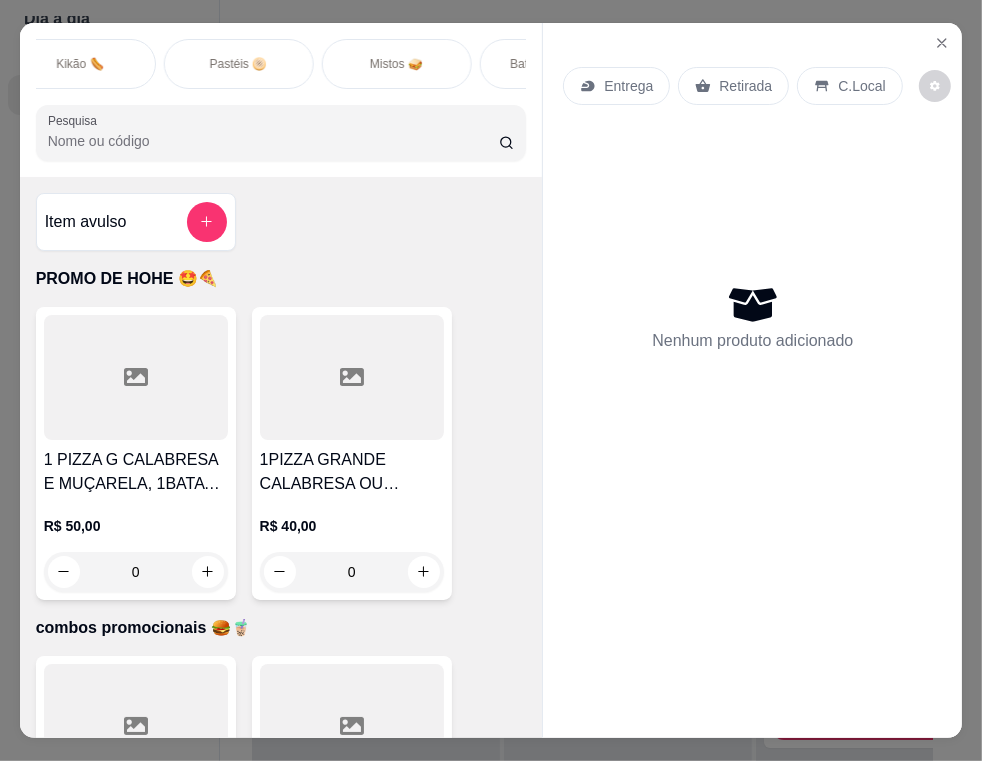 scroll, scrollTop: 0, scrollLeft: 1138, axis: horizontal 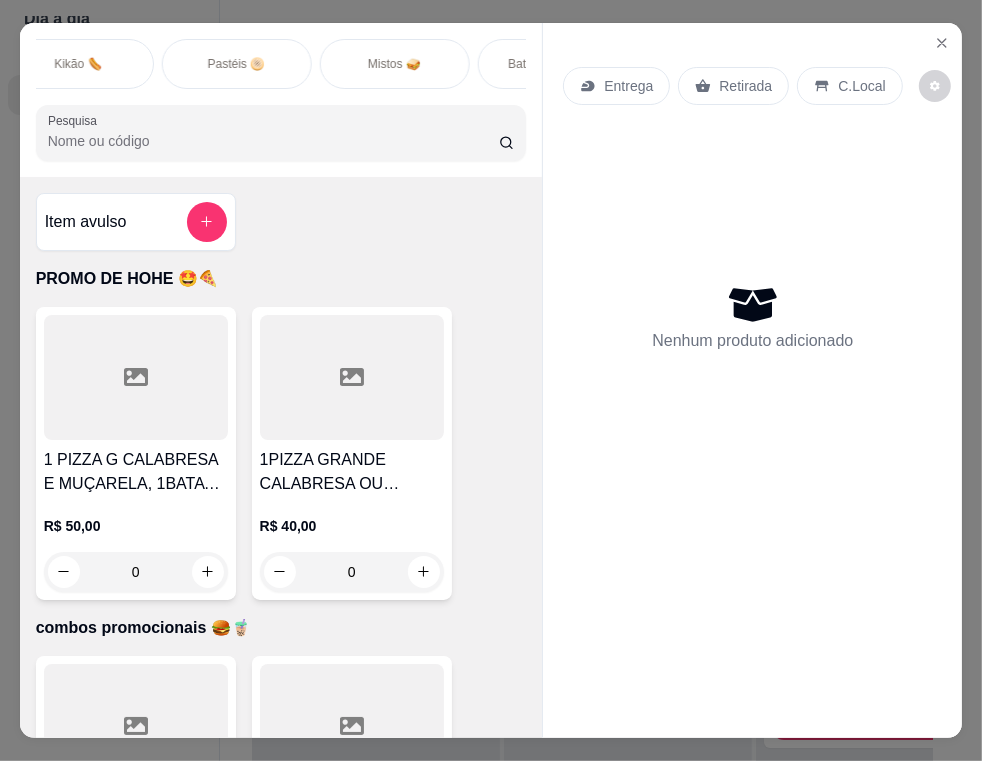 click on "Mistos 🥪" at bounding box center (395, 64) 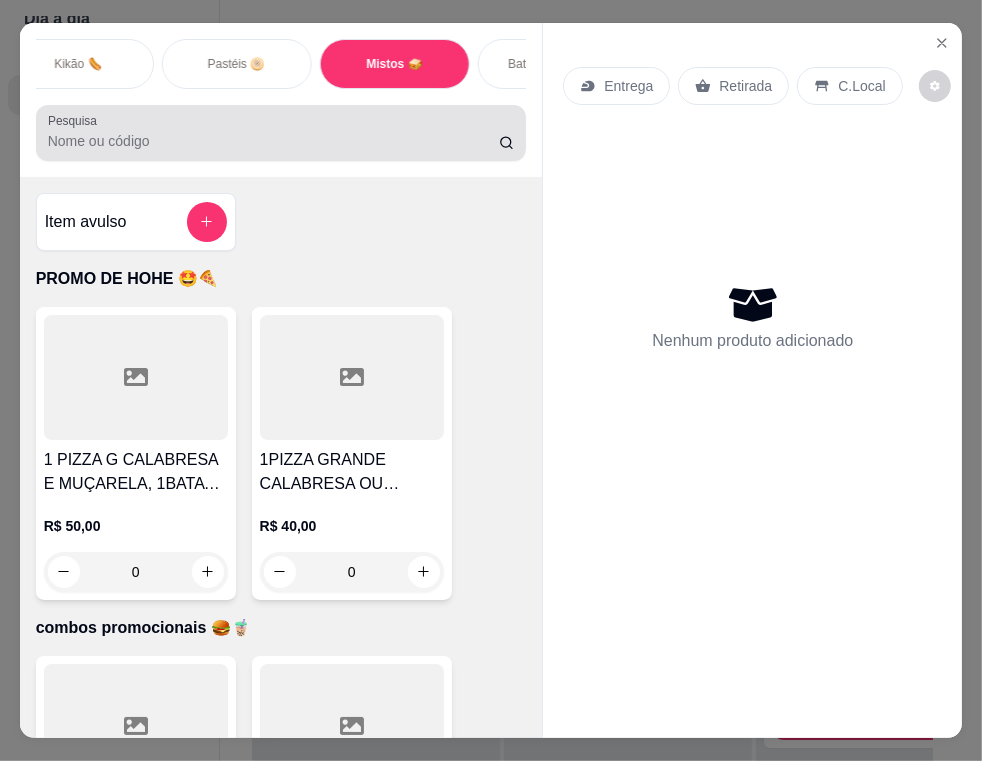 scroll, scrollTop: 7444, scrollLeft: 0, axis: vertical 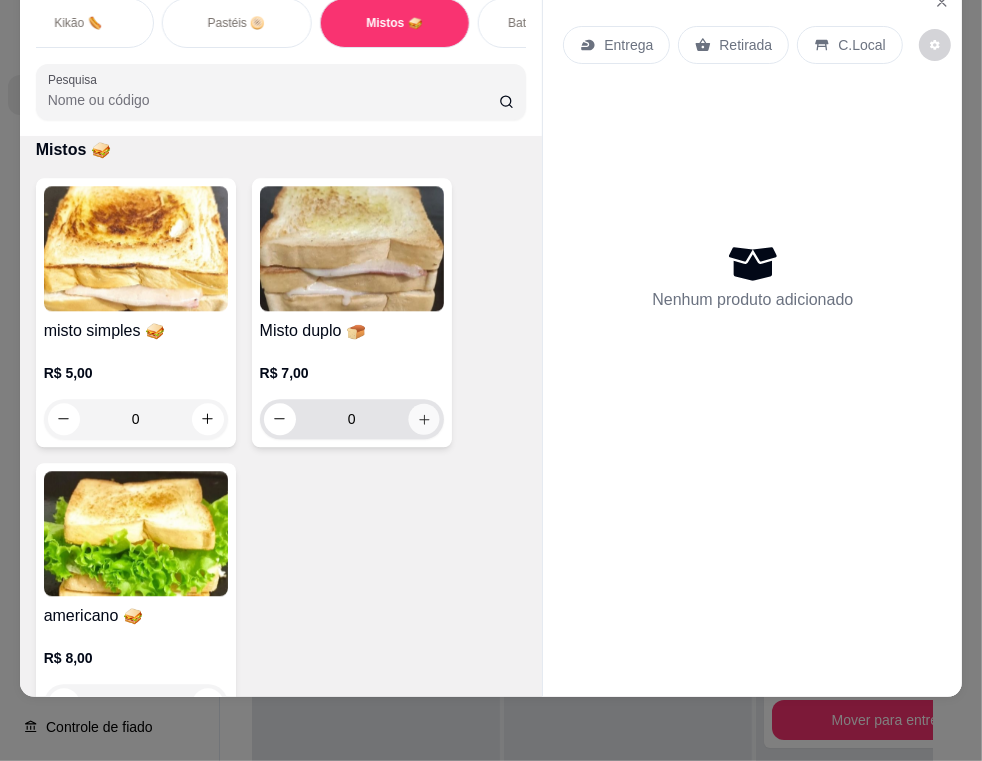 click 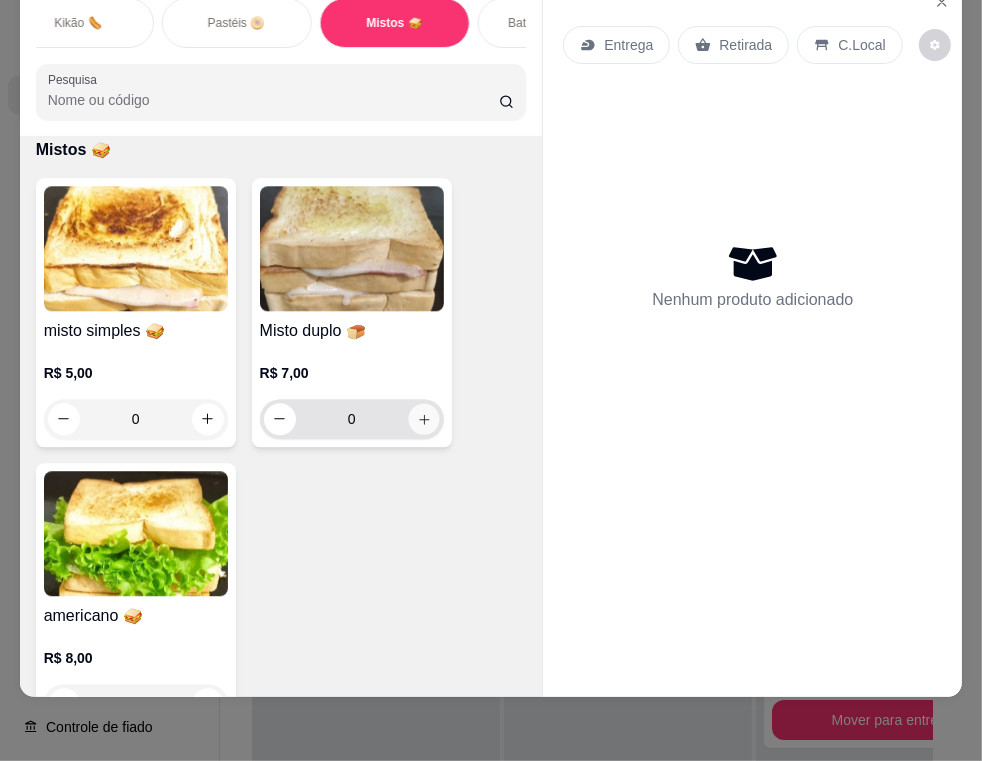 type on "1" 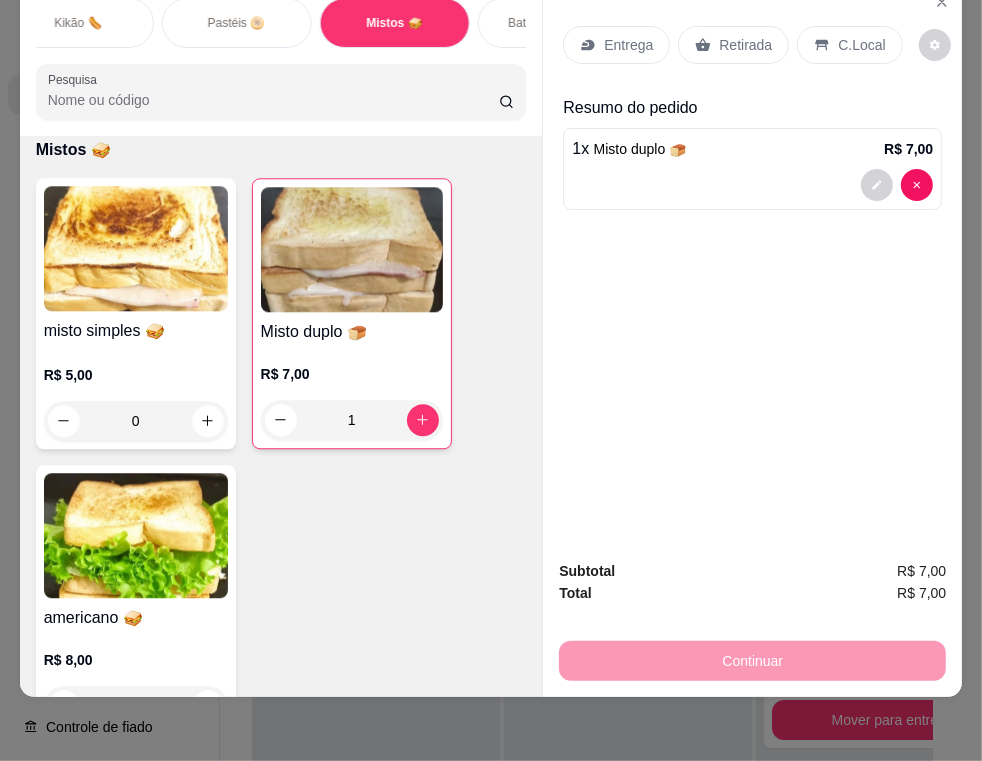 click 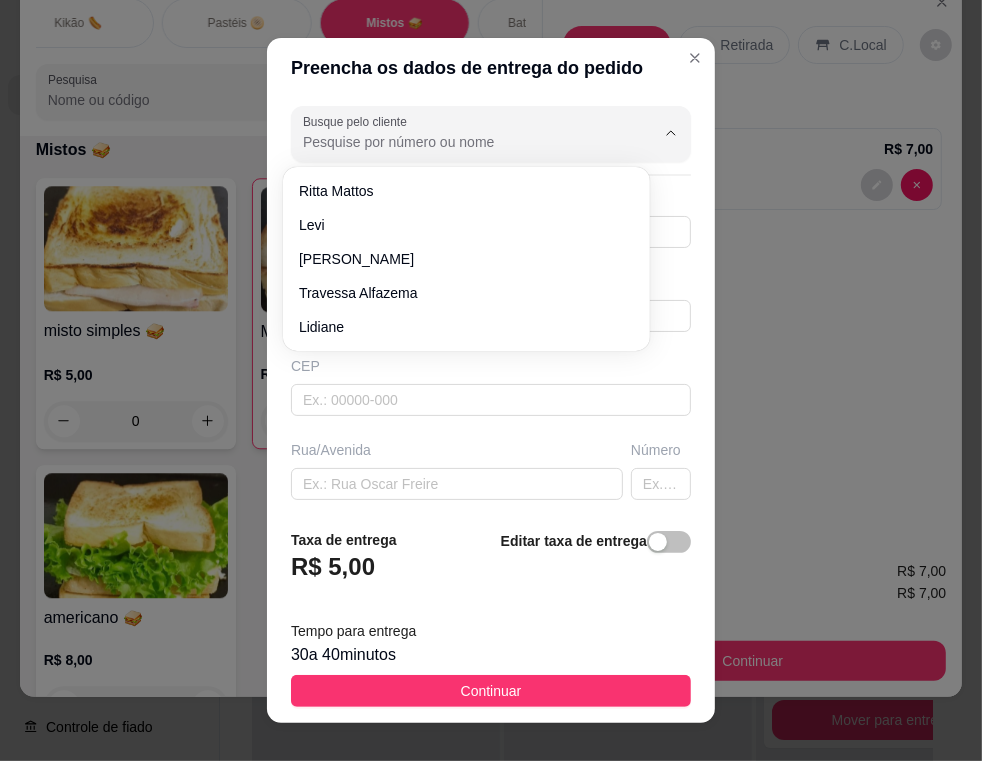 click on "Busque pelo cliente" at bounding box center (463, 142) 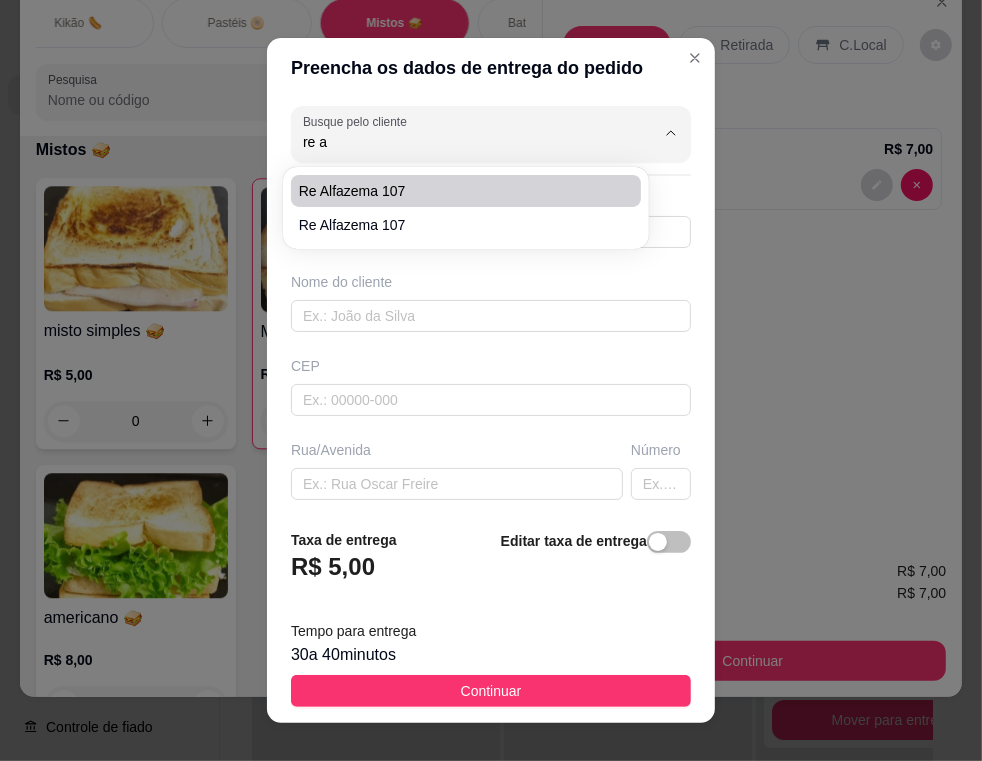 click on "re alfazema 107" at bounding box center (456, 191) 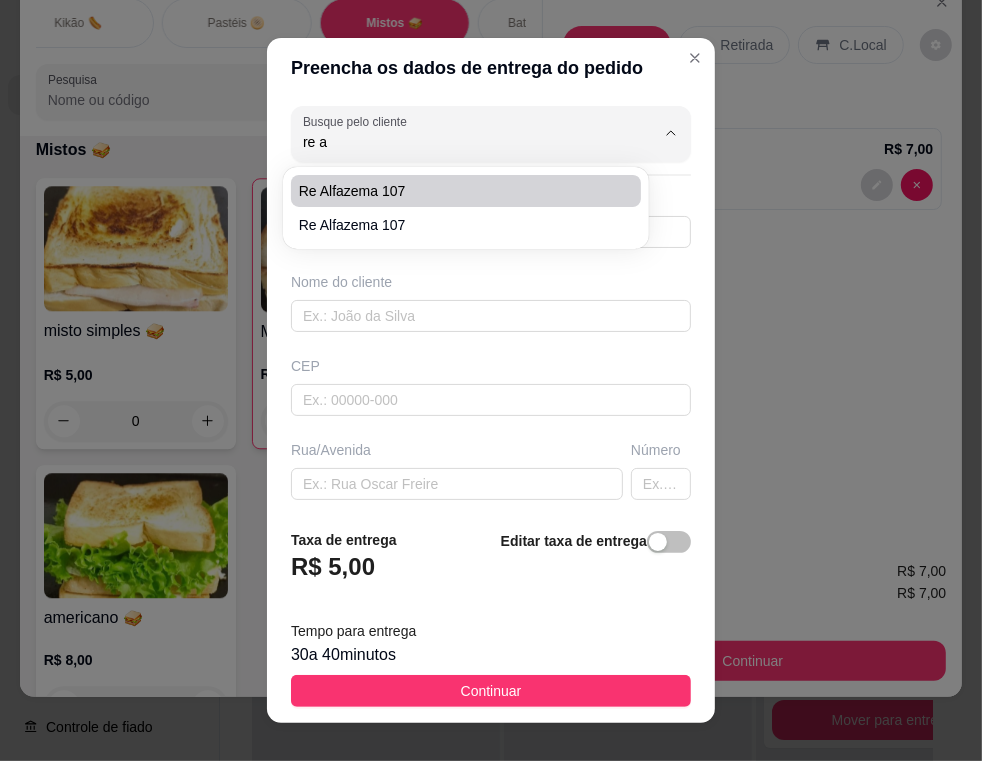 type on "re alfazema 107" 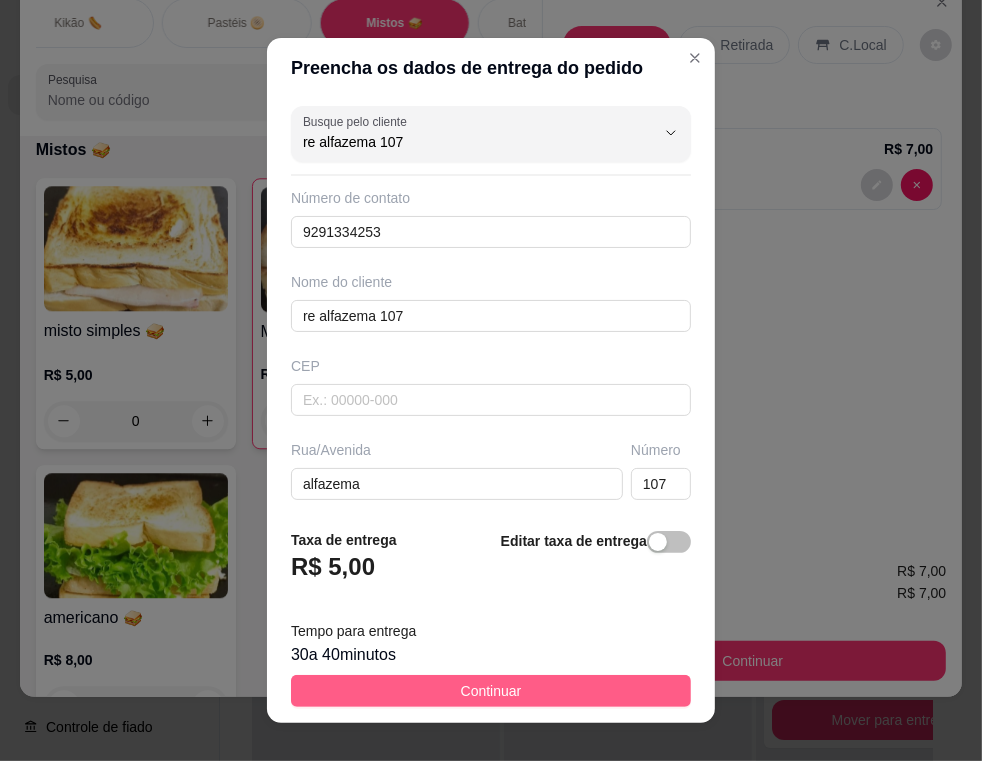 type on "re alfazema 107" 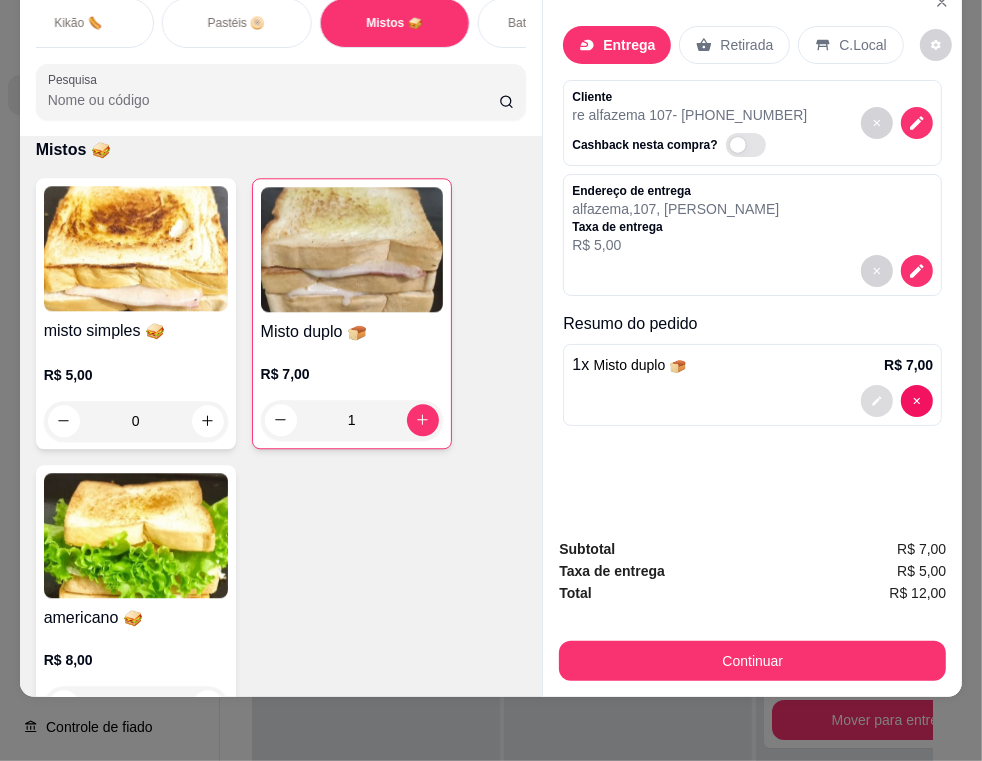 click 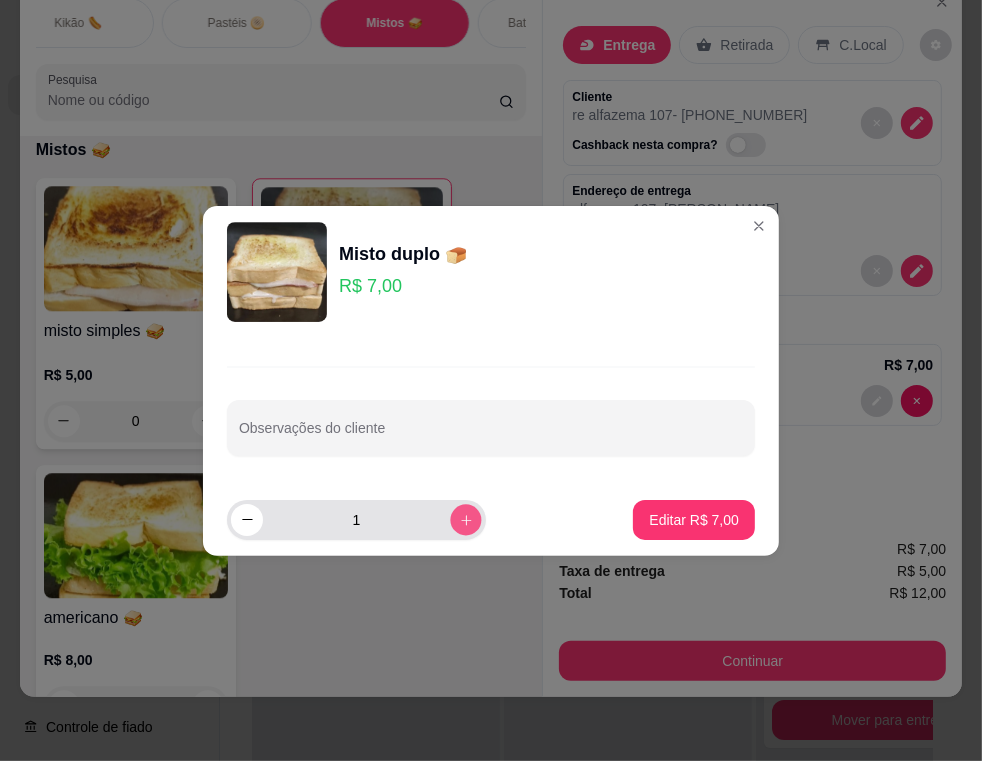 click at bounding box center [465, 519] 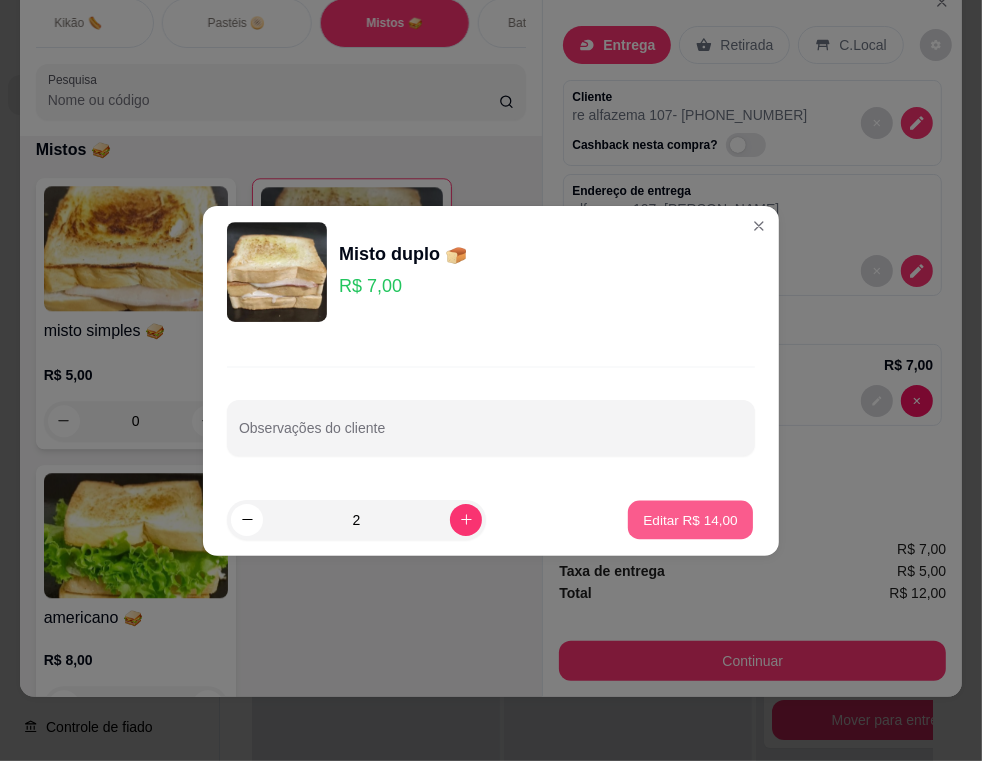 click on "Editar   R$ 14,00" at bounding box center [690, 519] 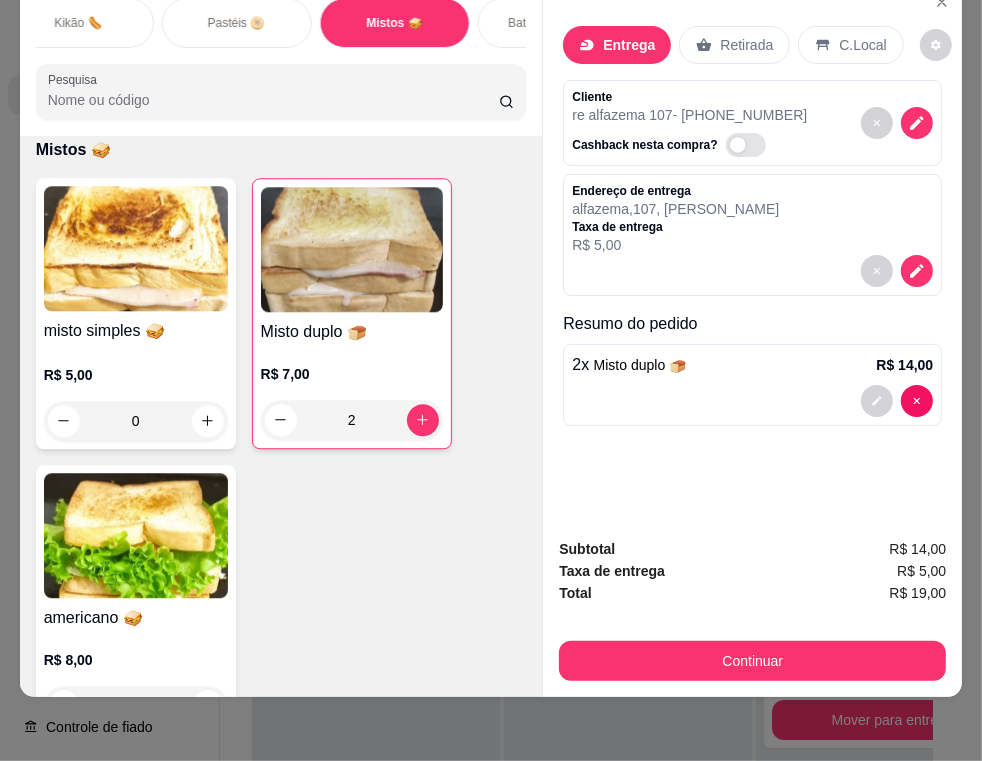 scroll, scrollTop: 50, scrollLeft: 12, axis: both 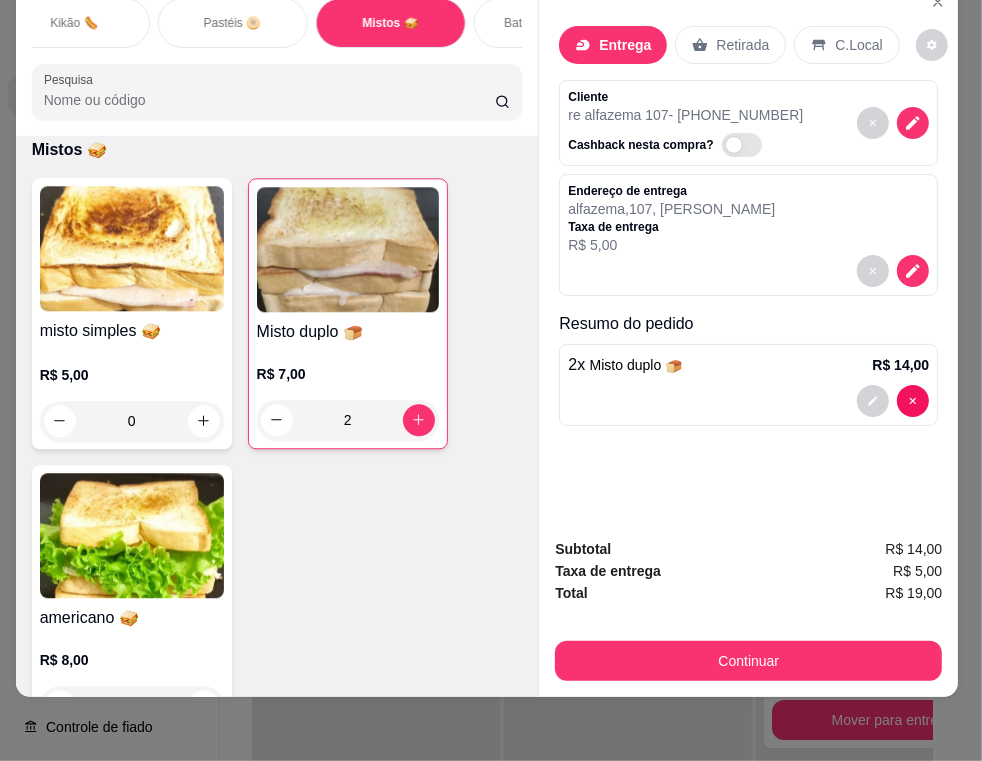 click on "misto simples 🥪   R$ 5,00 0 Misto duplo 🍞   R$ 7,00 2 americano 🥪   R$ 8,00 0" at bounding box center (277, 456) 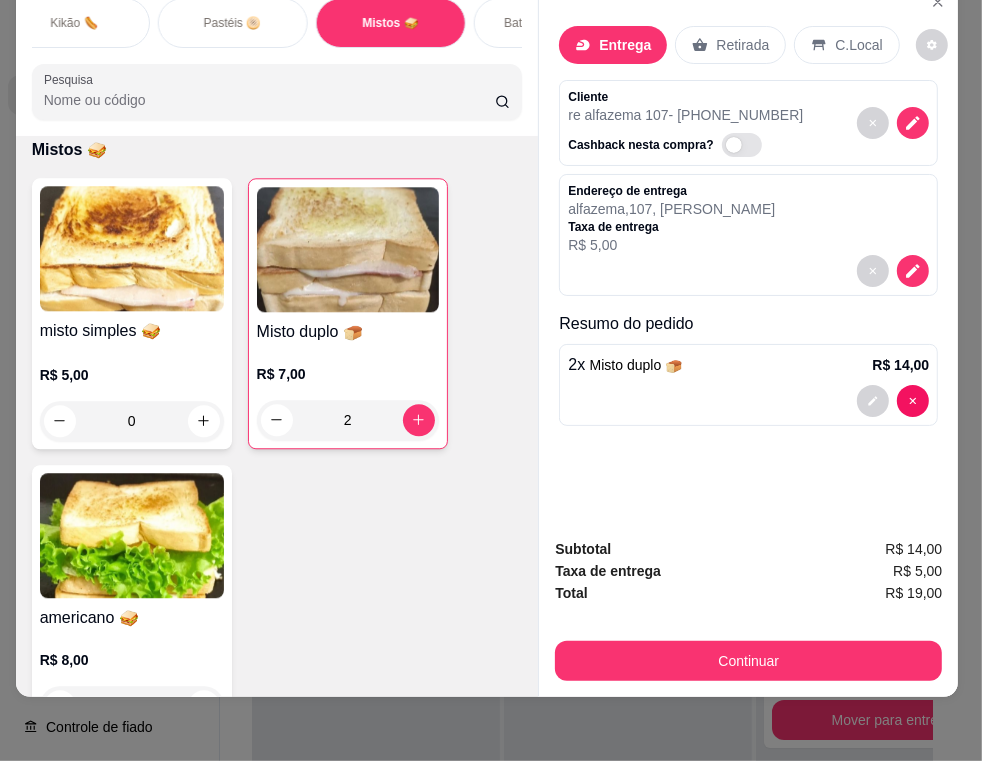 scroll, scrollTop: 0, scrollLeft: 12, axis: horizontal 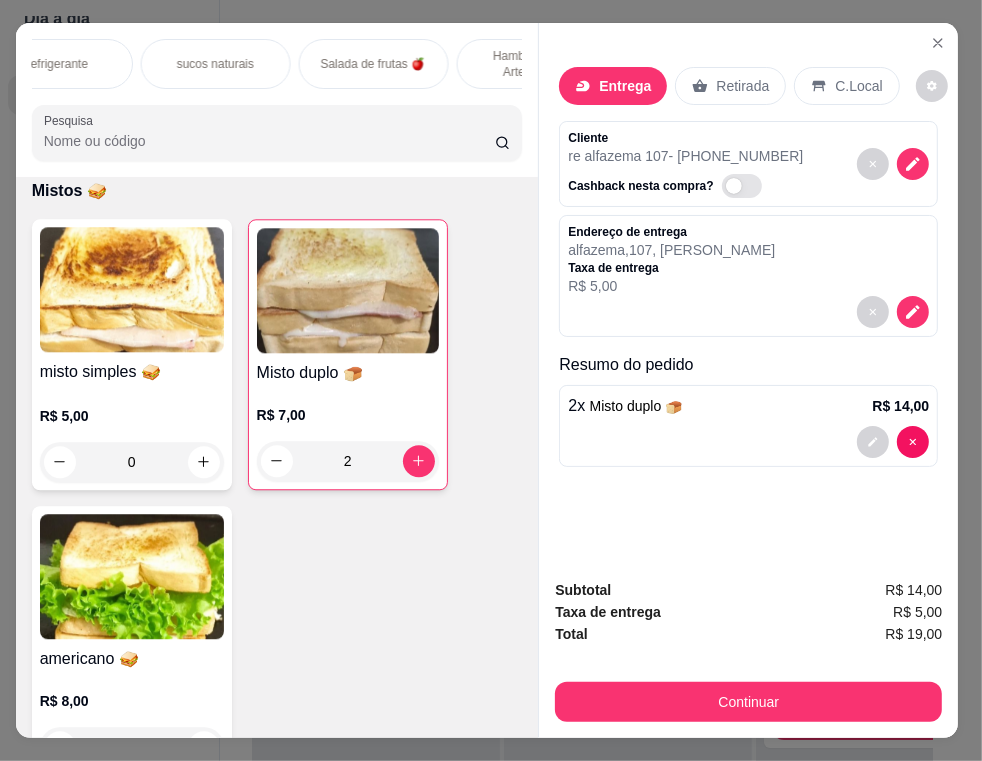click on "refrigerante" at bounding box center (57, 64) 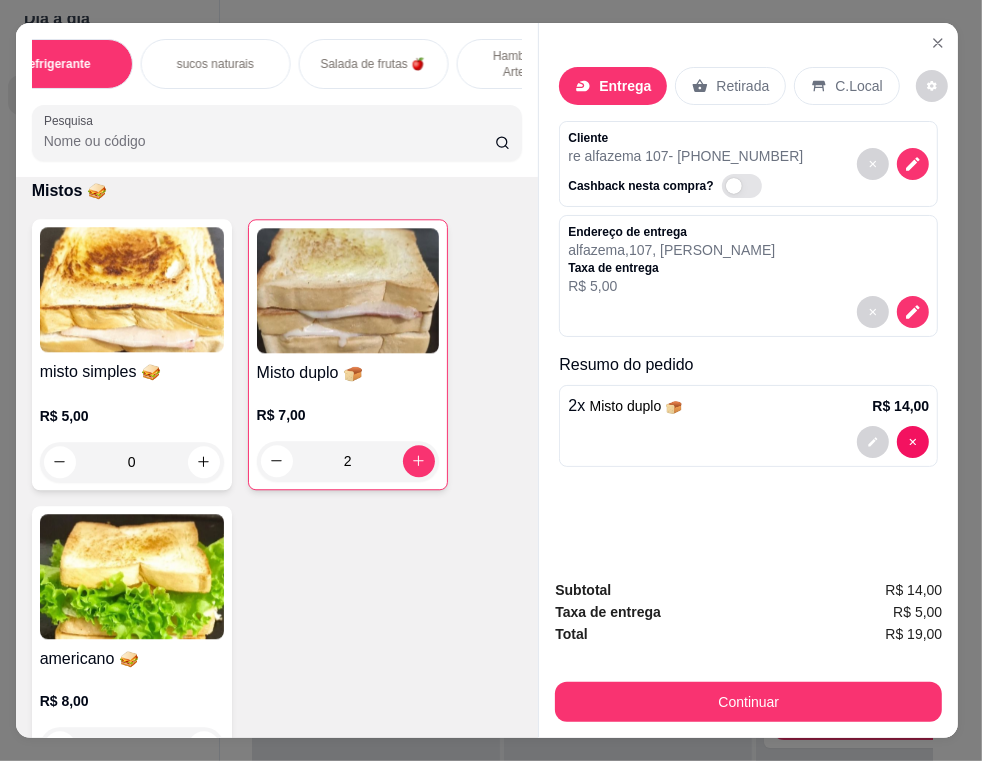 scroll, scrollTop: 9023, scrollLeft: 0, axis: vertical 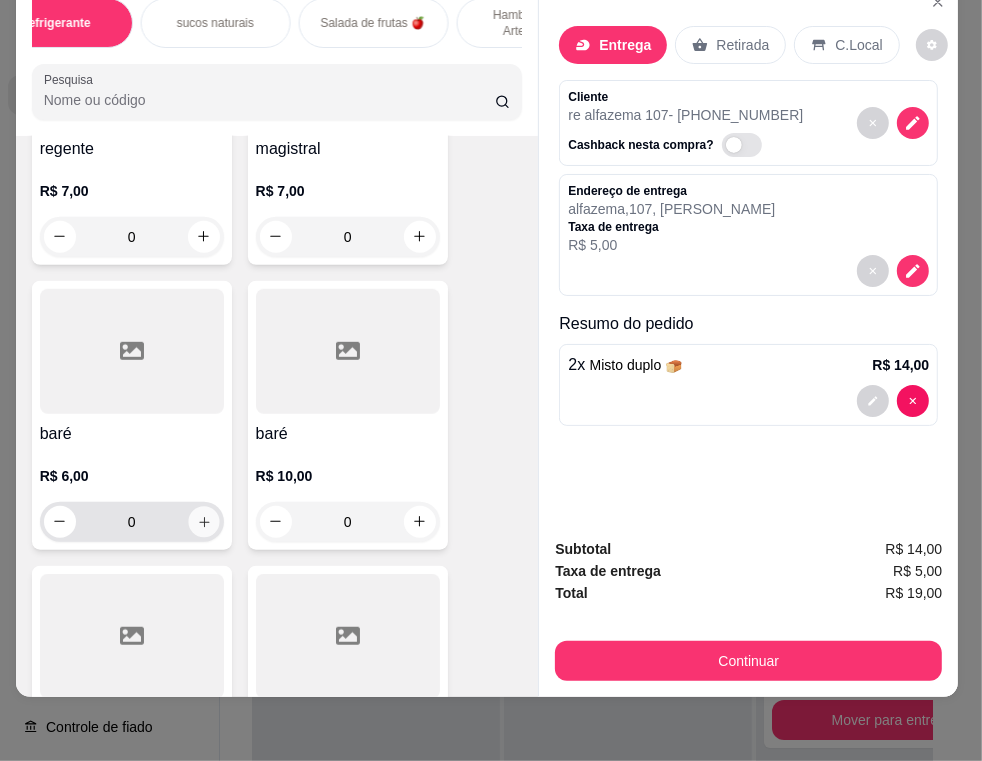 click at bounding box center (203, 521) 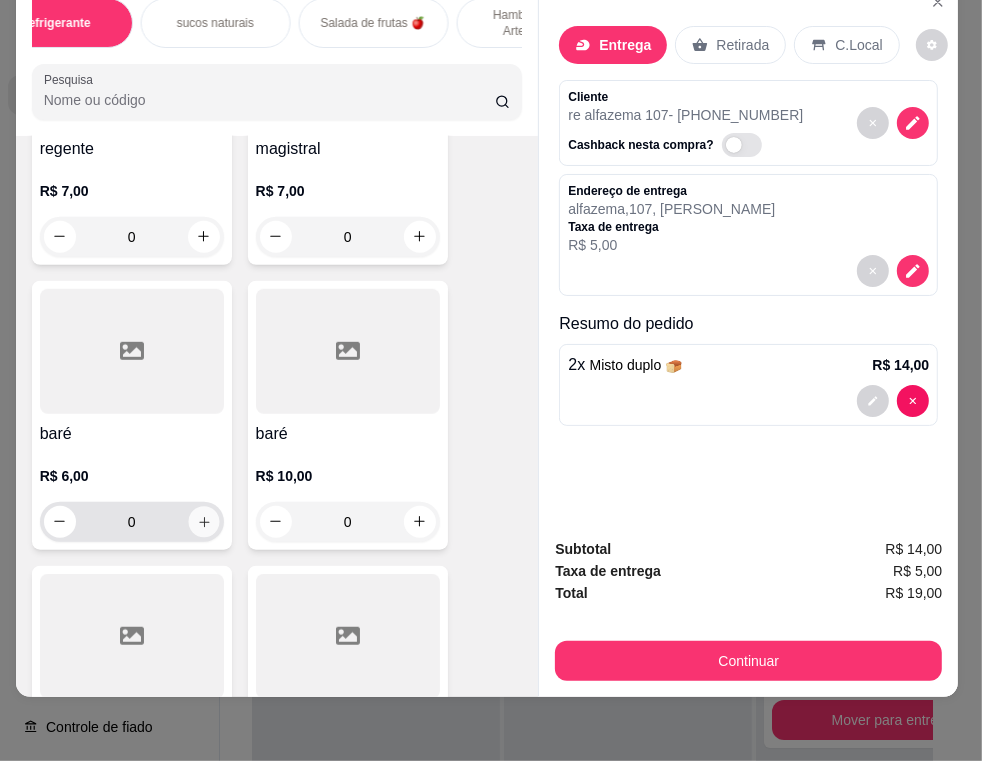 type on "1" 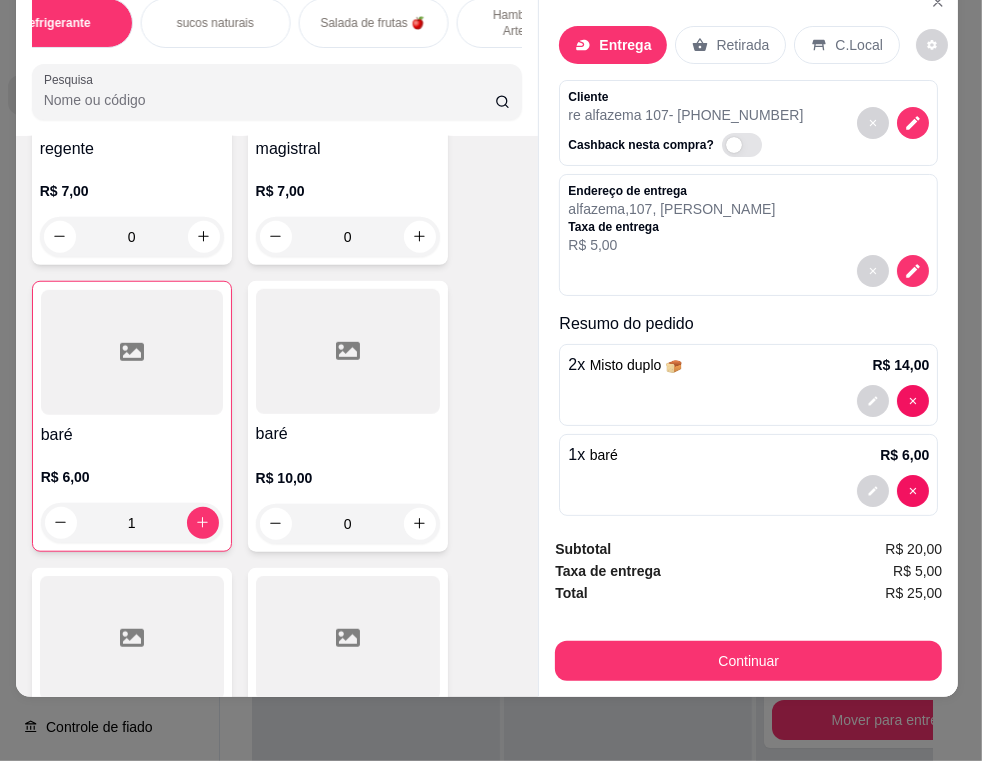 scroll, scrollTop: 22, scrollLeft: 0, axis: vertical 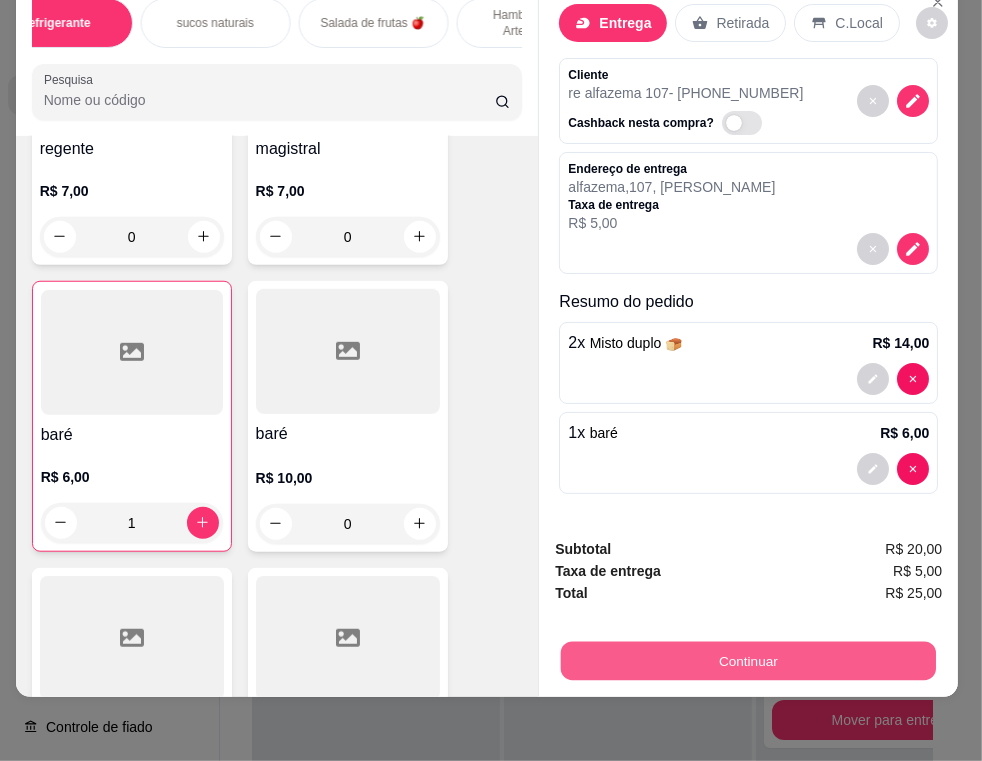 click on "Continuar" at bounding box center [748, 661] 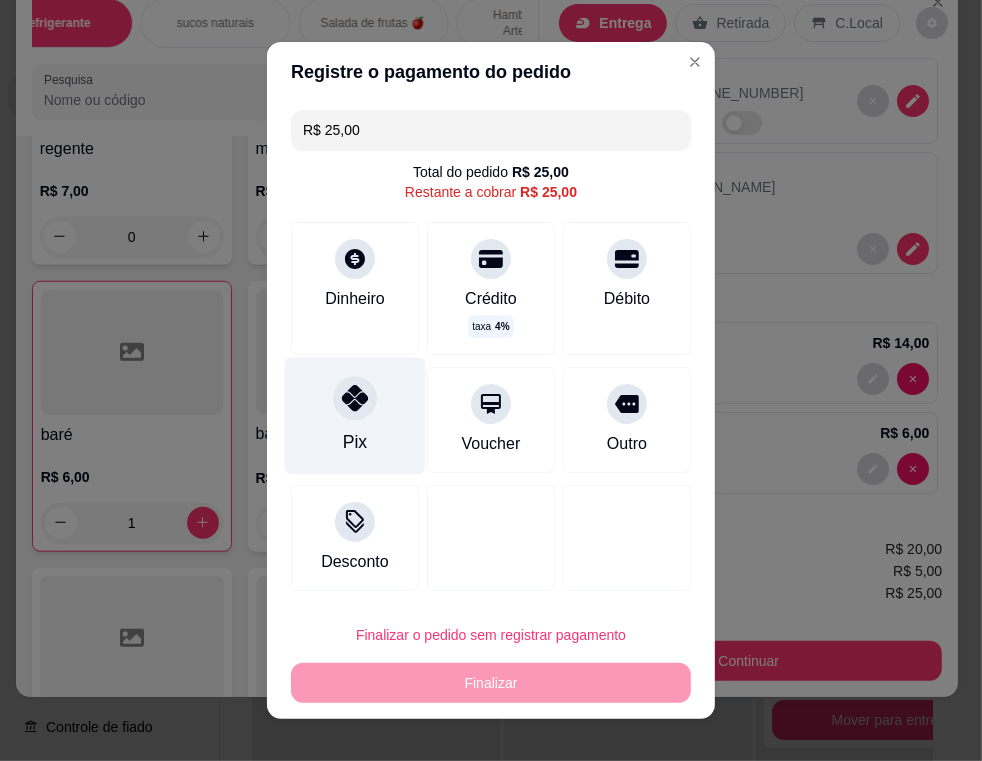 click on "Pix" at bounding box center [355, 416] 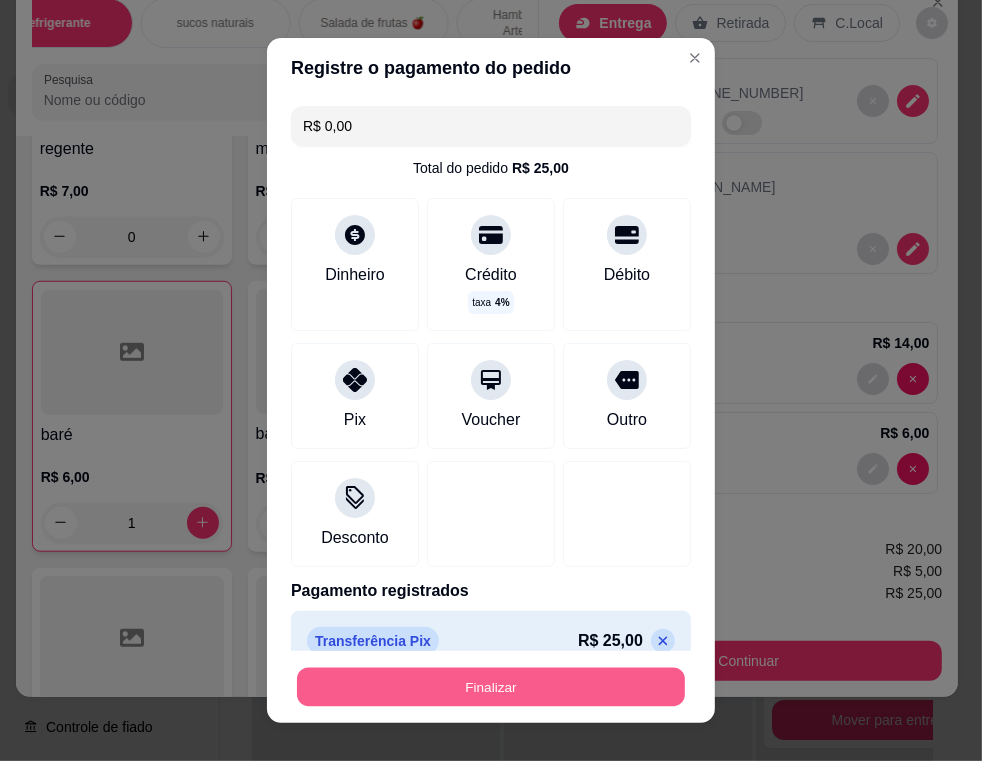 click on "Finalizar" at bounding box center [491, 687] 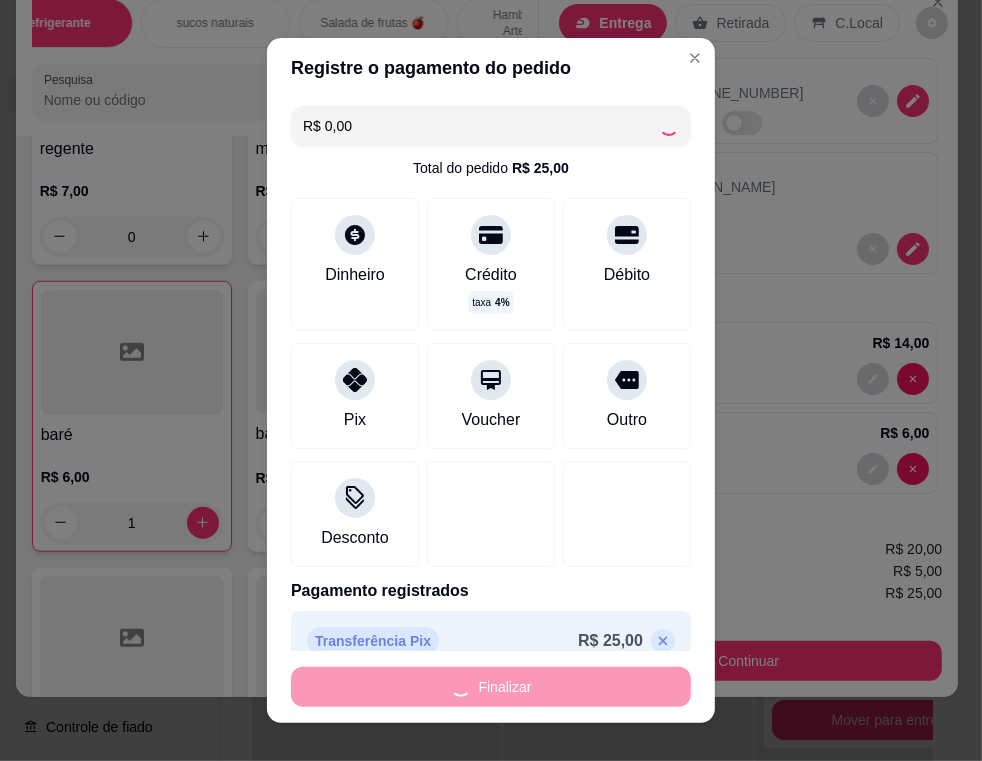 type on "0" 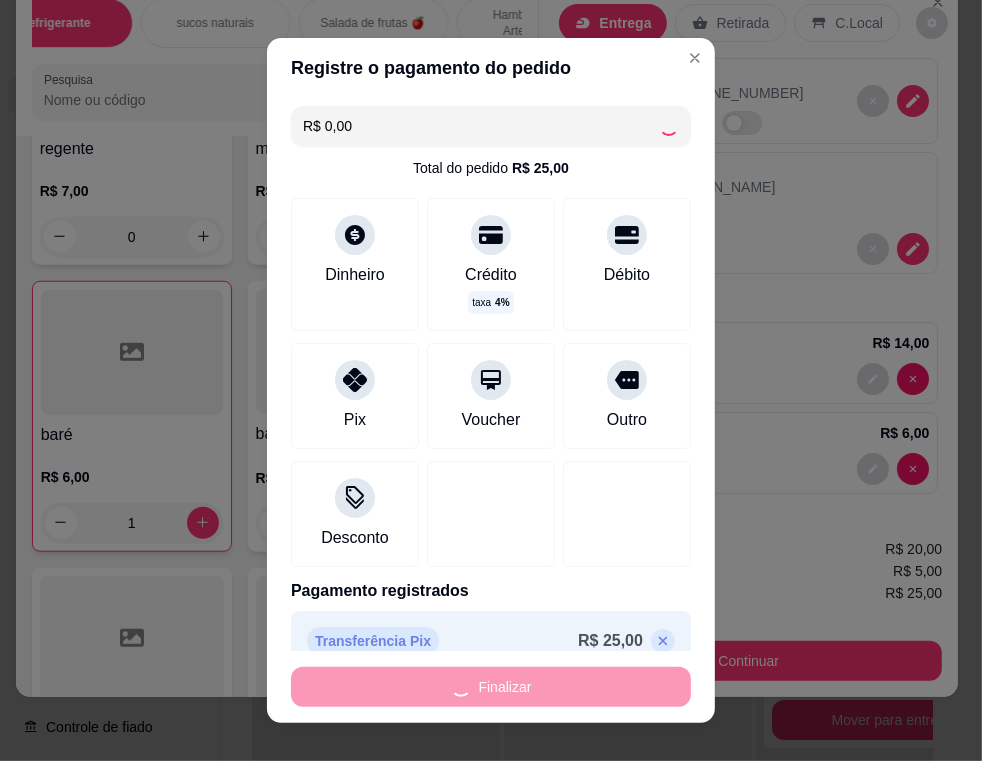 type on "0" 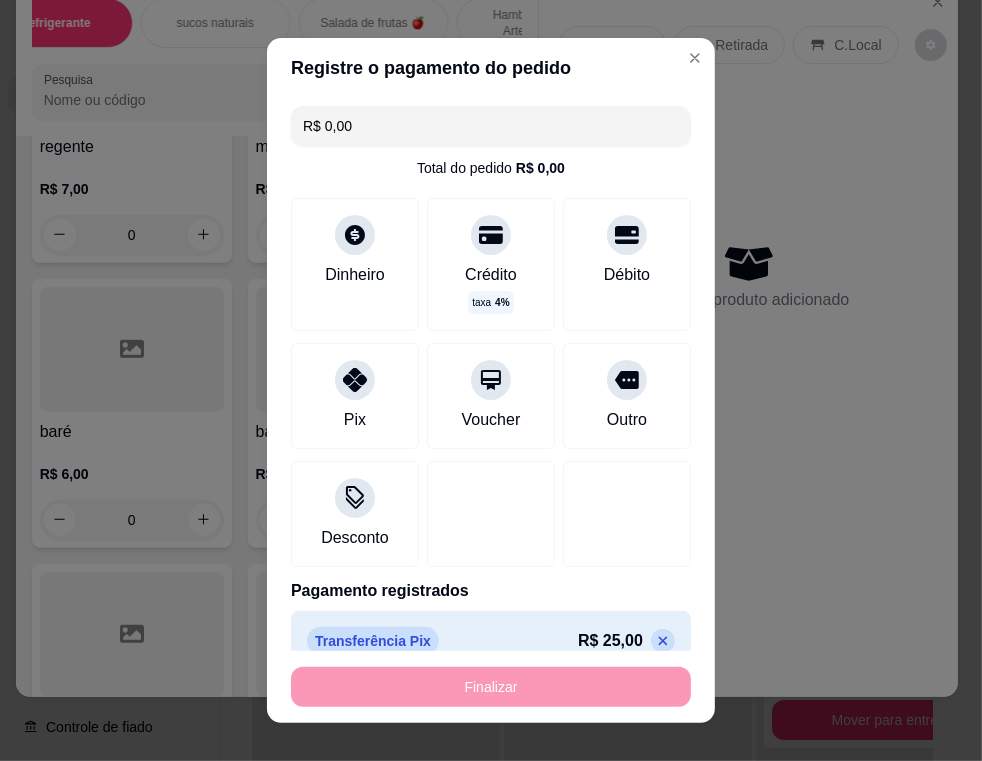 type on "-R$ 25,00" 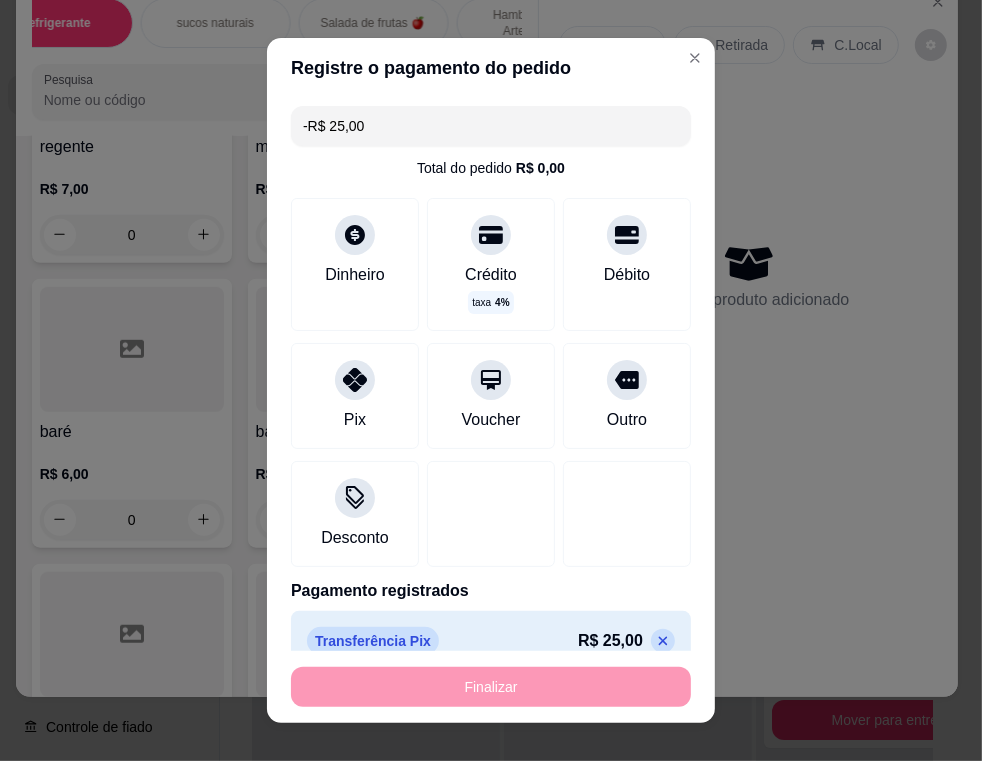 scroll, scrollTop: 0, scrollLeft: 0, axis: both 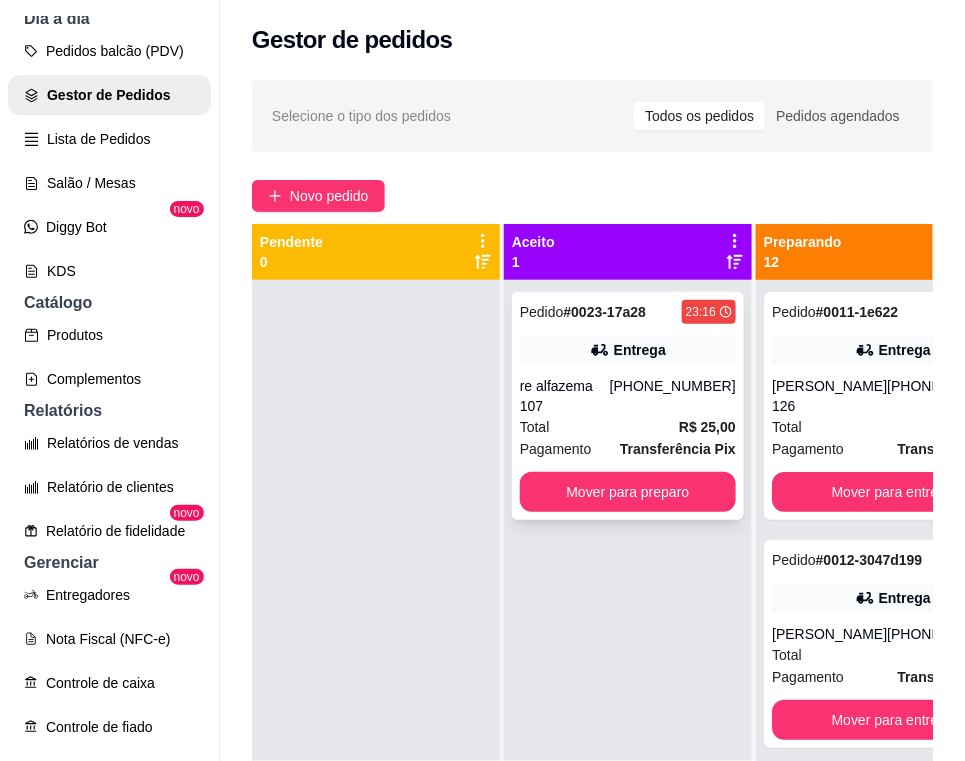 click on "re alfazema 107" at bounding box center [565, 396] 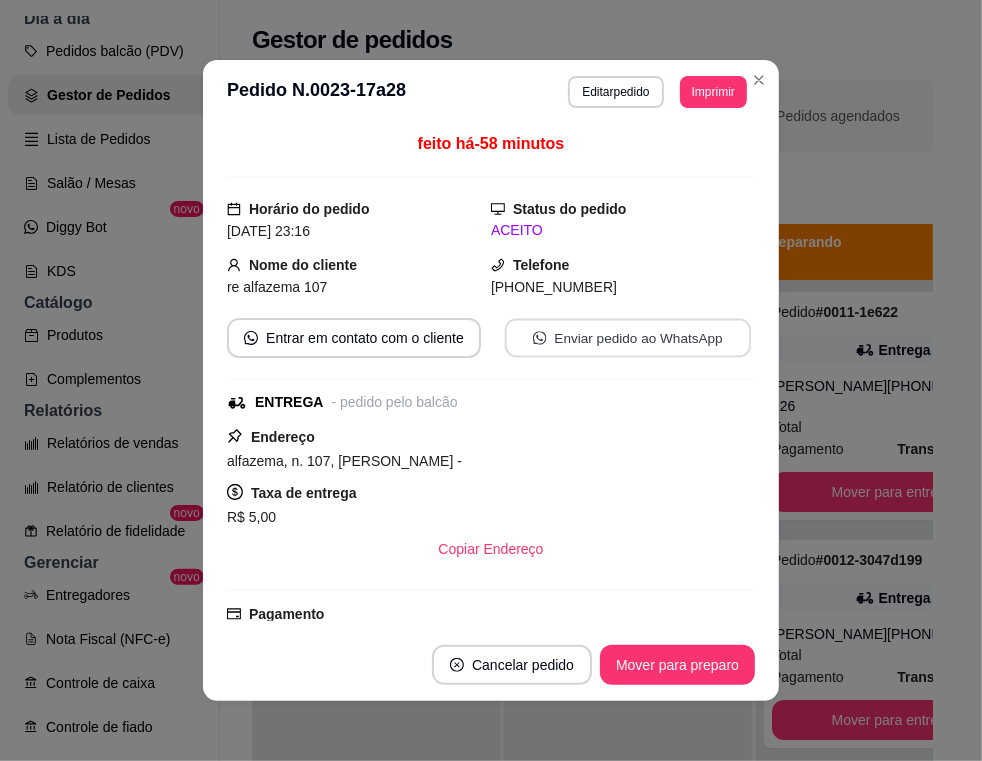 click on "Enviar pedido ao WhatsApp" at bounding box center (628, 338) 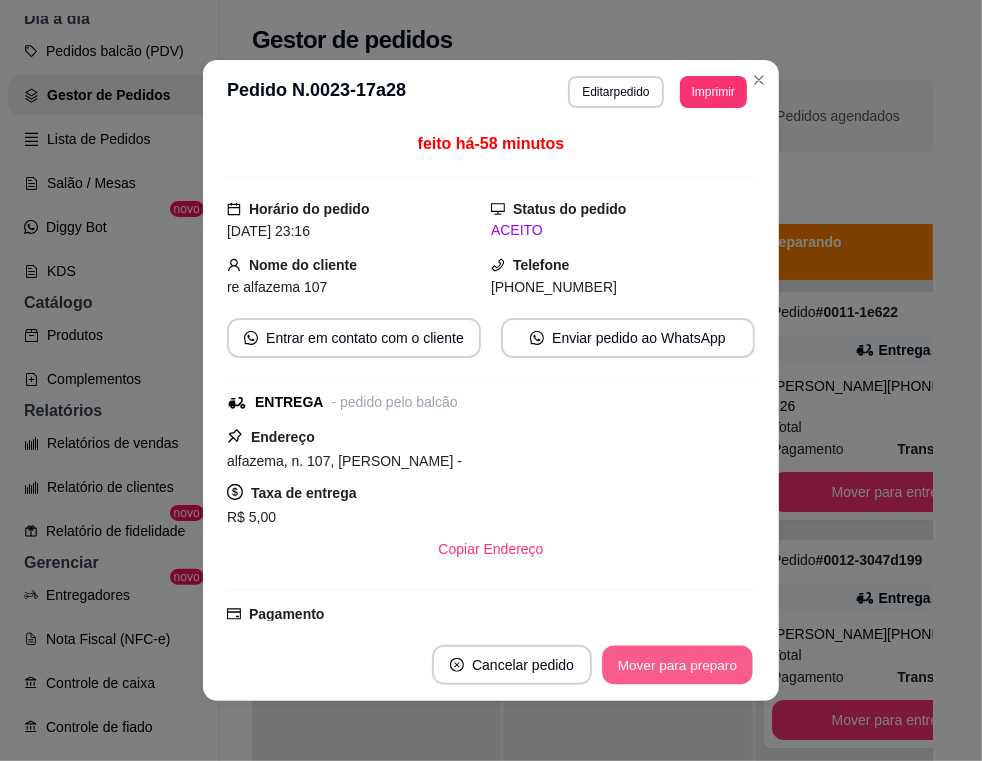 click on "Mover para preparo" at bounding box center (677, 665) 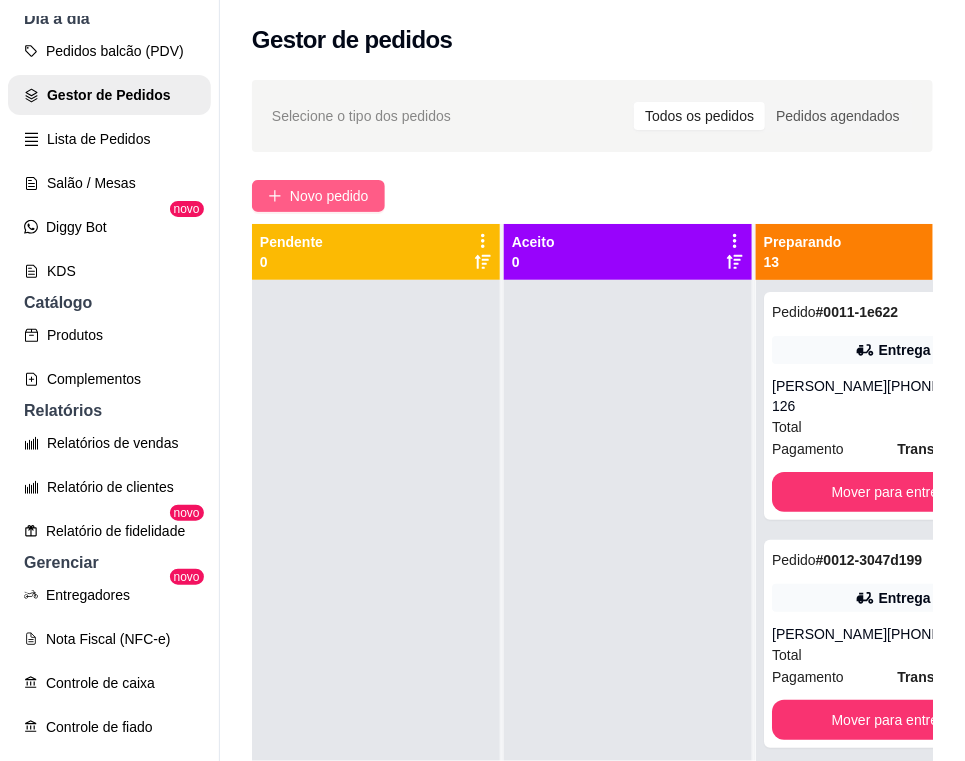 click on "Novo pedido" at bounding box center [329, 196] 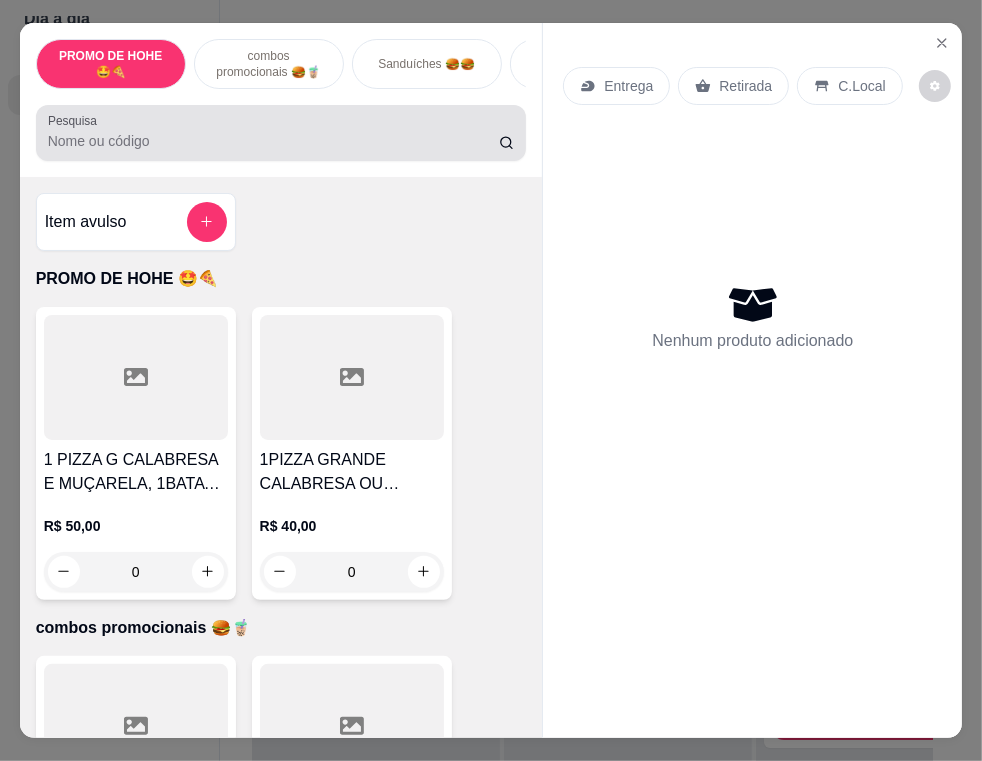 click on "Pesquisa" at bounding box center [281, 133] 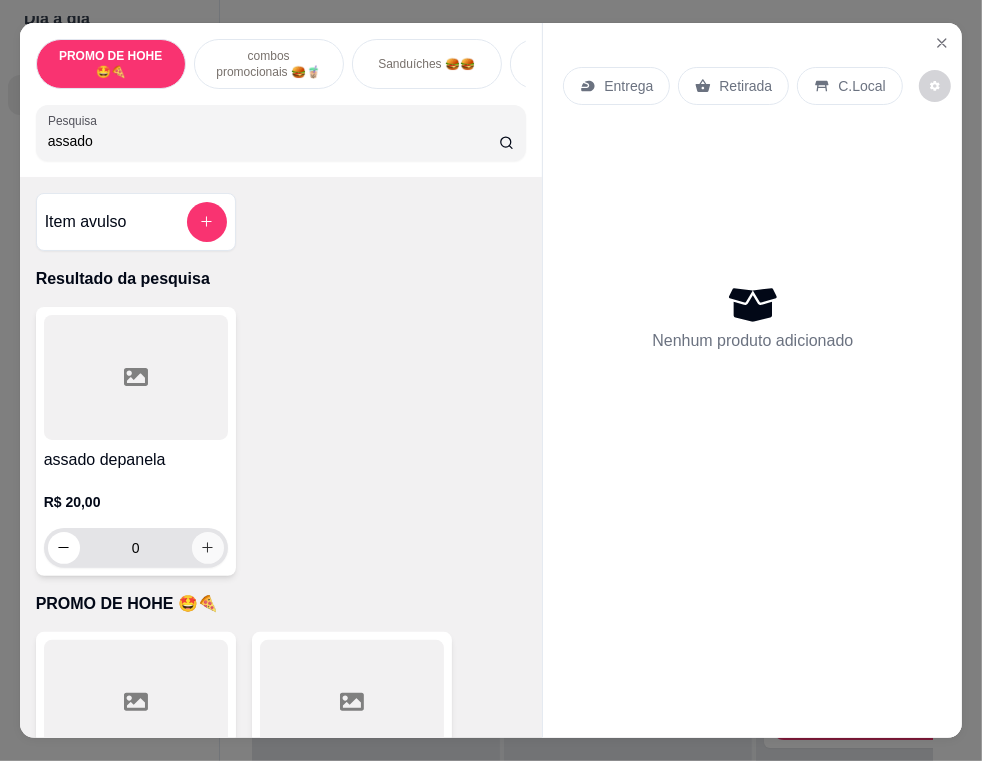 type on "assado" 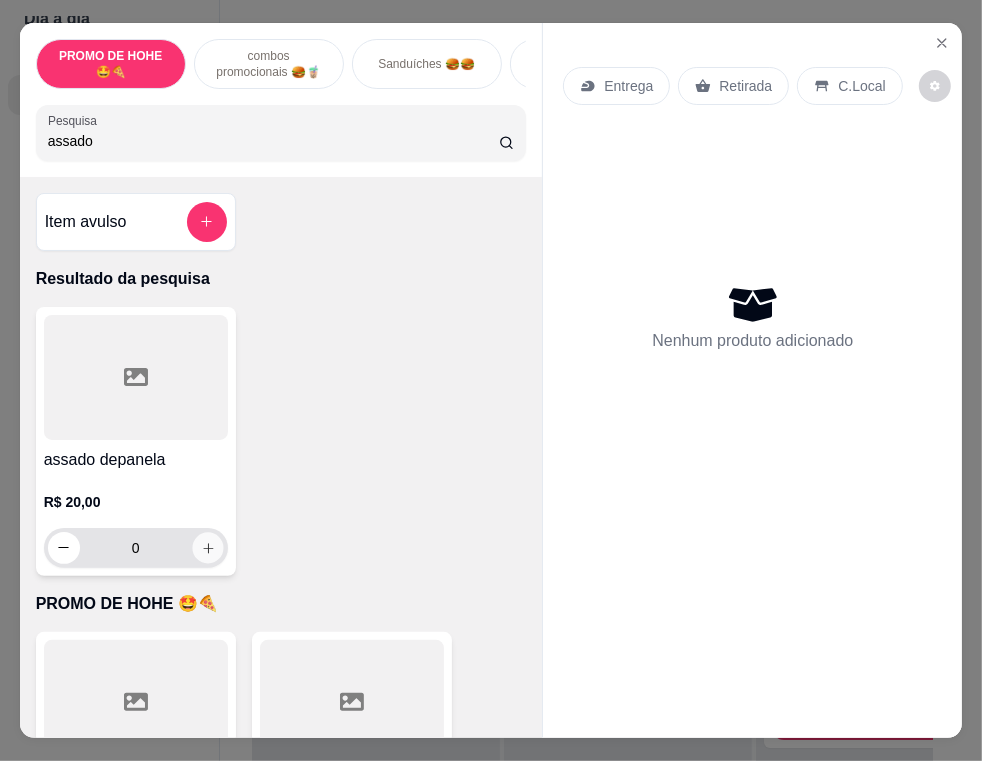 click 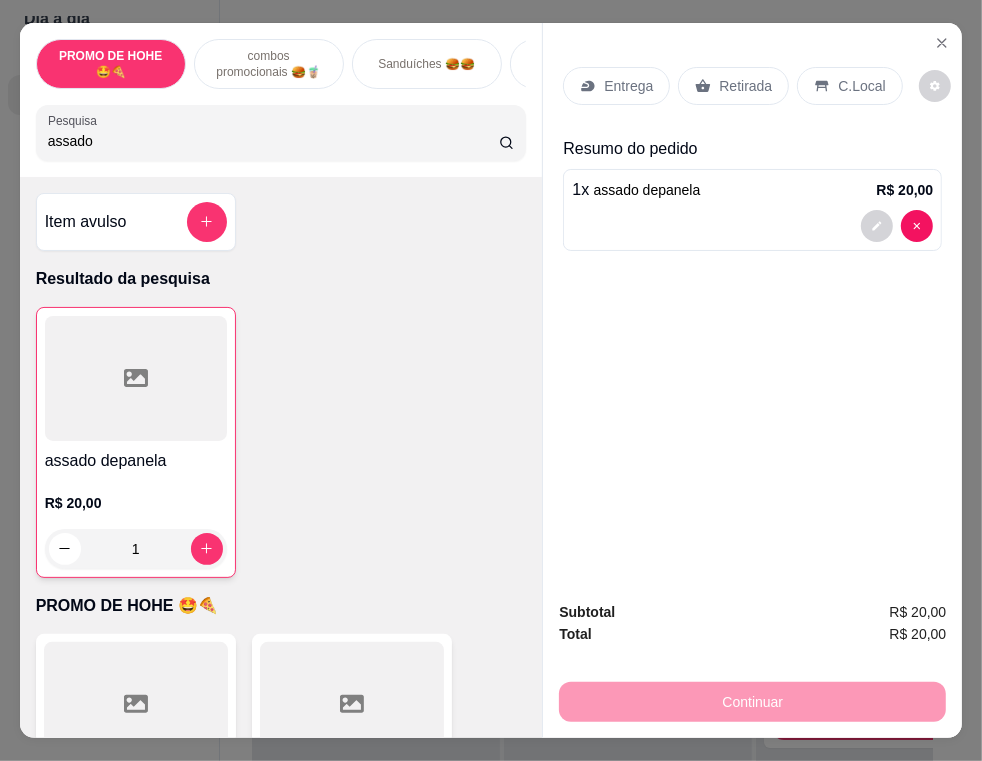 click on "assado" at bounding box center [273, 141] 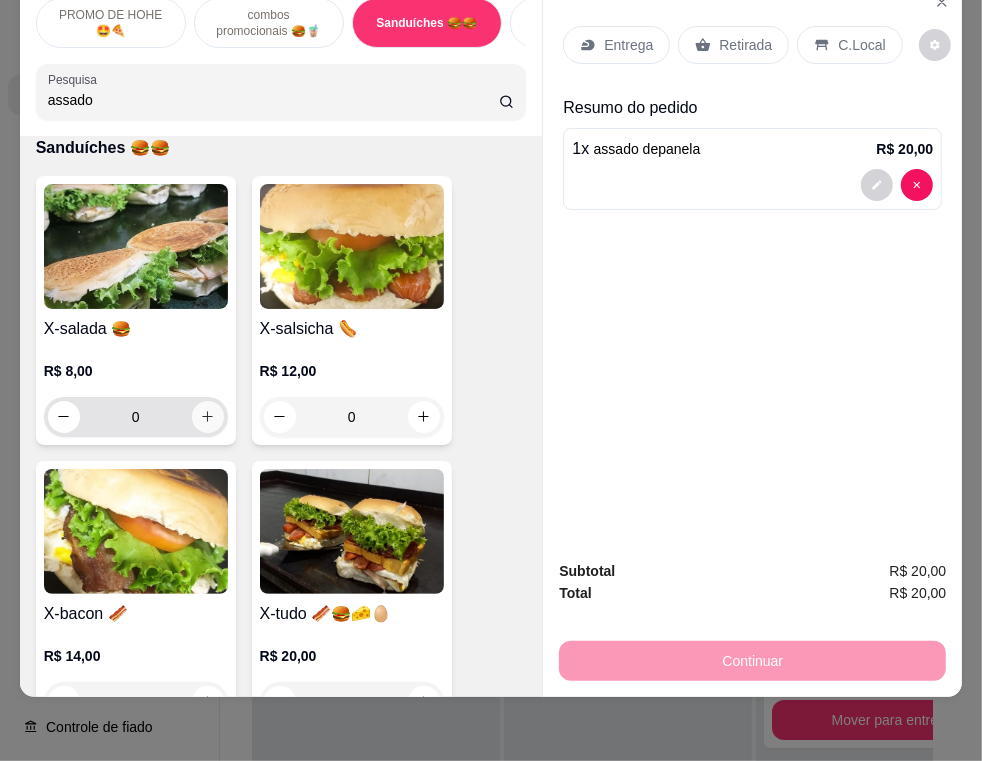 click 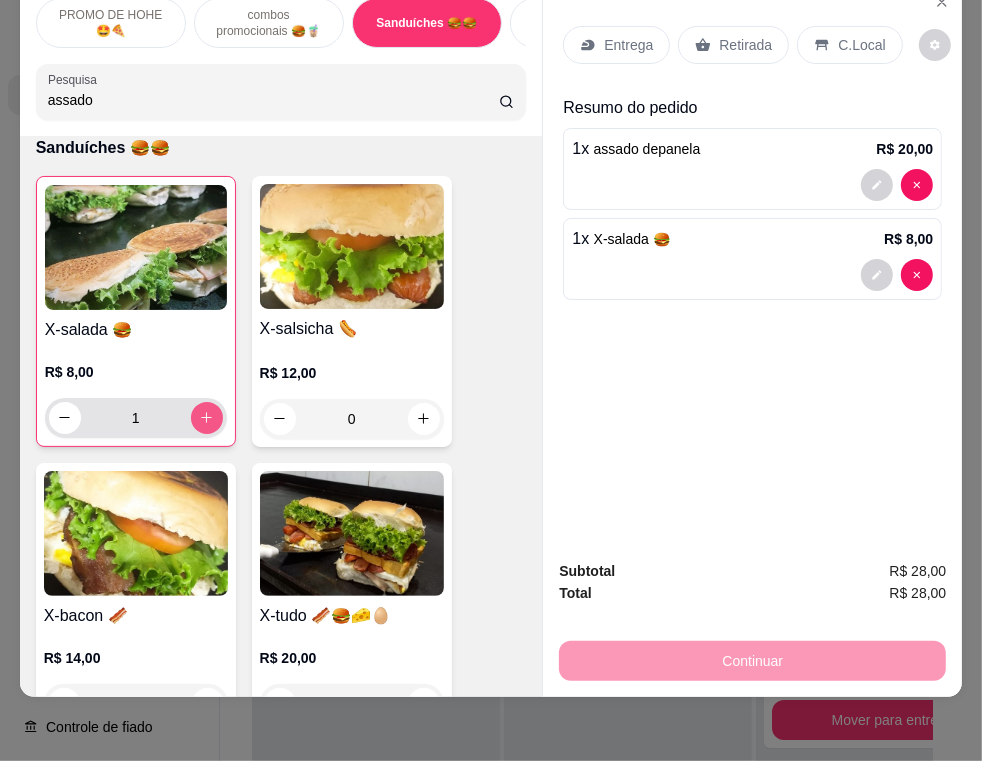 type on "1" 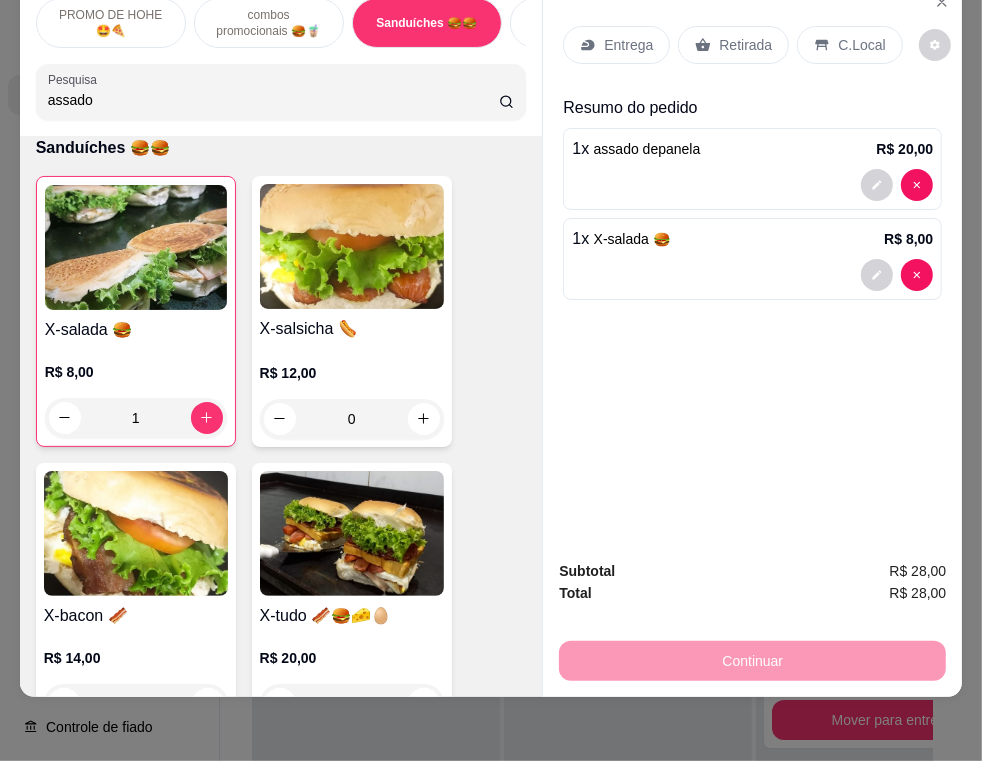 click on "Retirada" at bounding box center (745, 45) 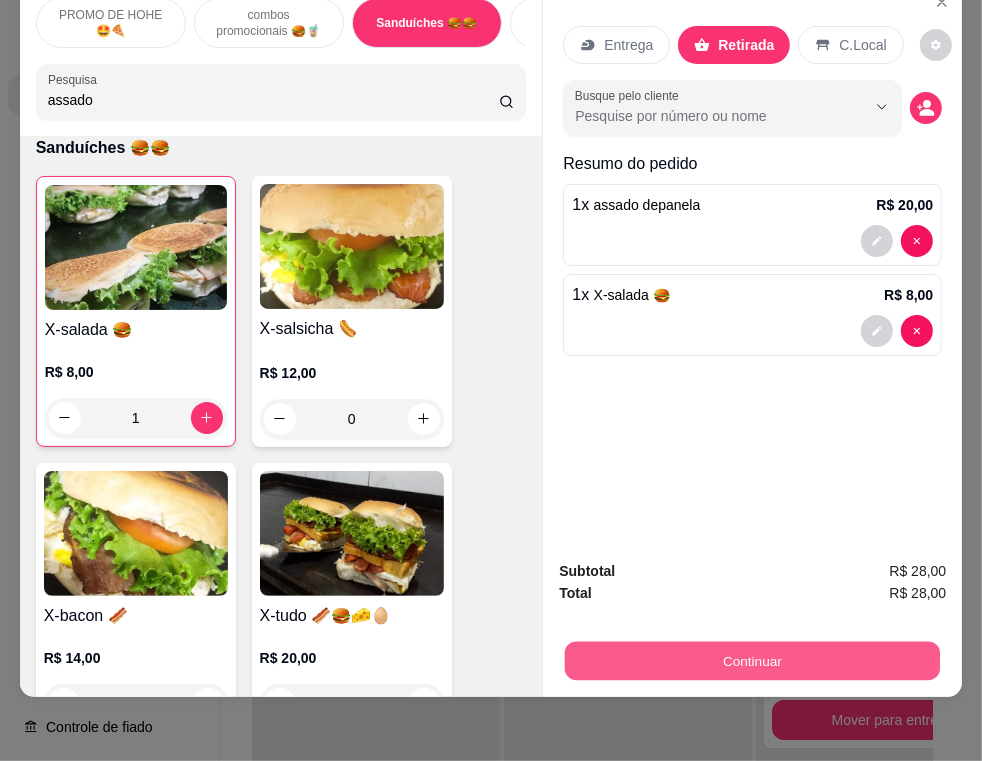 click on "Continuar" at bounding box center (752, 661) 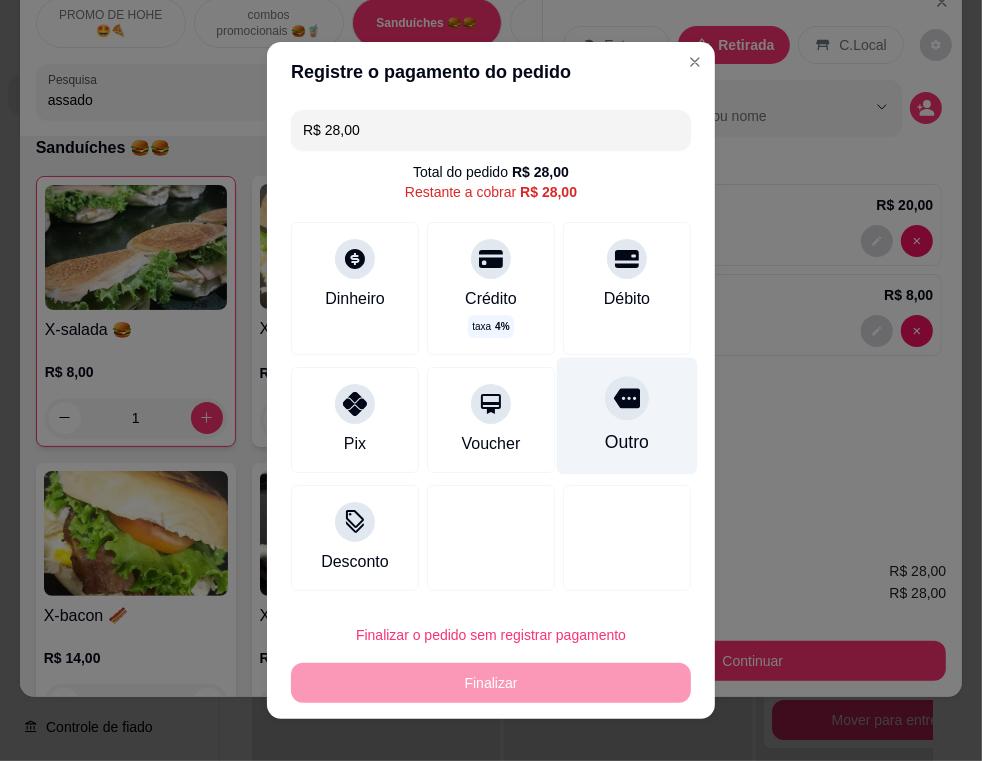 click on "Outro" at bounding box center (627, 416) 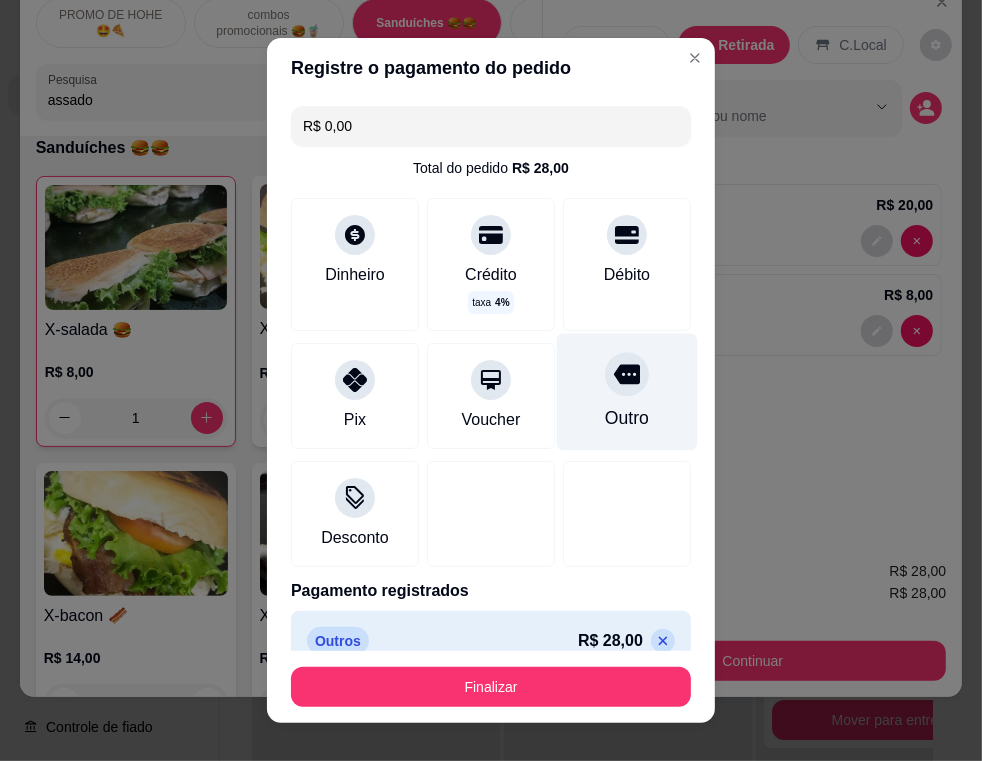 type on "R$ 0,00" 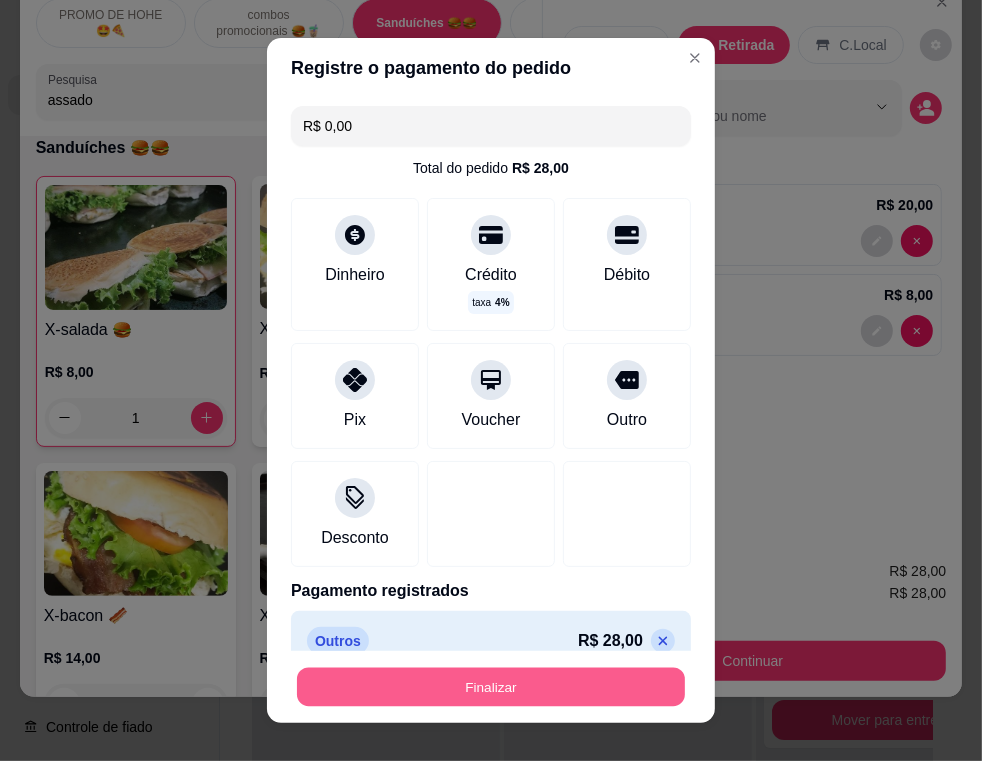 click on "Finalizar" at bounding box center (491, 687) 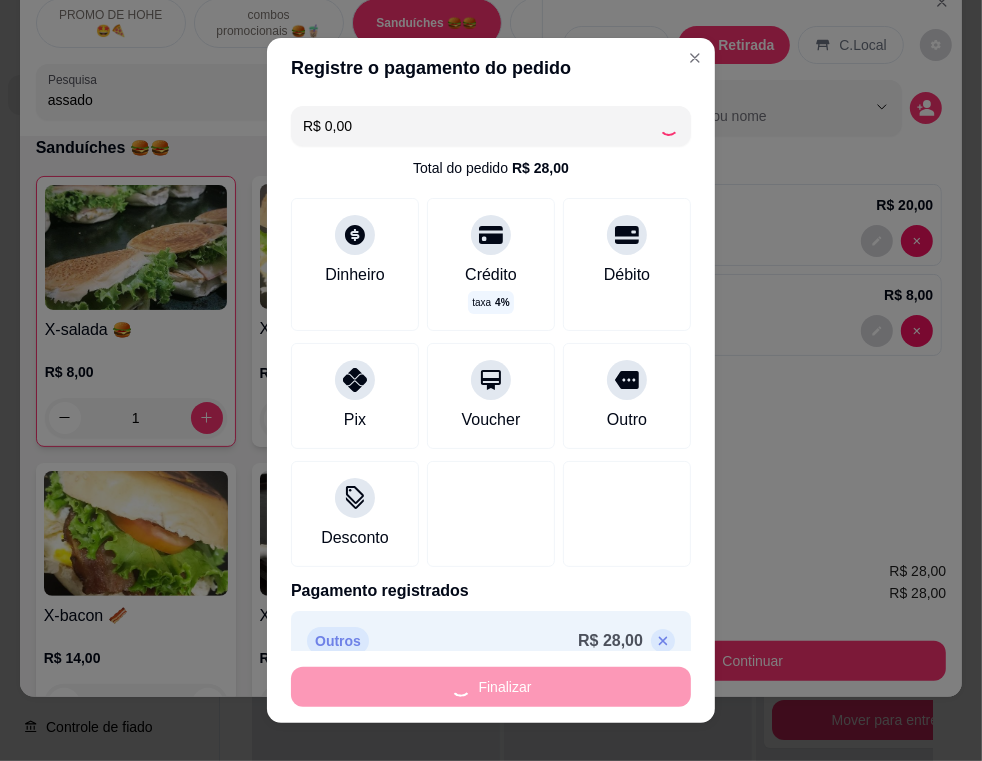 type on "0" 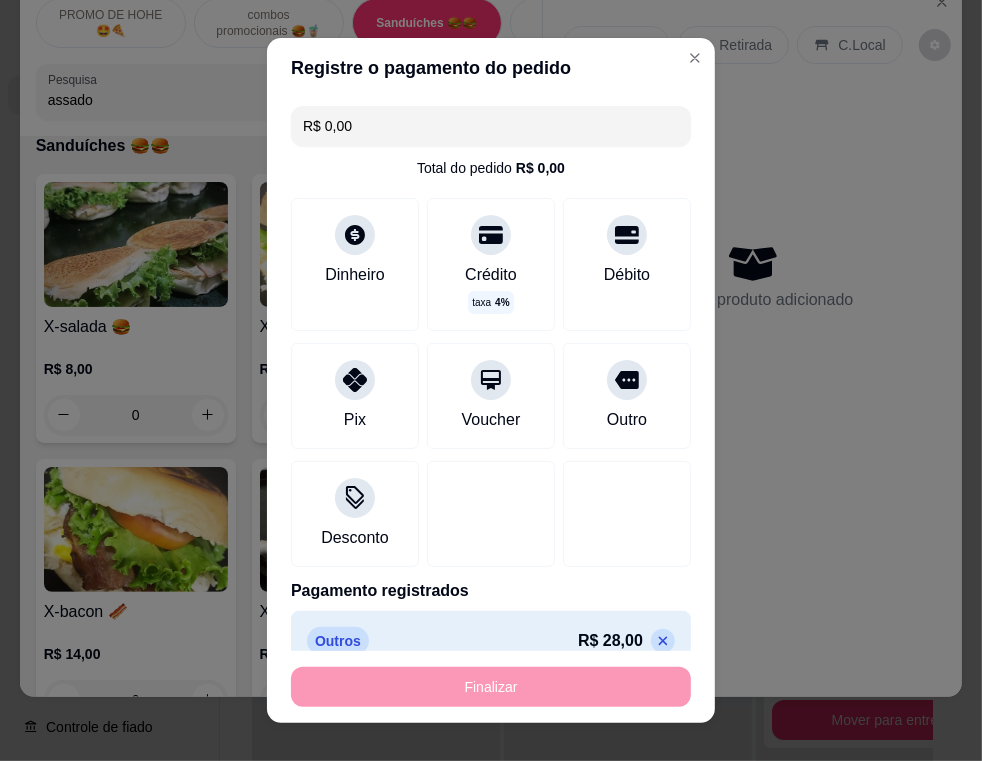 type on "-R$ 28,00" 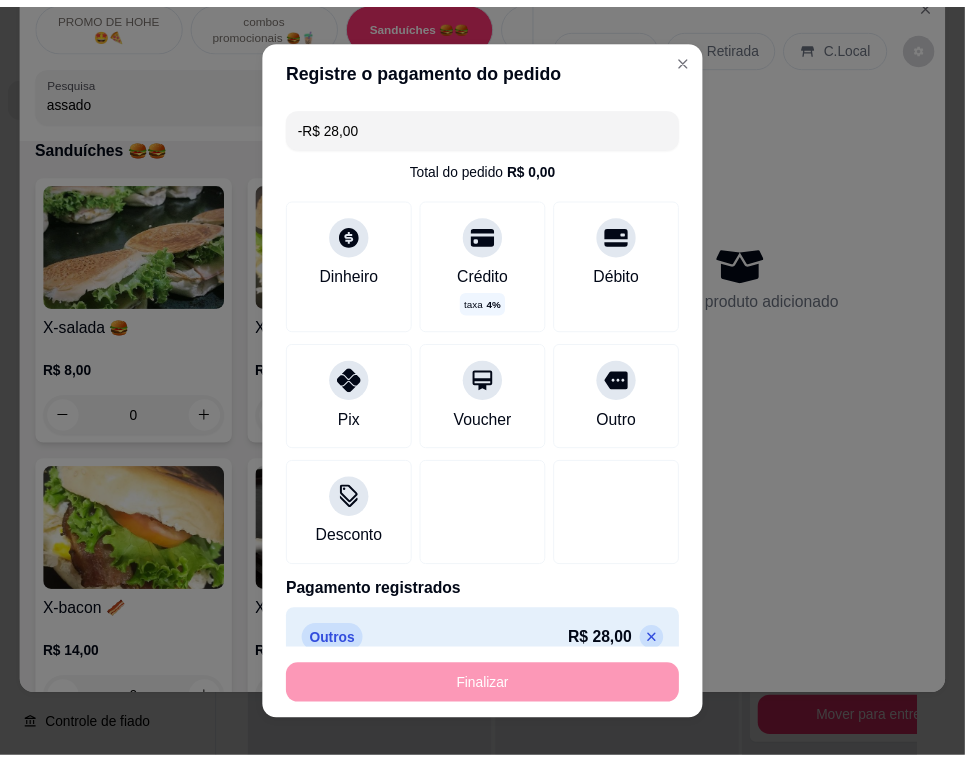scroll, scrollTop: 2537, scrollLeft: 0, axis: vertical 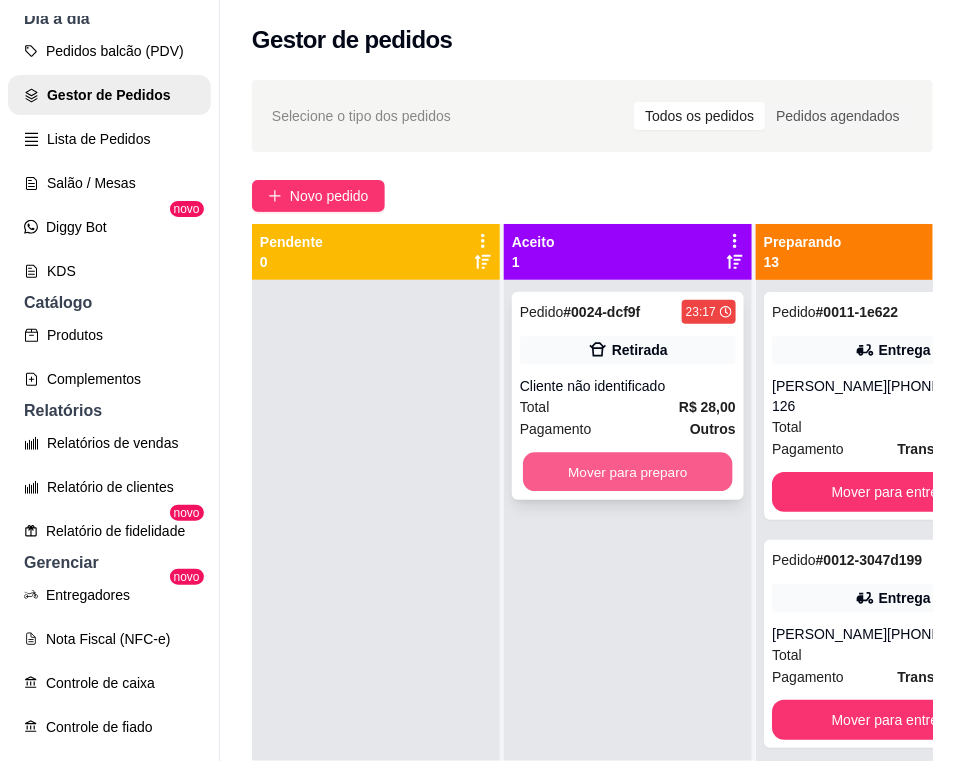 click on "Mover para preparo" at bounding box center (628, 472) 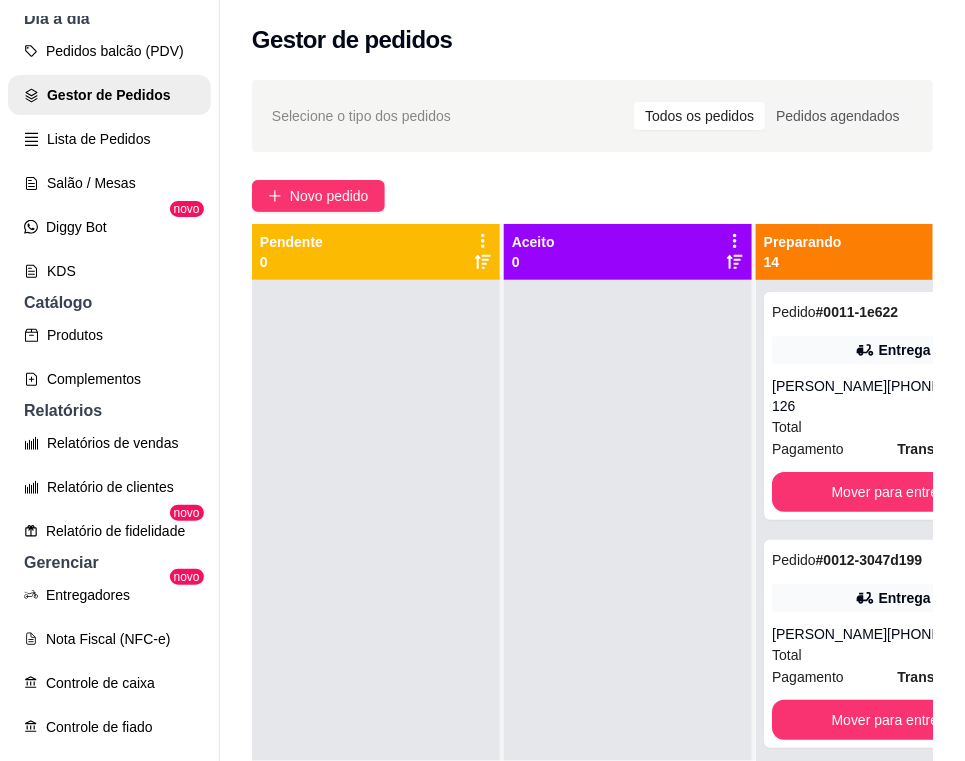 click at bounding box center [628, 660] 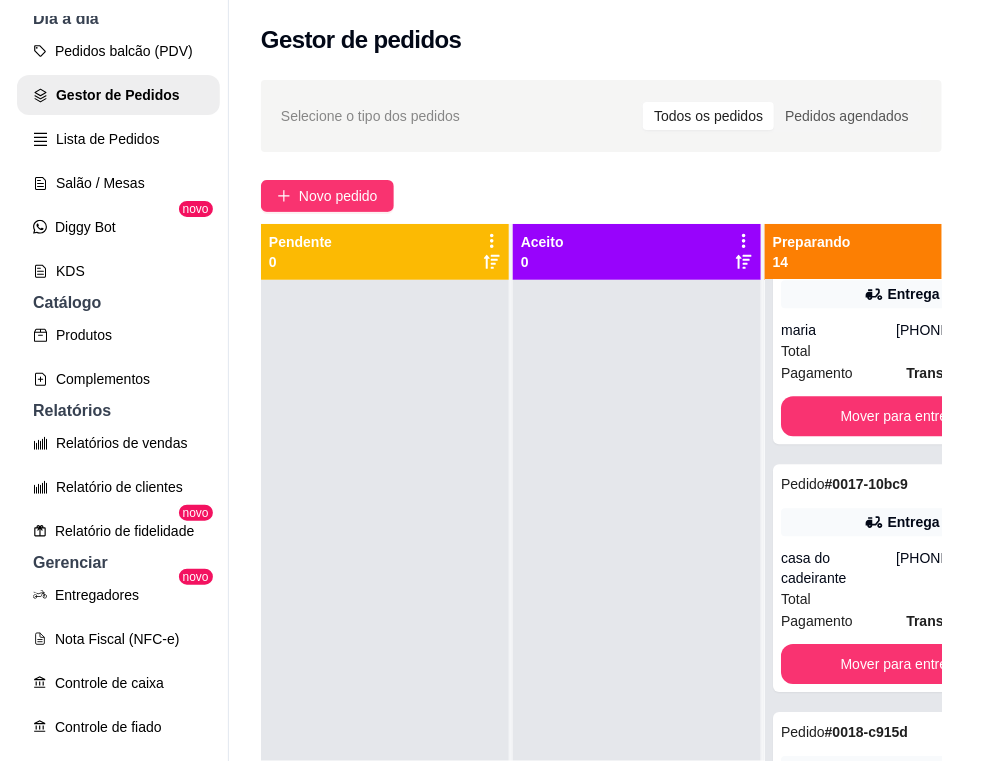 scroll, scrollTop: 1431, scrollLeft: 0, axis: vertical 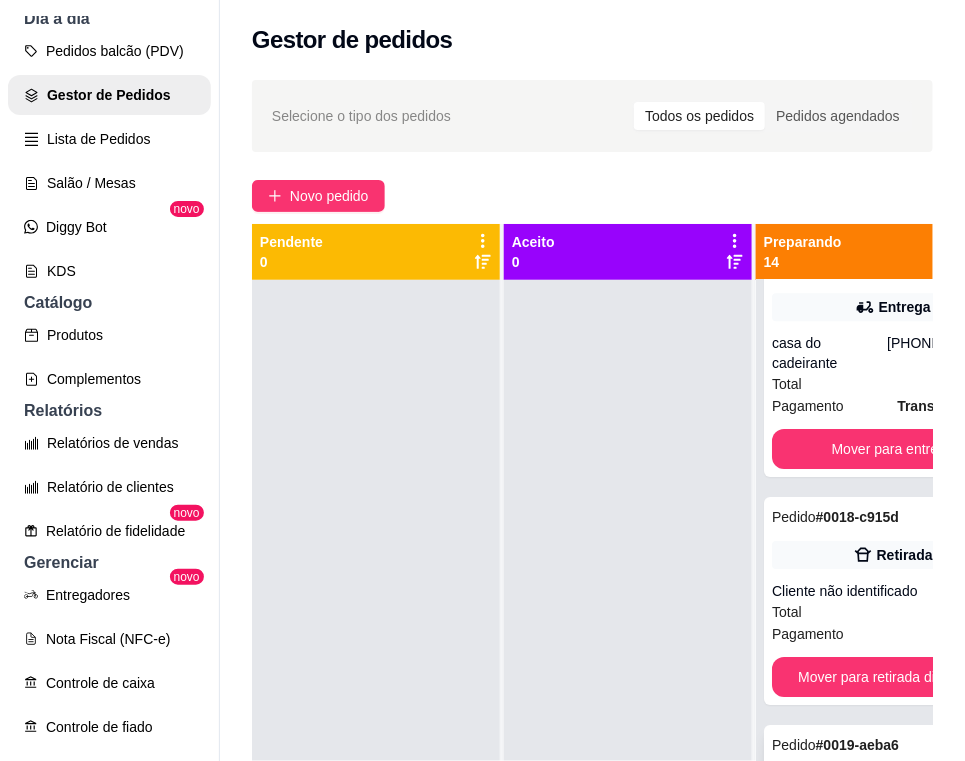 click on "# 0019-aeba6" at bounding box center [857, 745] 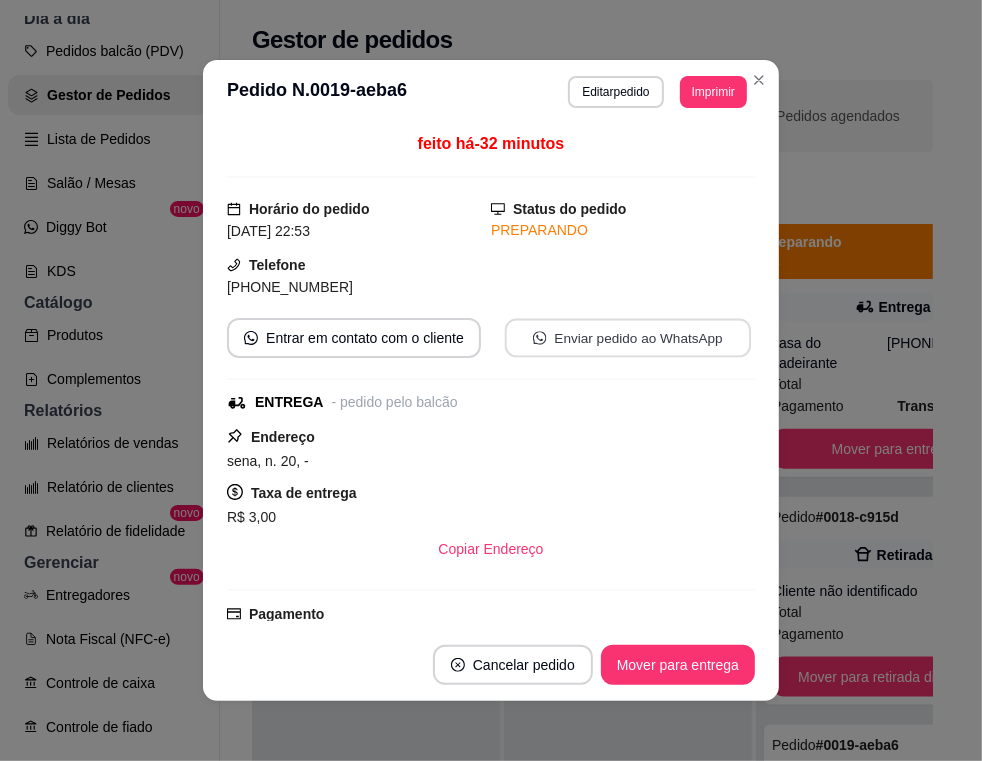 click on "Enviar pedido ao WhatsApp" at bounding box center [628, 338] 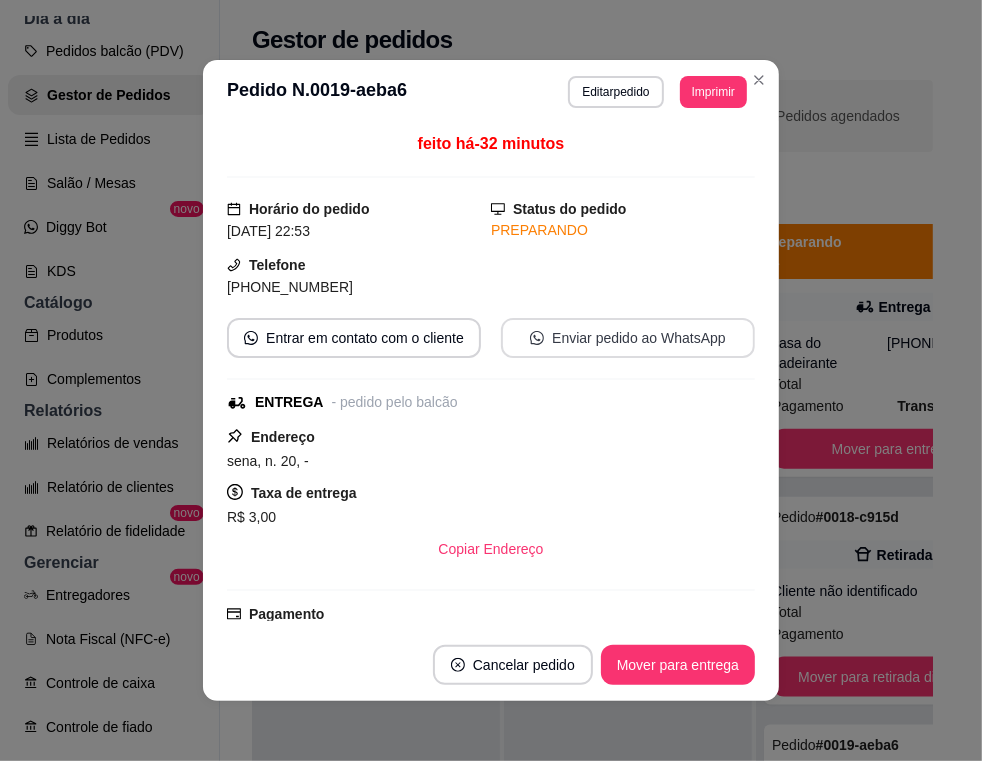 click on "Enviar pedido ao WhatsApp" at bounding box center [628, 338] 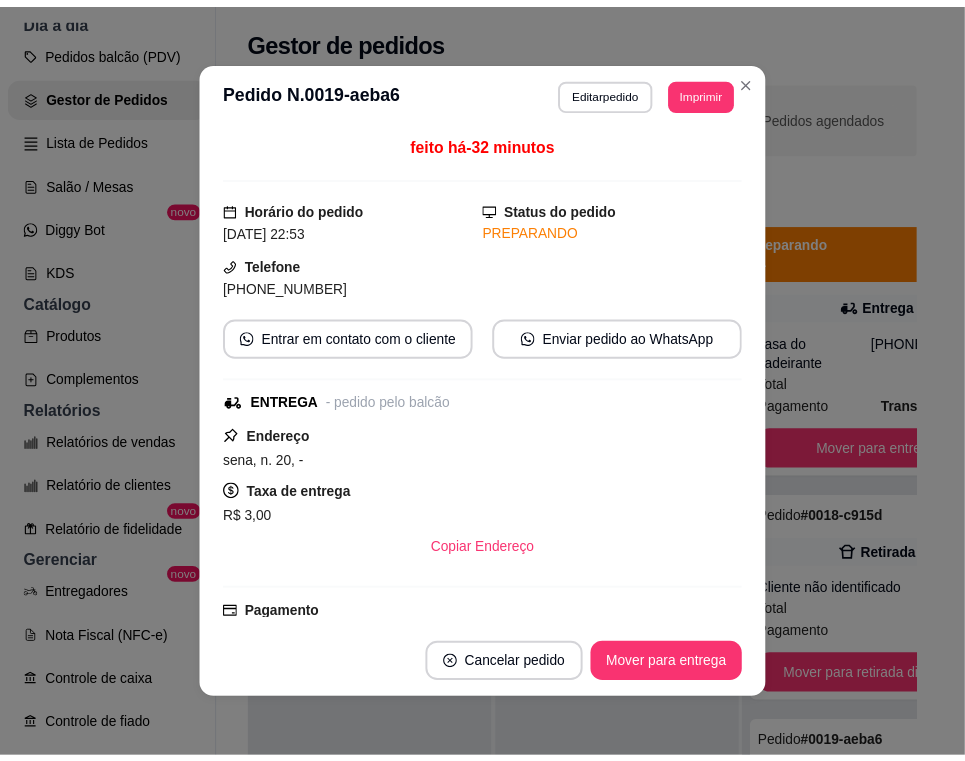 scroll, scrollTop: 231, scrollLeft: 0, axis: vertical 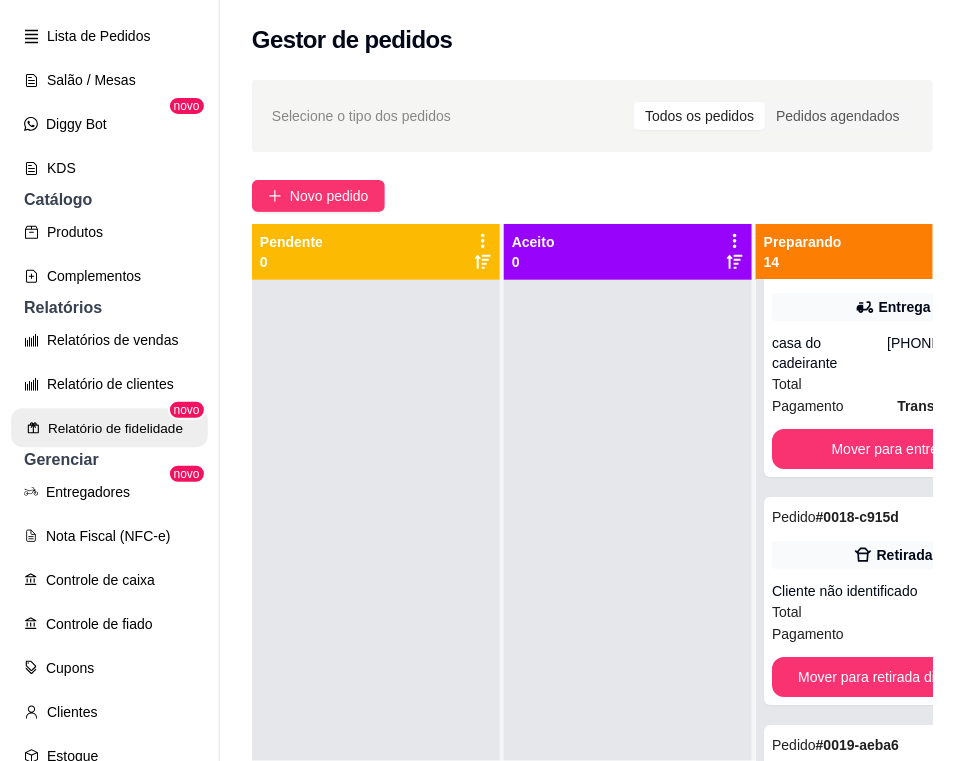 click on "Relatório de fidelidade" at bounding box center [109, 428] 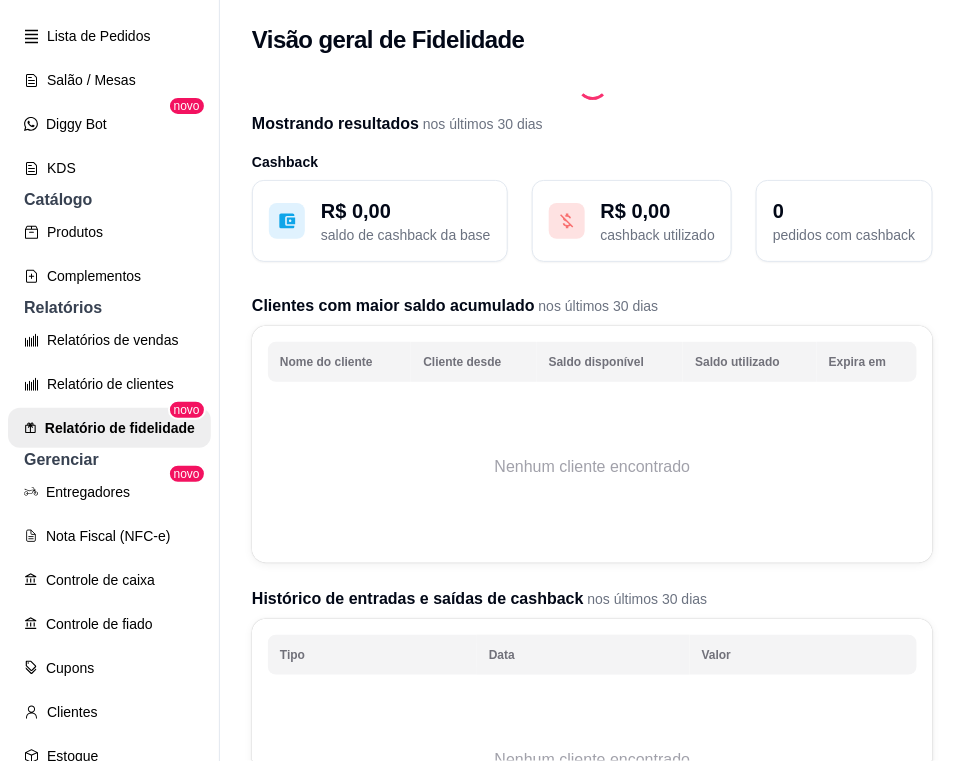 click on "Gestor de Pedidos" at bounding box center [109, -8] 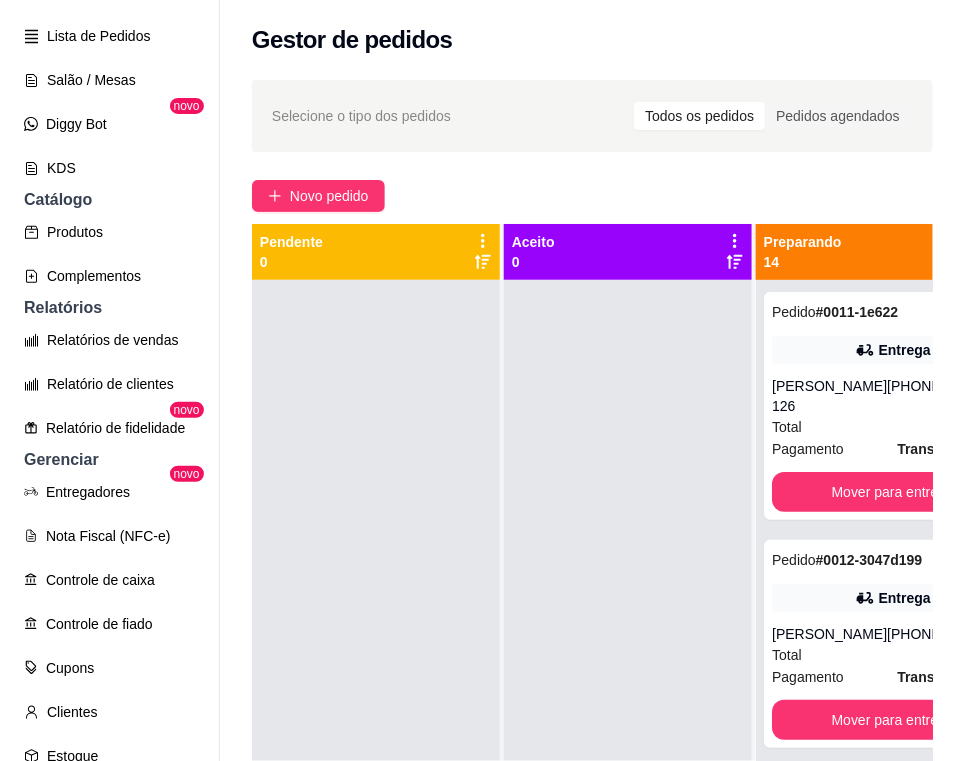 click at bounding box center (376, 660) 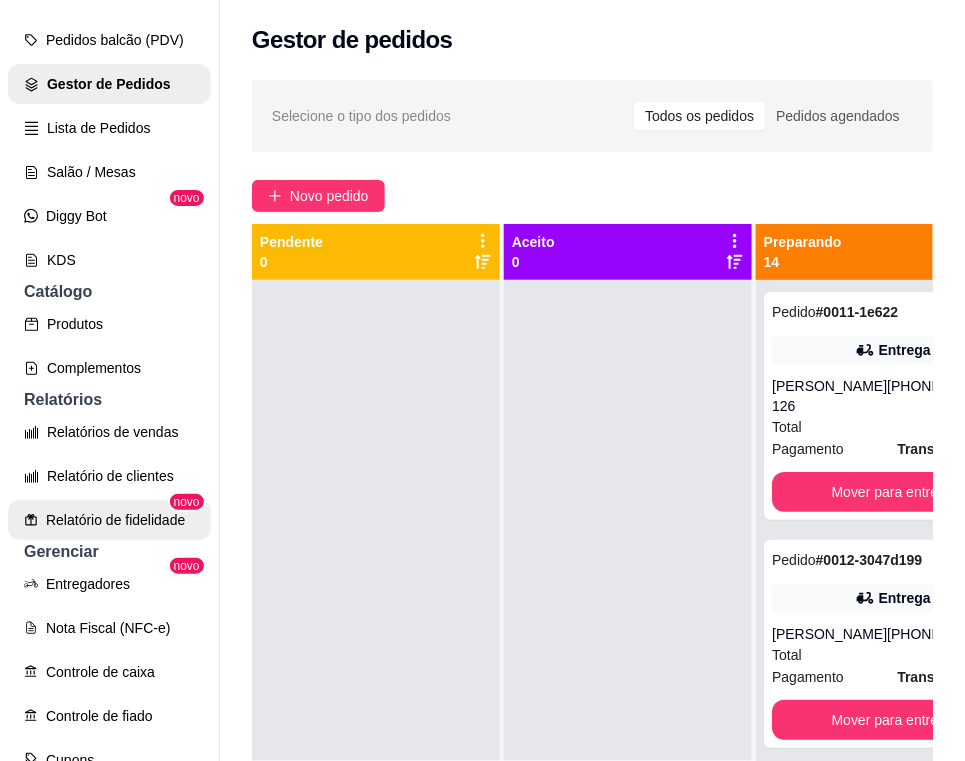 scroll, scrollTop: 242, scrollLeft: 0, axis: vertical 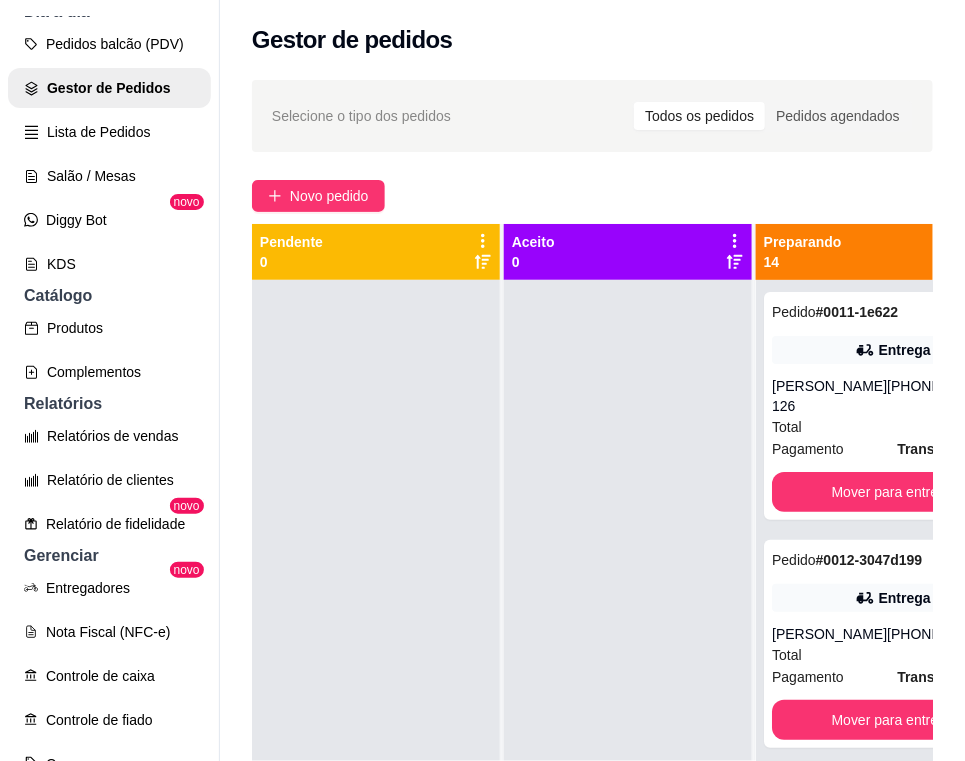 click at bounding box center (376, 660) 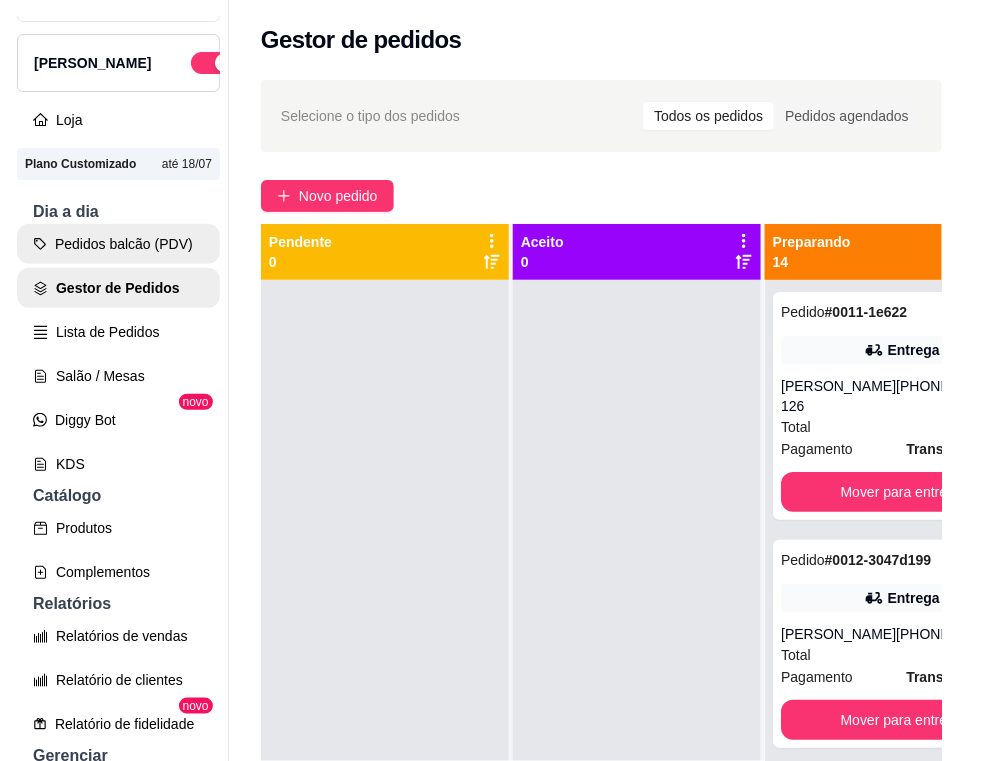 scroll, scrollTop: 31, scrollLeft: 0, axis: vertical 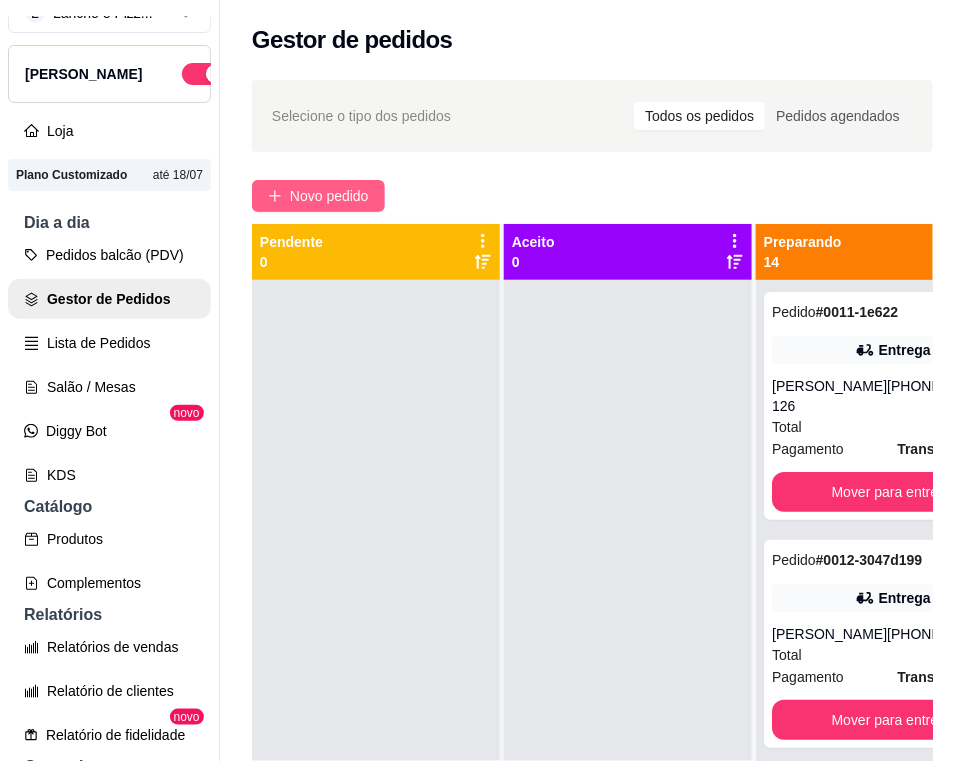 click 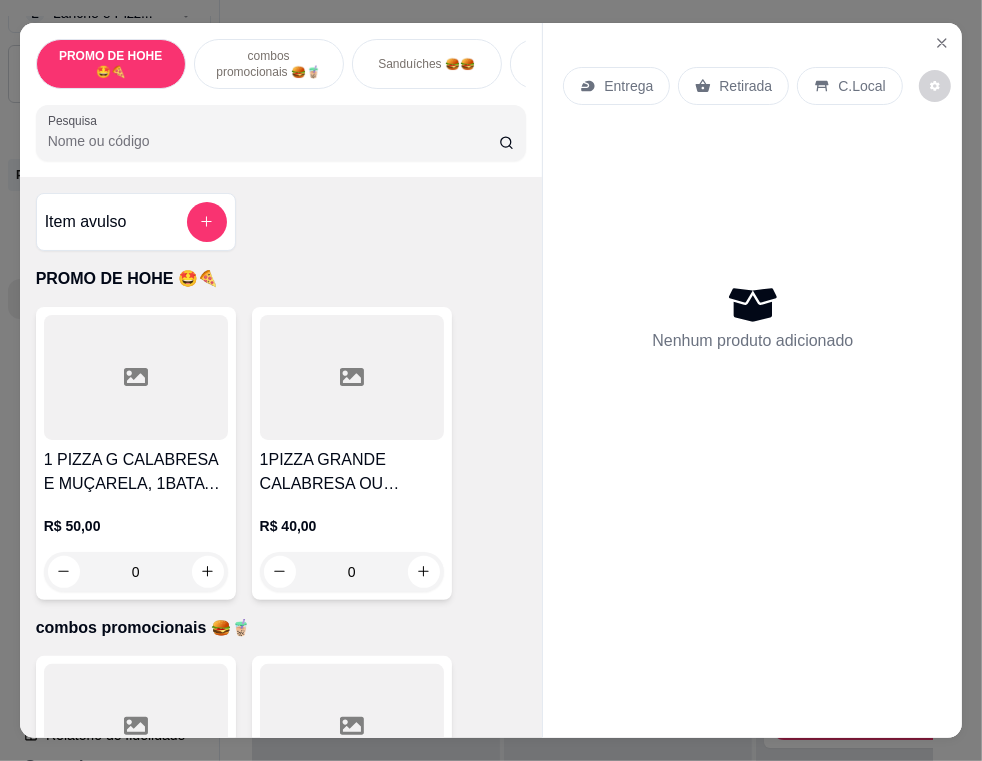 click on "Sanduíches 🍔🍔" at bounding box center (426, 64) 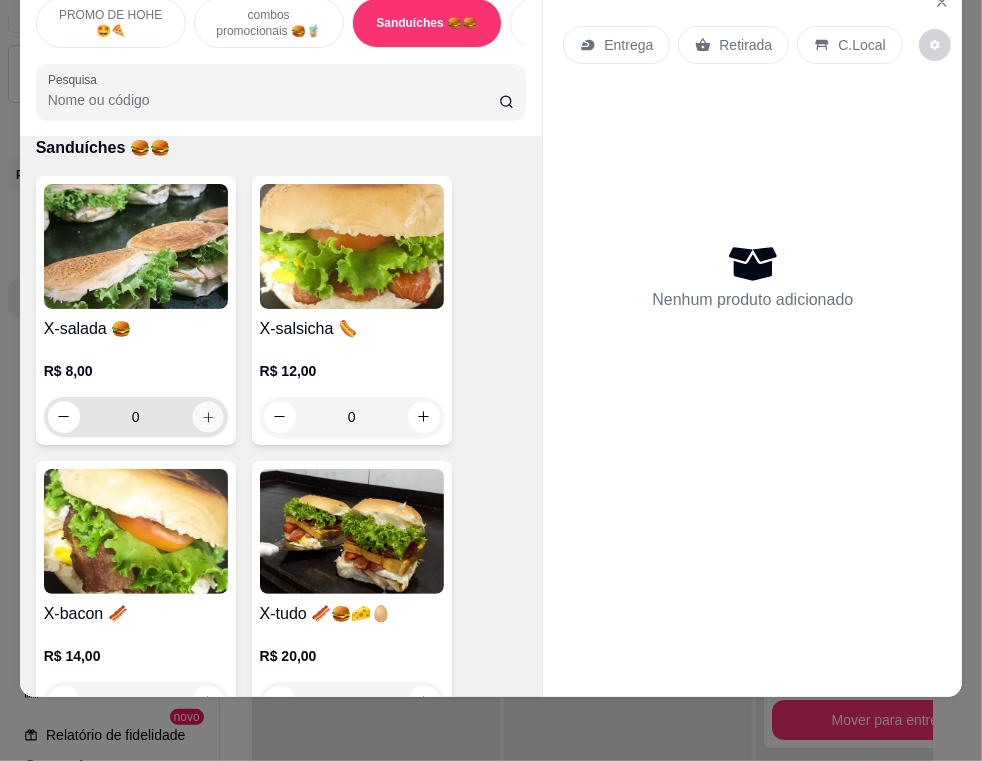 click 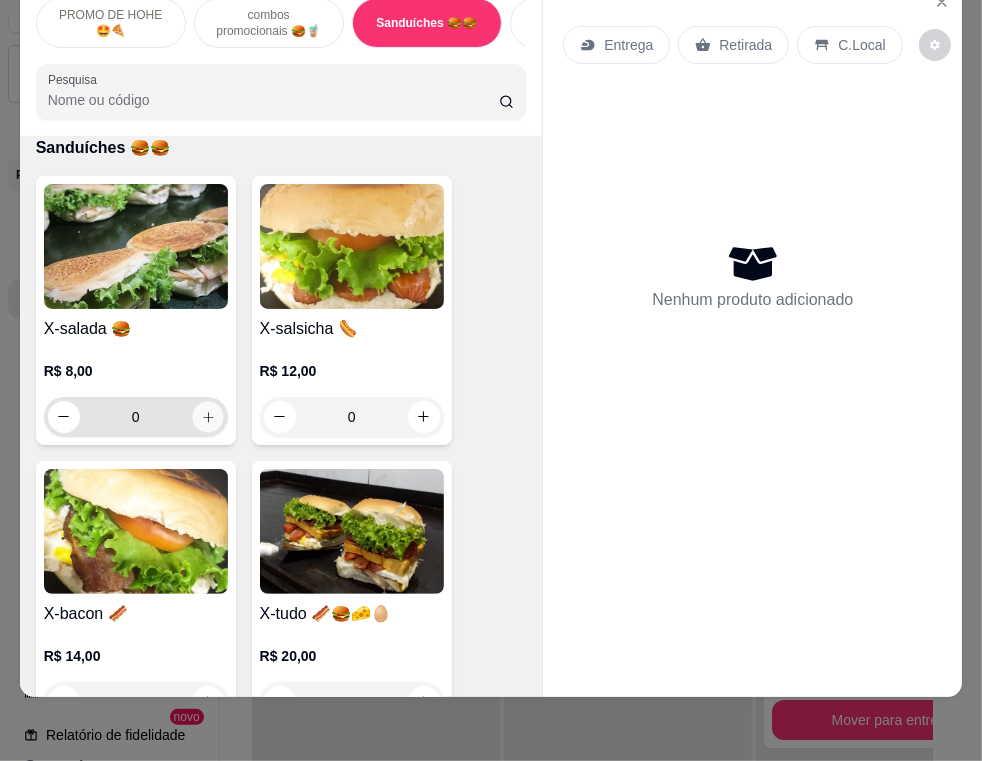 type on "1" 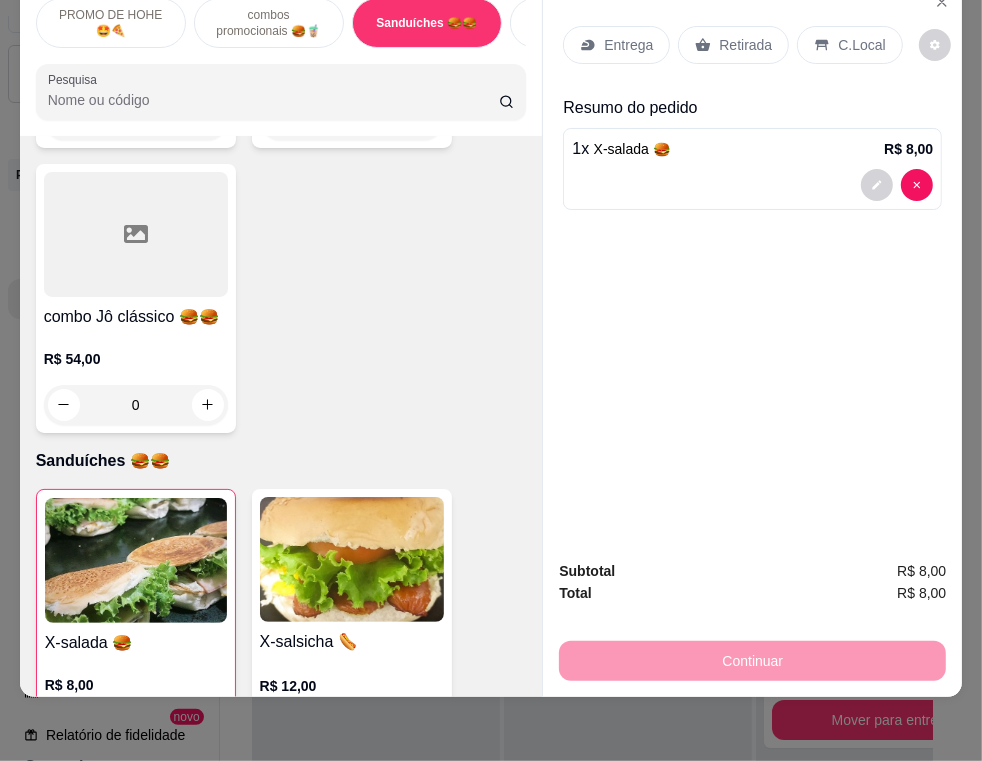 scroll, scrollTop: 1882, scrollLeft: 0, axis: vertical 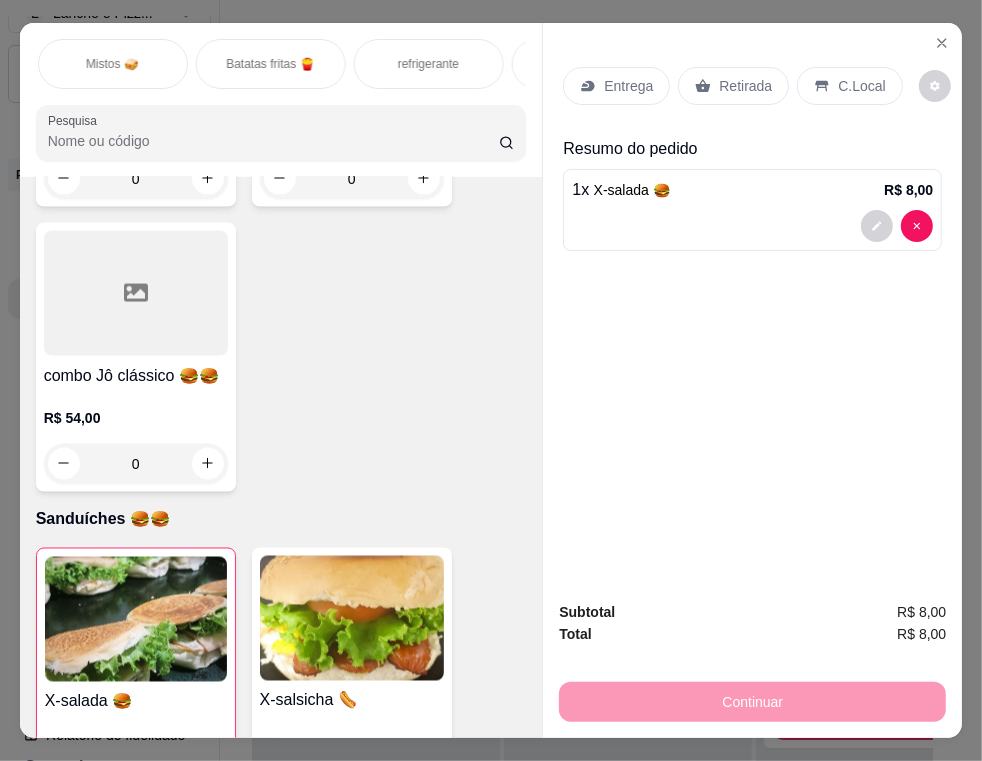 click on "Batatas fritas 🍟" at bounding box center (270, 64) 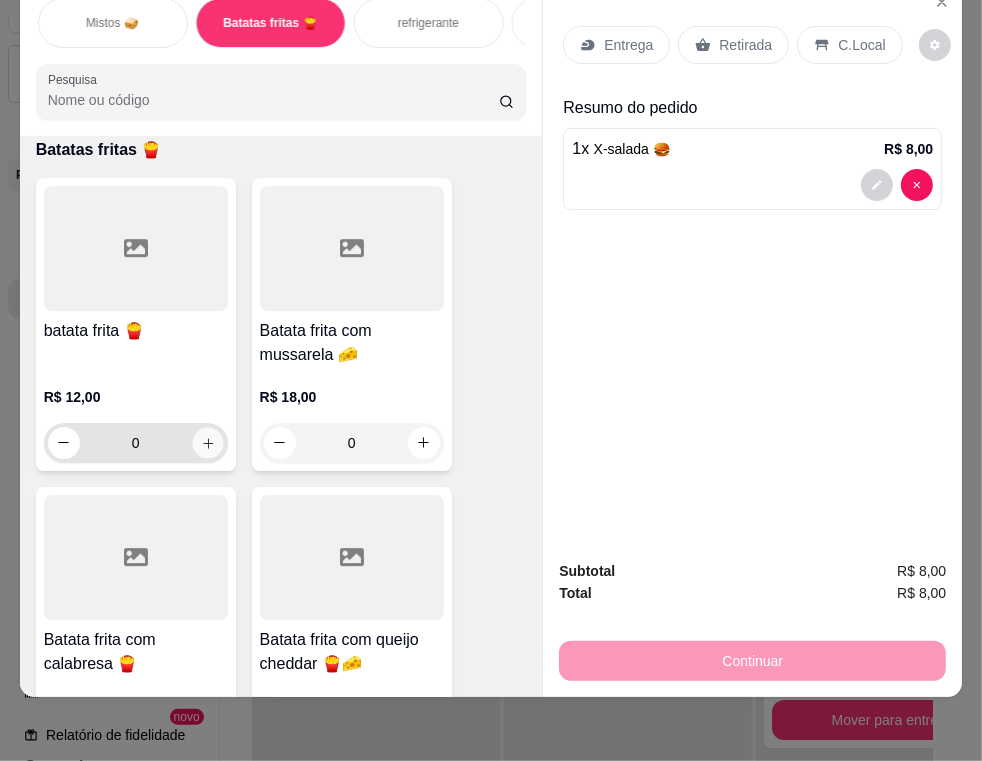 click 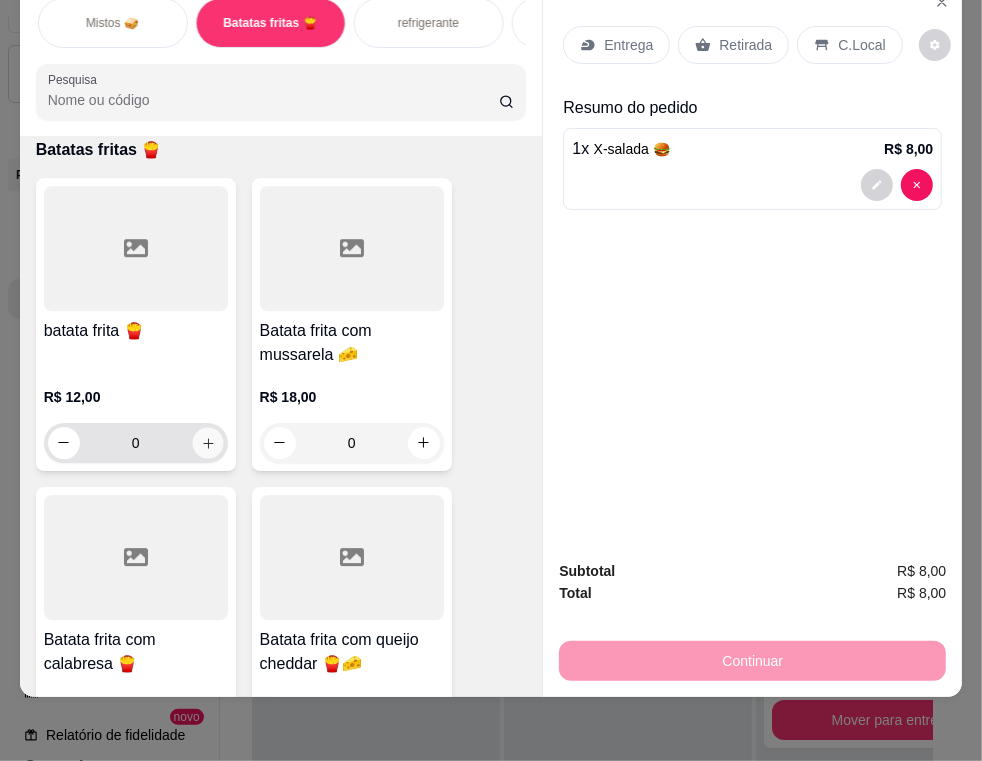 type on "1" 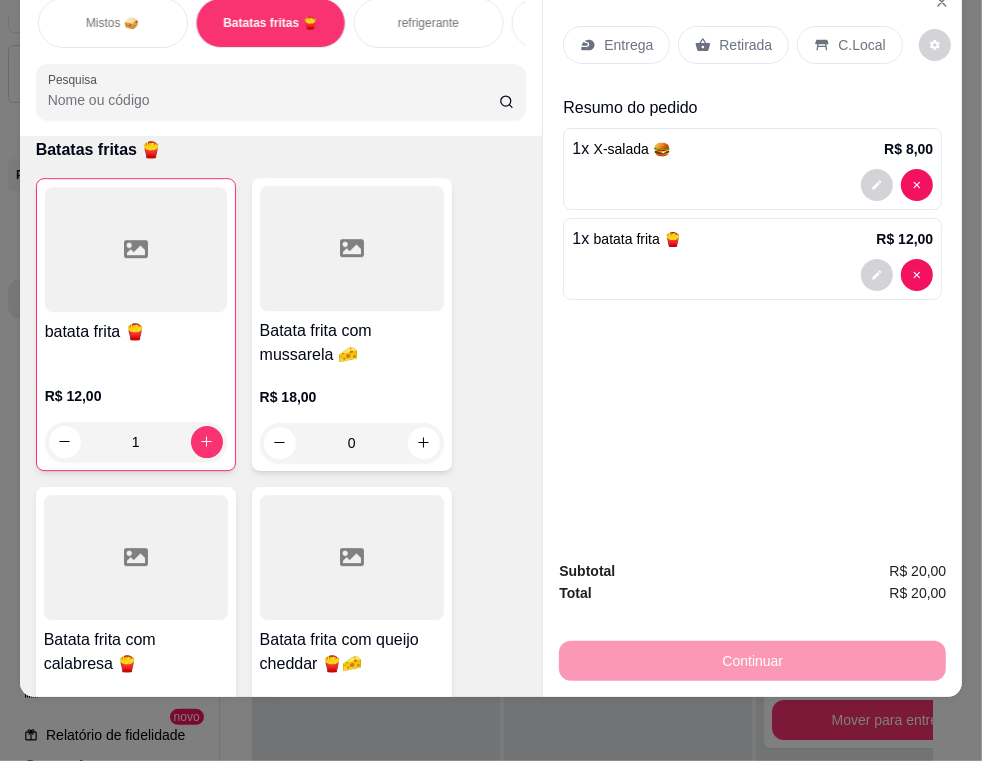 scroll, scrollTop: 0, scrollLeft: 0, axis: both 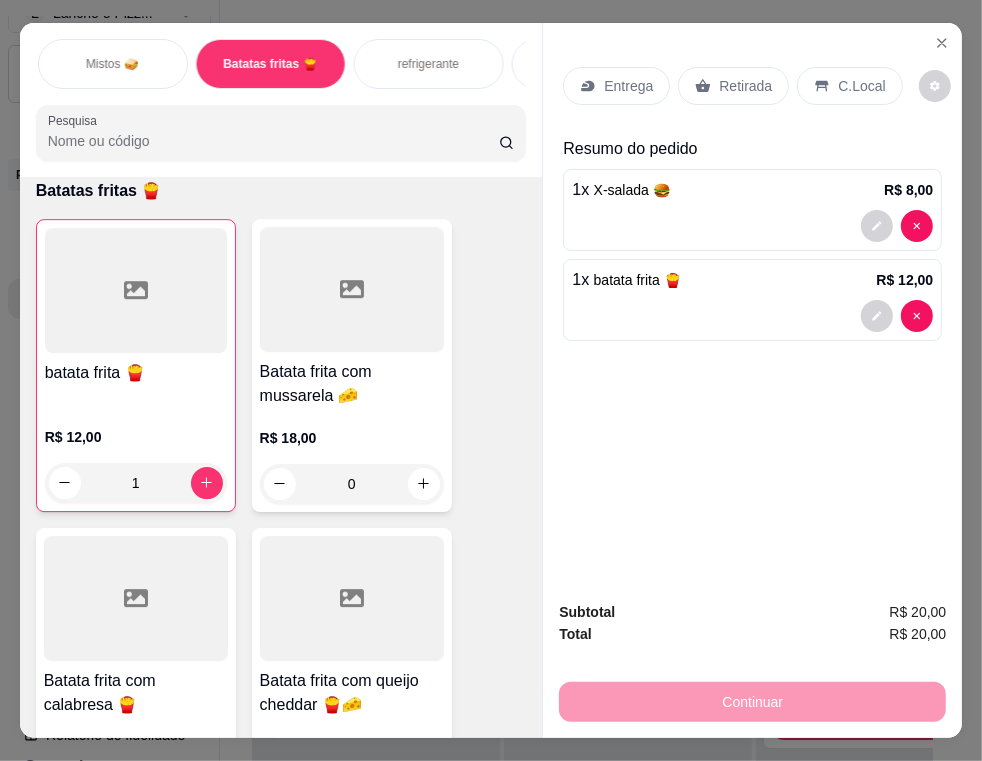 click on "refrigerante" at bounding box center (429, 64) 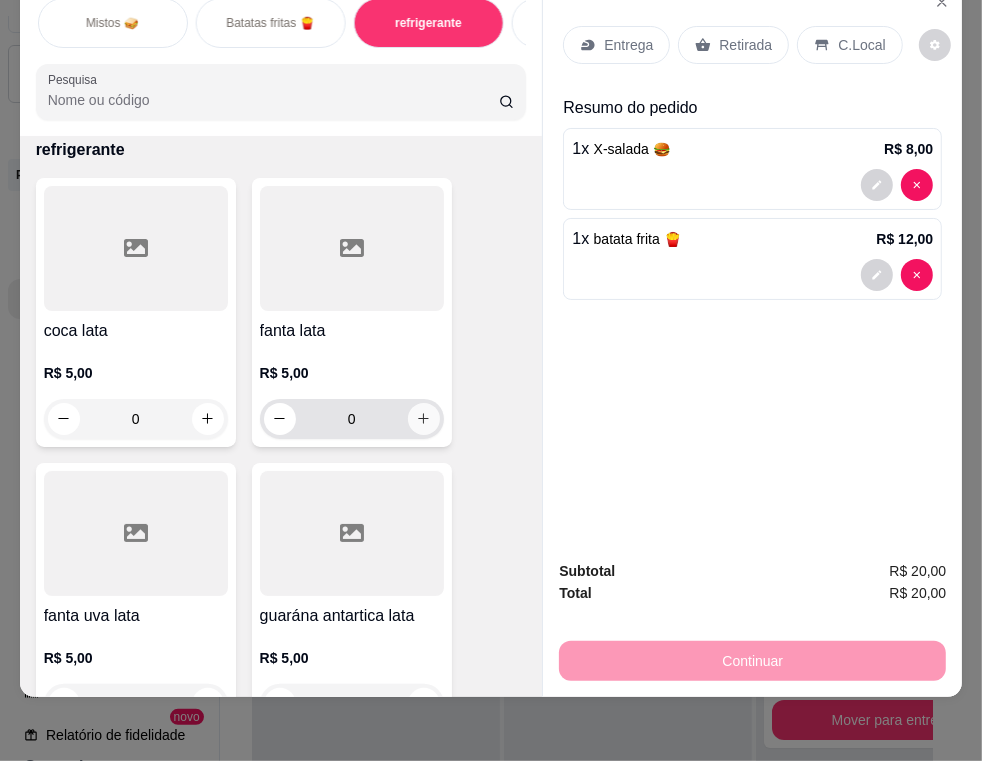 click 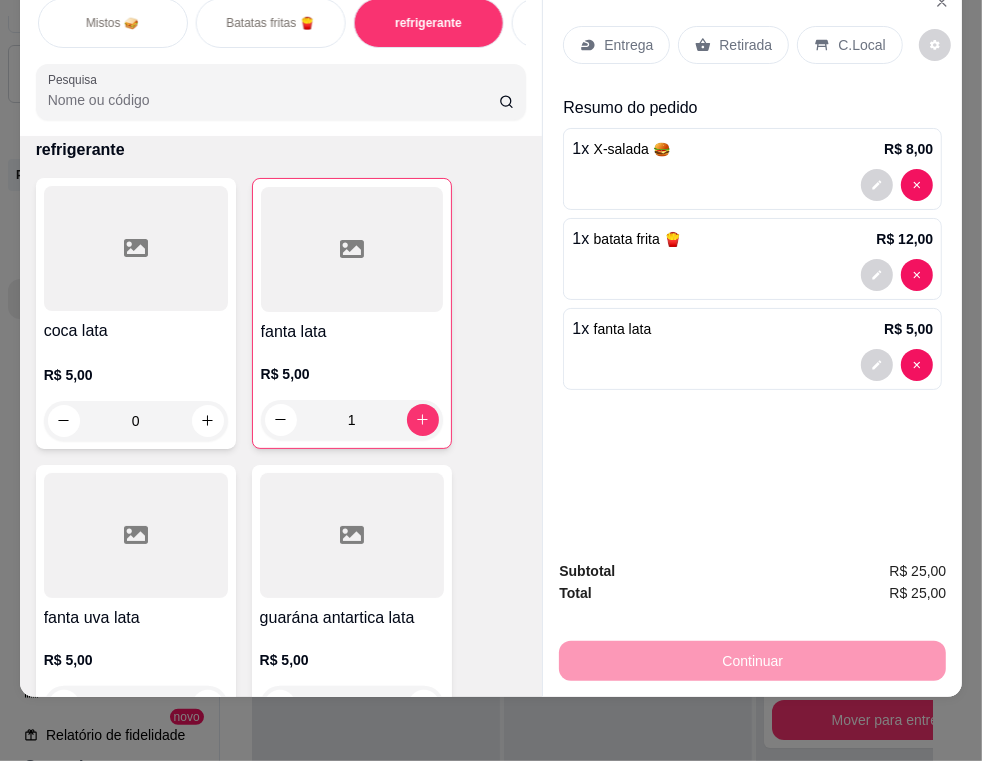 click on "Entrega" at bounding box center [616, 45] 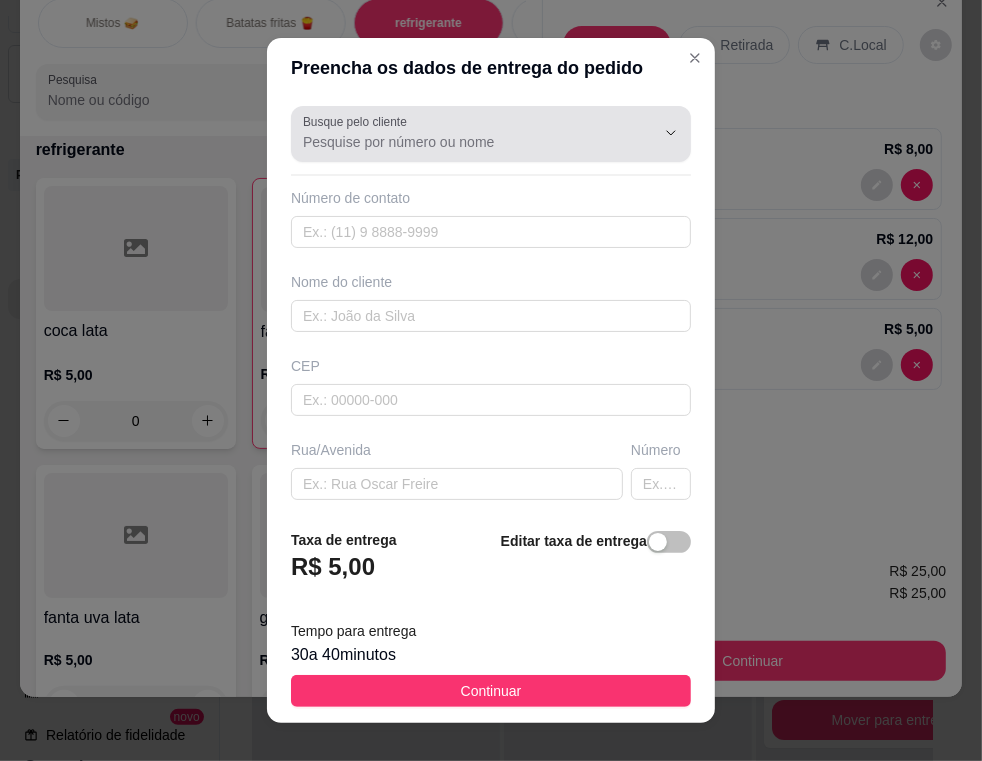 click on "Busque pelo cliente" at bounding box center (463, 142) 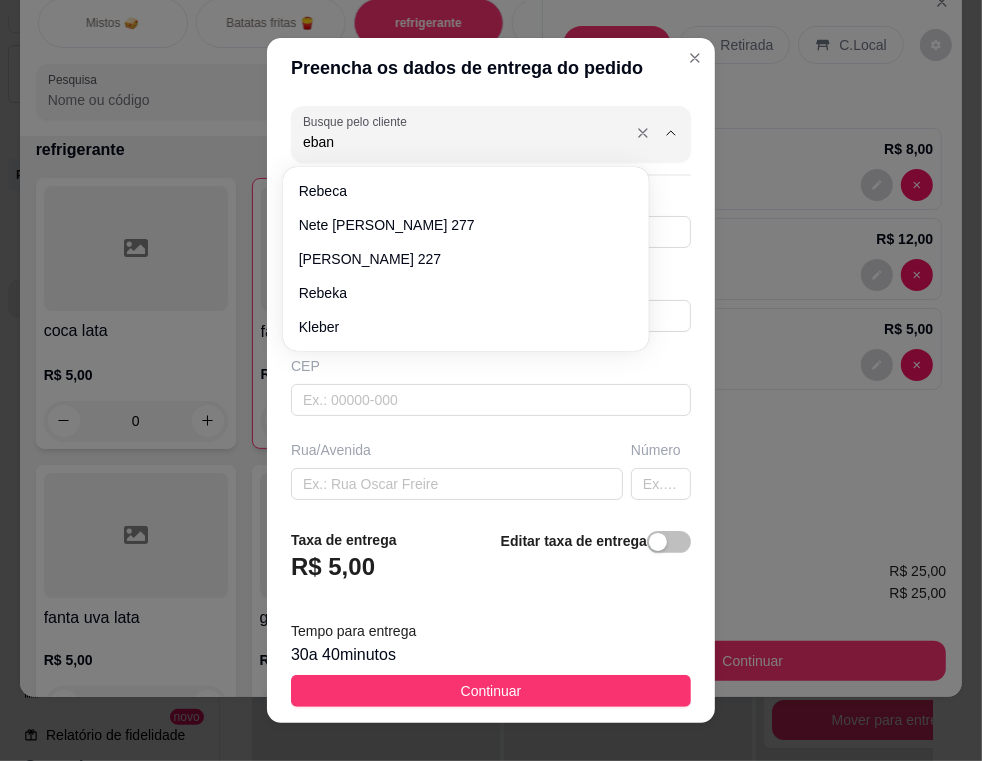 type on "ebano" 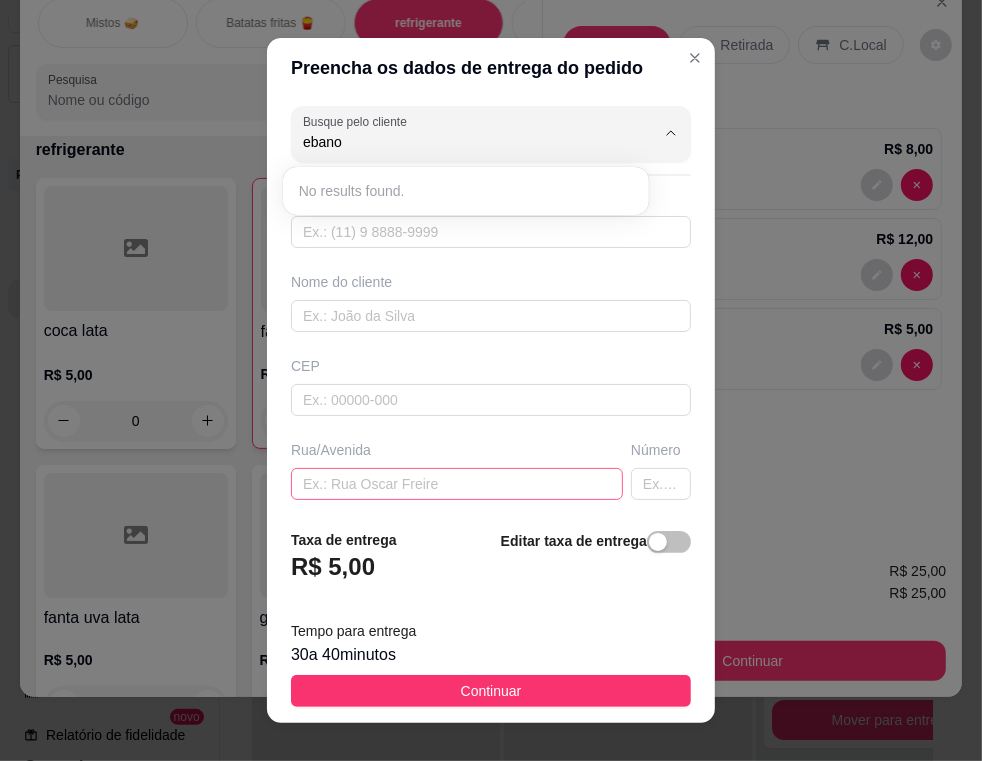 click at bounding box center [457, 484] 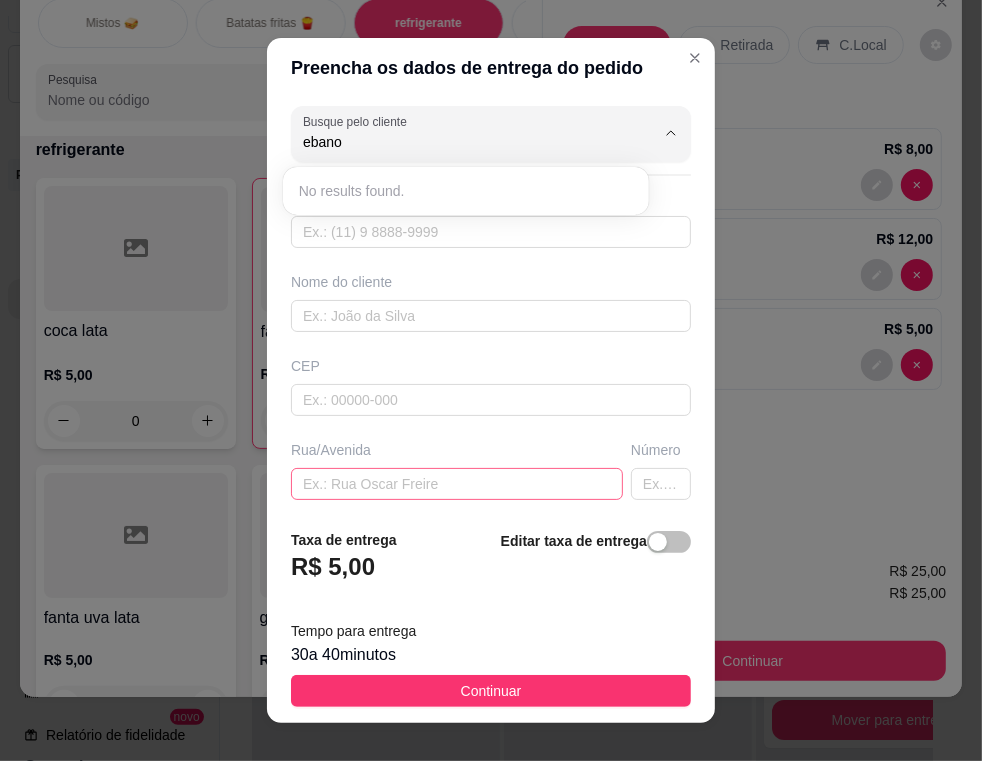 type 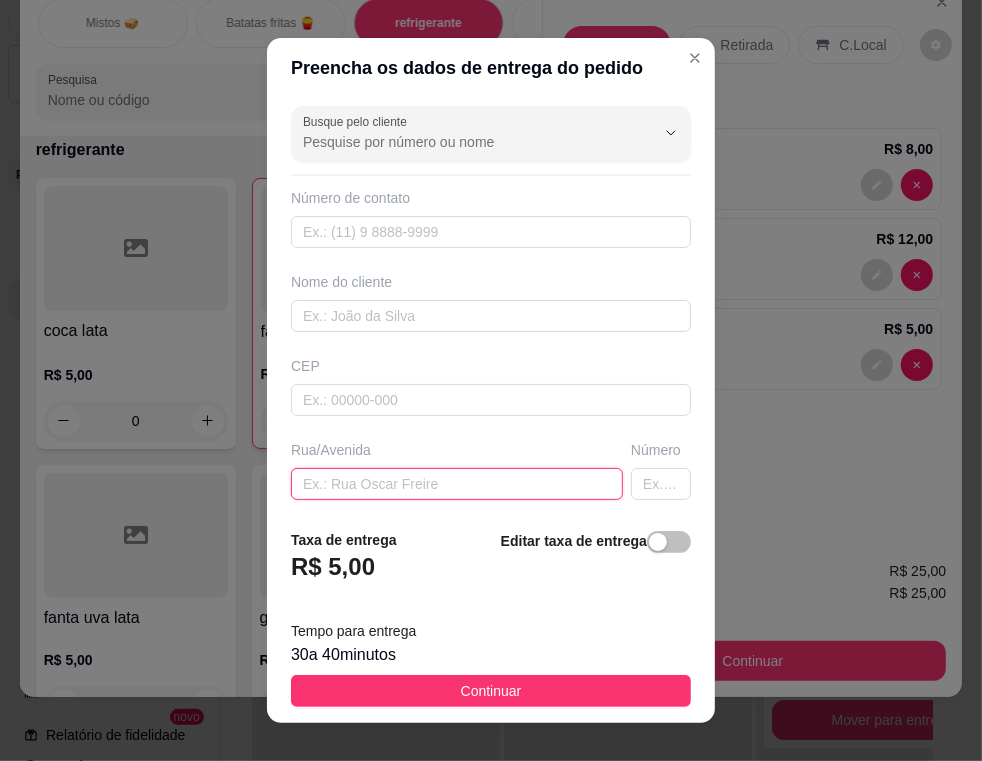 click at bounding box center [457, 484] 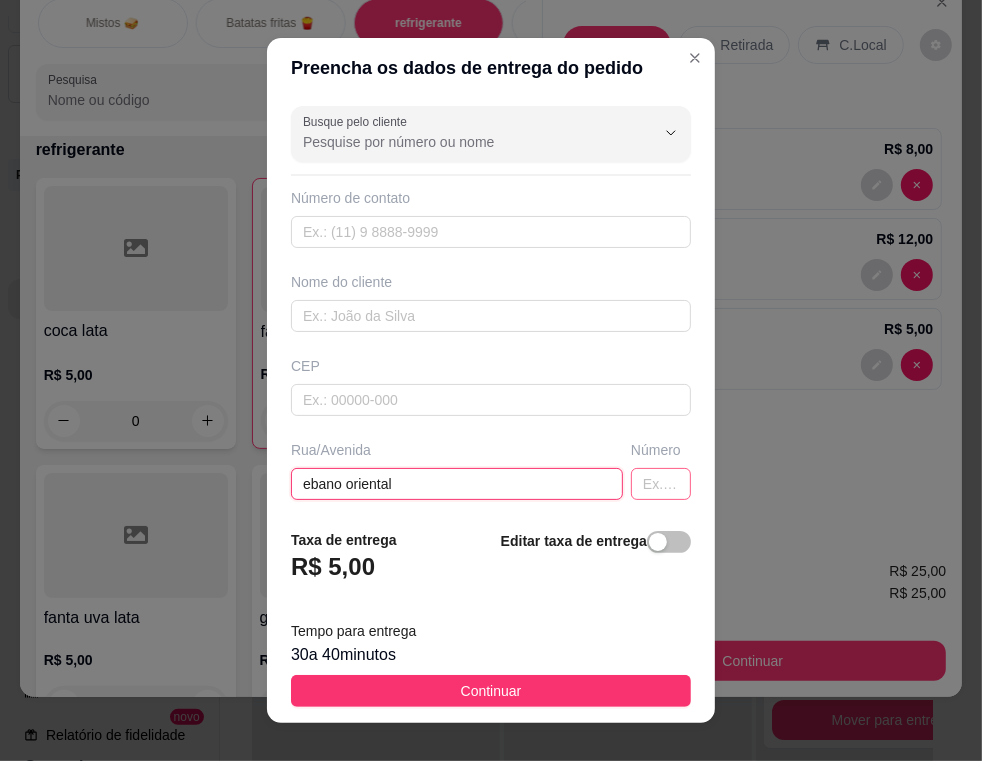 type on "ebano oriental" 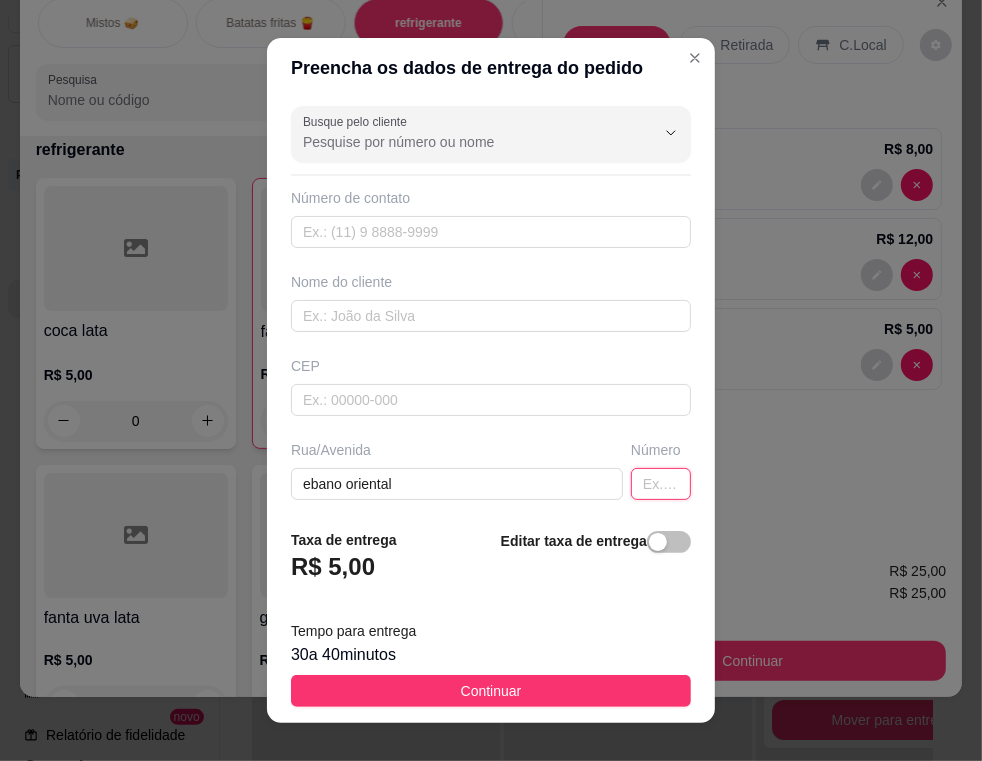 click at bounding box center (661, 484) 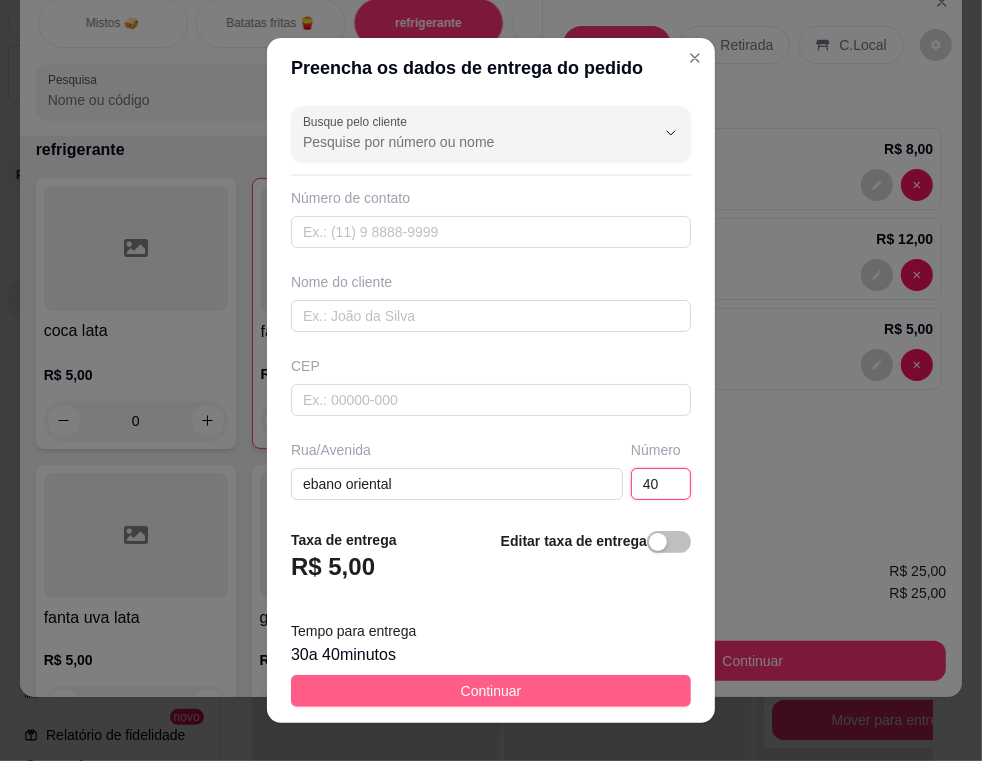 type on "40" 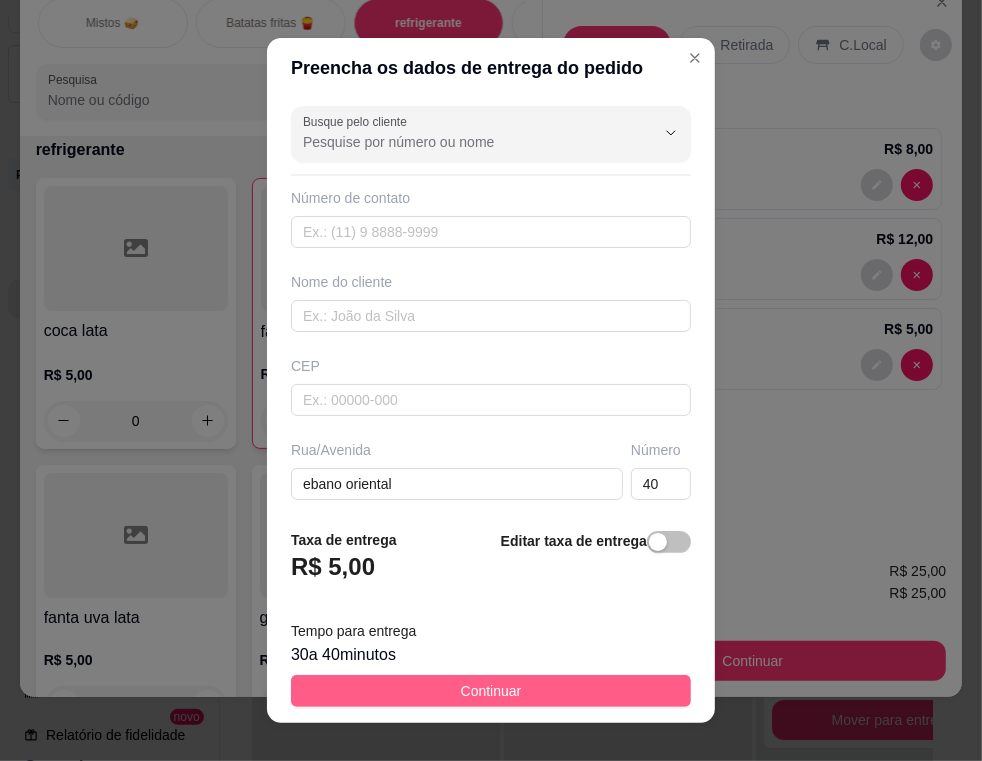 click on "Continuar" at bounding box center (491, 691) 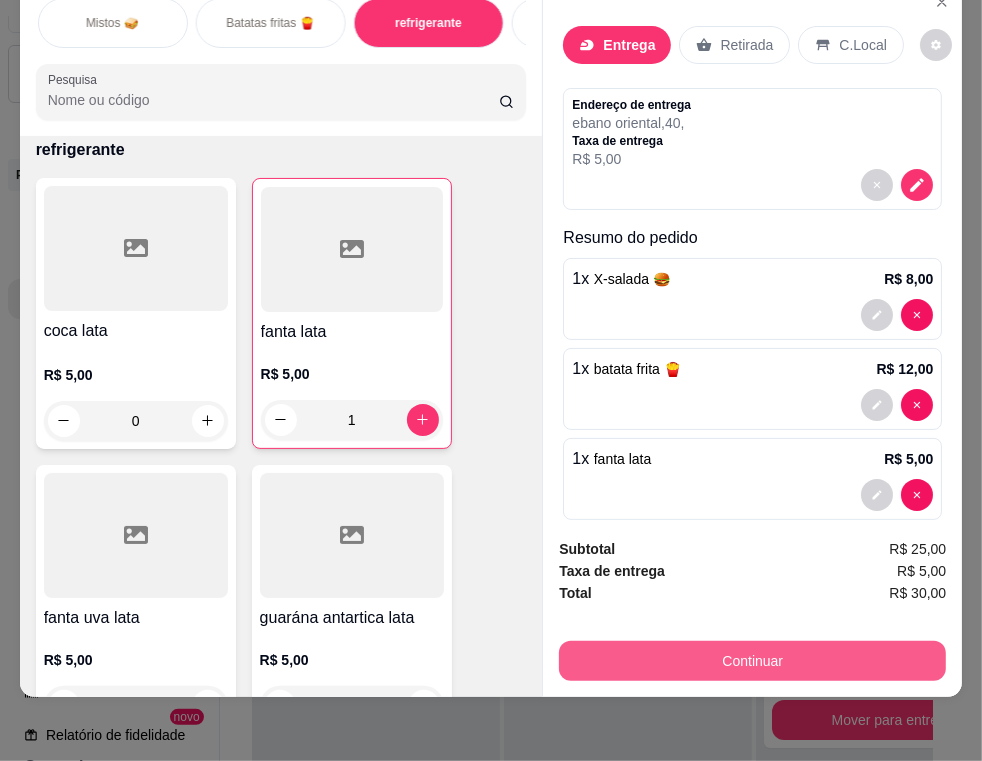click on "Continuar" at bounding box center [752, 661] 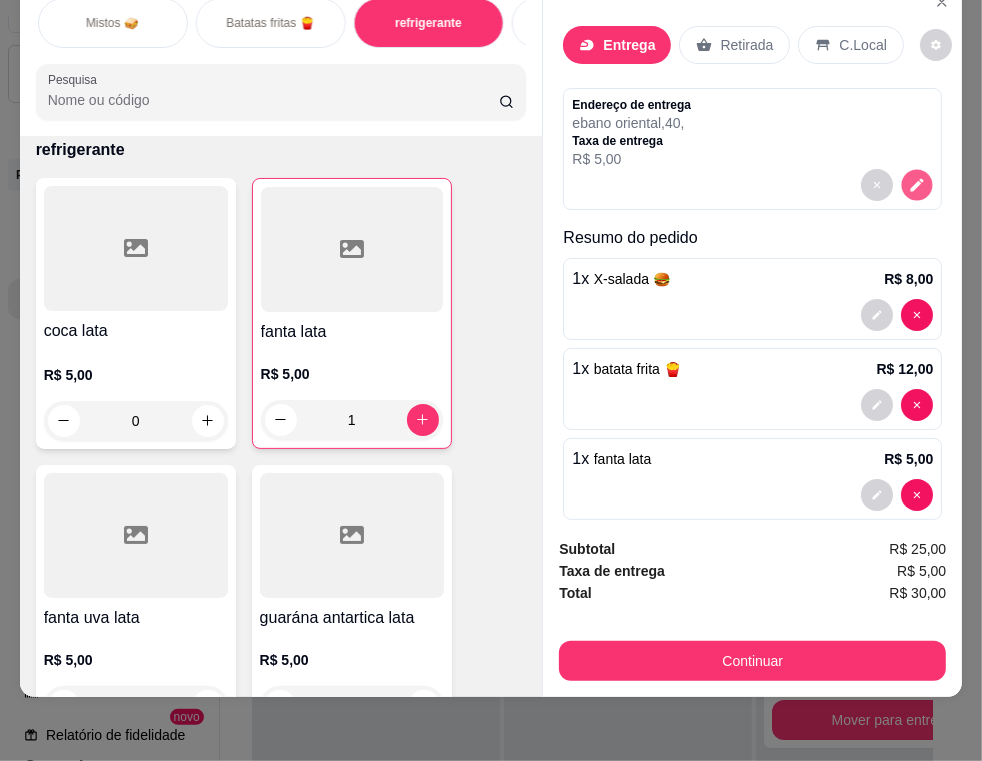 click 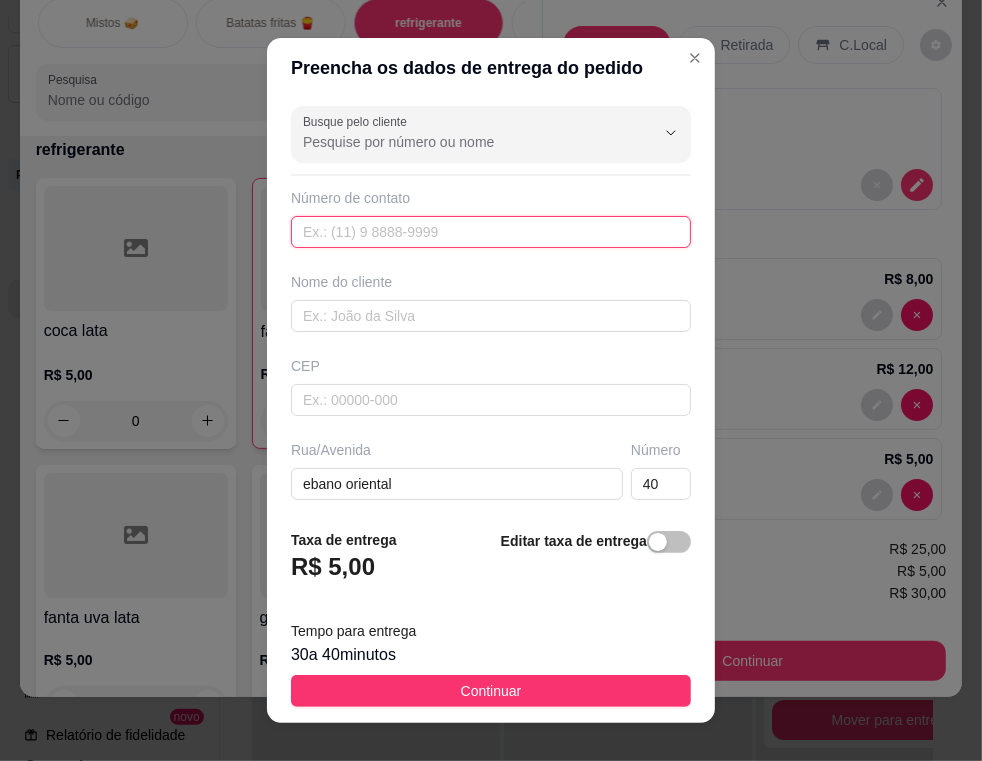 click at bounding box center [491, 232] 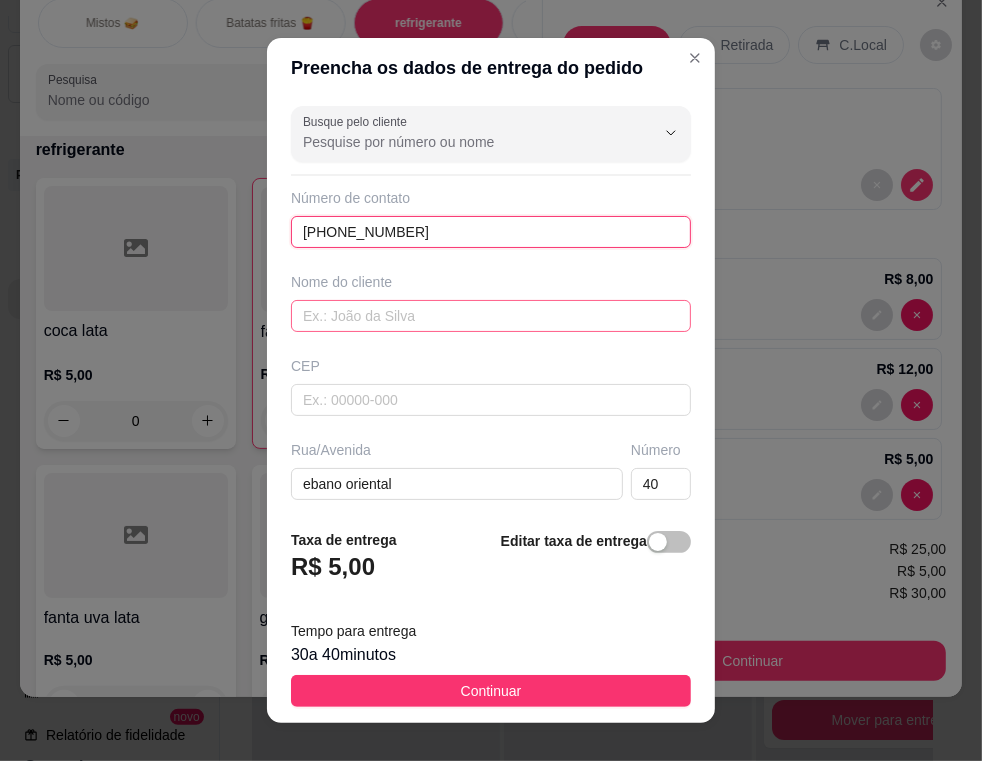 type on "[PHONE_NUMBER]" 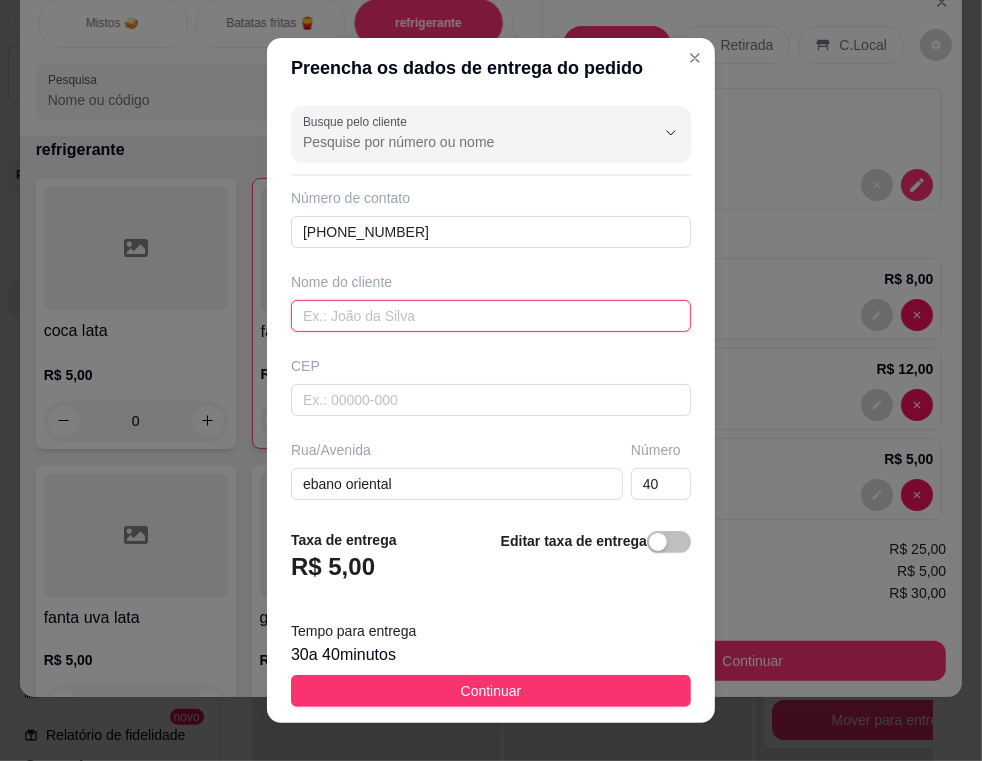 click at bounding box center (491, 316) 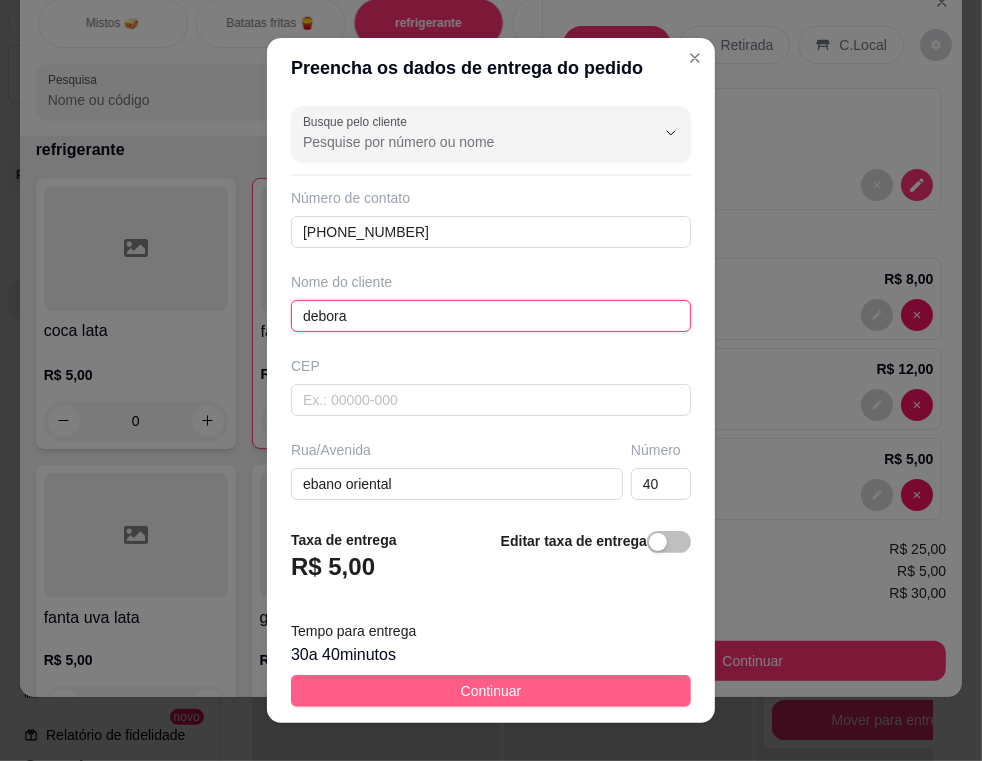 type on "debora" 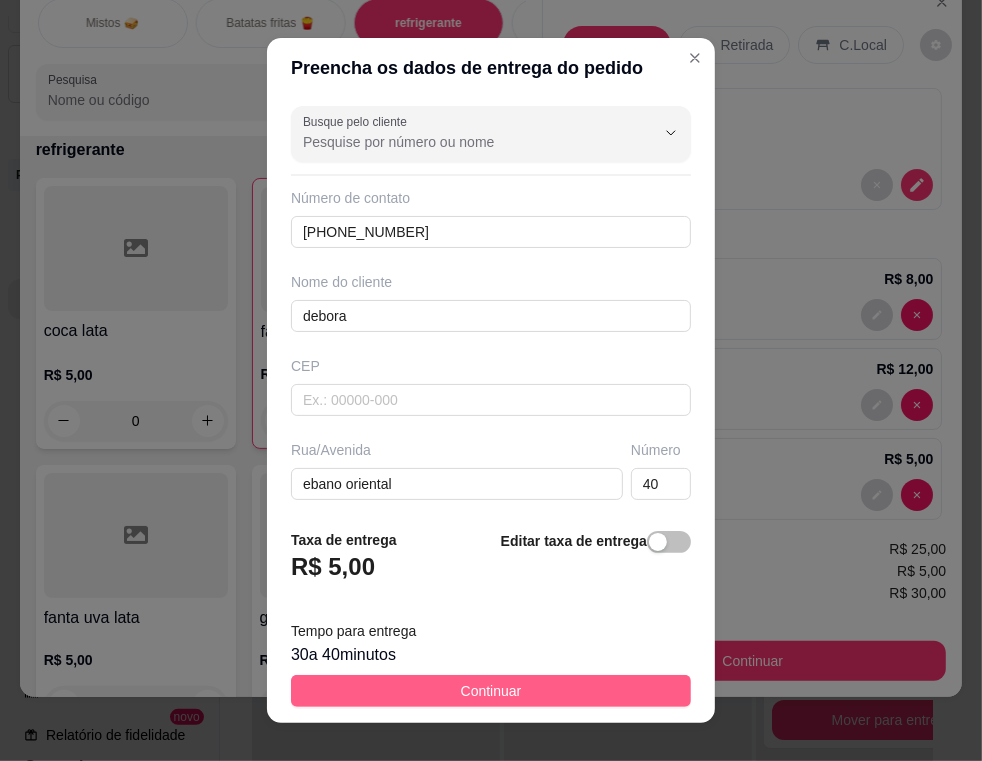 click on "Continuar" at bounding box center (491, 691) 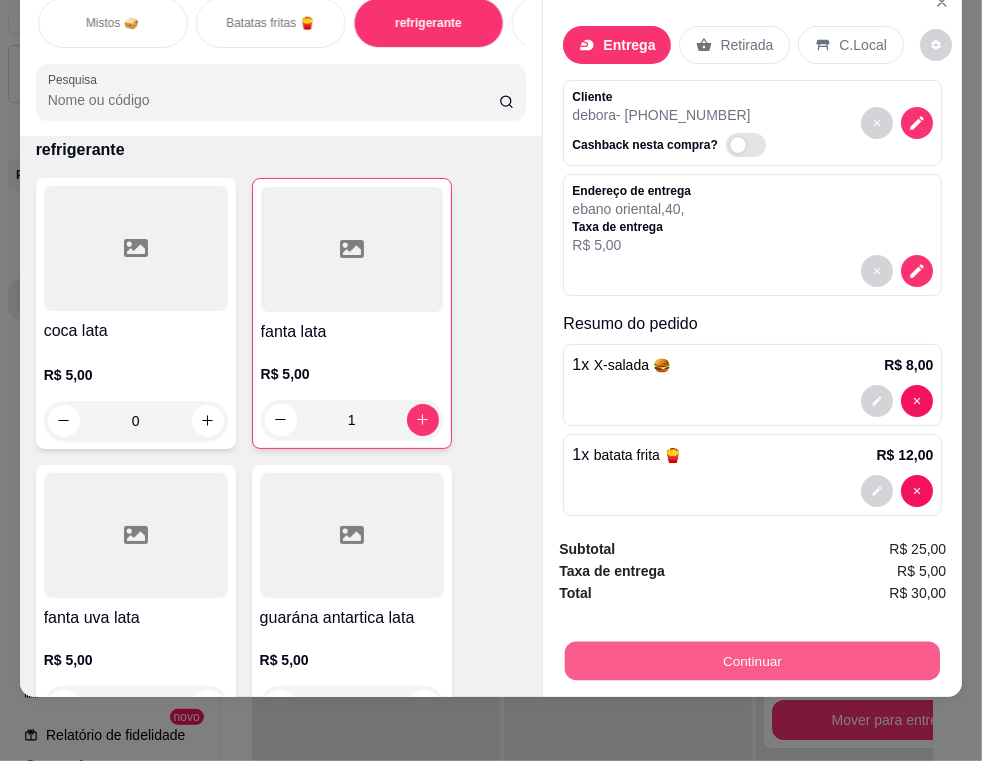 click on "Continuar" at bounding box center [752, 661] 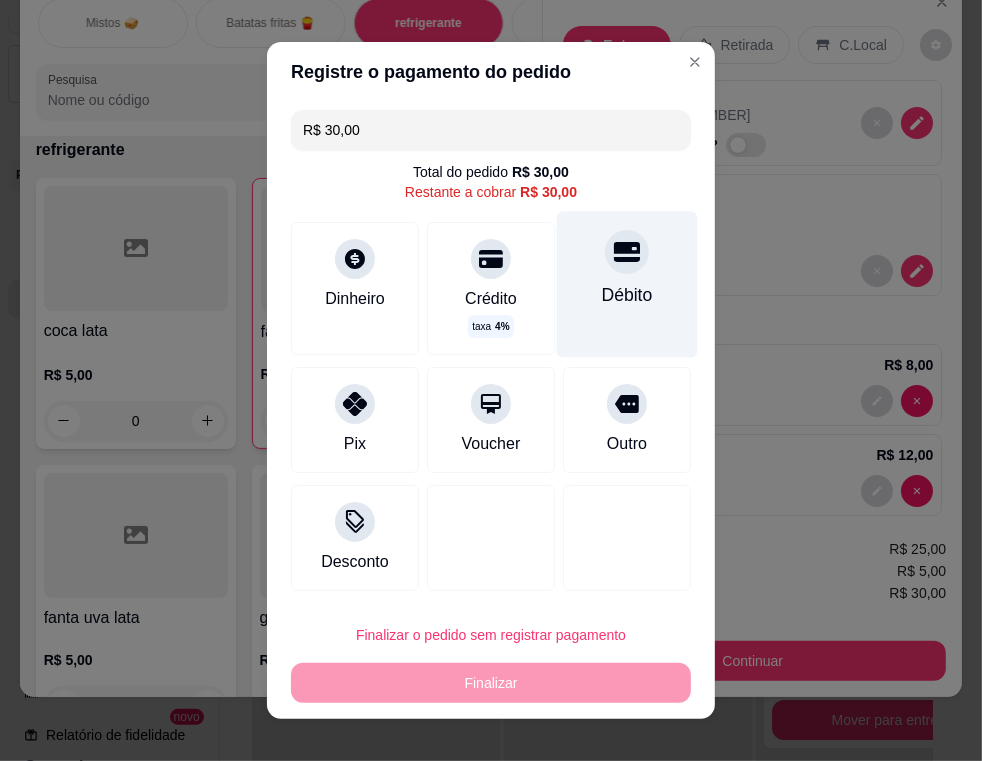 click on "Débito" at bounding box center [627, 296] 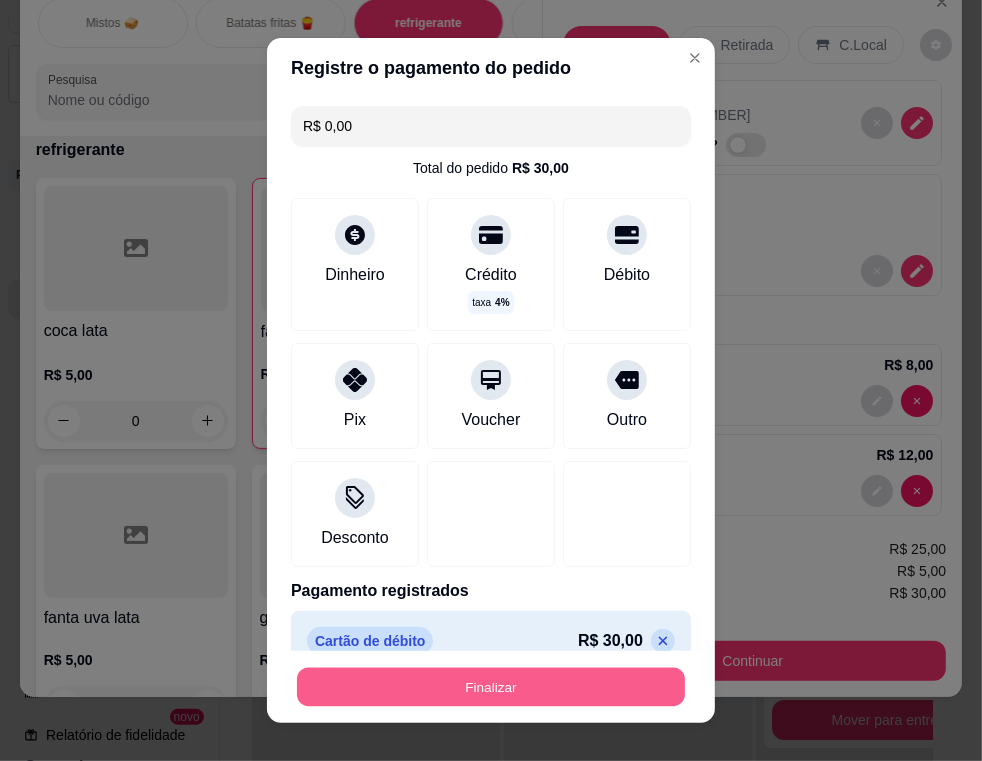 click on "Finalizar" at bounding box center (491, 687) 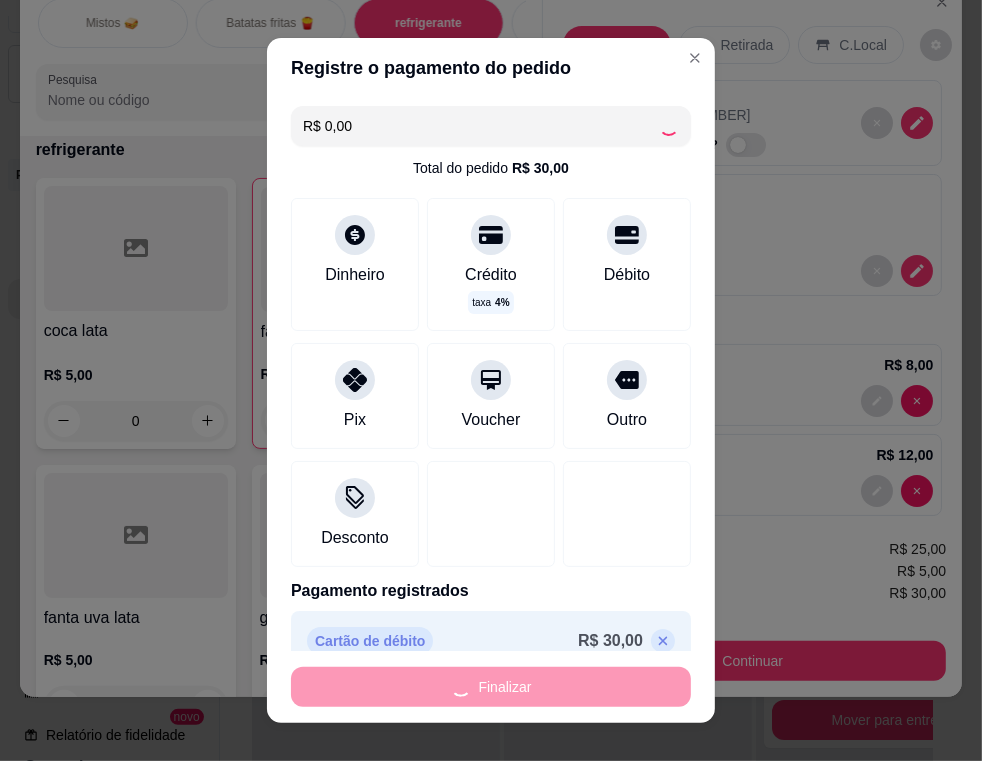 type on "0" 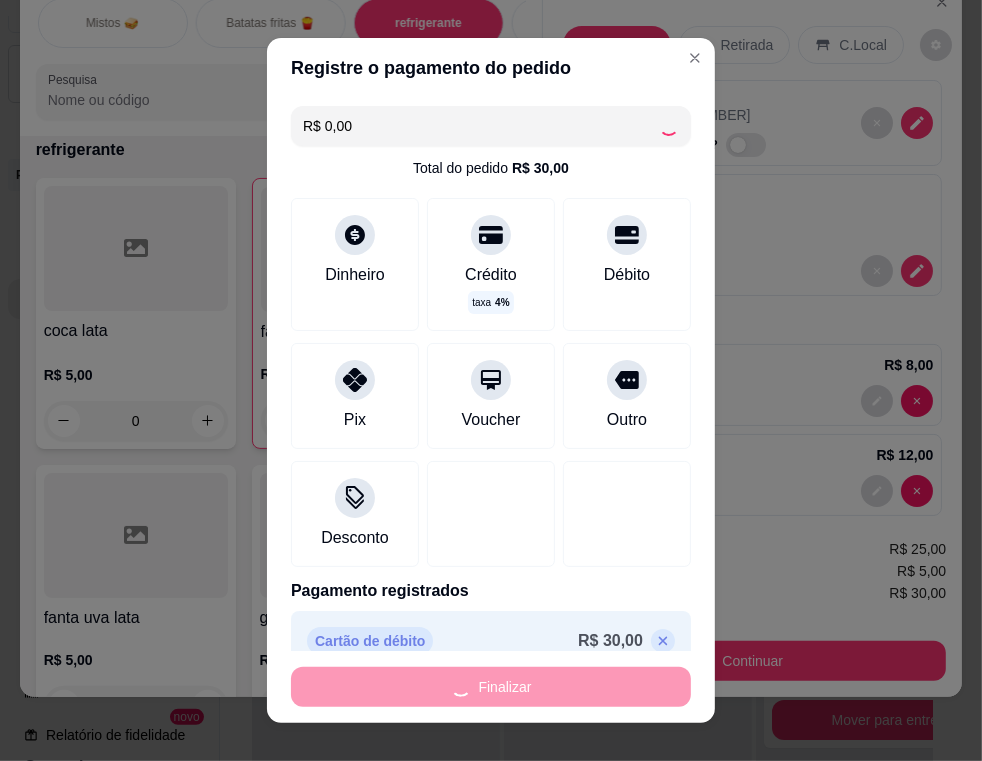 type on "0" 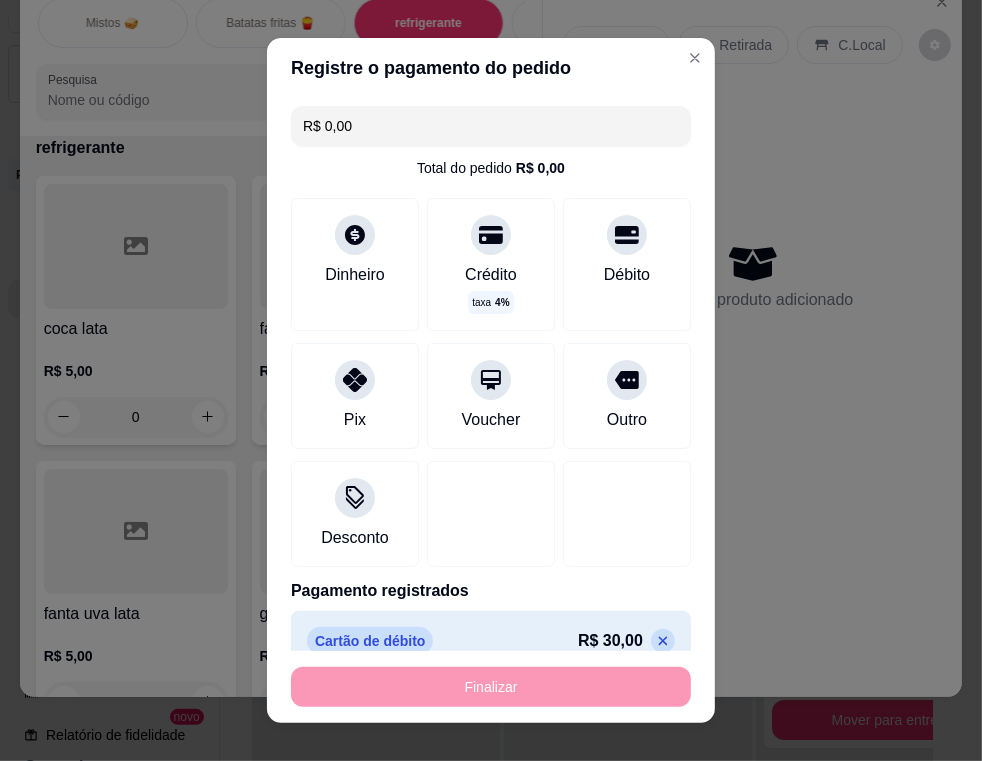 type on "-R$ 30,00" 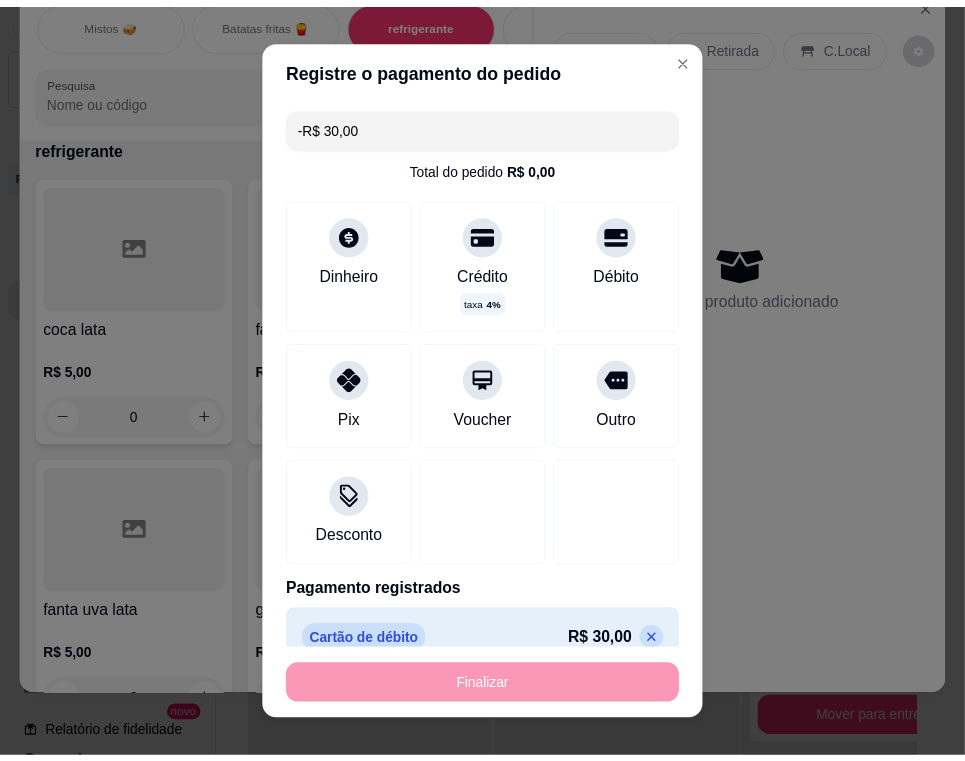 scroll, scrollTop: 9021, scrollLeft: 0, axis: vertical 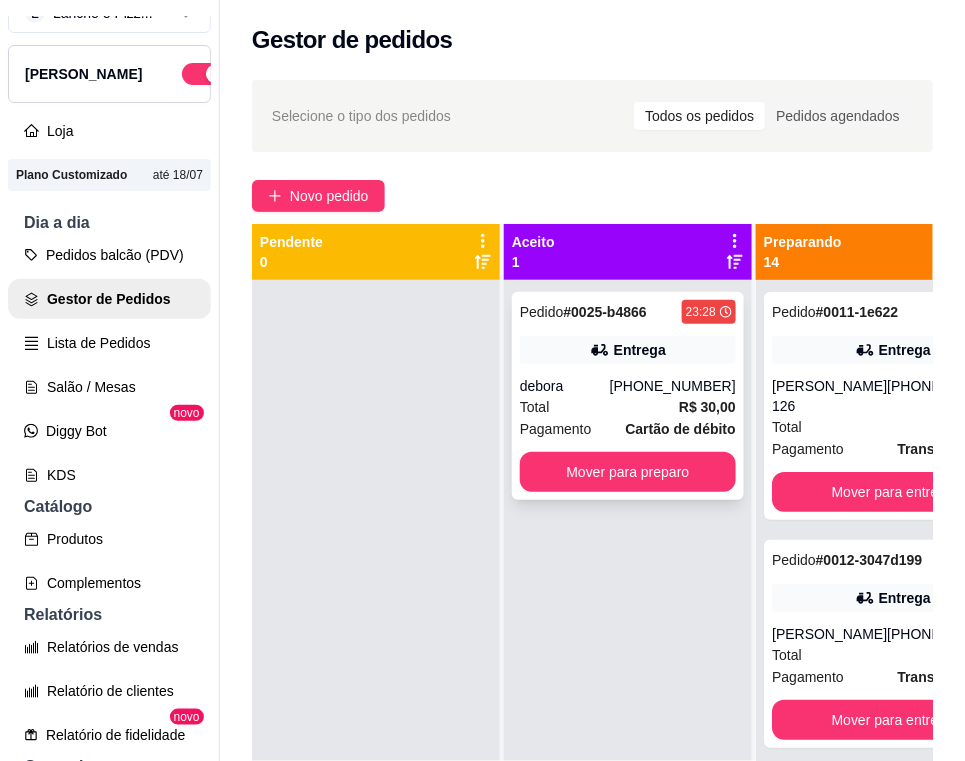 click on "Total R$ 30,00" at bounding box center [628, 407] 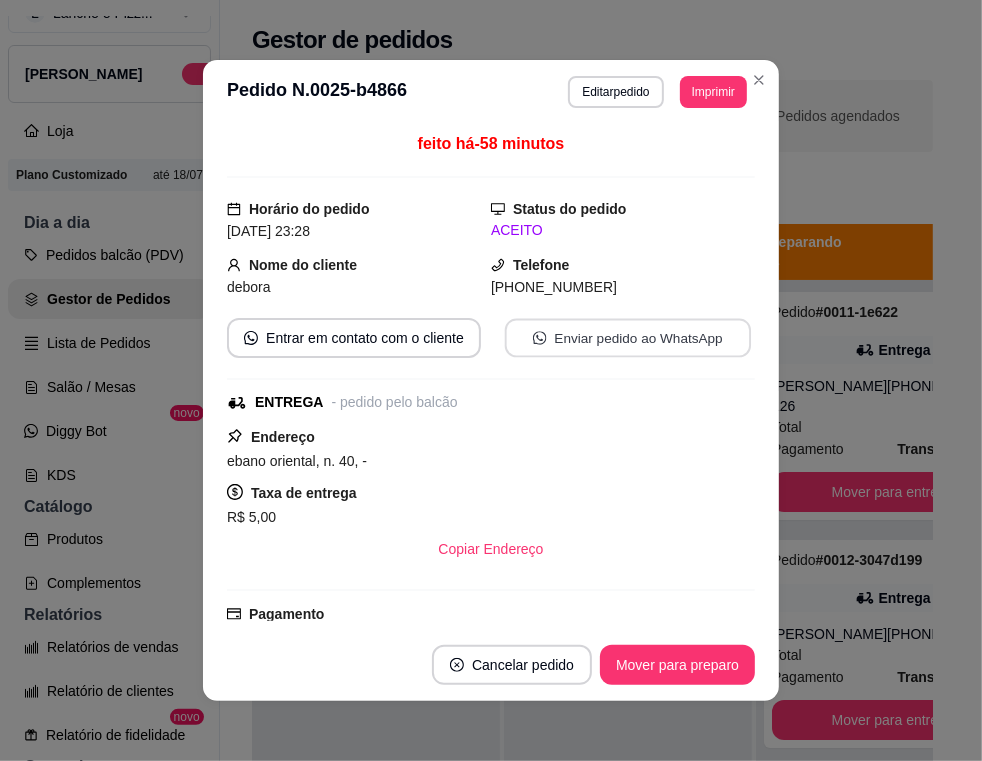 click on "Enviar pedido ao WhatsApp" at bounding box center (628, 338) 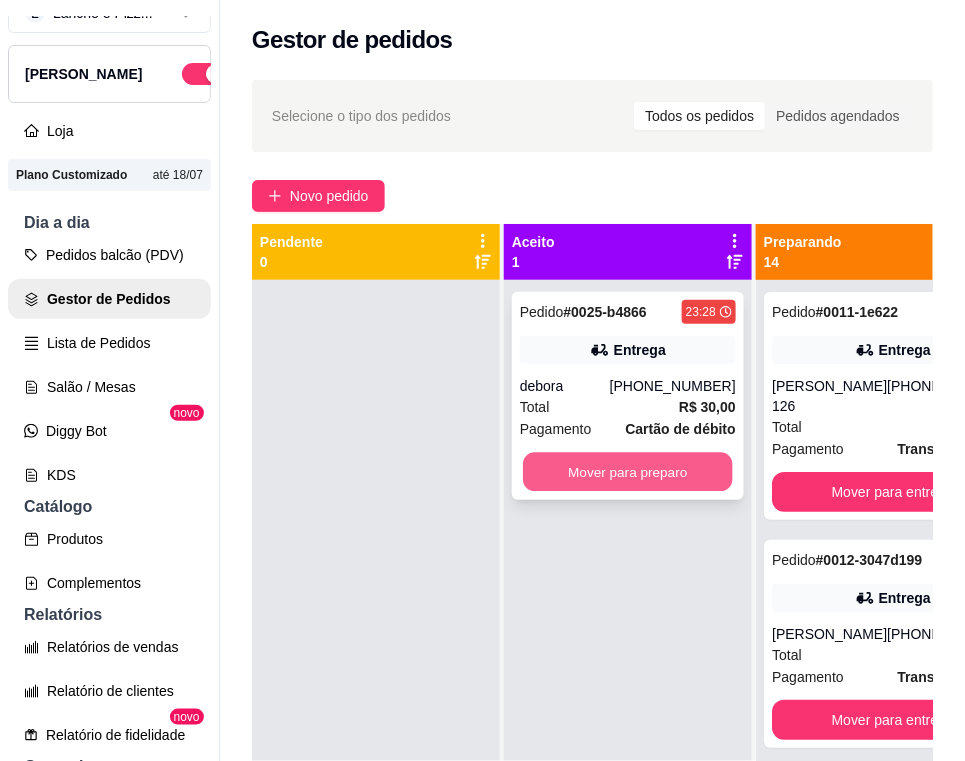 click on "Mover para preparo" at bounding box center (628, 472) 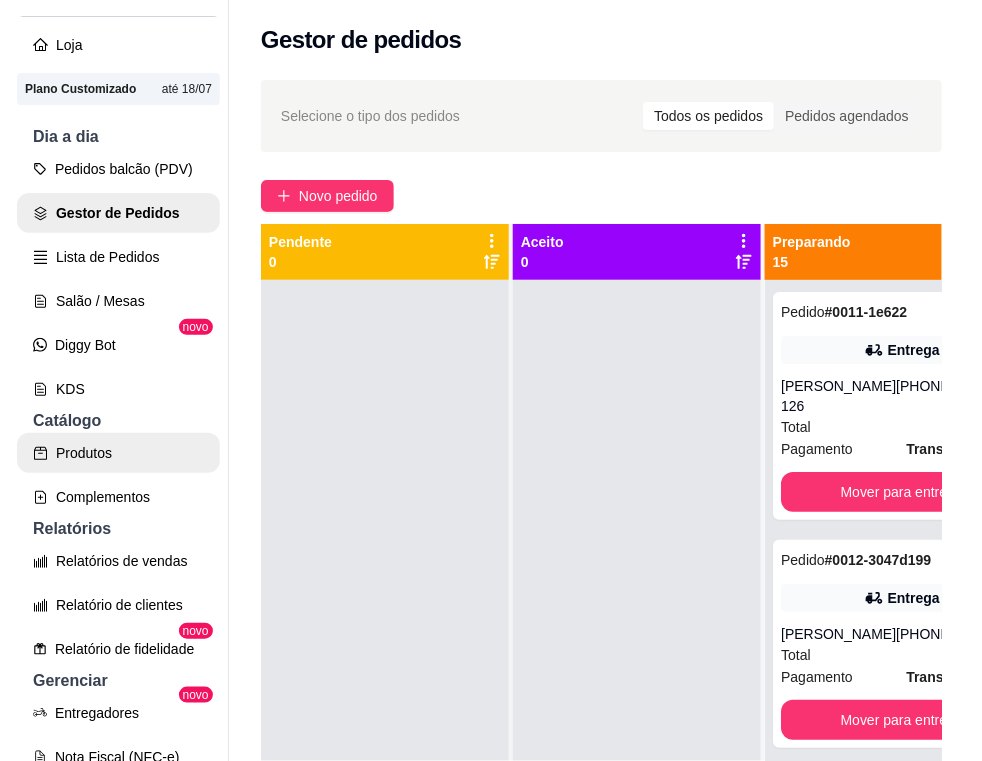 scroll, scrollTop: 116, scrollLeft: 0, axis: vertical 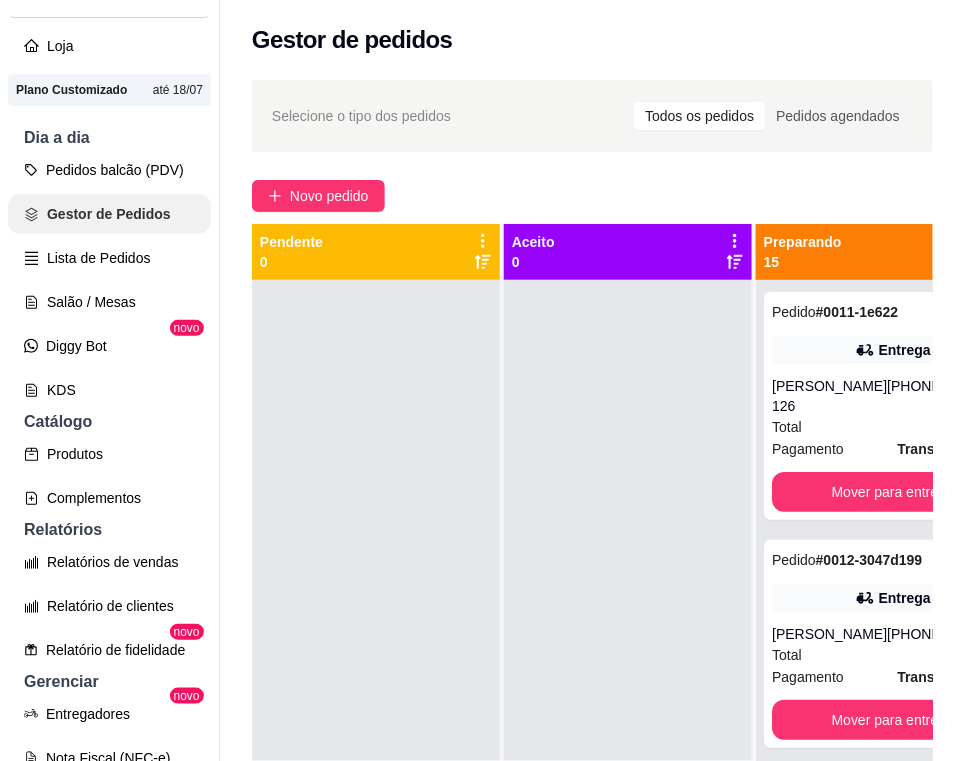 click on "Gestor de Pedidos" at bounding box center [109, 214] 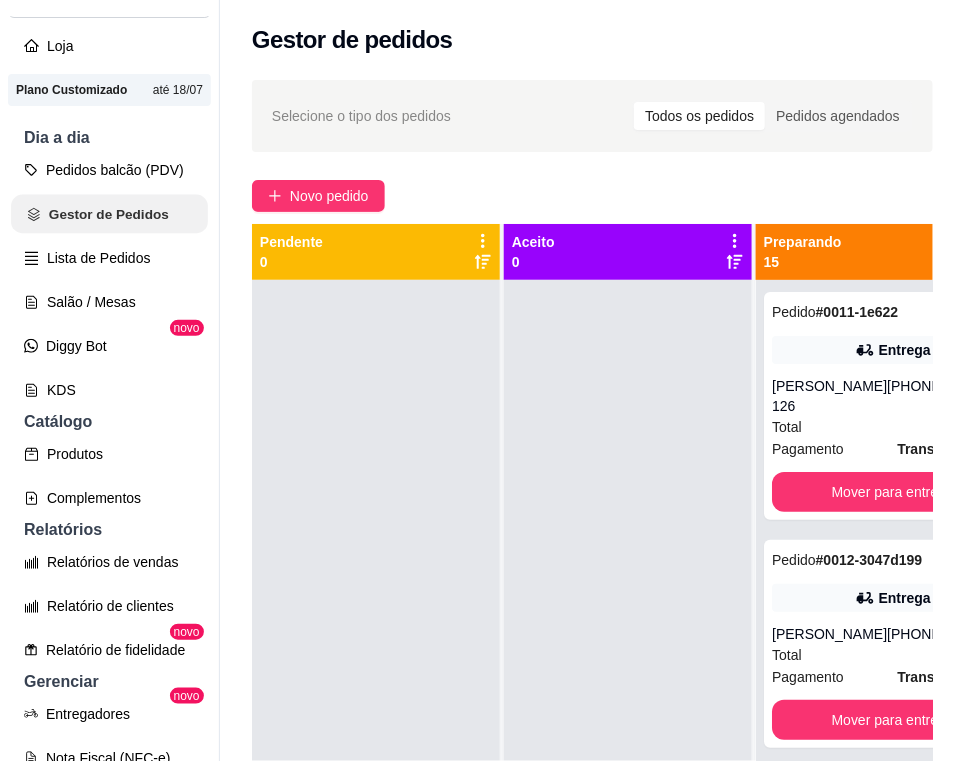click on "Gestor de Pedidos" at bounding box center (109, 214) 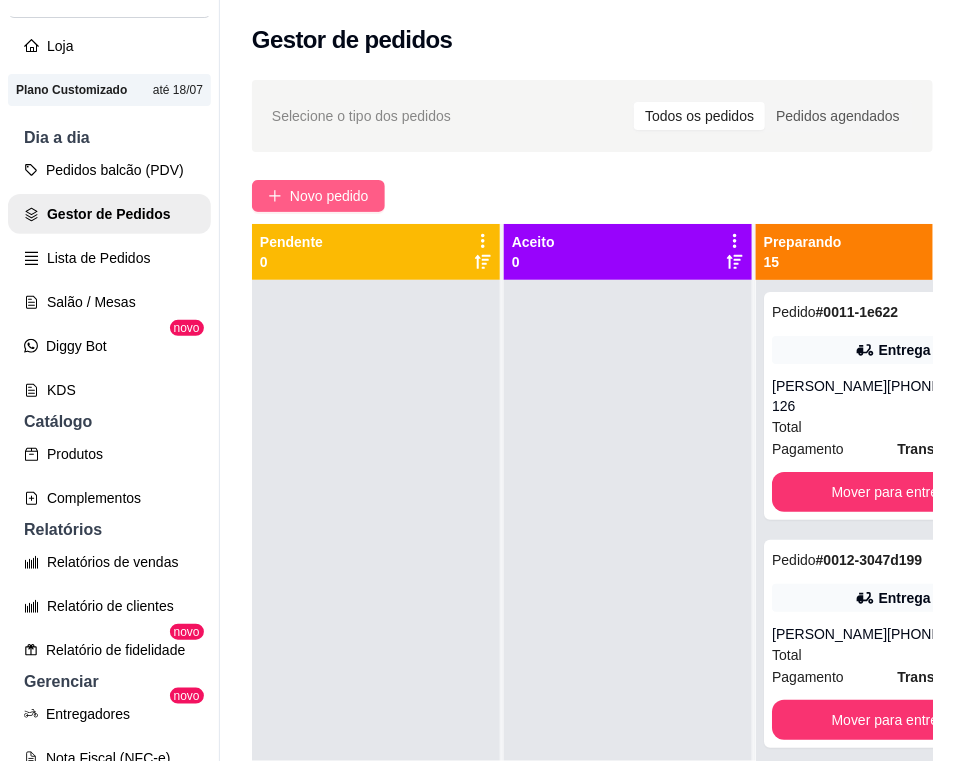 click on "Novo pedido" at bounding box center [329, 196] 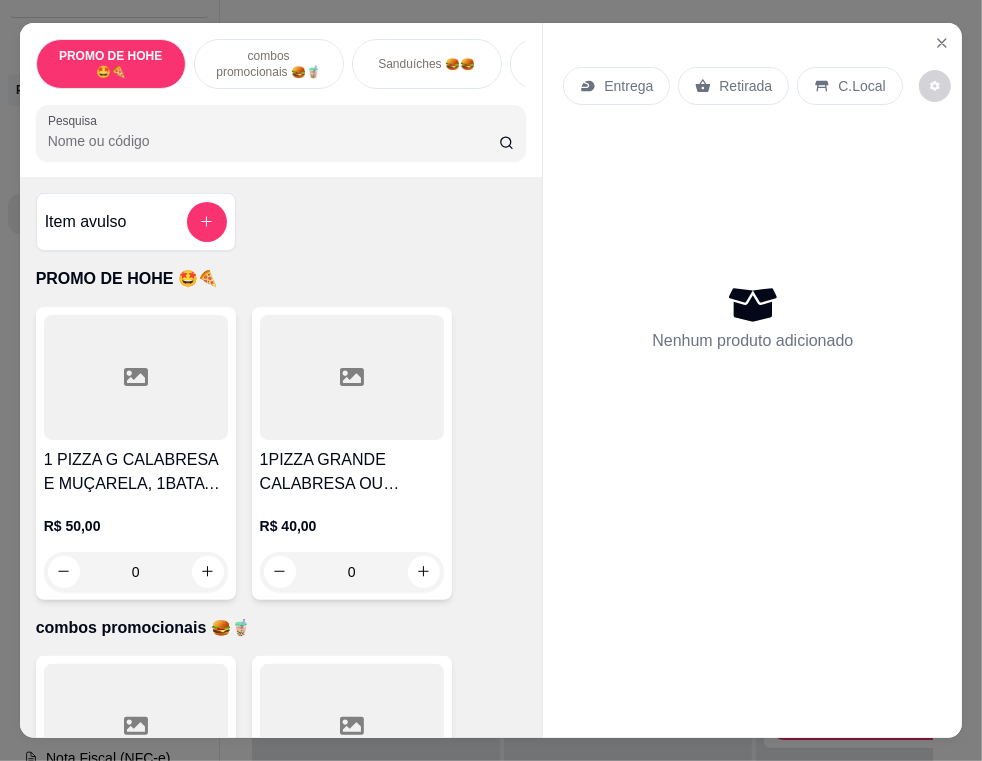 click on "Sanduíches 🍔🍔" at bounding box center [426, 64] 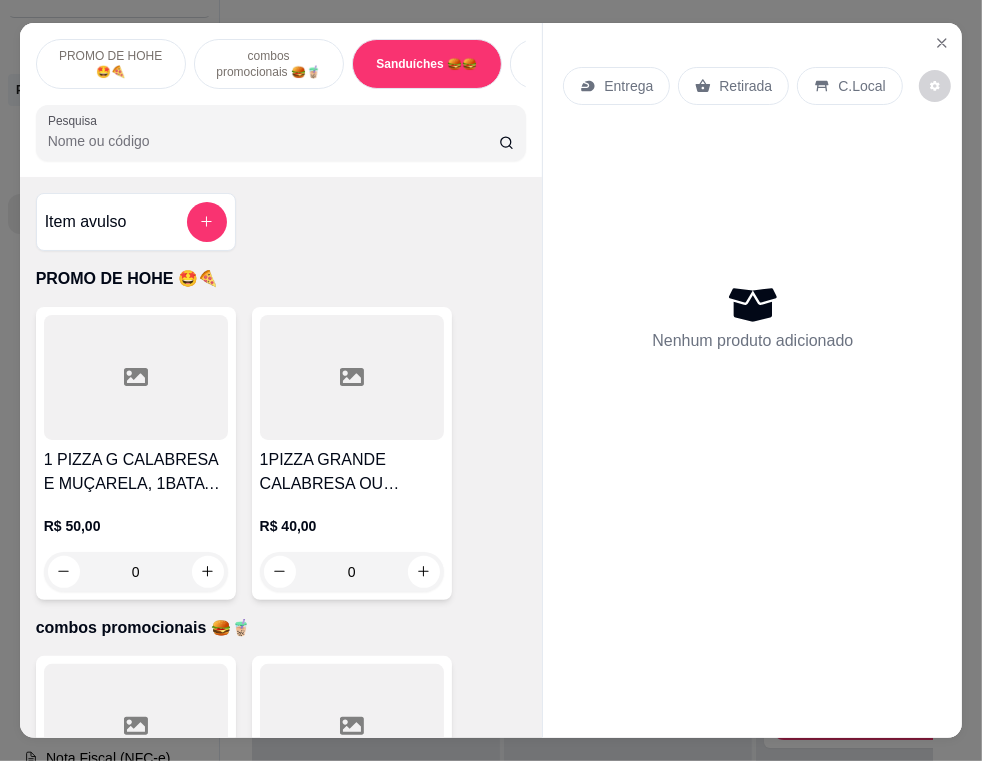 scroll, scrollTop: 2213, scrollLeft: 0, axis: vertical 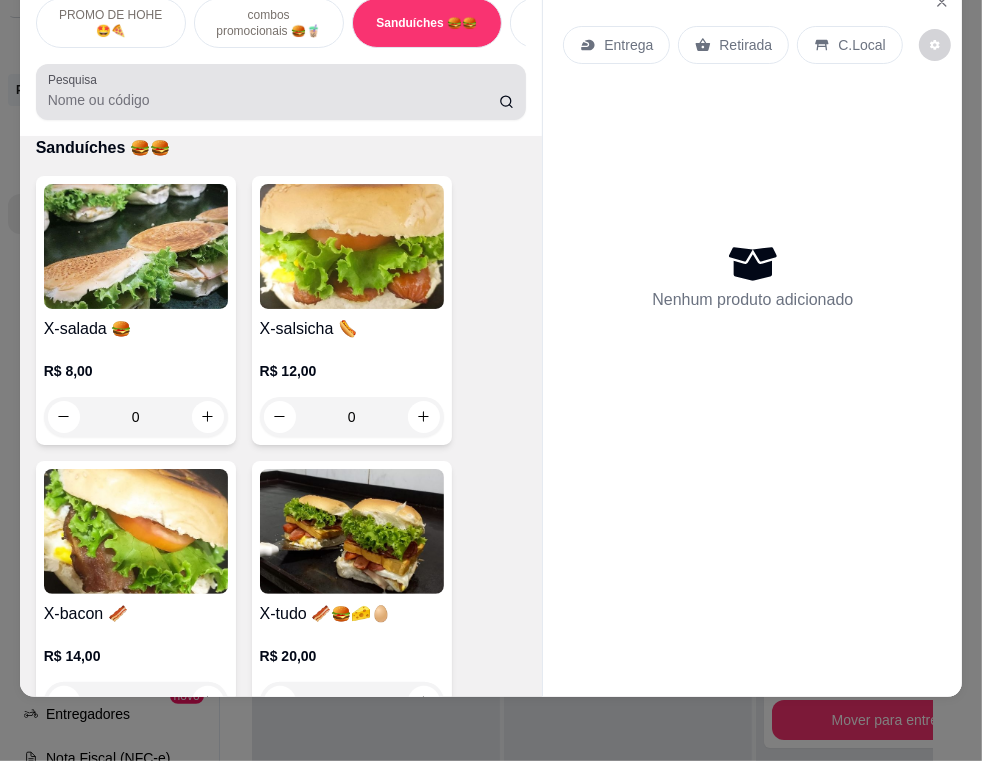 click at bounding box center [281, 92] 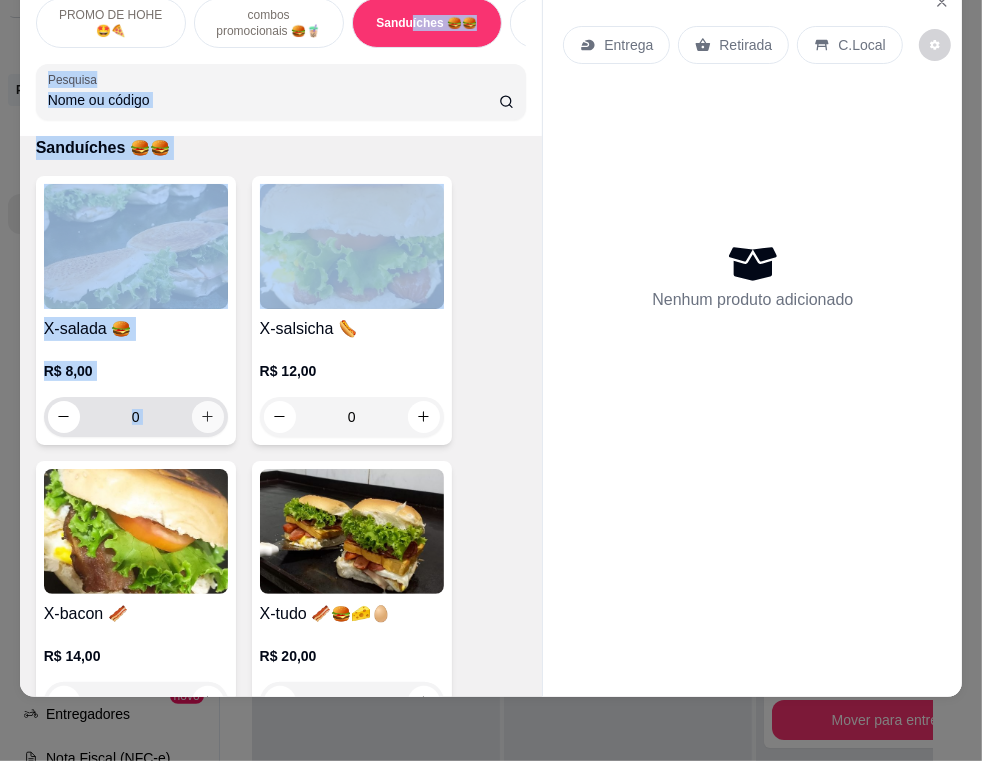 drag, startPoint x: 402, startPoint y: 22, endPoint x: 204, endPoint y: 420, distance: 444.53122 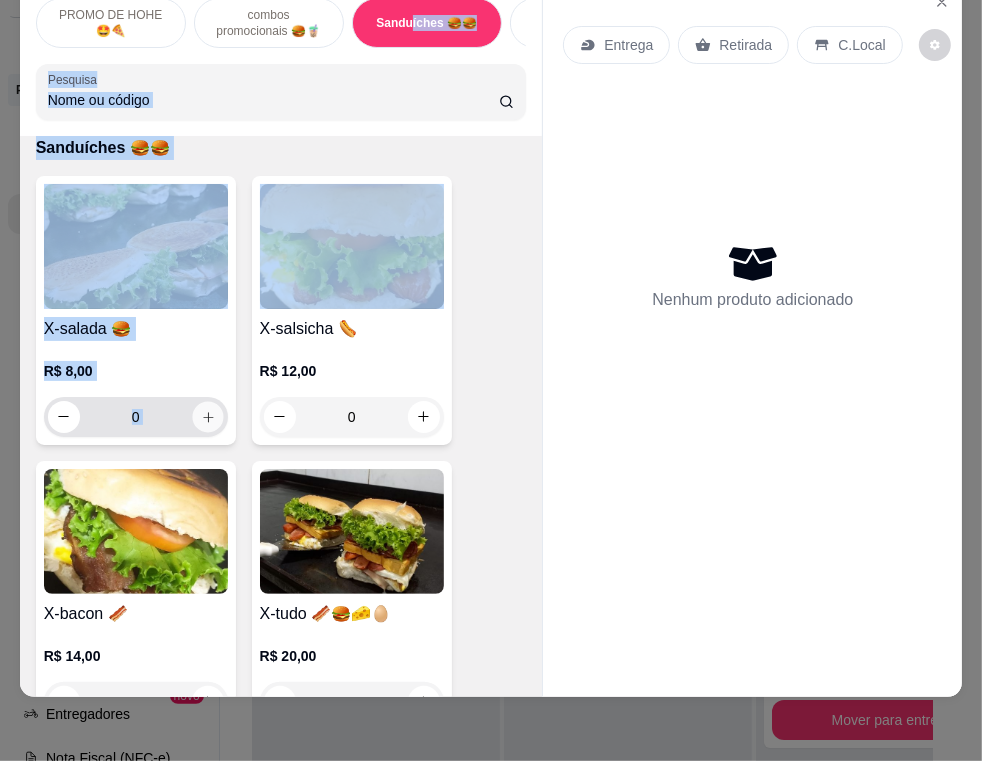 click 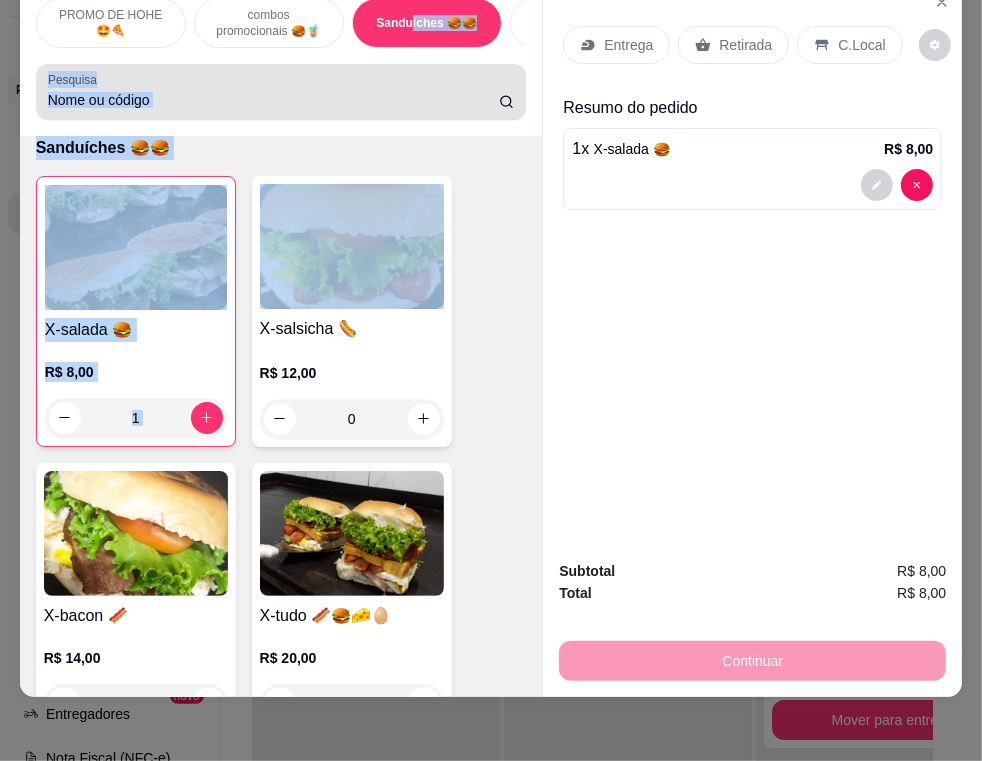 click on "Pesquisa" at bounding box center [281, 92] 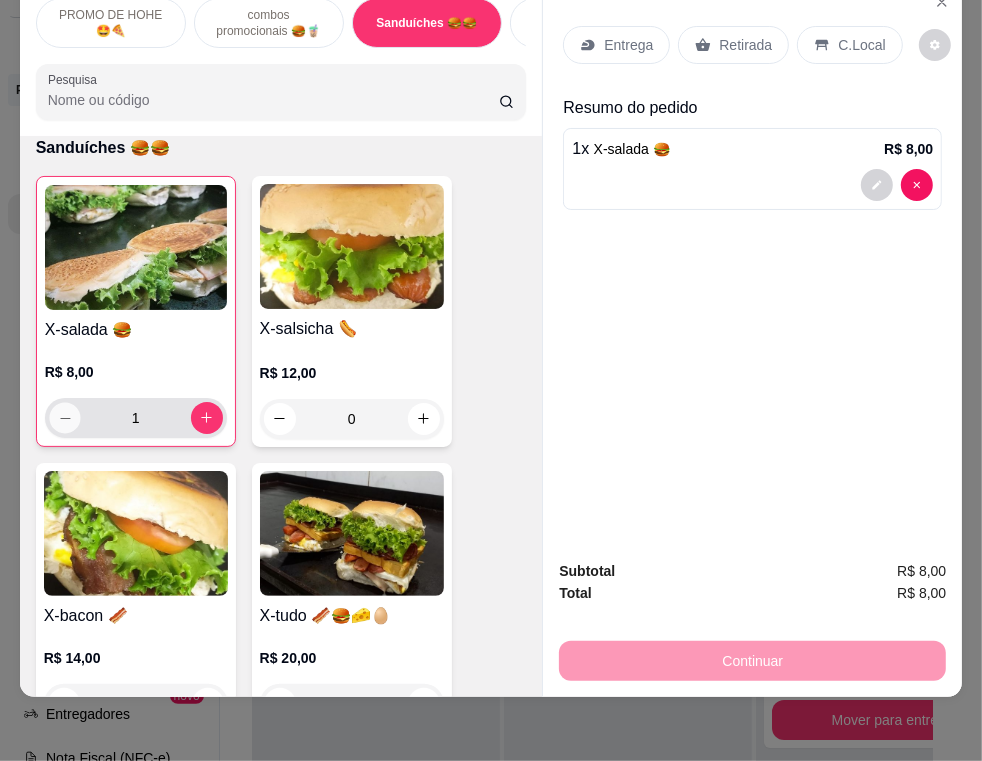 click 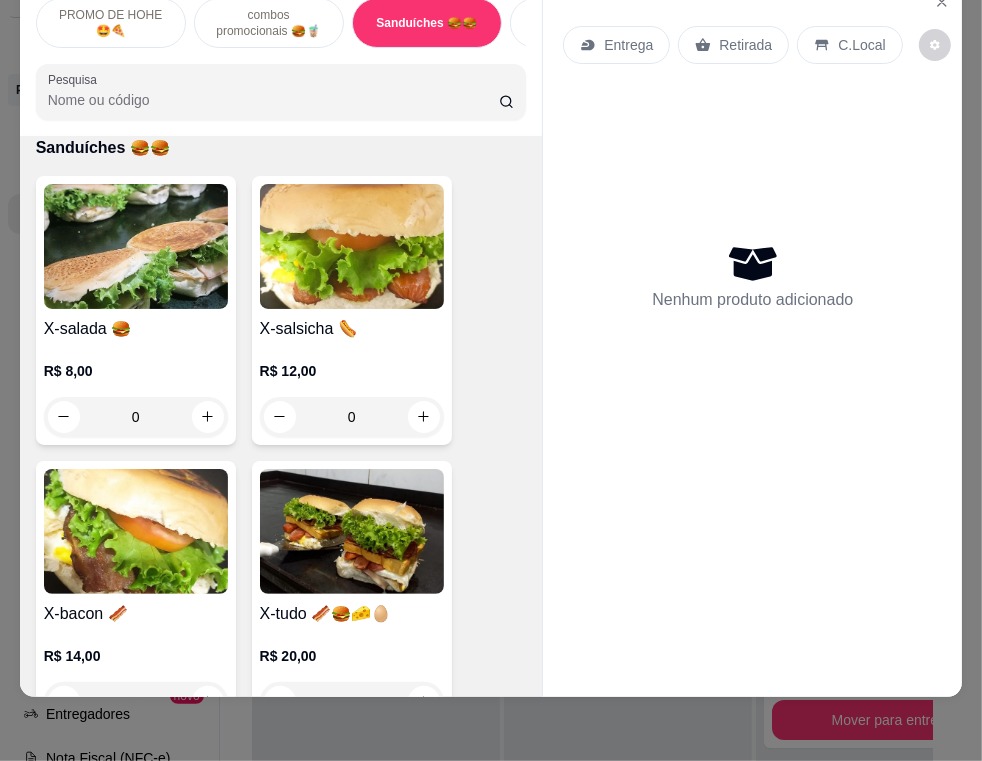 click on "combos promocionais 🍔🧋" at bounding box center [269, 23] 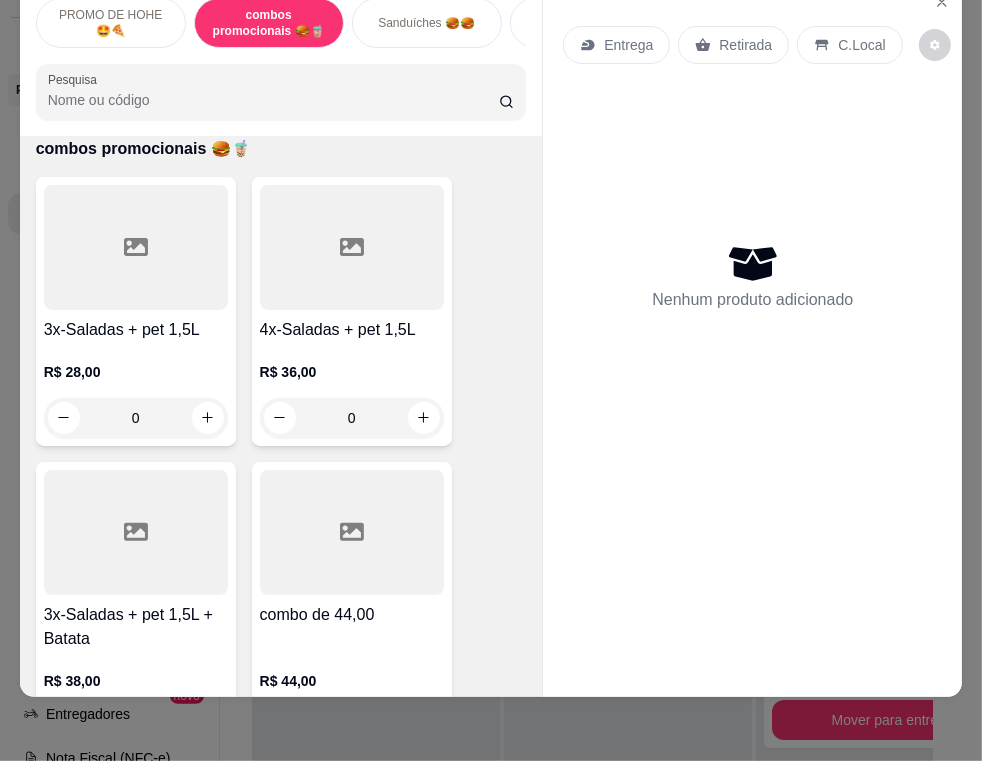 click on "Sanduíches 🍔🍔" at bounding box center (426, 23) 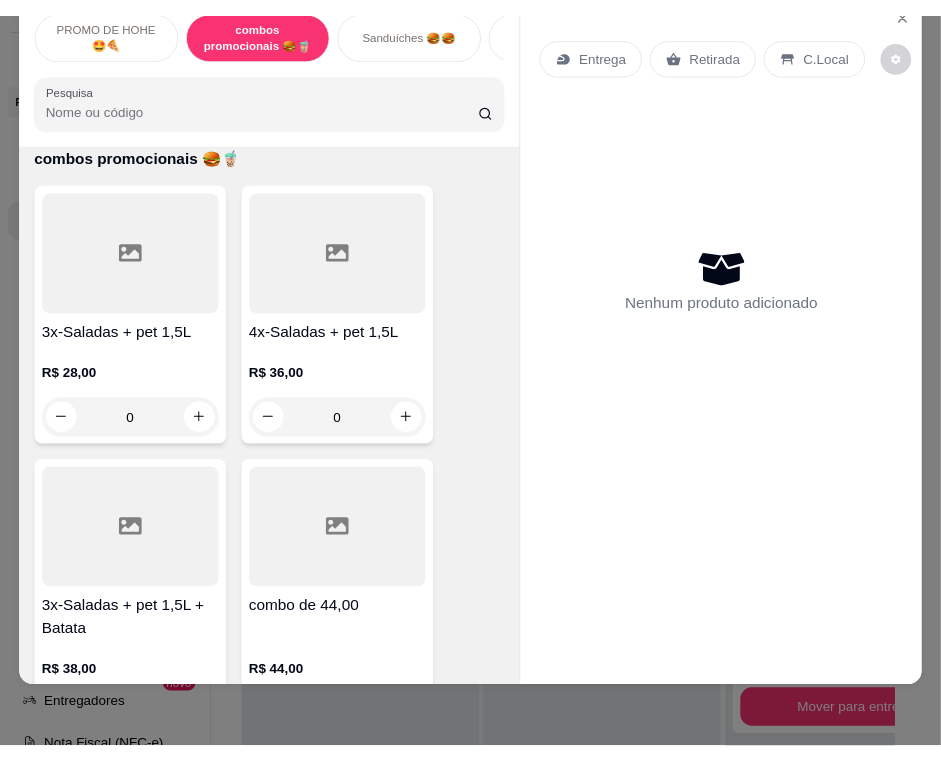 scroll, scrollTop: 2213, scrollLeft: 0, axis: vertical 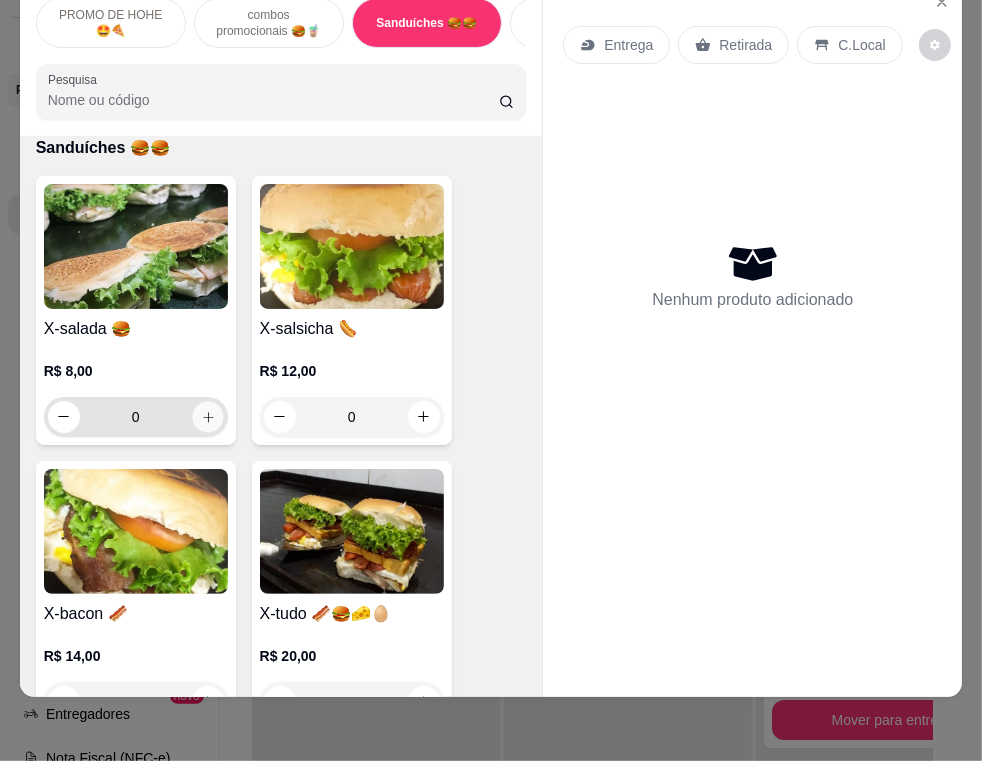 click at bounding box center (207, 416) 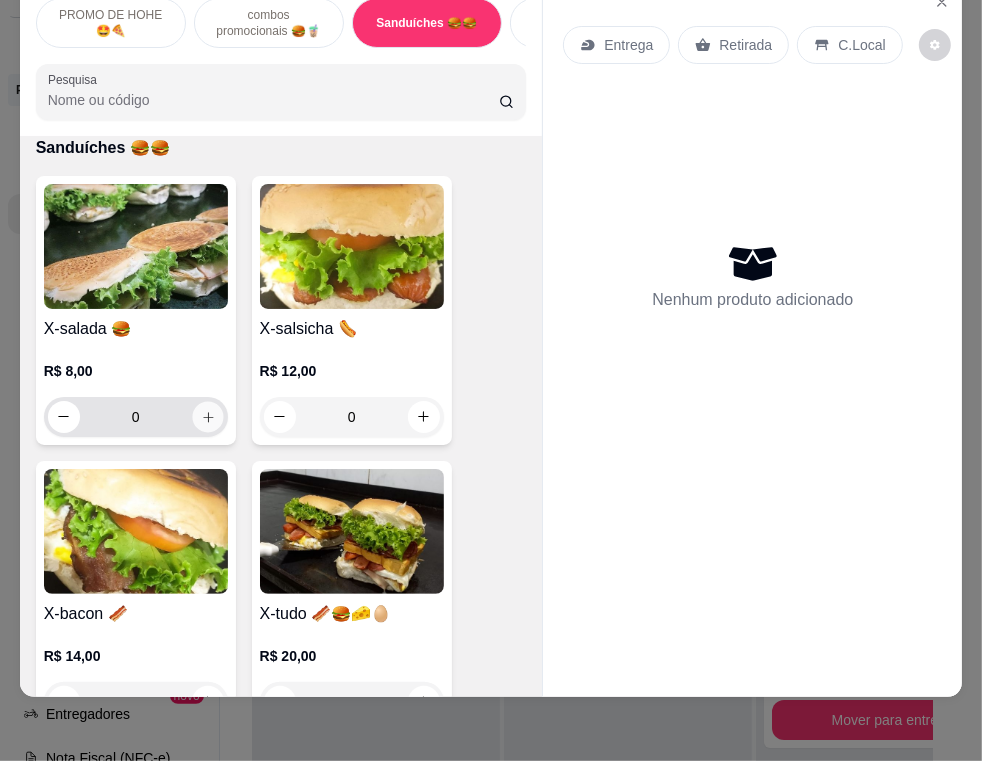 type on "1" 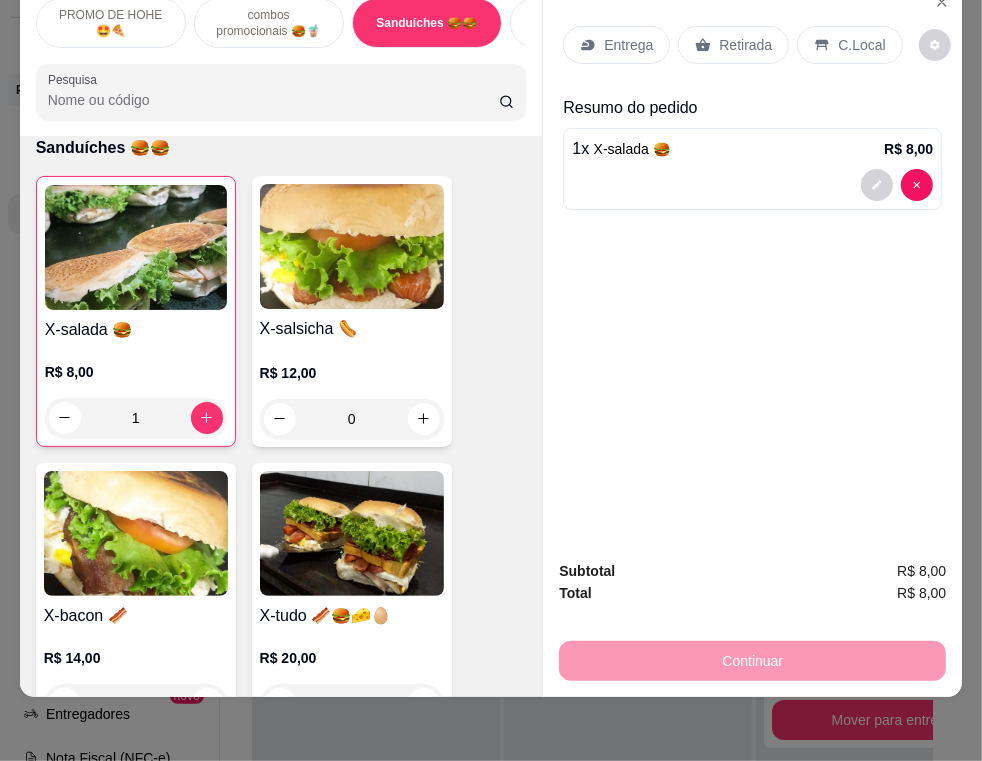 click on "Entrega" at bounding box center (628, 45) 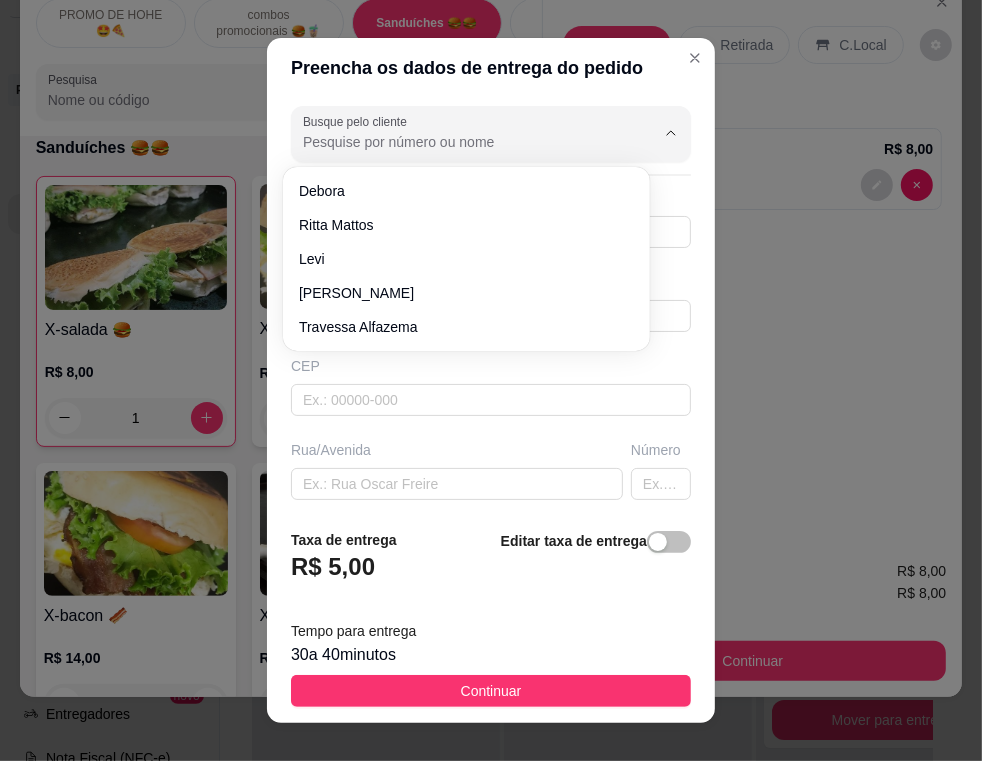 click on "Busque pelo cliente" at bounding box center [463, 142] 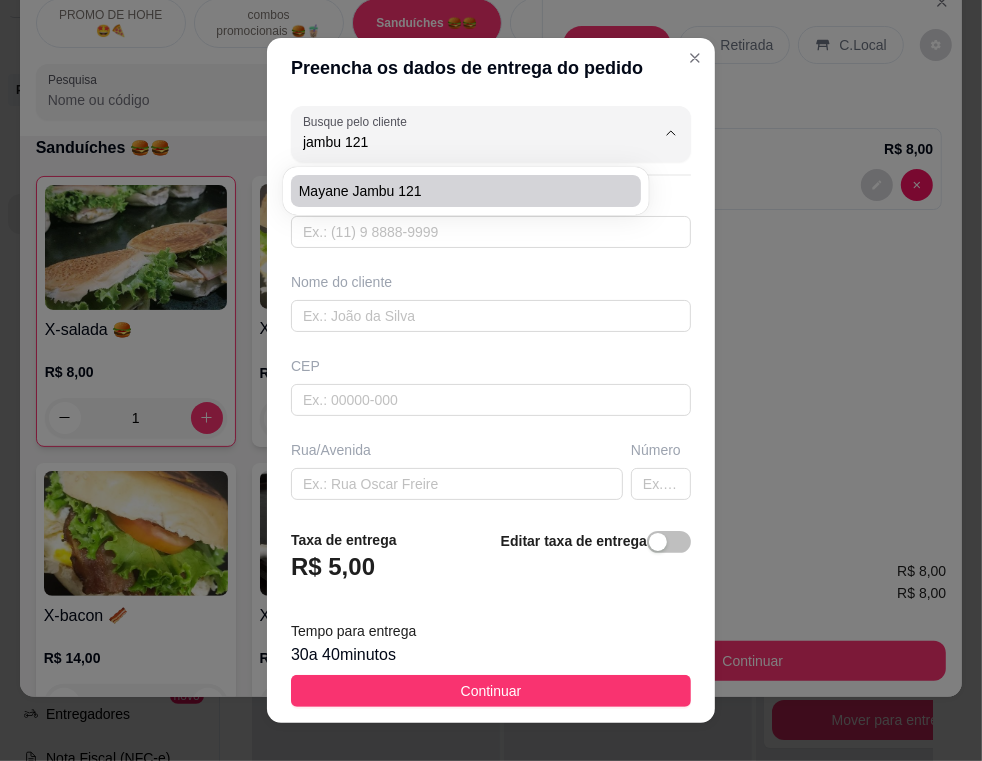 click on "mayane jambu 121" at bounding box center (456, 191) 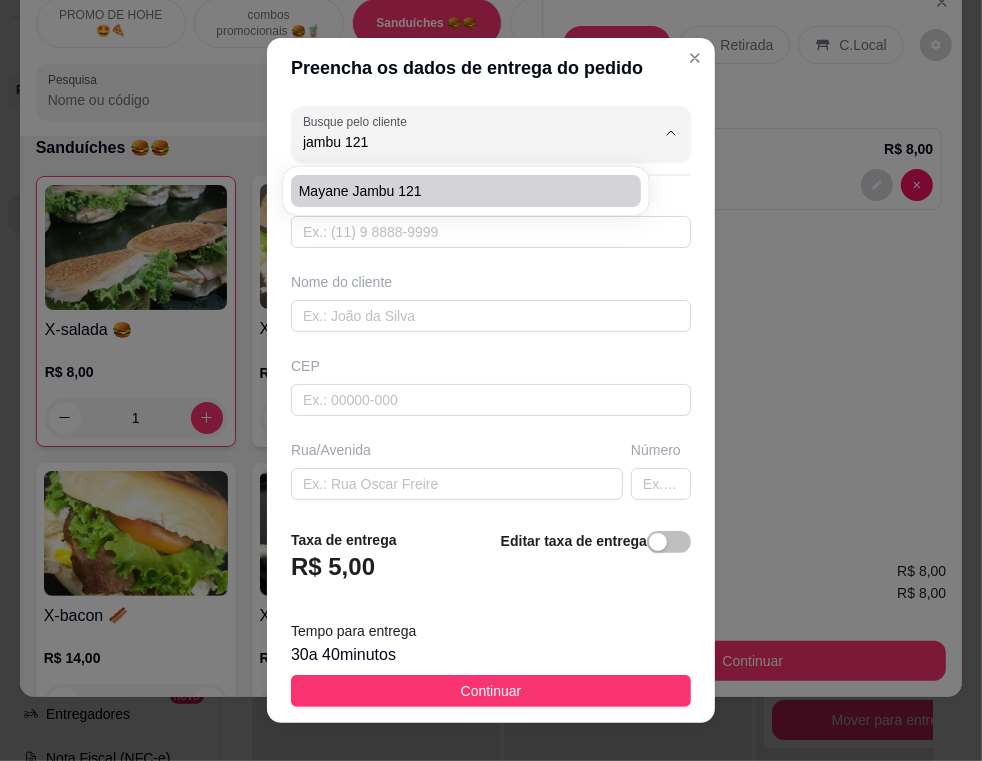 type on "mayane jambu 121" 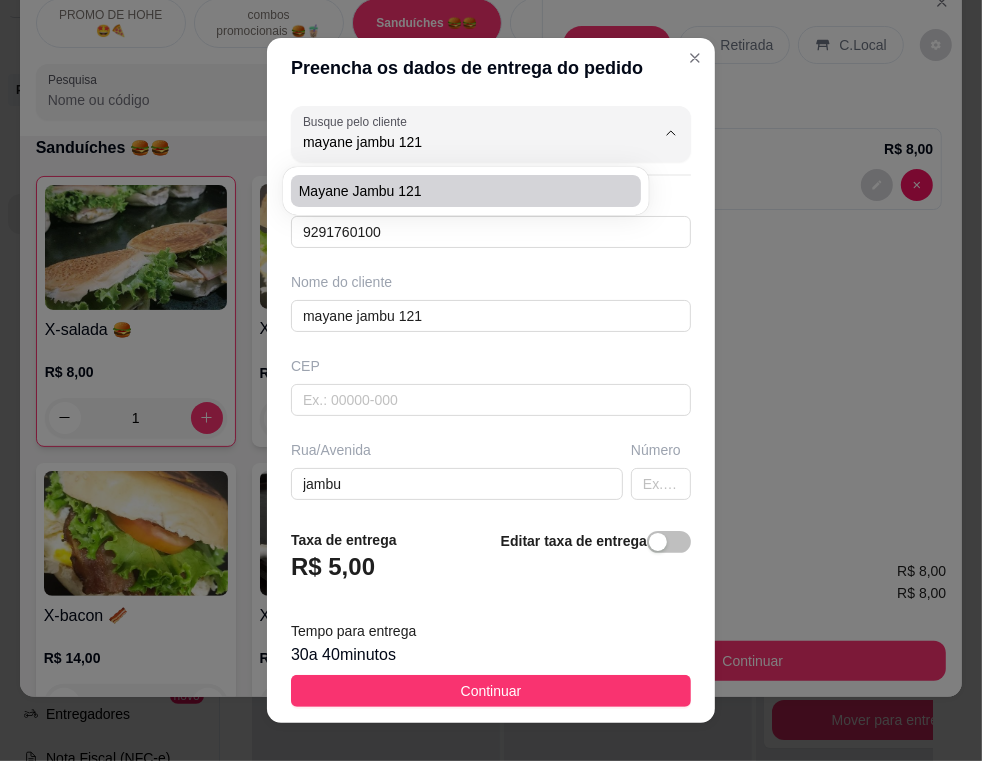 type on "121" 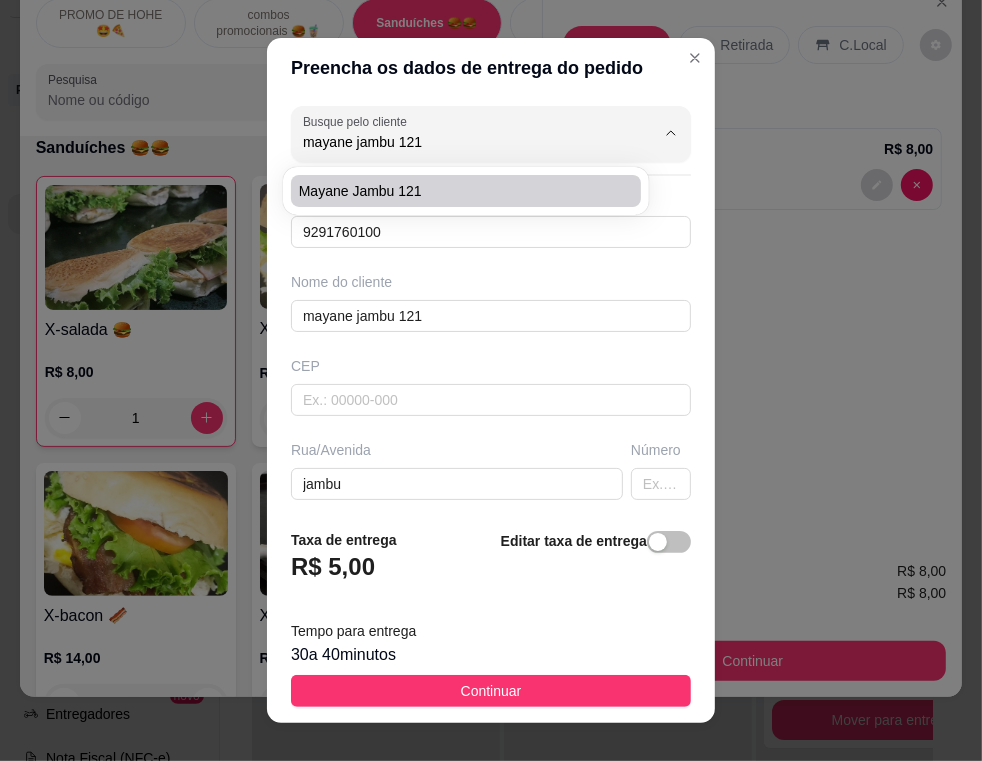 type on "[PERSON_NAME]" 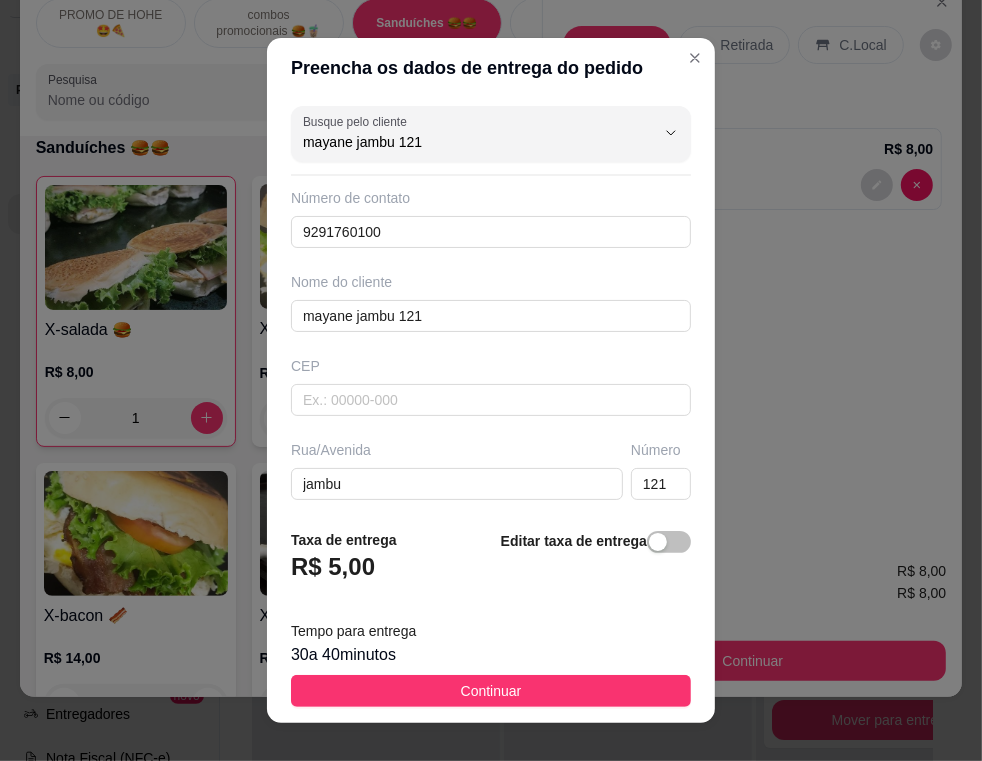 type on "mayane jambu 121" 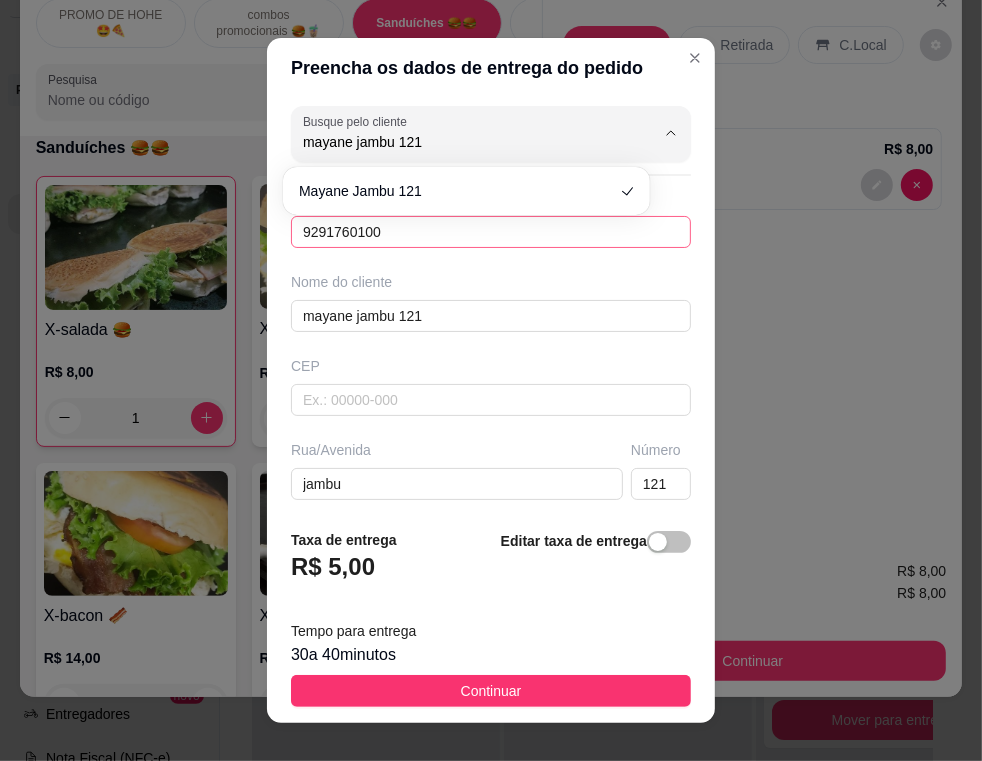 click on "9291760100" at bounding box center (491, 232) 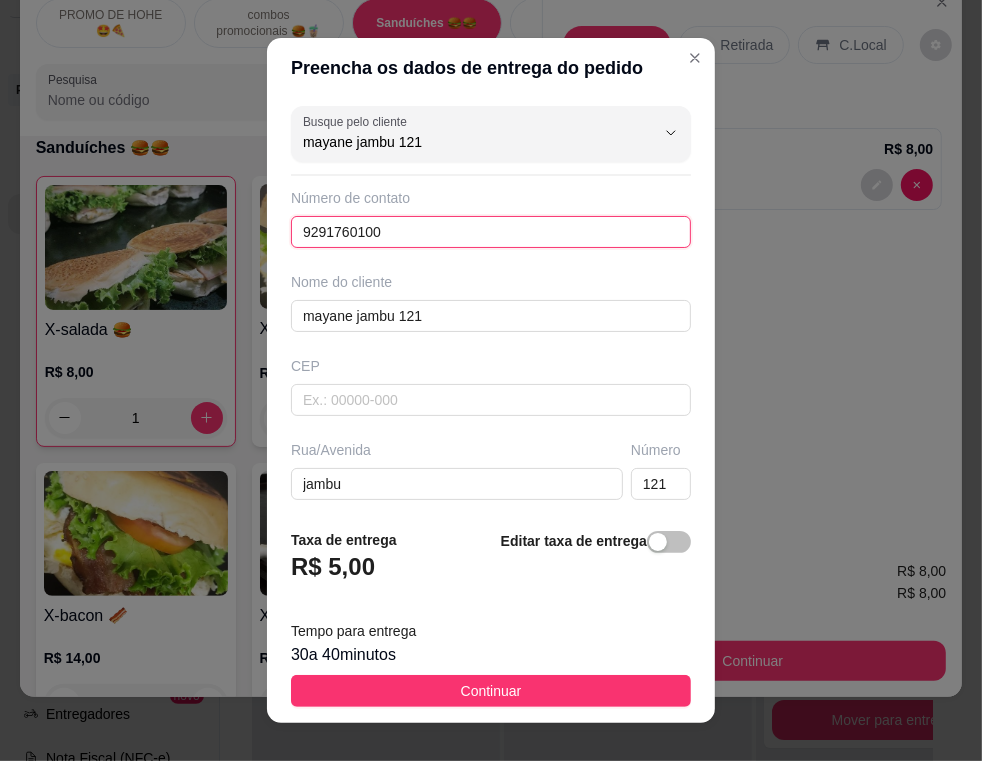 click on "9291760100" at bounding box center [491, 232] 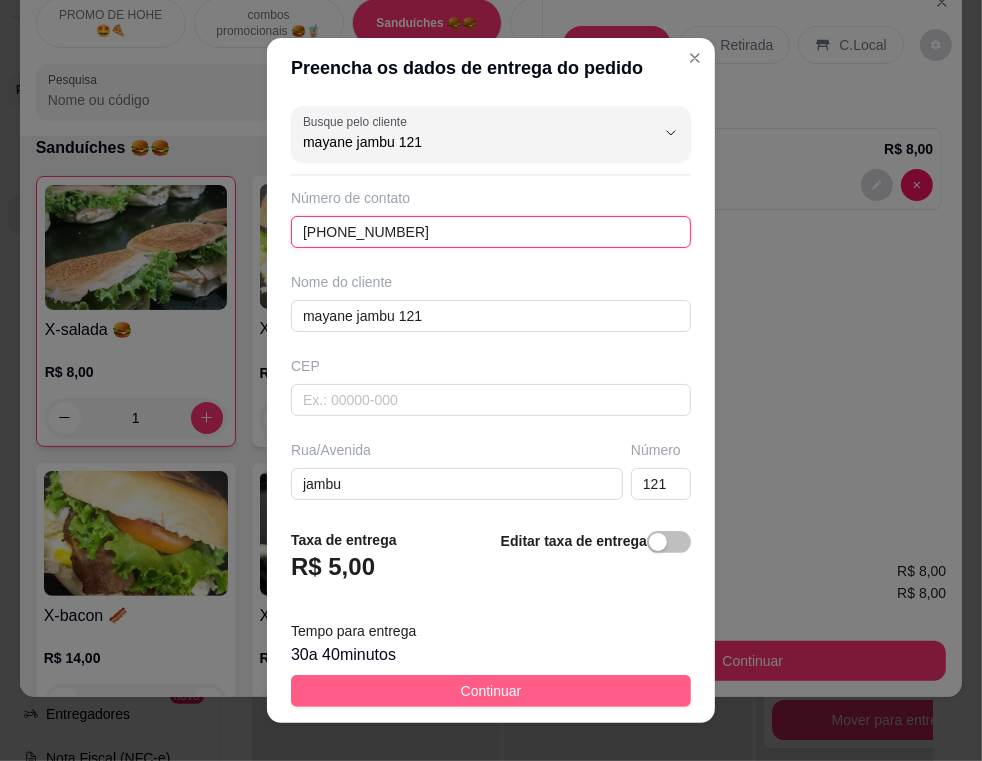 type on "[PHONE_NUMBER]" 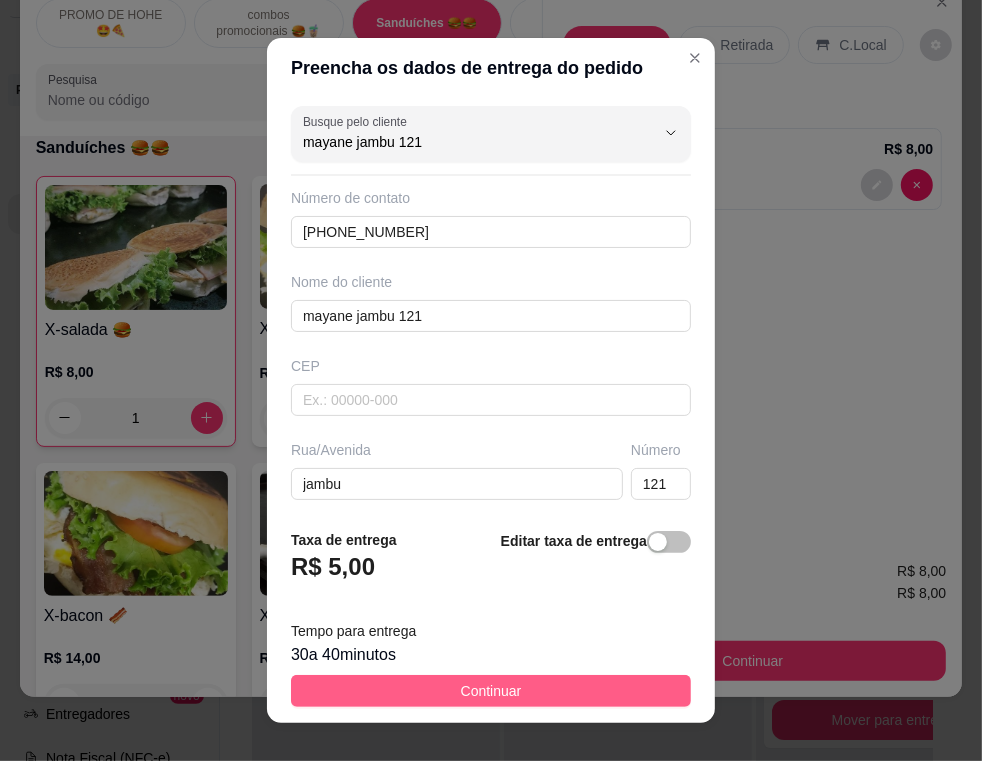 click on "Continuar" at bounding box center (491, 691) 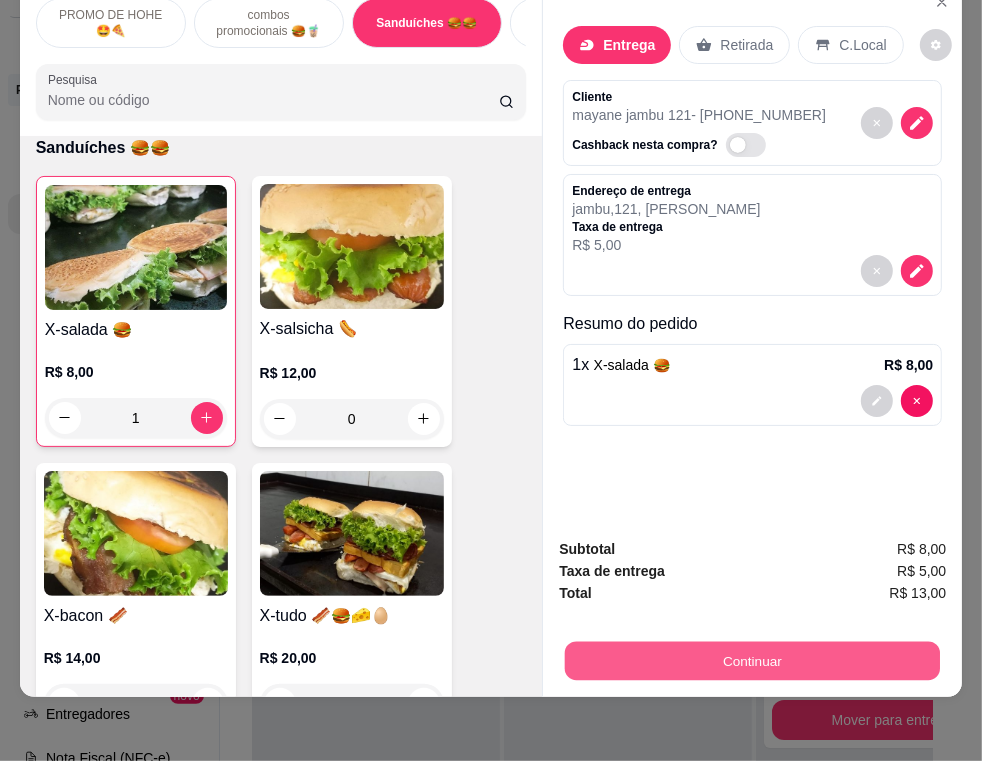 click on "Continuar" at bounding box center (752, 661) 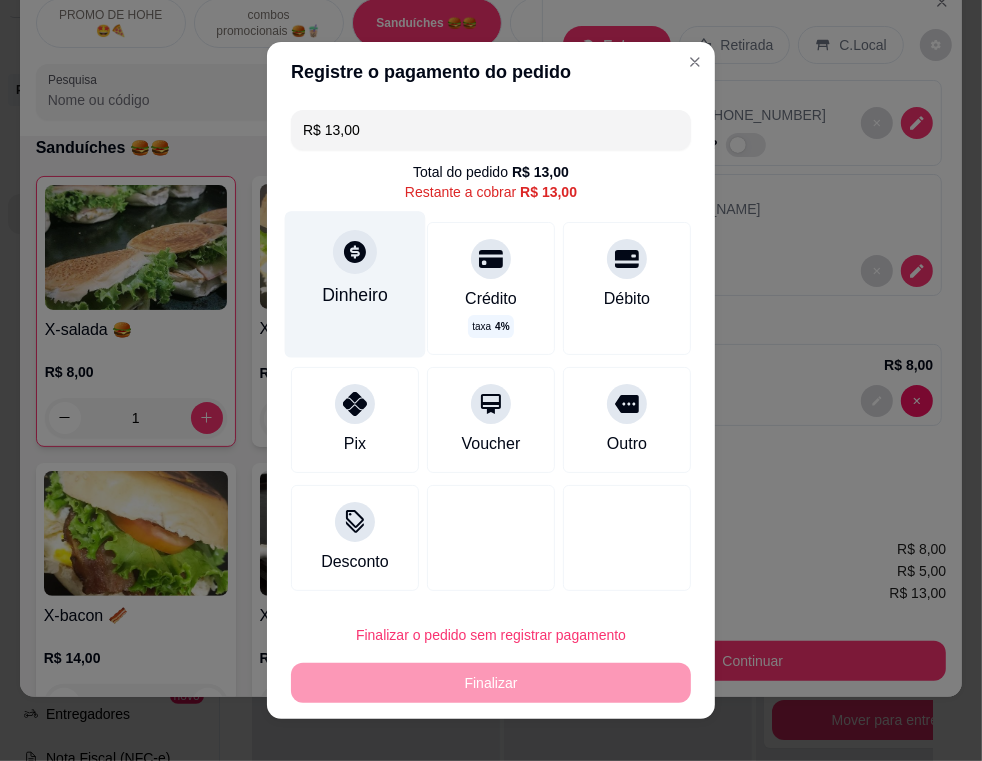click on "Dinheiro" at bounding box center [355, 284] 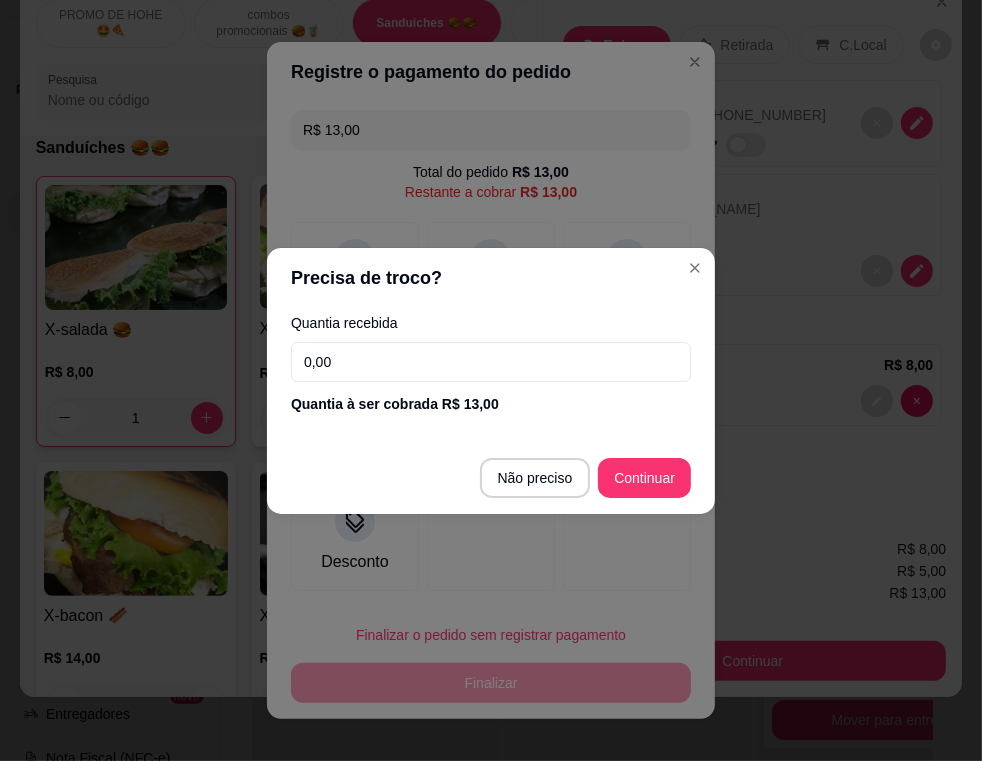 click on "0,00" at bounding box center [491, 362] 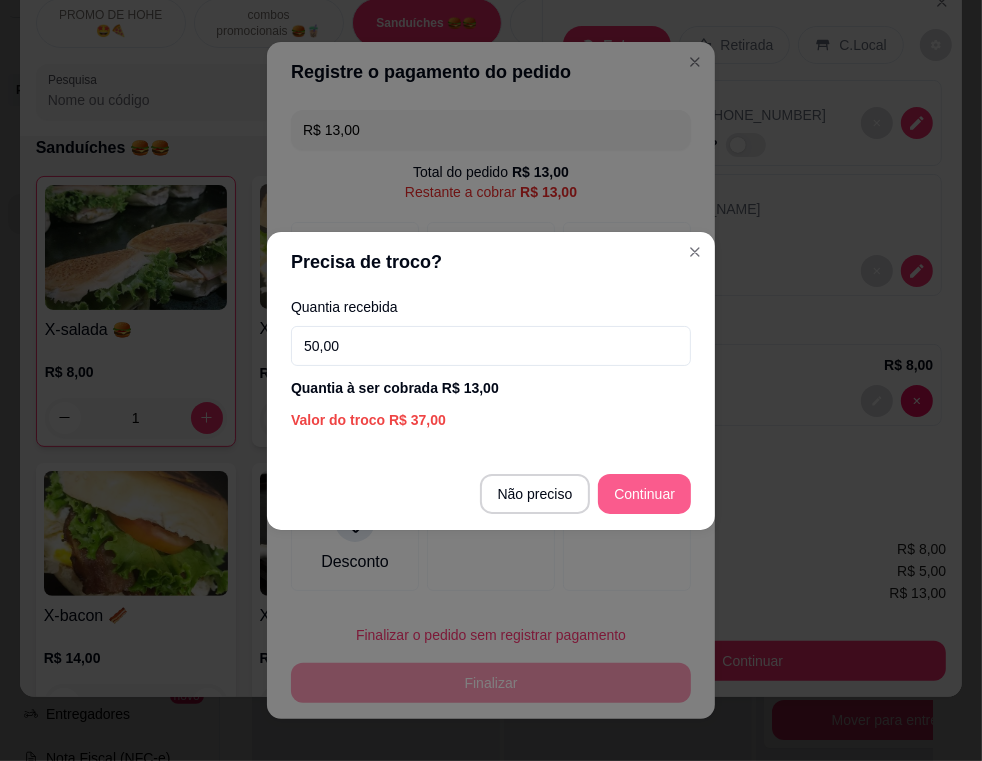 type on "50,00" 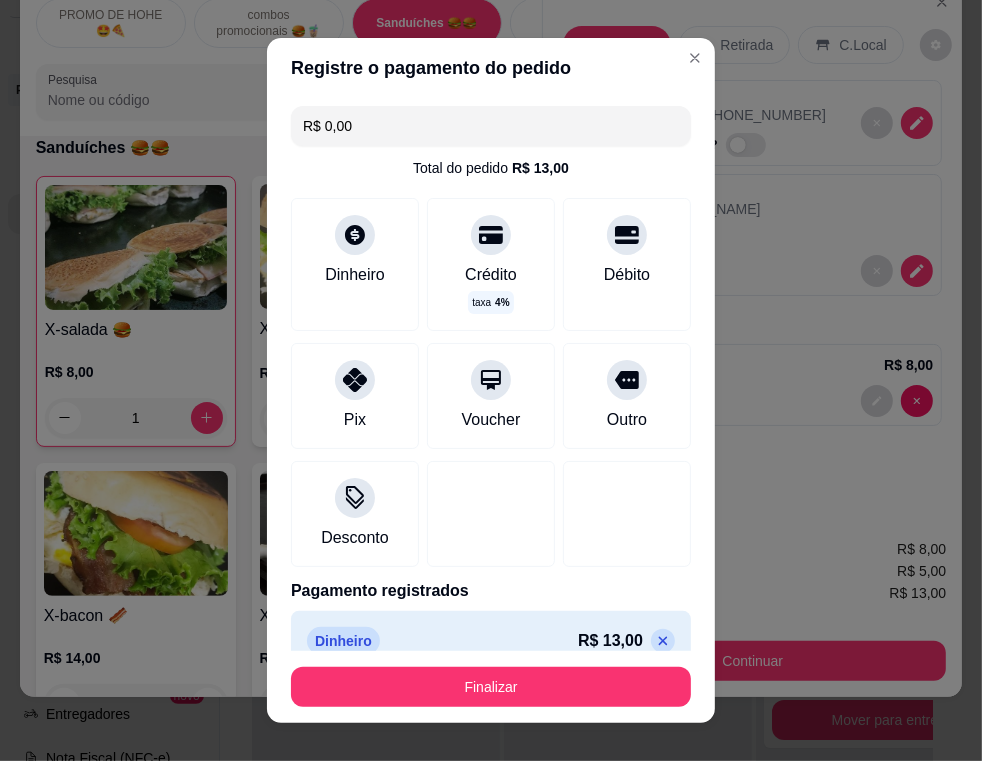 type on "R$ 0,00" 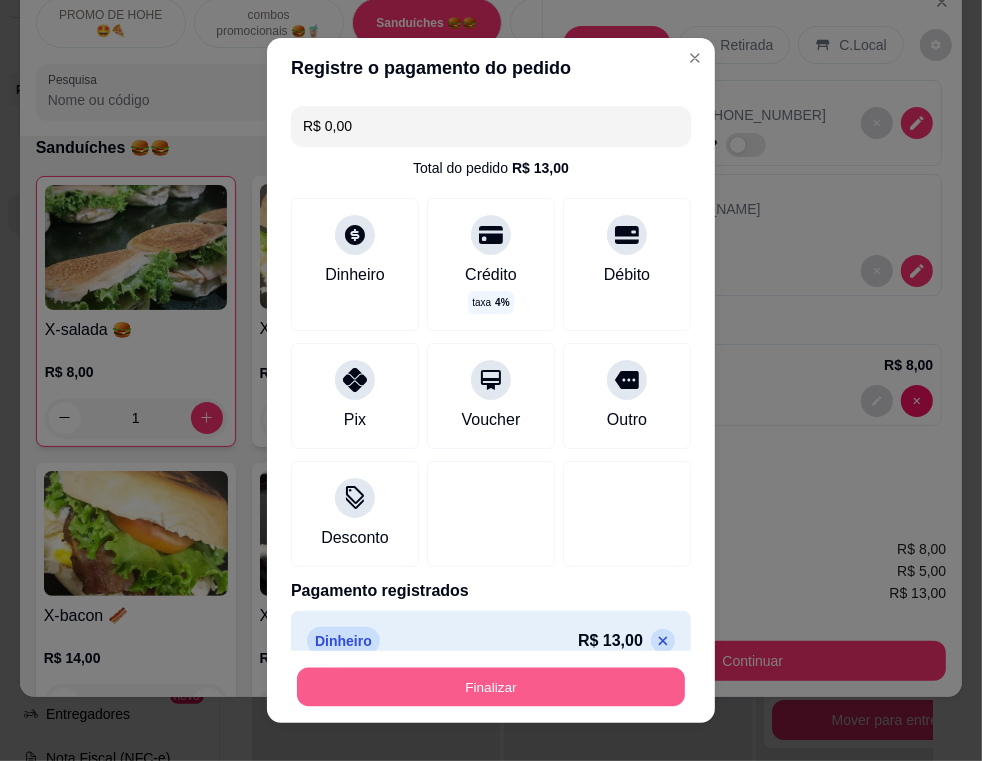 click on "Finalizar" at bounding box center [491, 687] 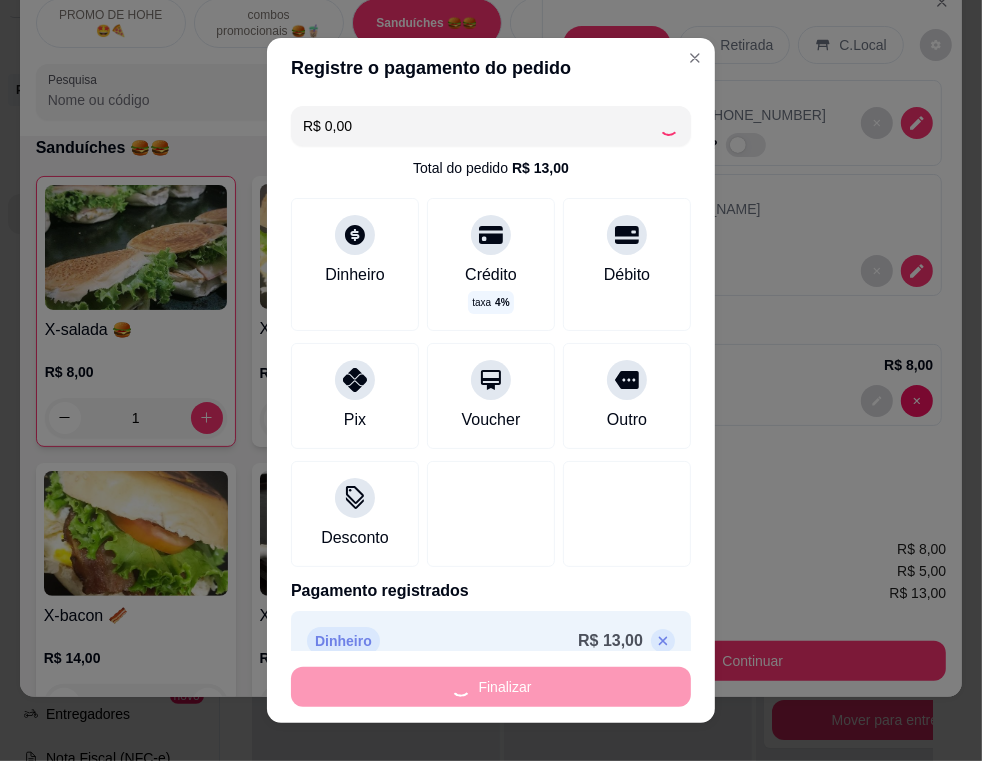 type on "0" 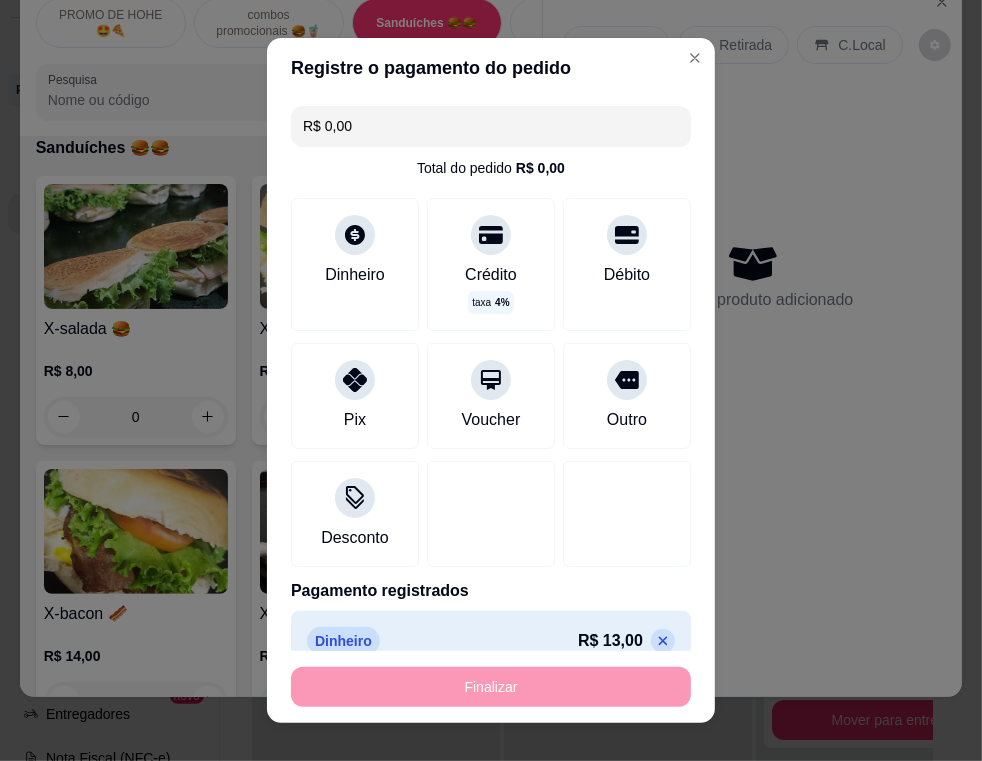 type on "-R$ 13,00" 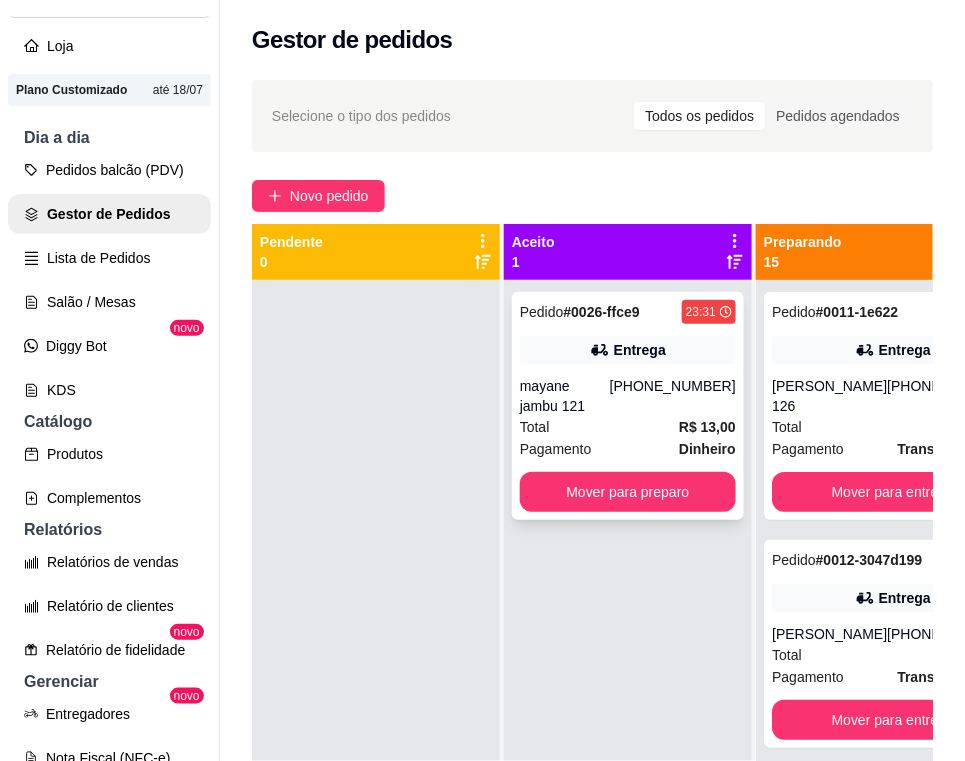 click on "Total R$ 13,00" at bounding box center (628, 427) 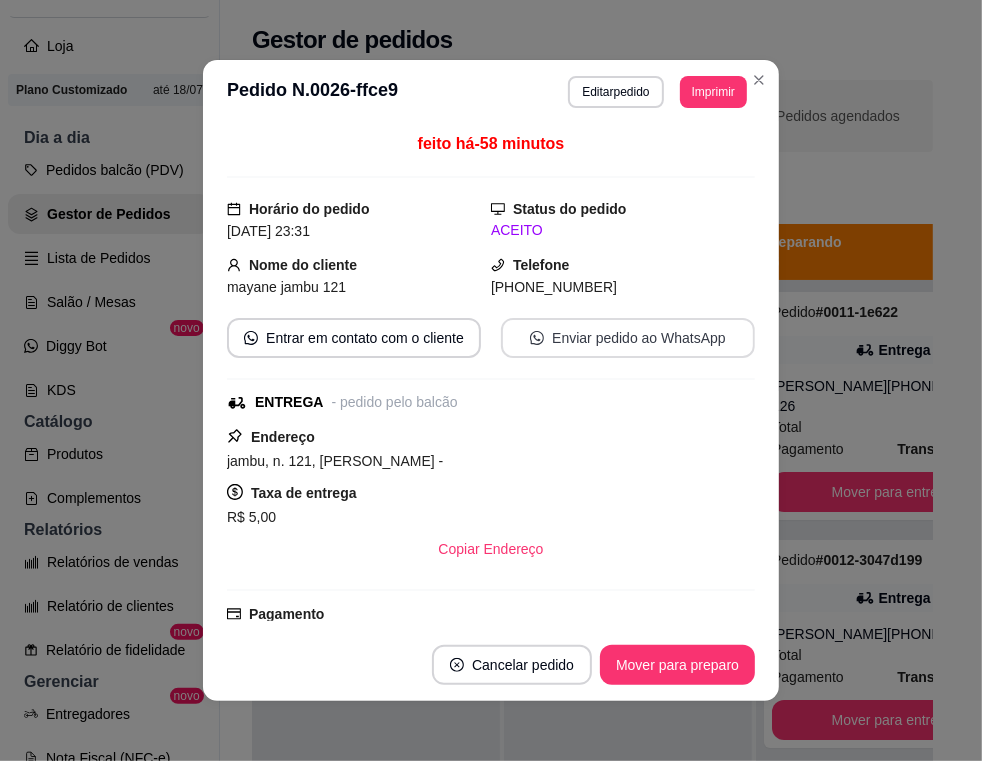 click on "Enviar pedido ao WhatsApp" at bounding box center [628, 338] 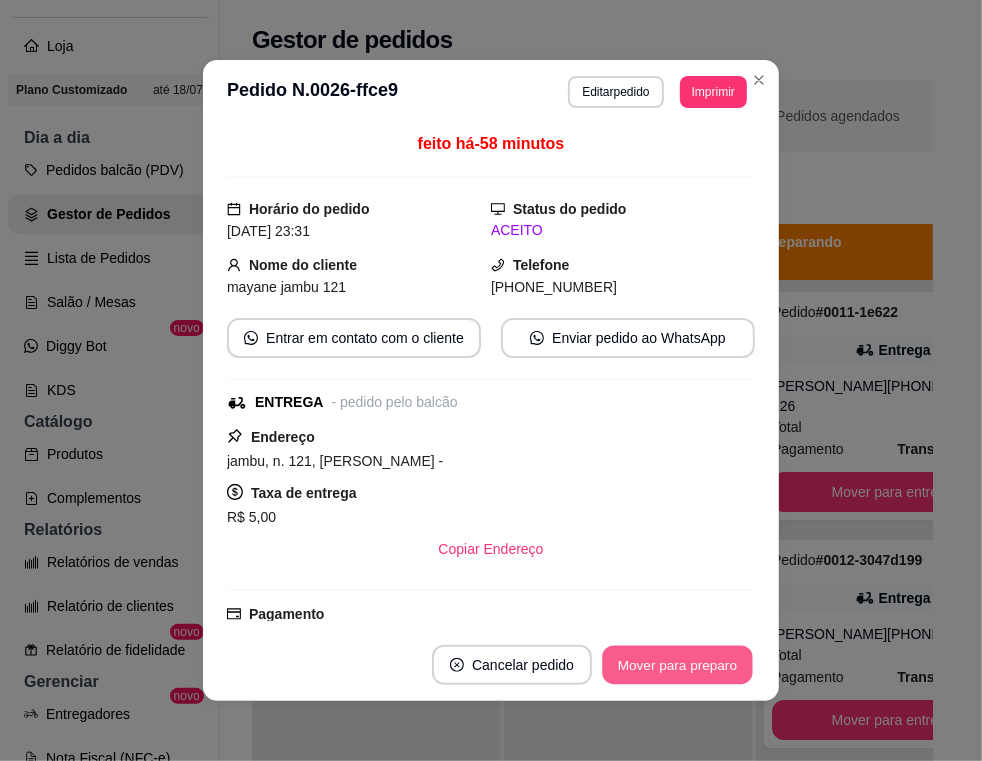 click on "Mover para preparo" at bounding box center (677, 665) 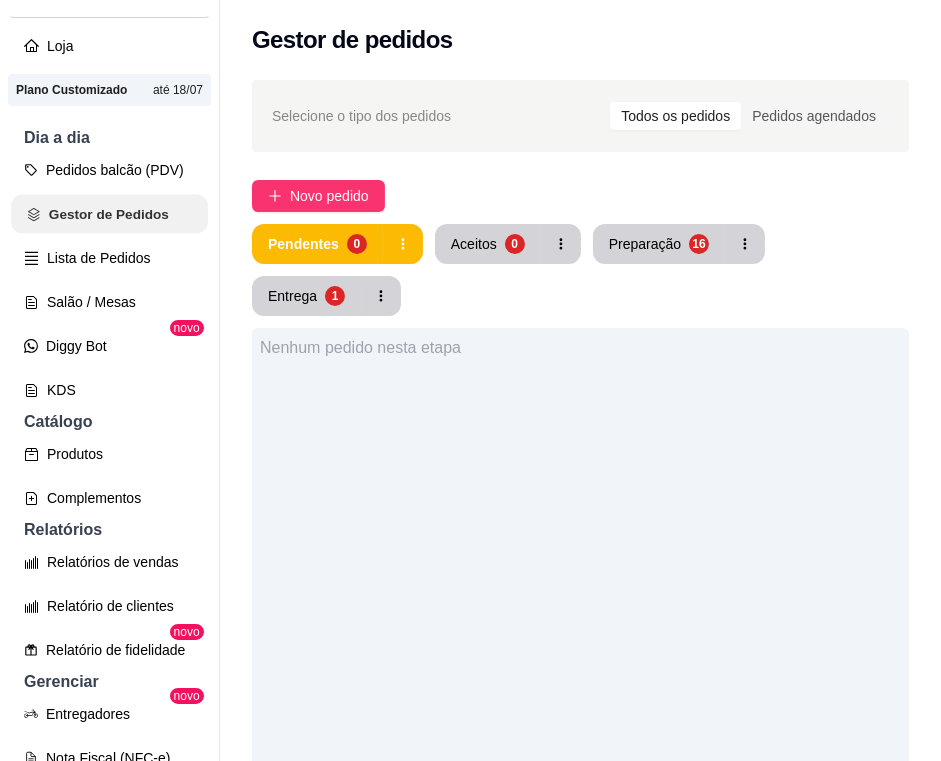 click on "Gestor de Pedidos" at bounding box center [109, 214] 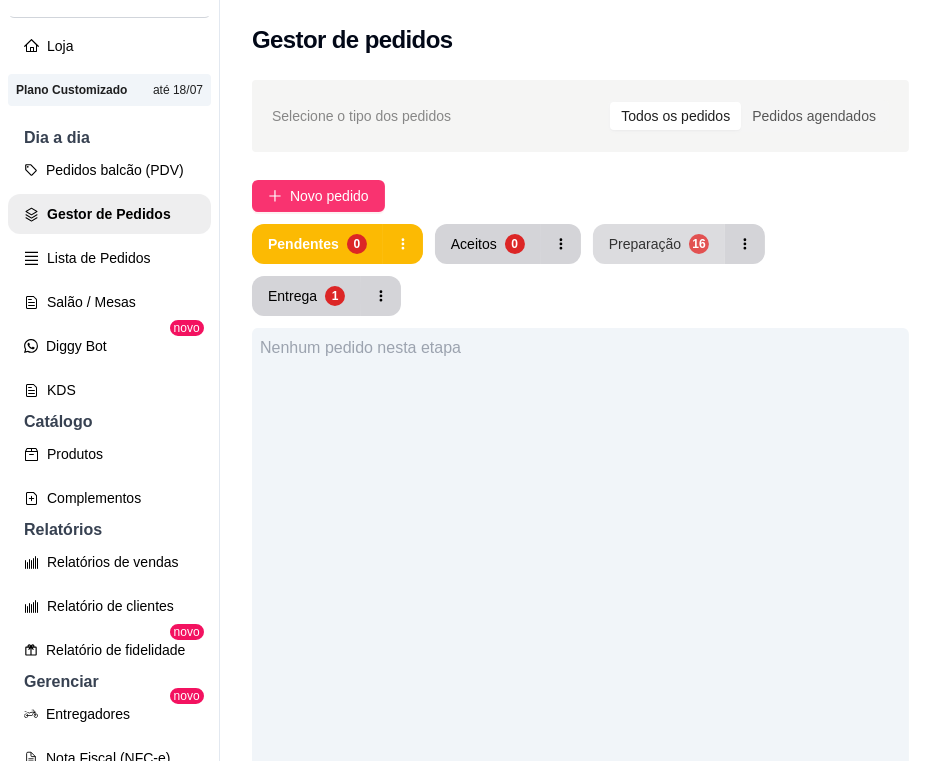 click on "Preparação 16" at bounding box center [659, 244] 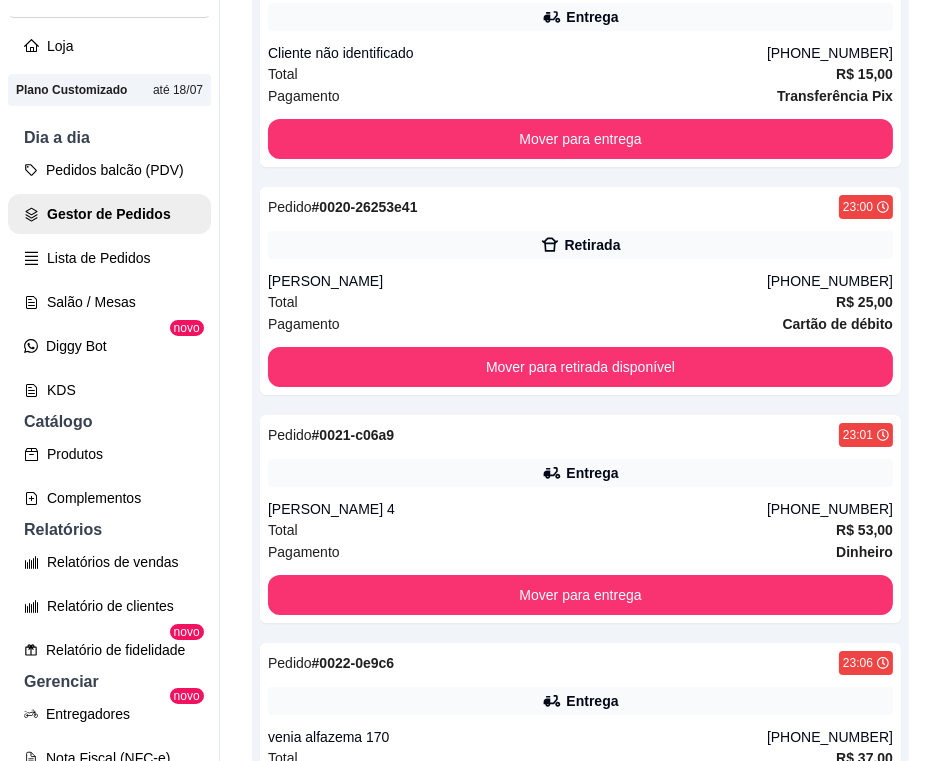 scroll, scrollTop: 2206, scrollLeft: 0, axis: vertical 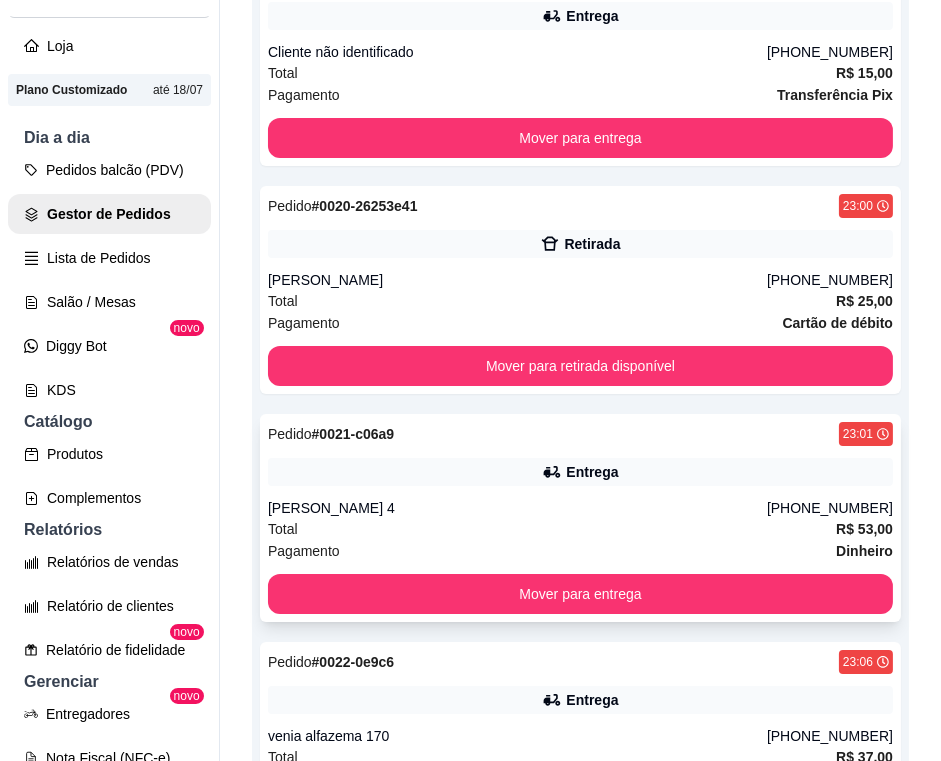click on "Entrega" at bounding box center (580, 472) 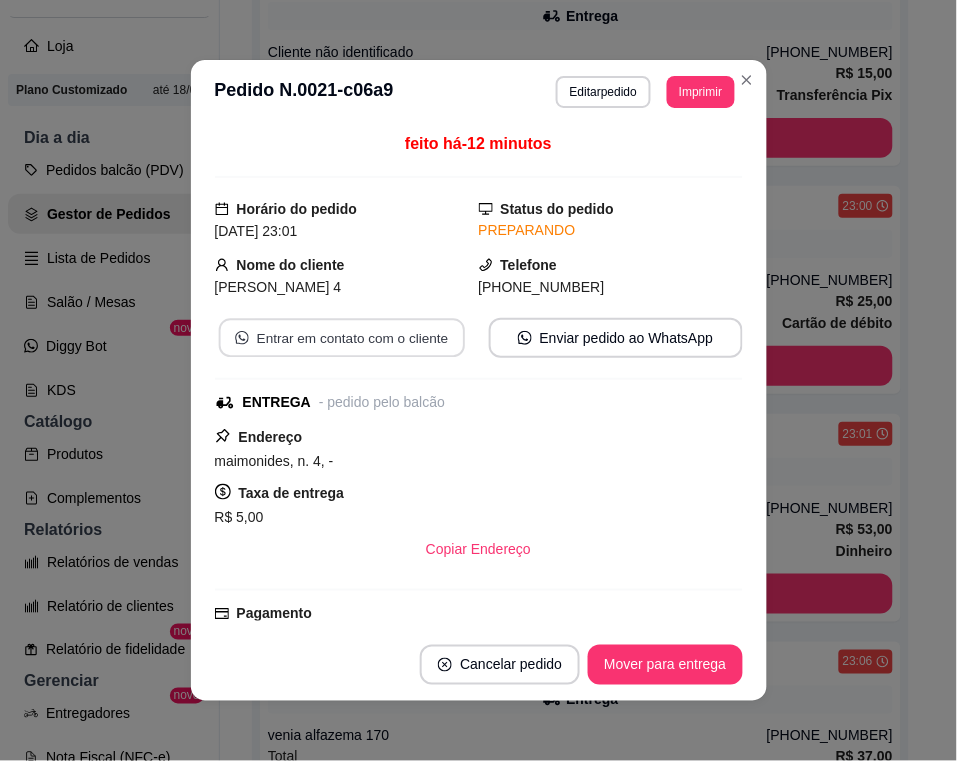 click on "Entrar em contato com o cliente" at bounding box center (341, 338) 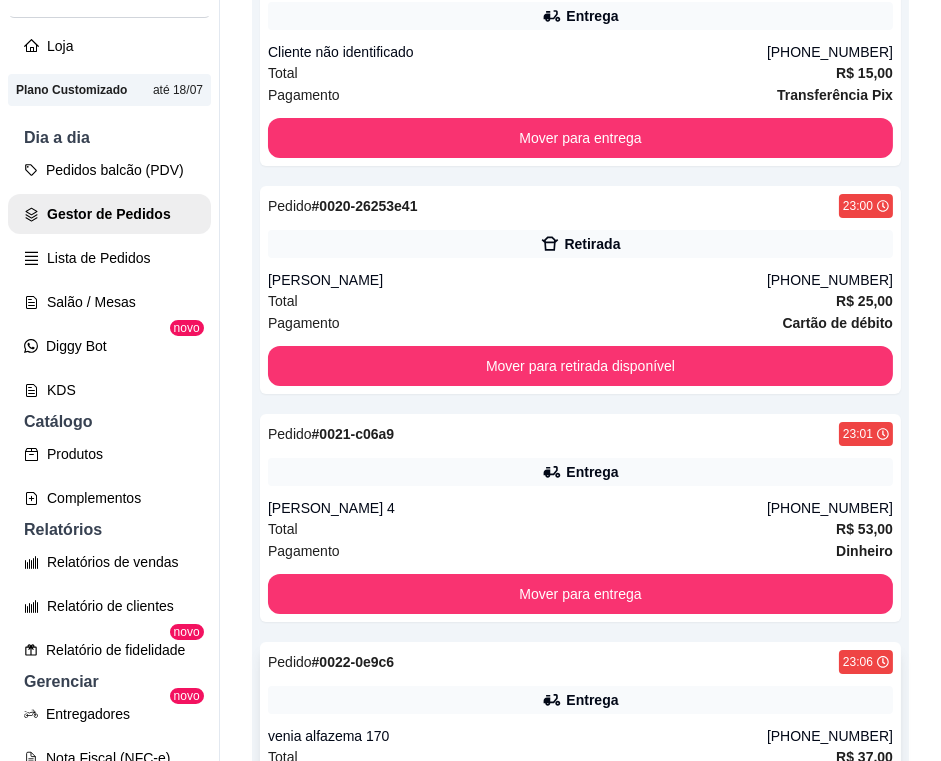 click on "Entrega" at bounding box center (580, 700) 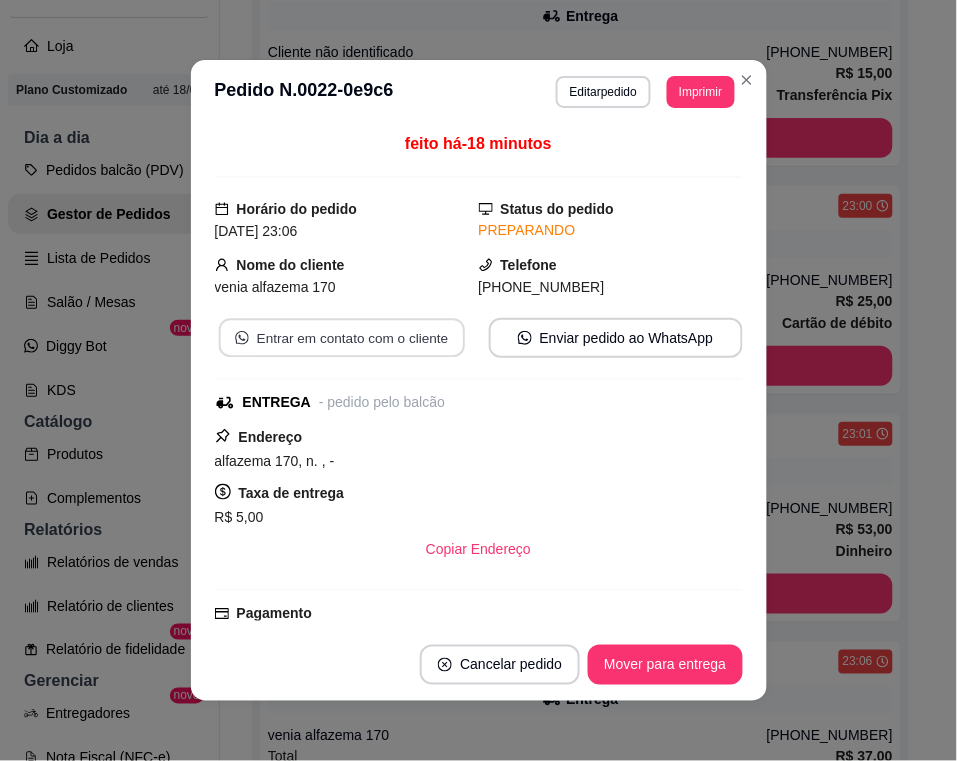 click on "Entrar em contato com o cliente" at bounding box center [341, 338] 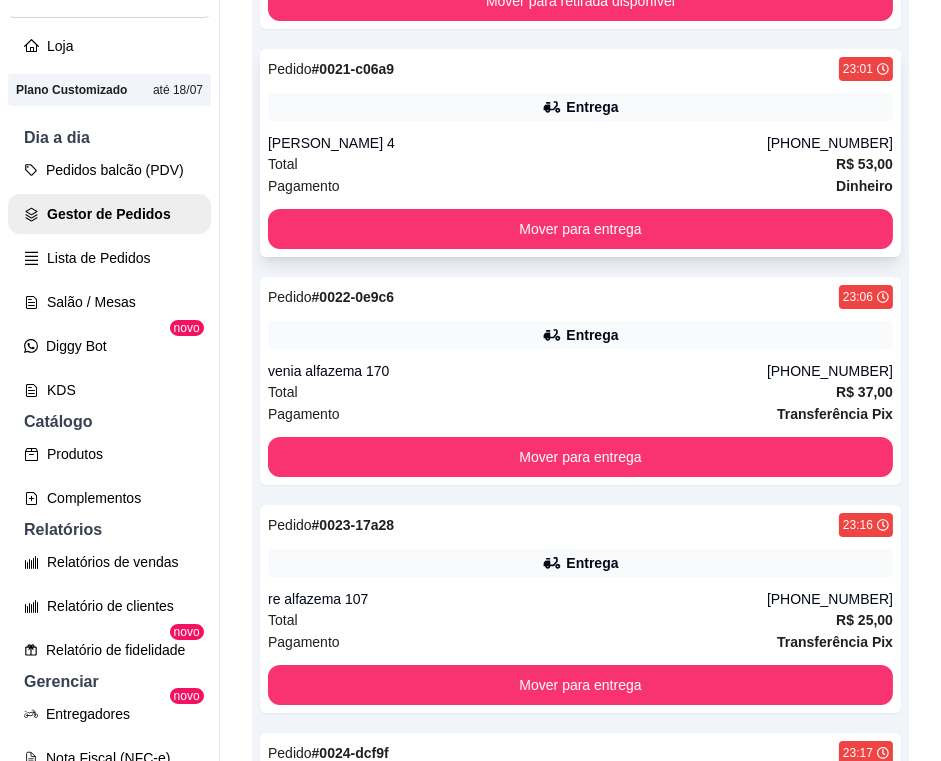 scroll, scrollTop: 2578, scrollLeft: 0, axis: vertical 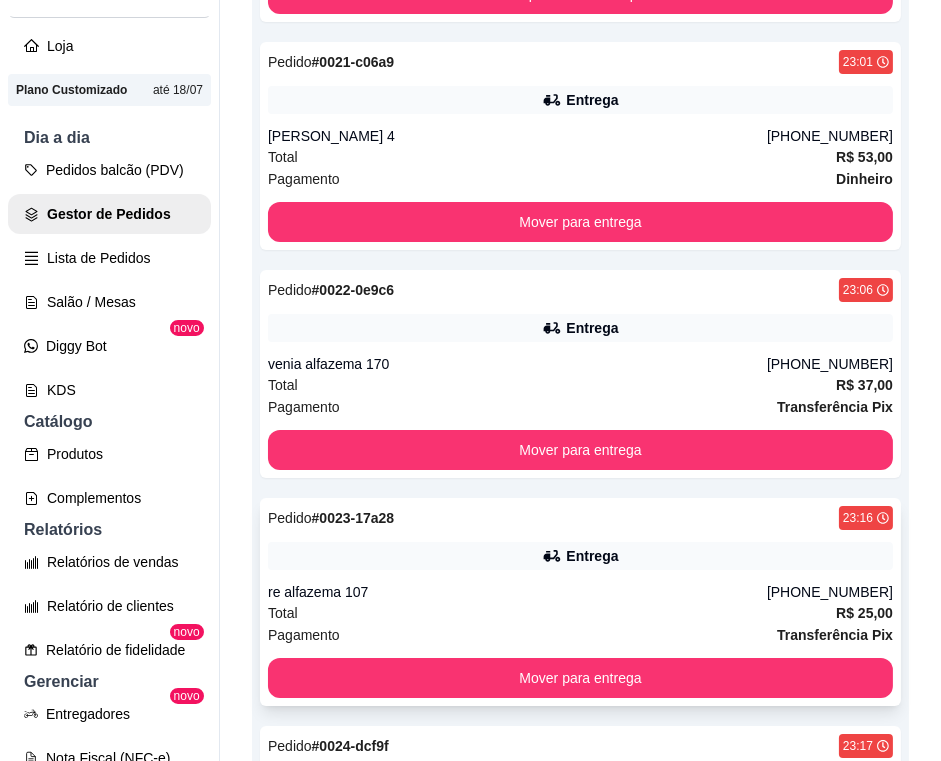 click on "re alfazema 107" at bounding box center [517, 592] 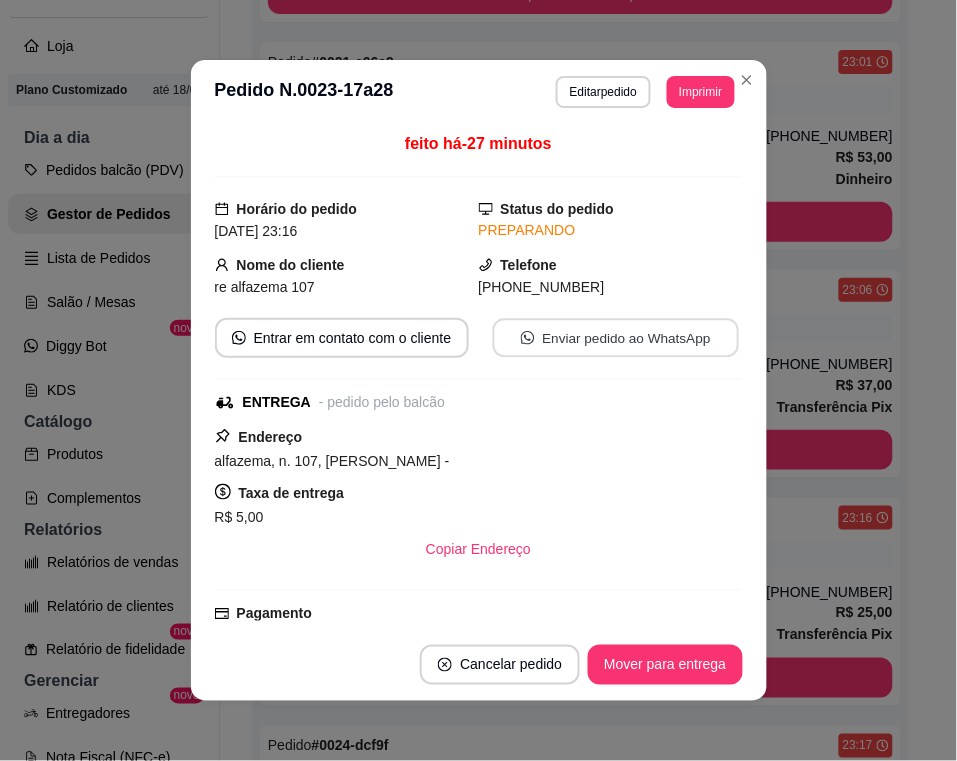 click on "Enviar pedido ao WhatsApp" at bounding box center (615, 338) 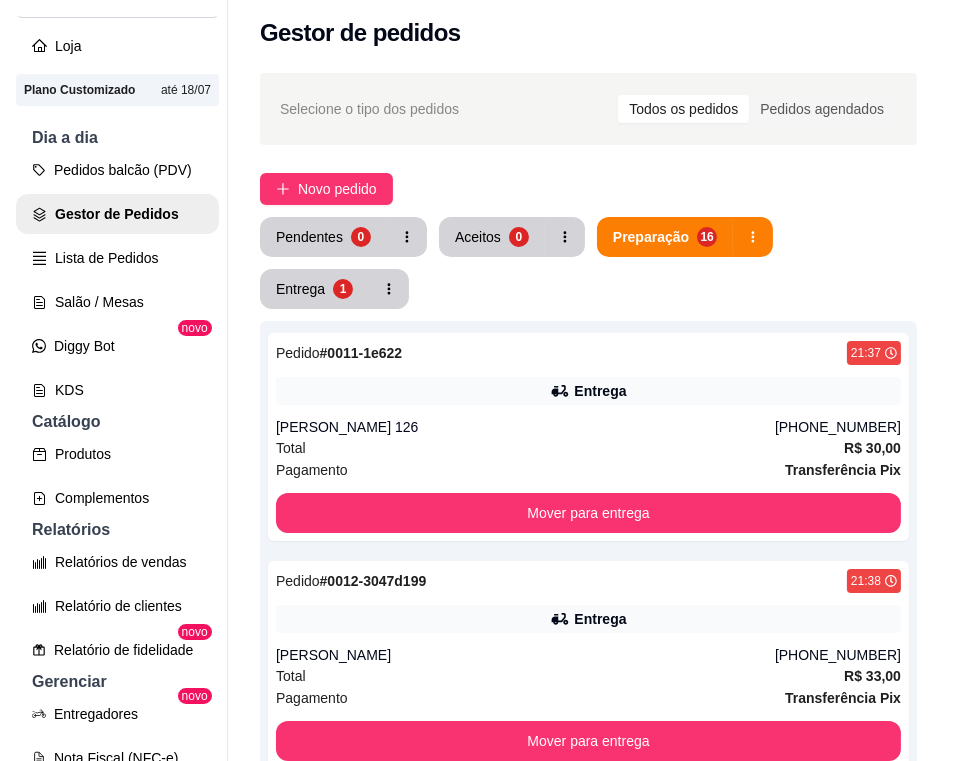 scroll, scrollTop: 0, scrollLeft: 0, axis: both 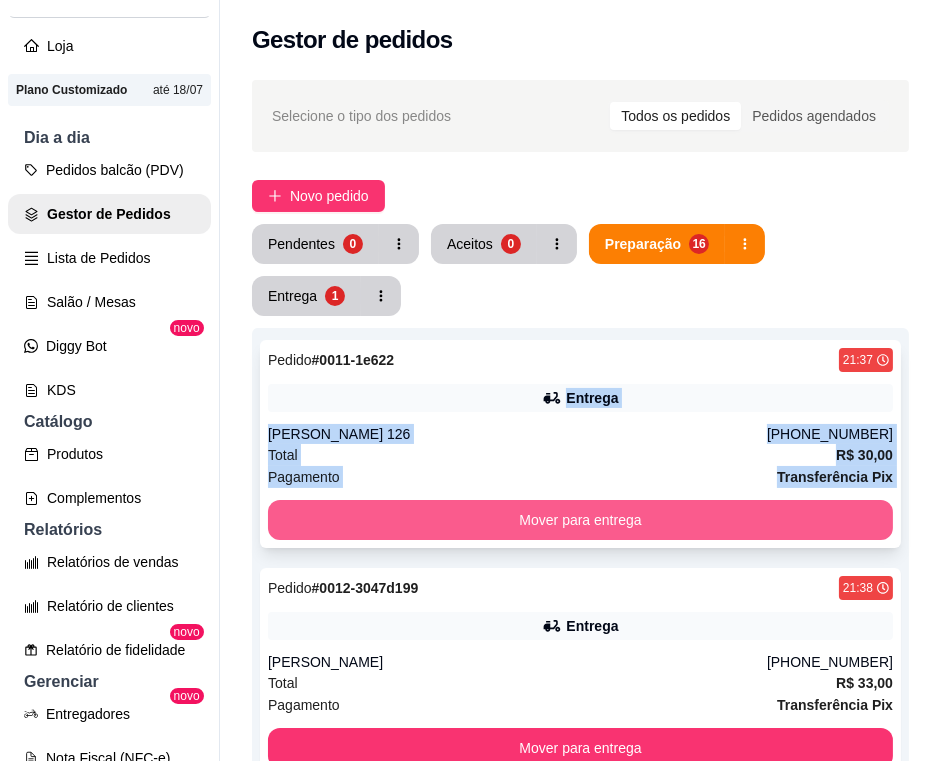 drag, startPoint x: 477, startPoint y: 381, endPoint x: 442, endPoint y: 524, distance: 147.22092 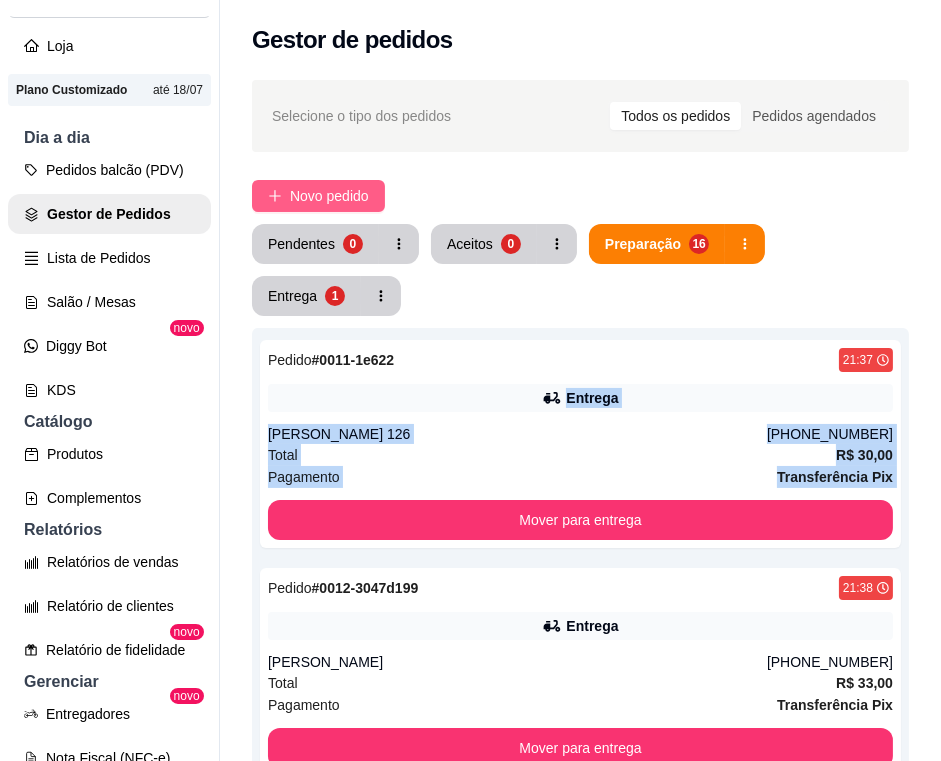 click on "Novo pedido" at bounding box center [329, 196] 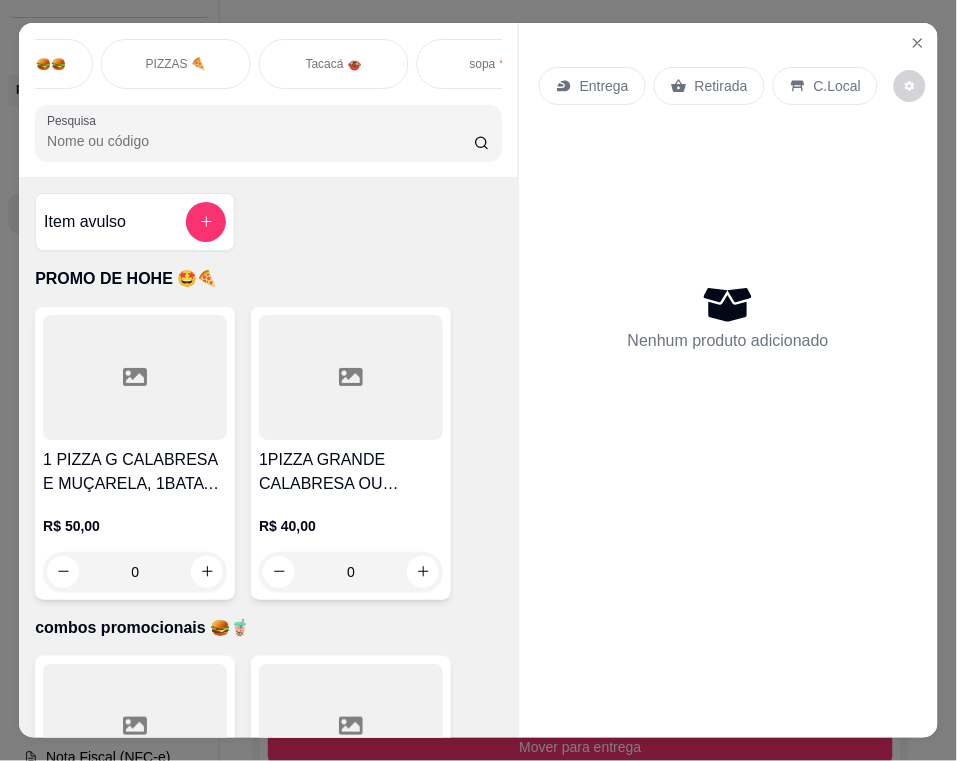scroll, scrollTop: 0, scrollLeft: 328, axis: horizontal 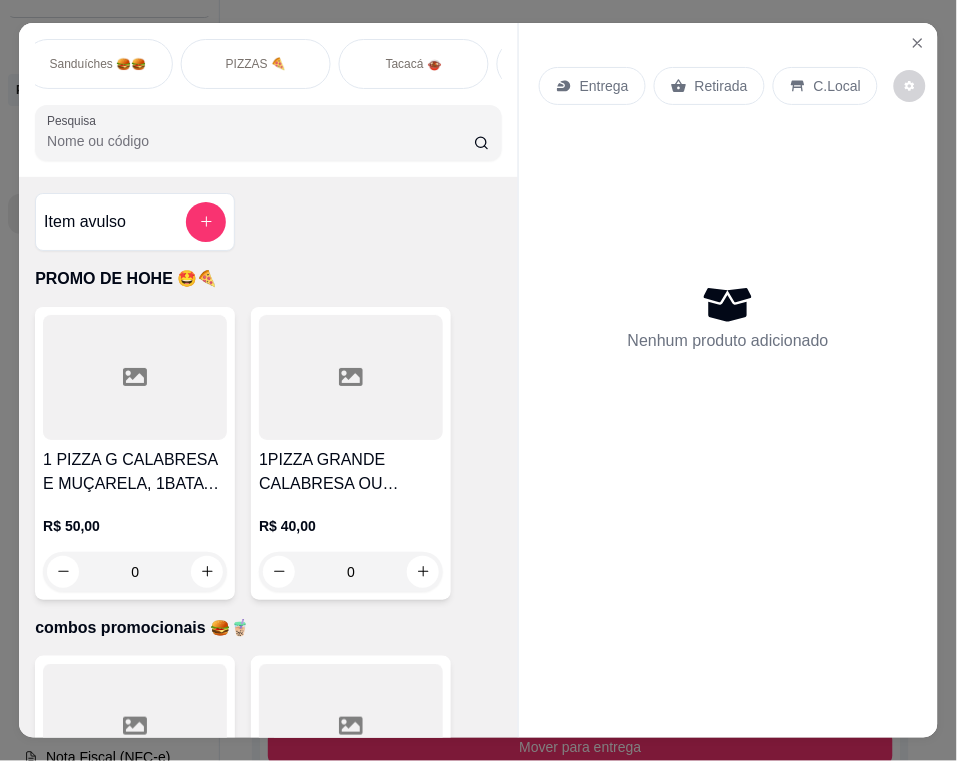 click on "Sanduíches 🍔🍔" at bounding box center [98, 64] 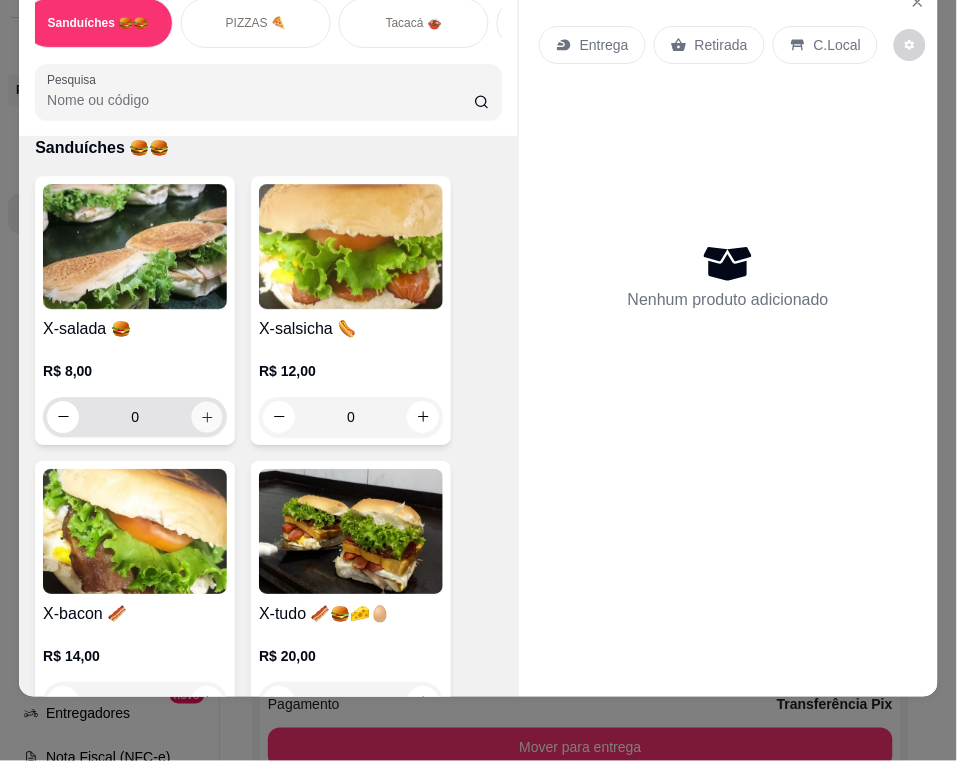 click at bounding box center (207, 416) 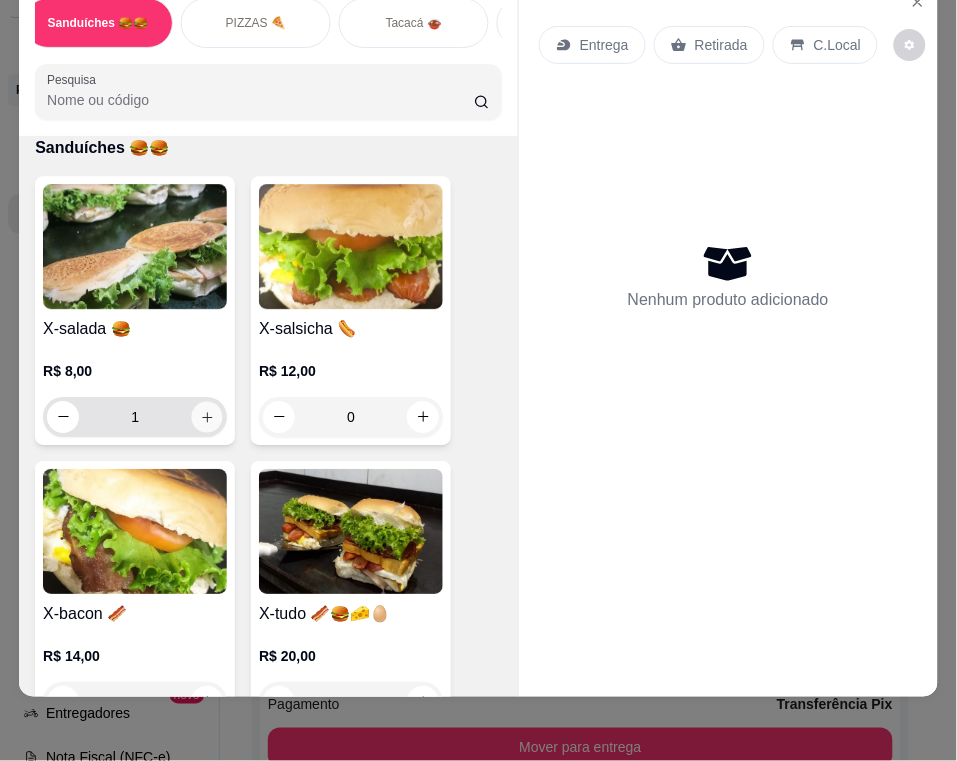 click 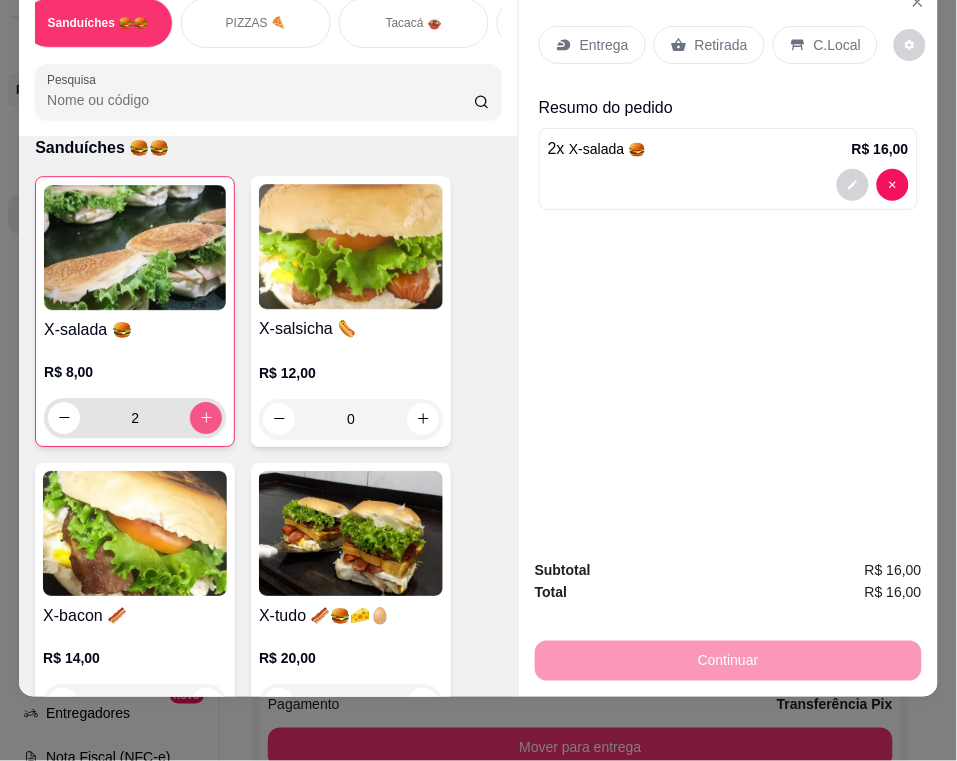 click 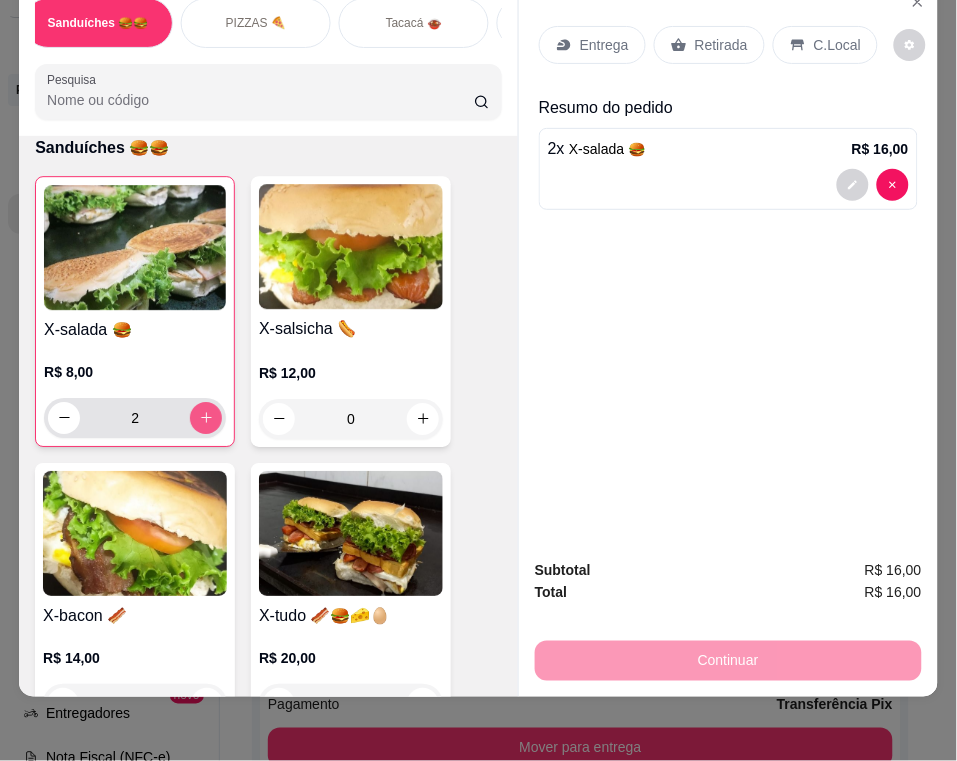 type on "3" 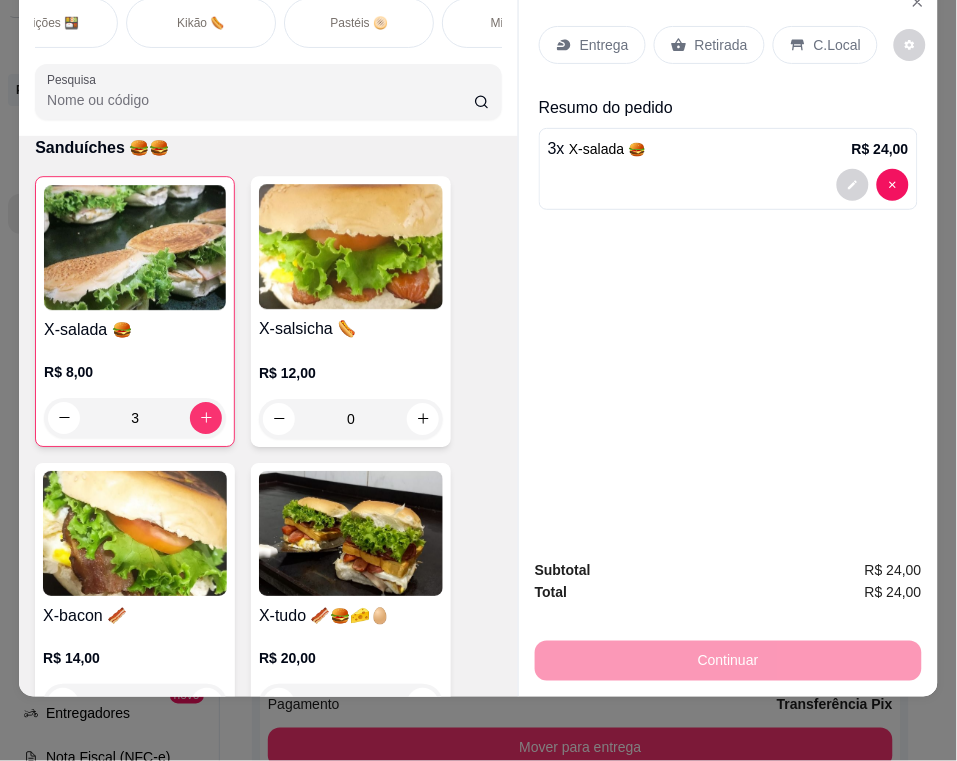 scroll, scrollTop: 0, scrollLeft: 1894, axis: horizontal 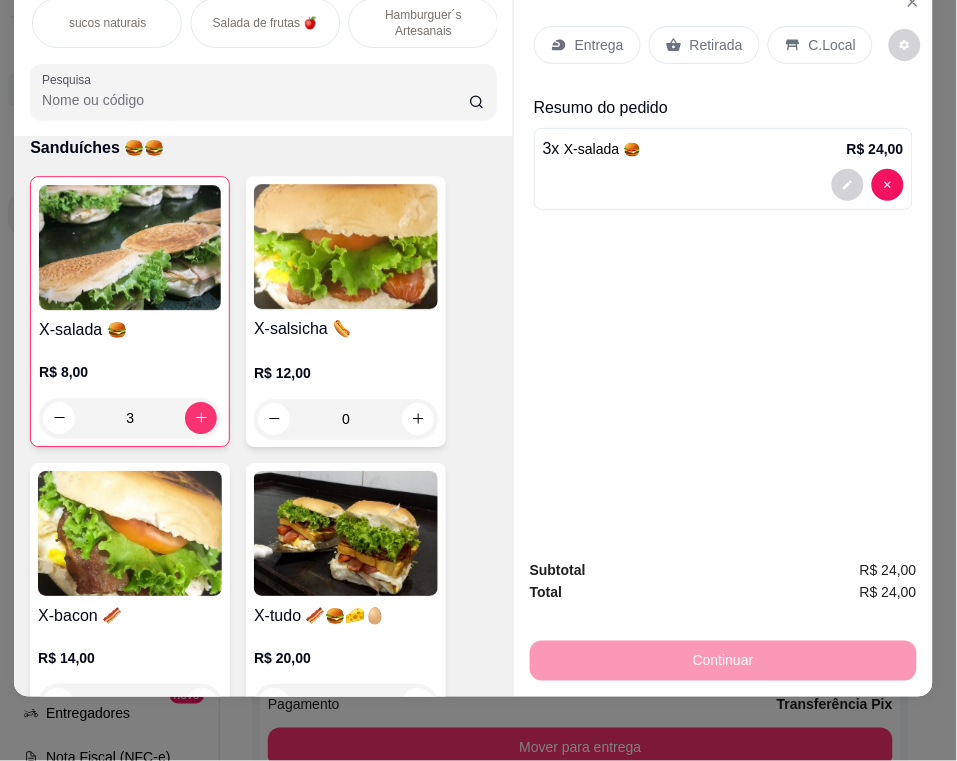 click on "sucos naturais" at bounding box center (106, 23) 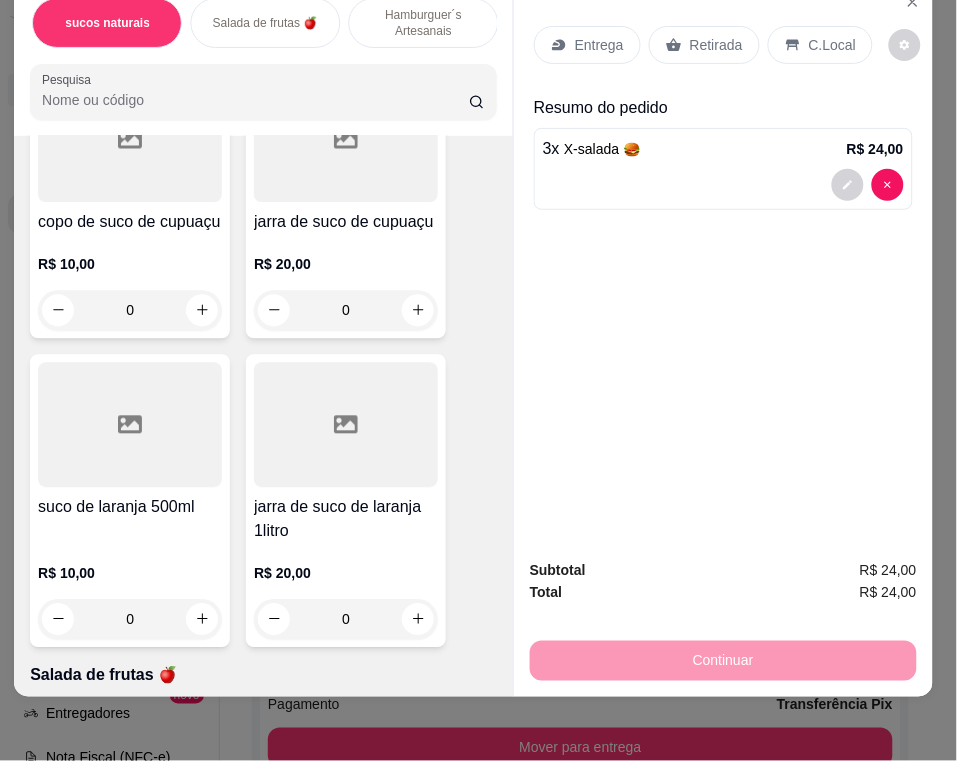 scroll, scrollTop: 11765, scrollLeft: 0, axis: vertical 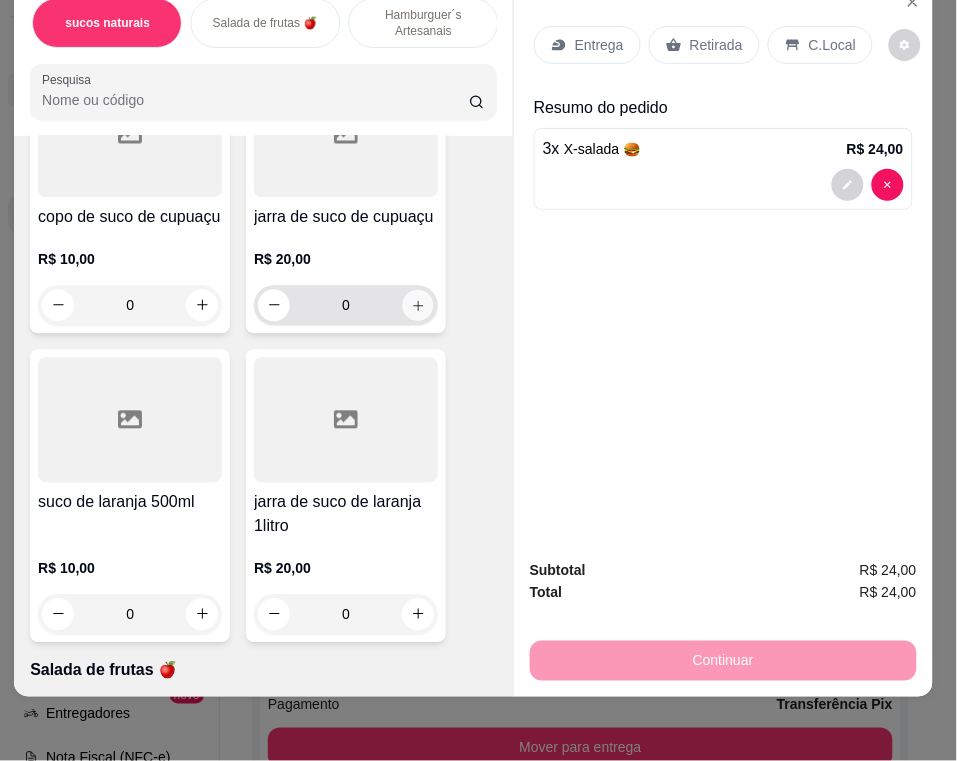 click 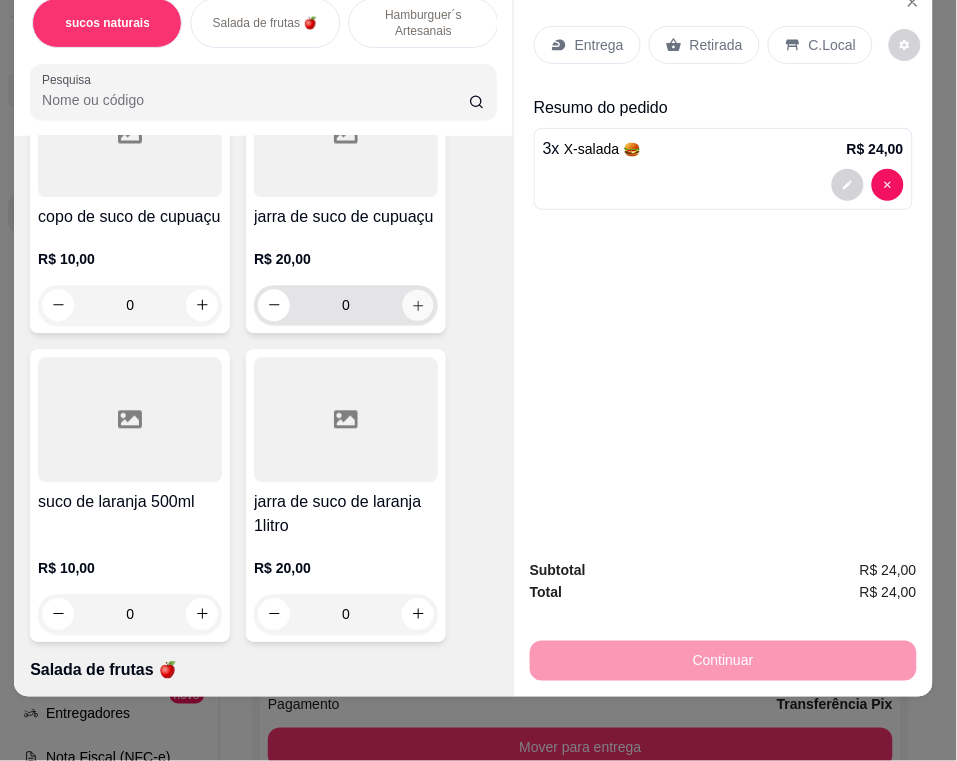 type on "1" 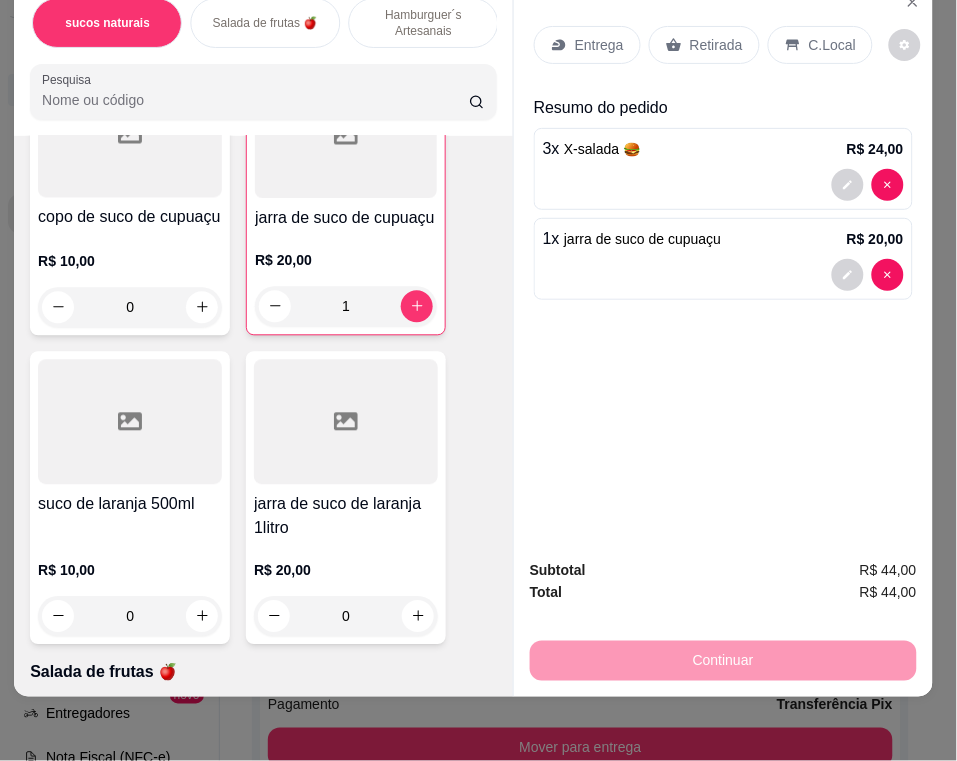 click on "Entrega" at bounding box center [599, 45] 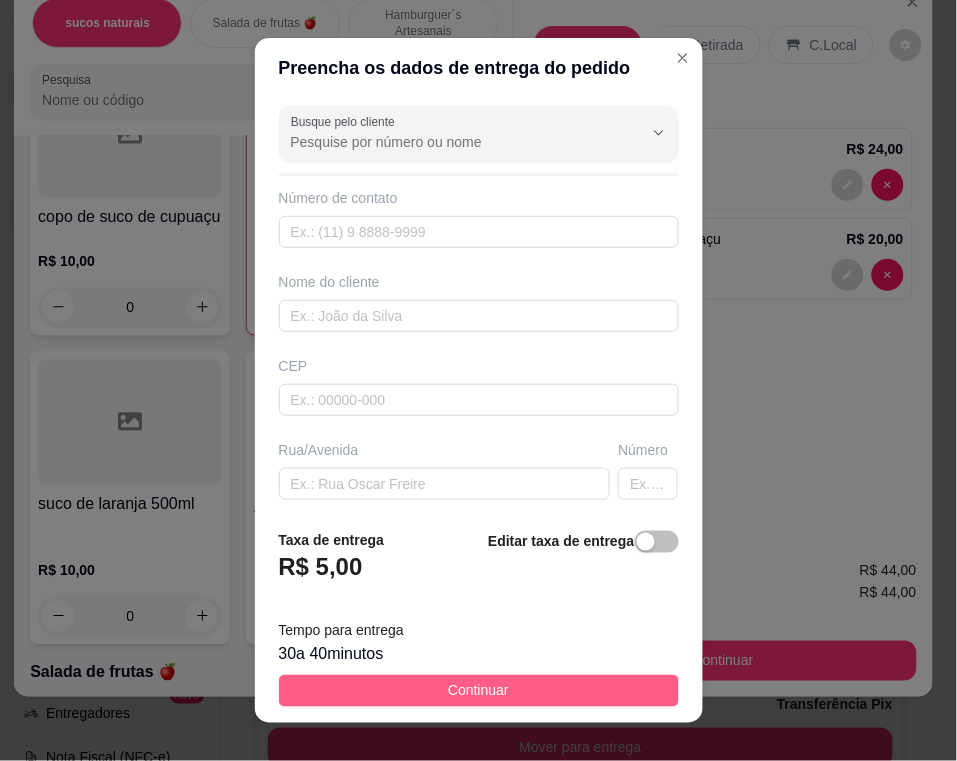 click on "Continuar" at bounding box center [478, 691] 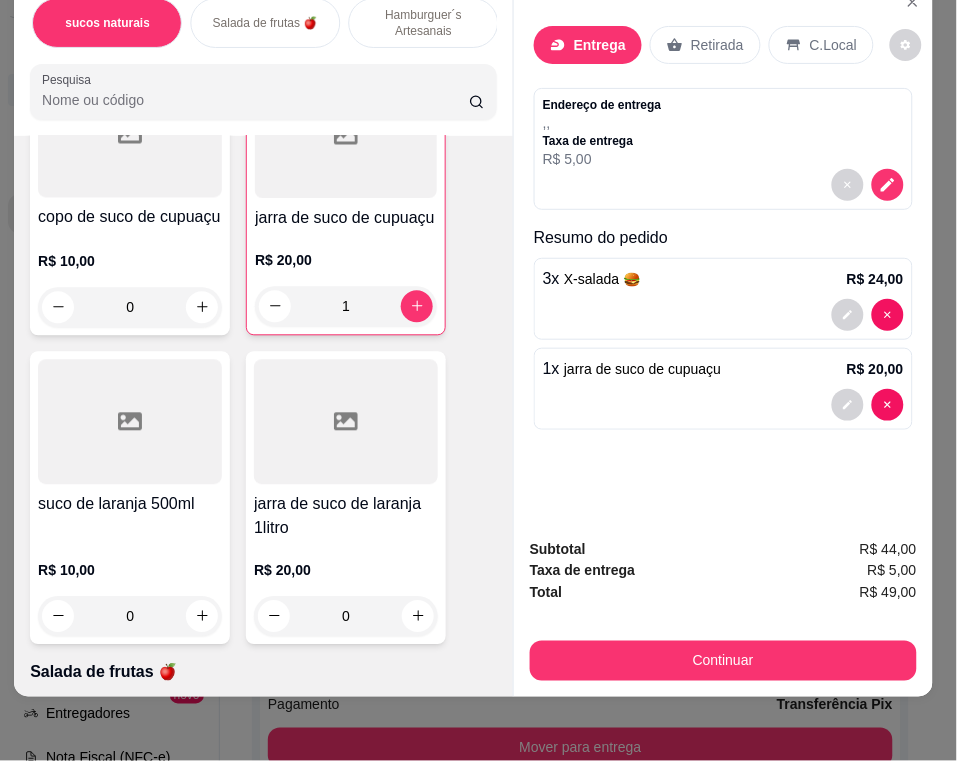 scroll, scrollTop: 0, scrollLeft: 13, axis: horizontal 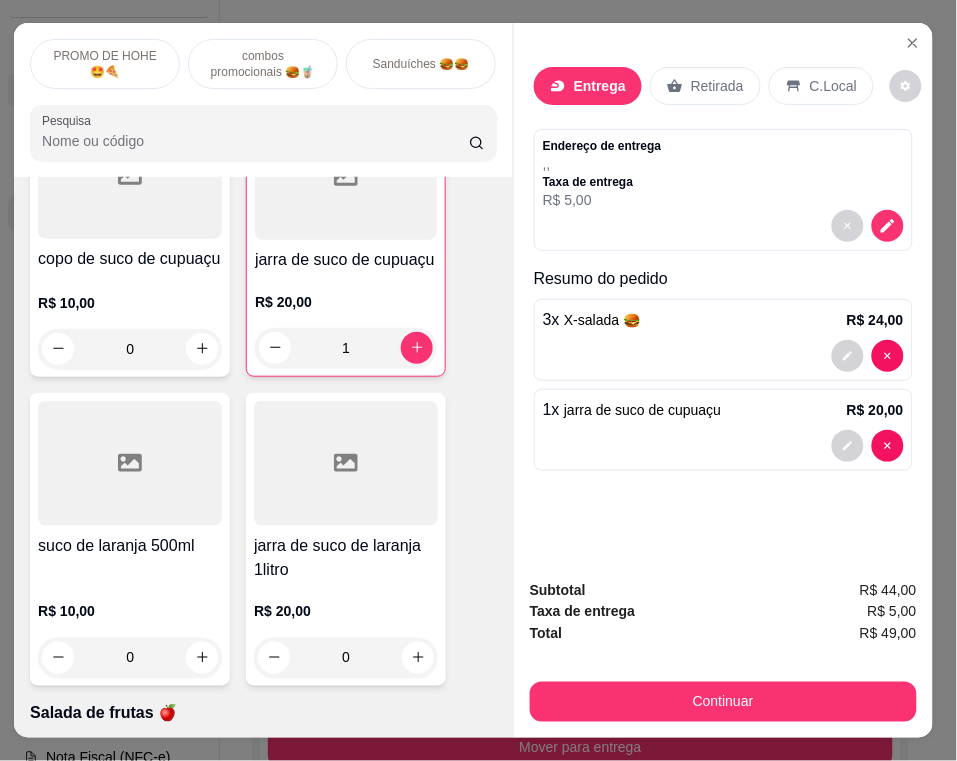 drag, startPoint x: 414, startPoint y: 651, endPoint x: 422, endPoint y: 292, distance: 359.0891 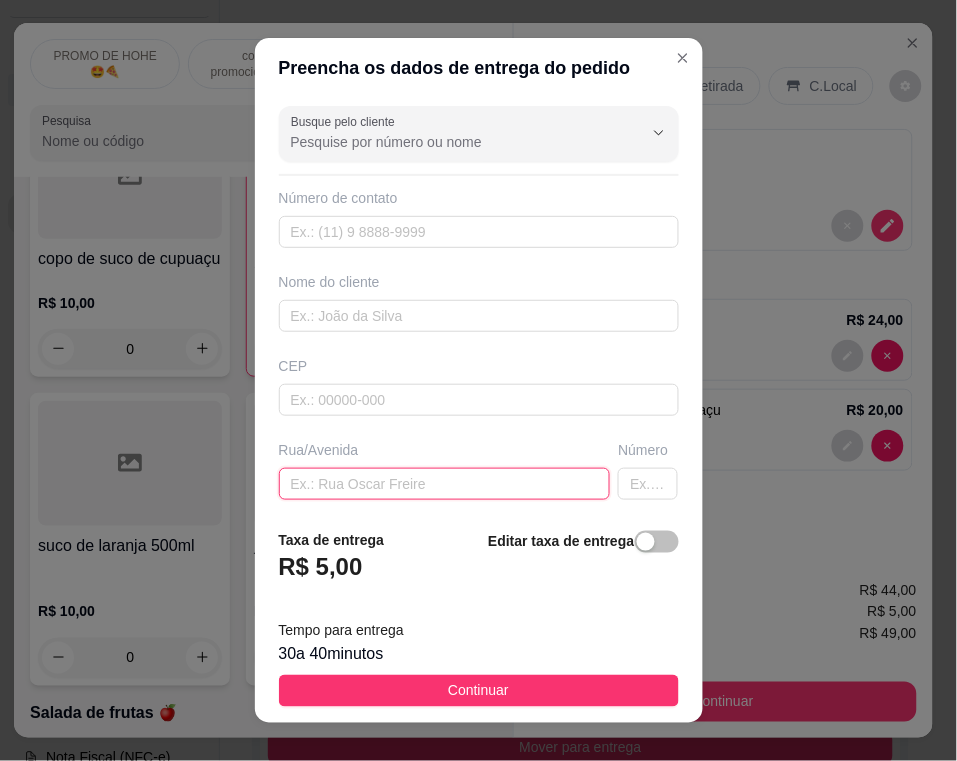 click at bounding box center [445, 484] 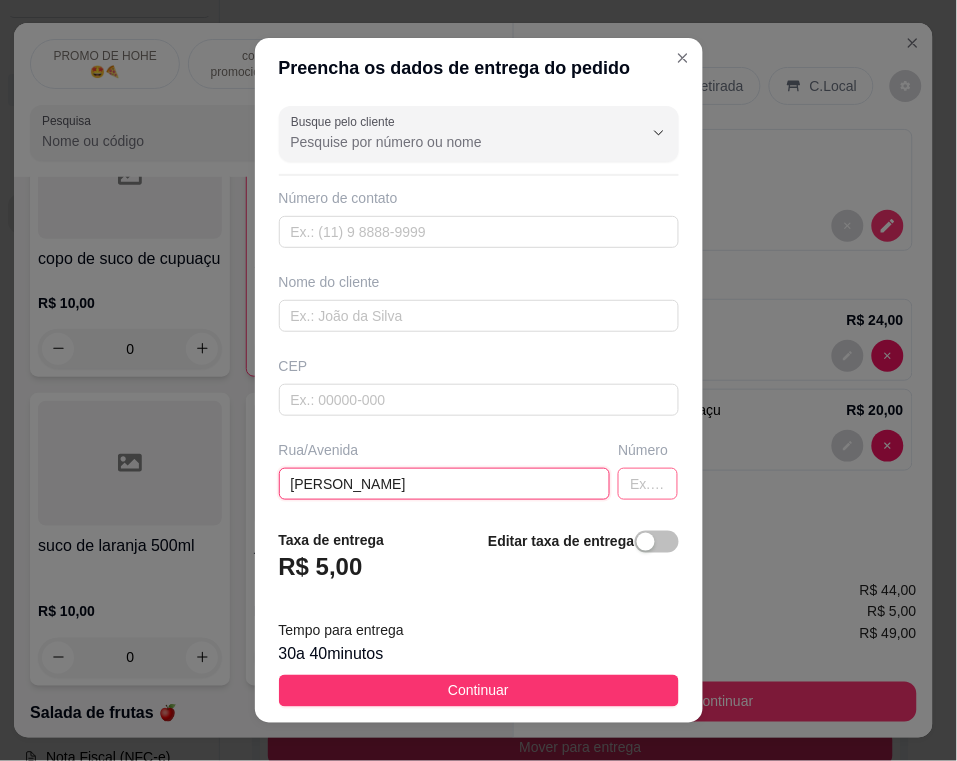 type on "[PERSON_NAME]" 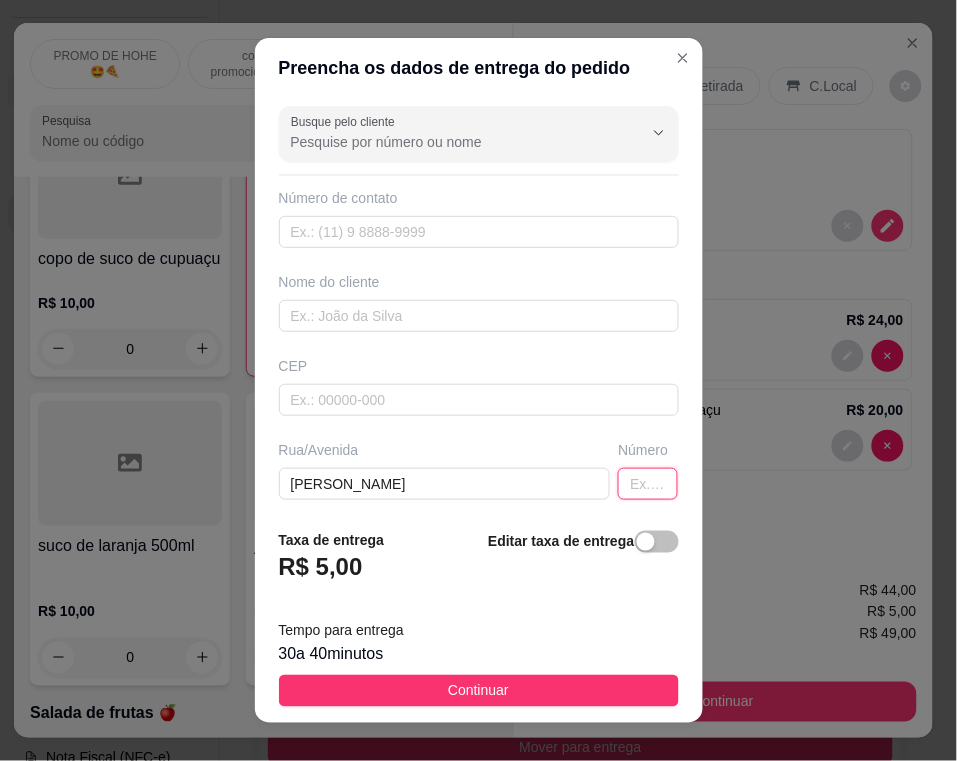 click at bounding box center (648, 484) 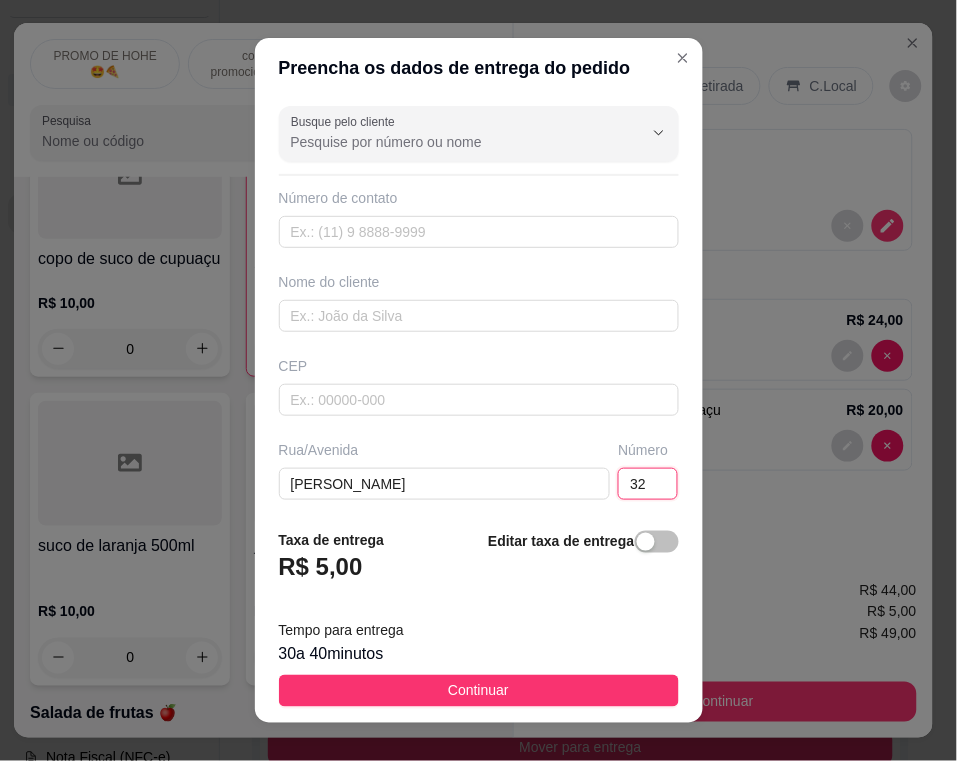 type on "32" 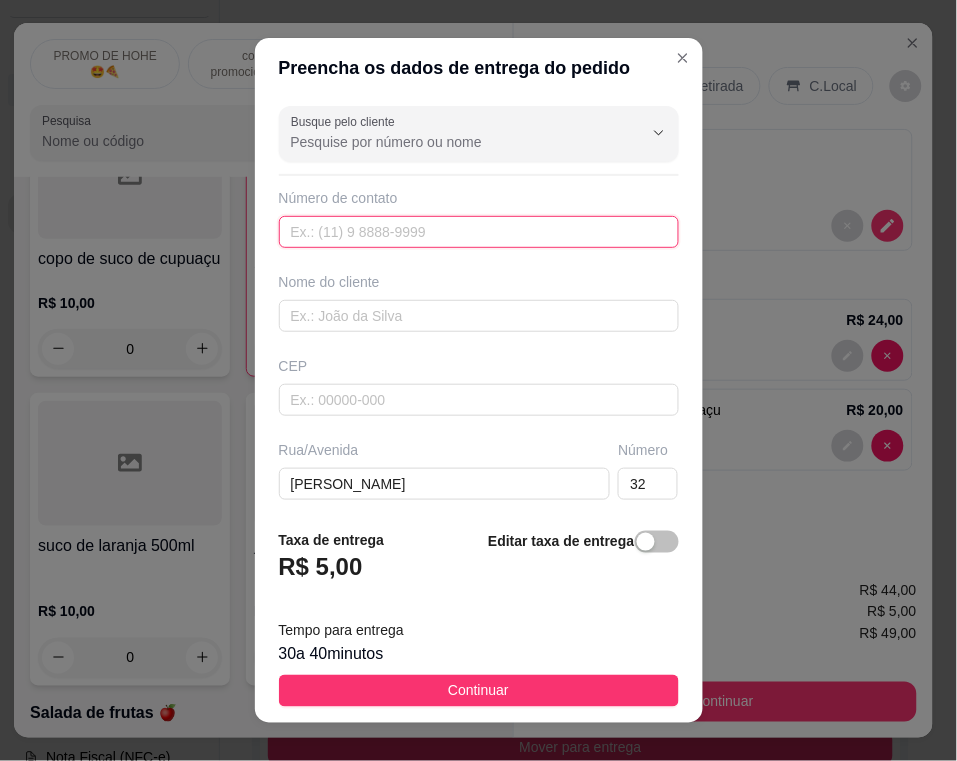 click at bounding box center [479, 232] 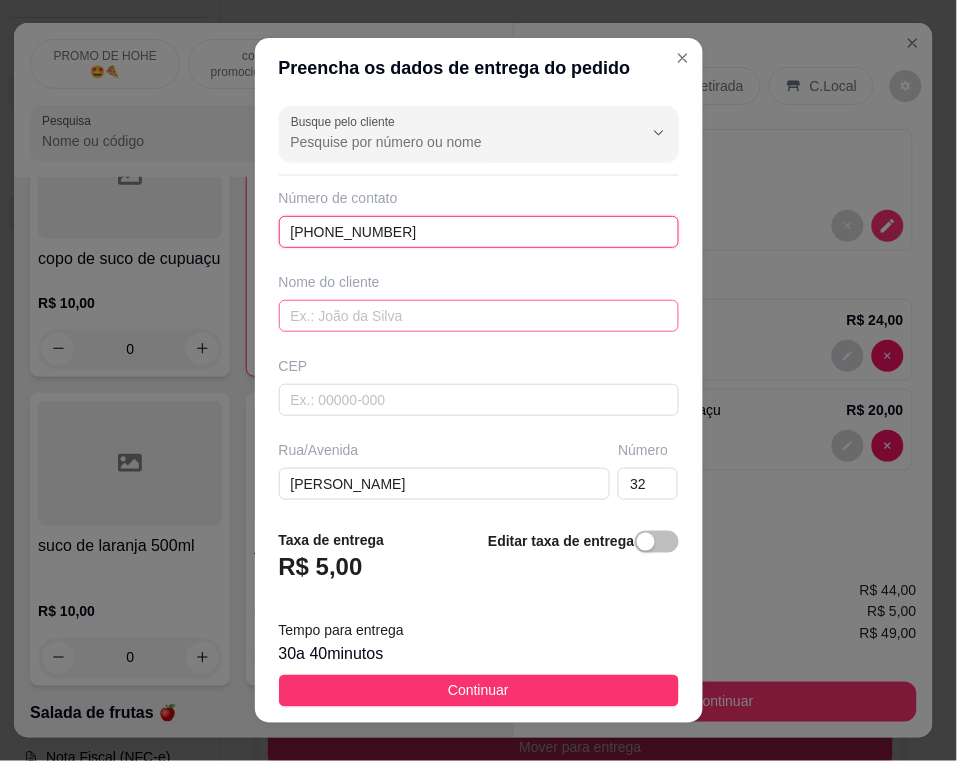 type on "[PHONE_NUMBER]" 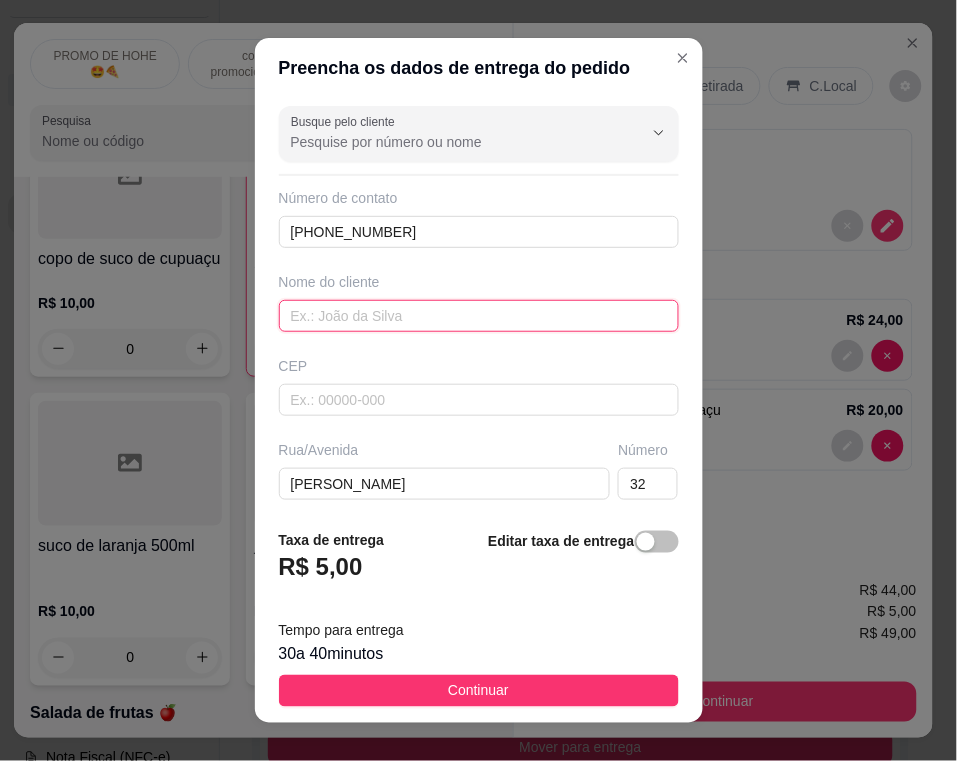 click at bounding box center (479, 316) 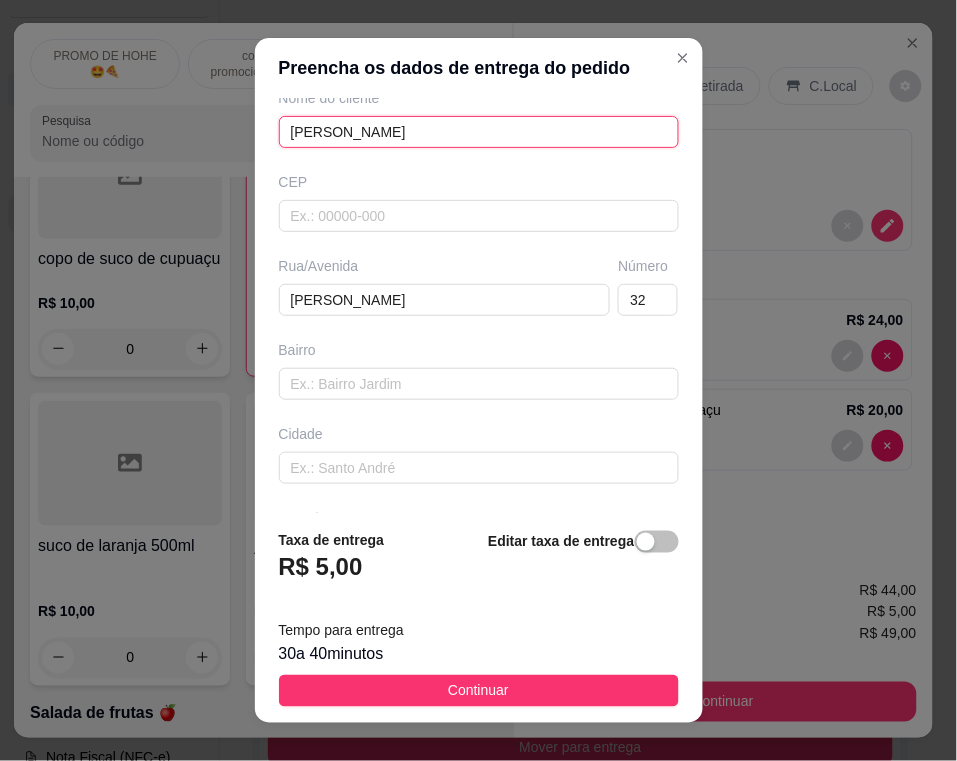 scroll, scrollTop: 260, scrollLeft: 0, axis: vertical 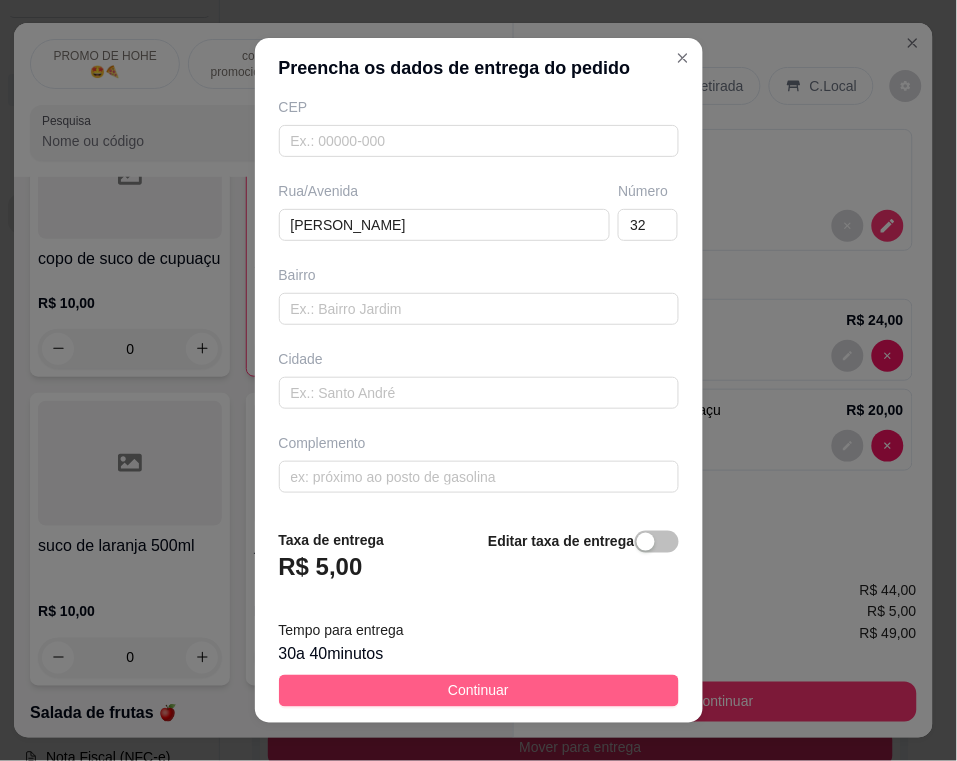 type on "[PERSON_NAME]" 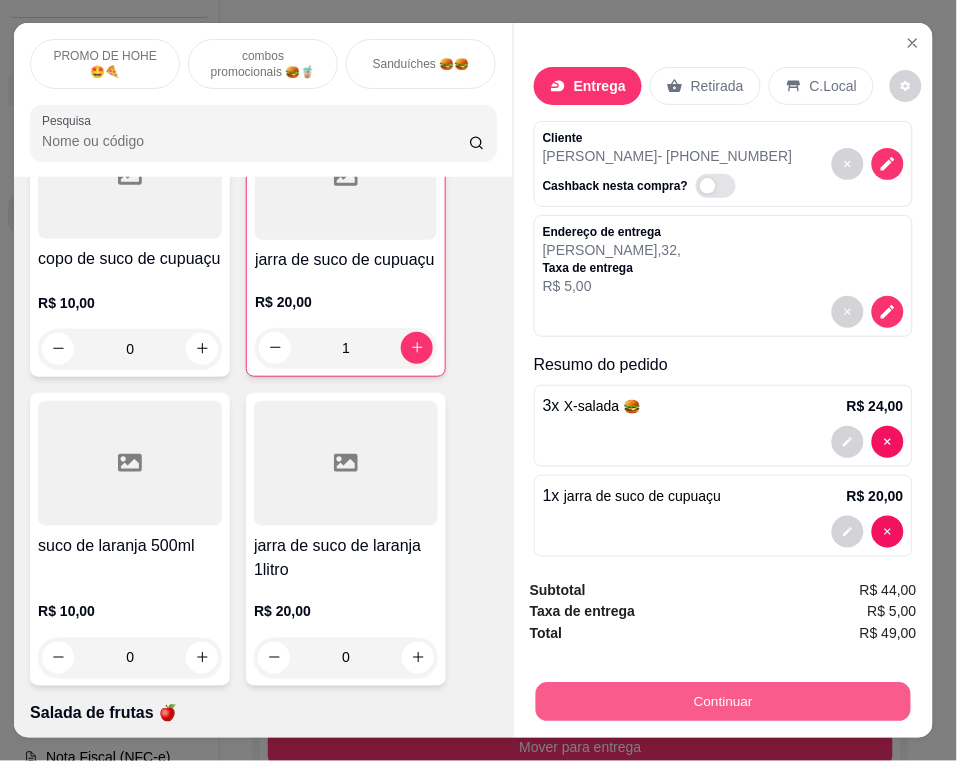 click on "Continuar" at bounding box center (723, 702) 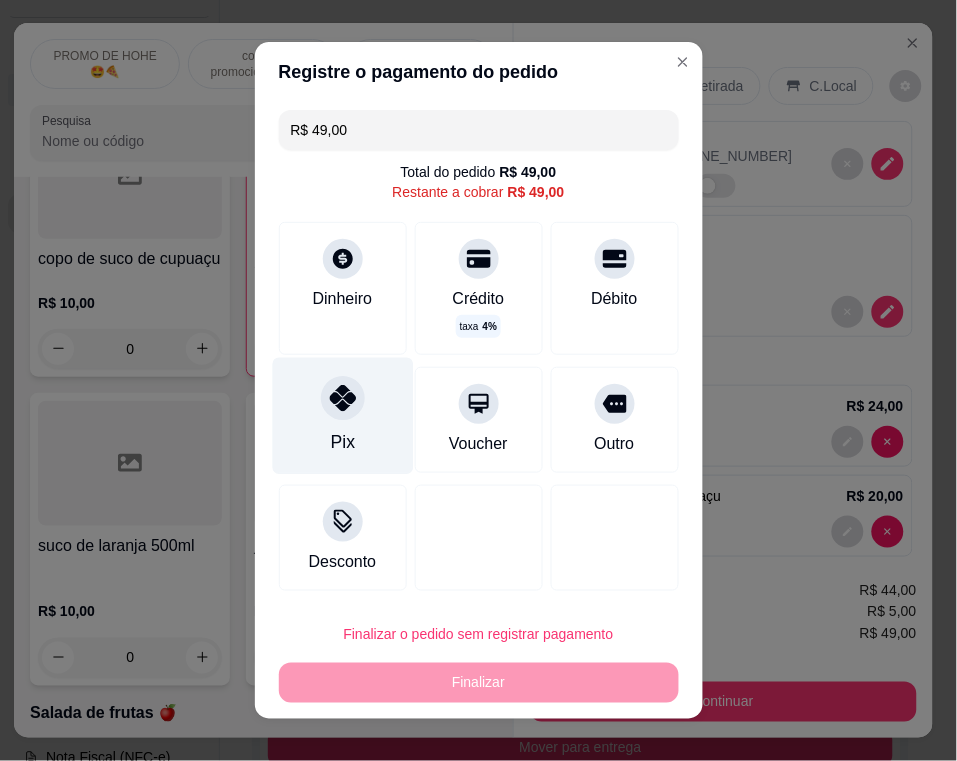 click on "Pix" at bounding box center (342, 442) 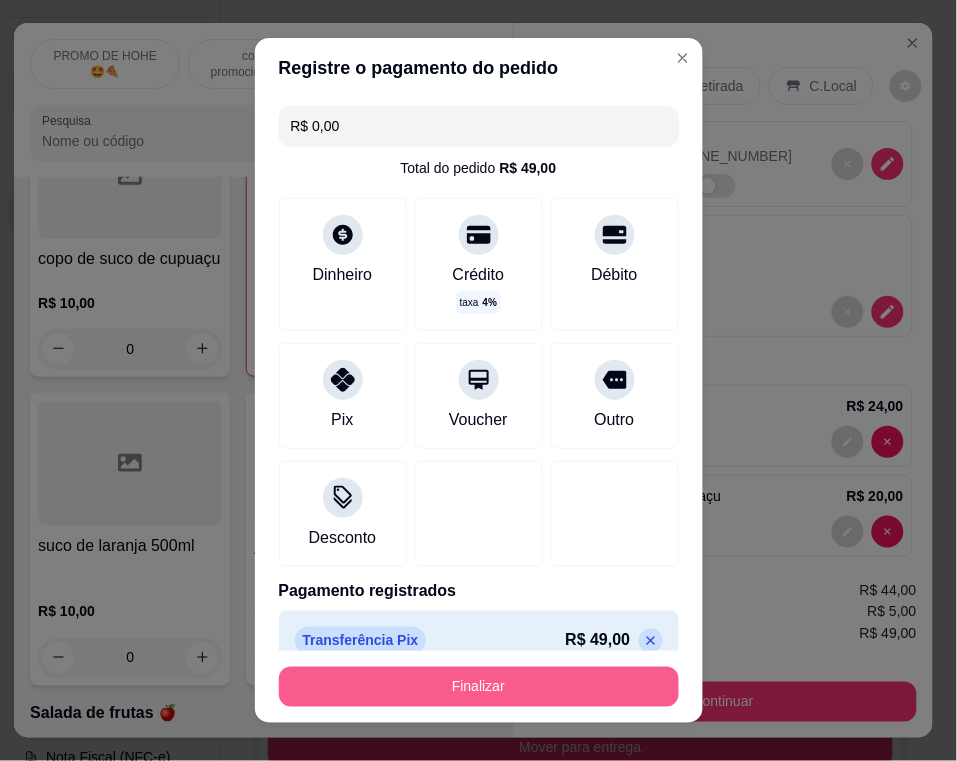 click on "Finalizar" at bounding box center (479, 687) 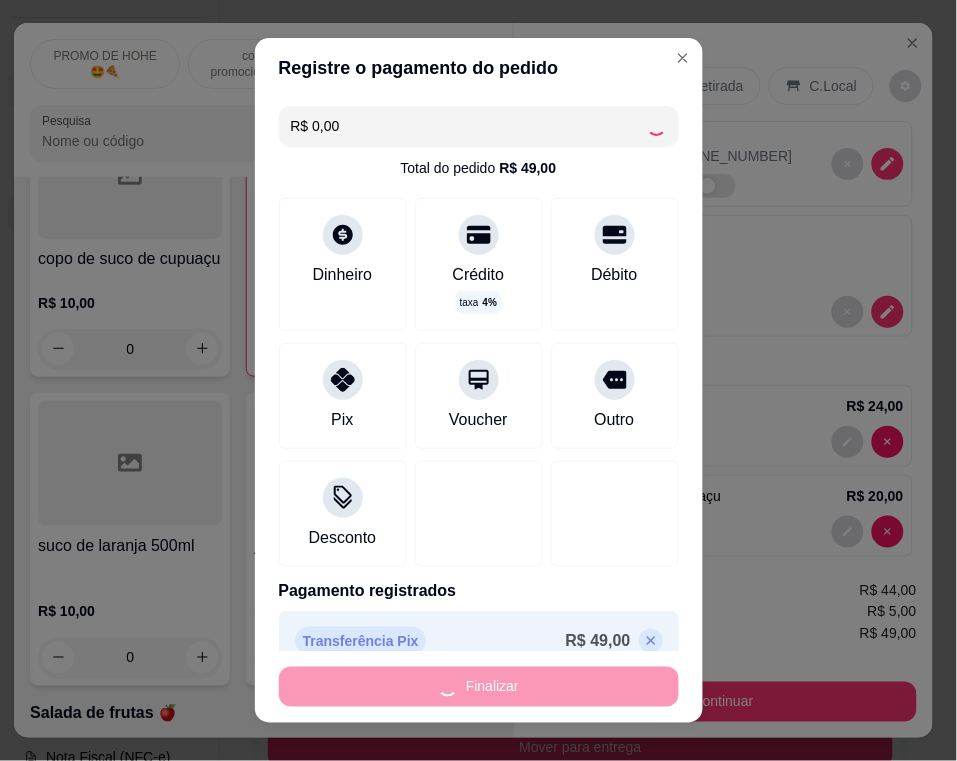 type on "0" 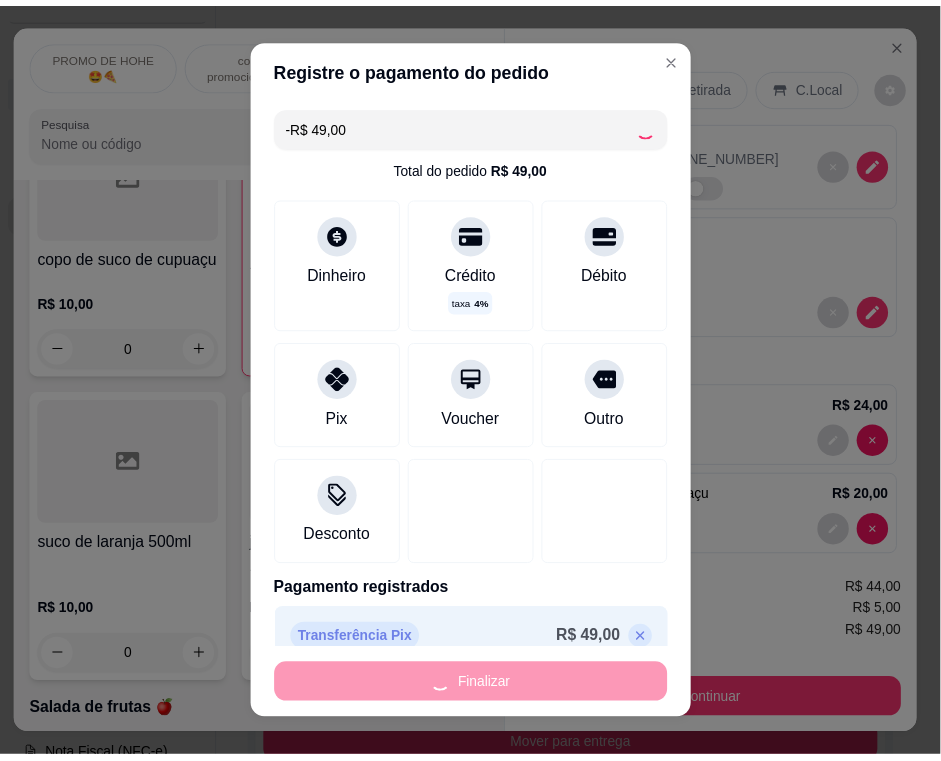 scroll, scrollTop: 11763, scrollLeft: 0, axis: vertical 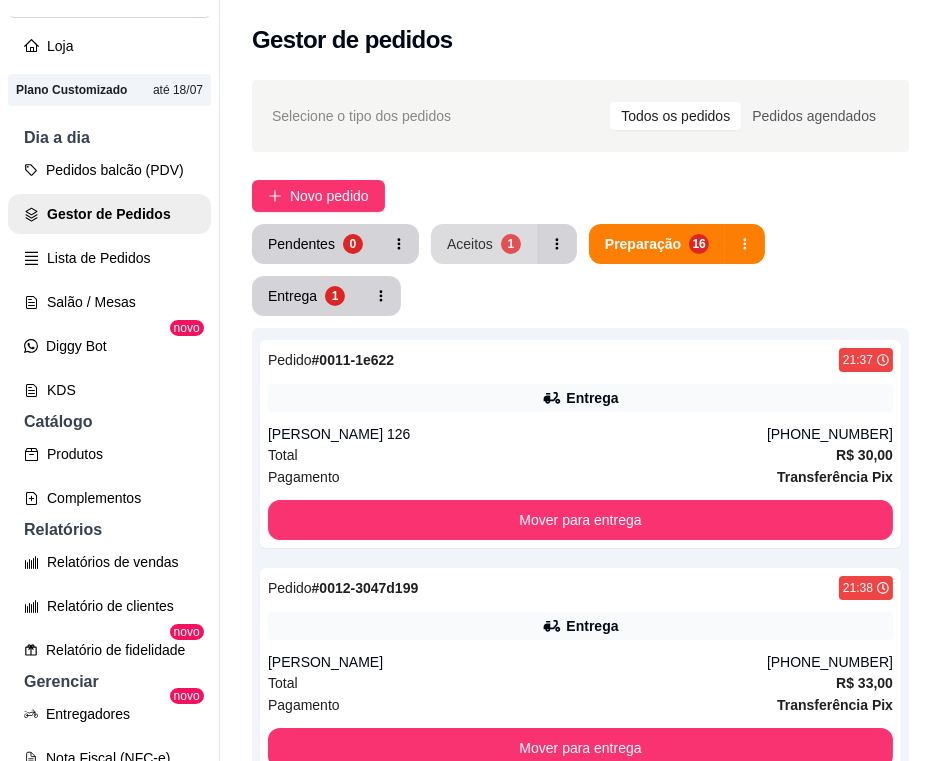 click on "1" at bounding box center (511, 244) 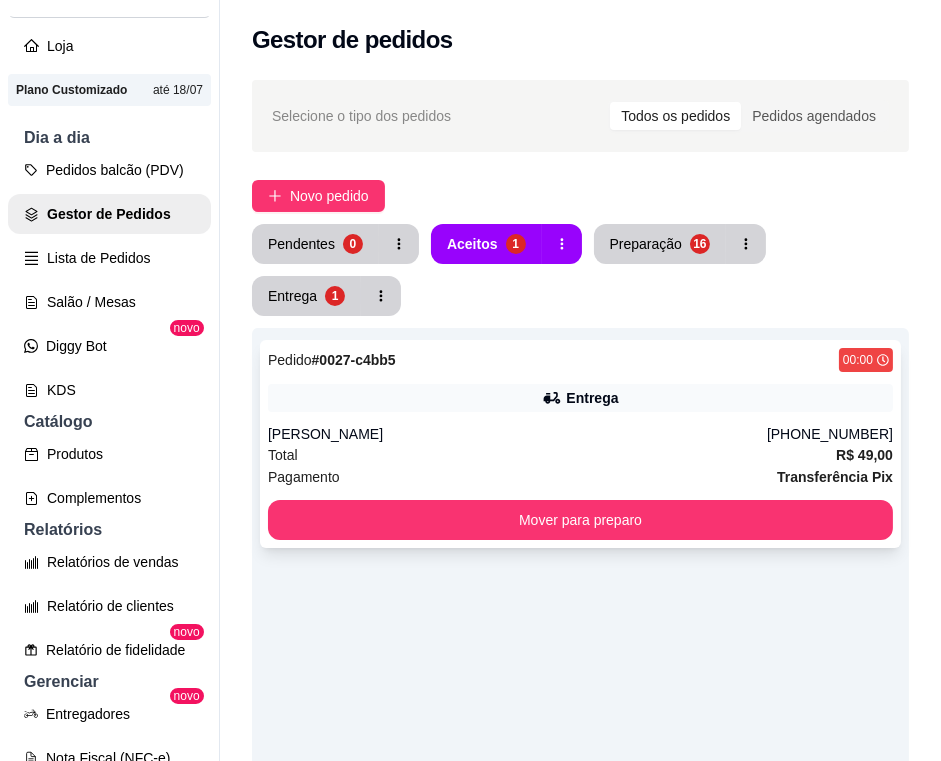 click on "[PERSON_NAME]" at bounding box center (517, 434) 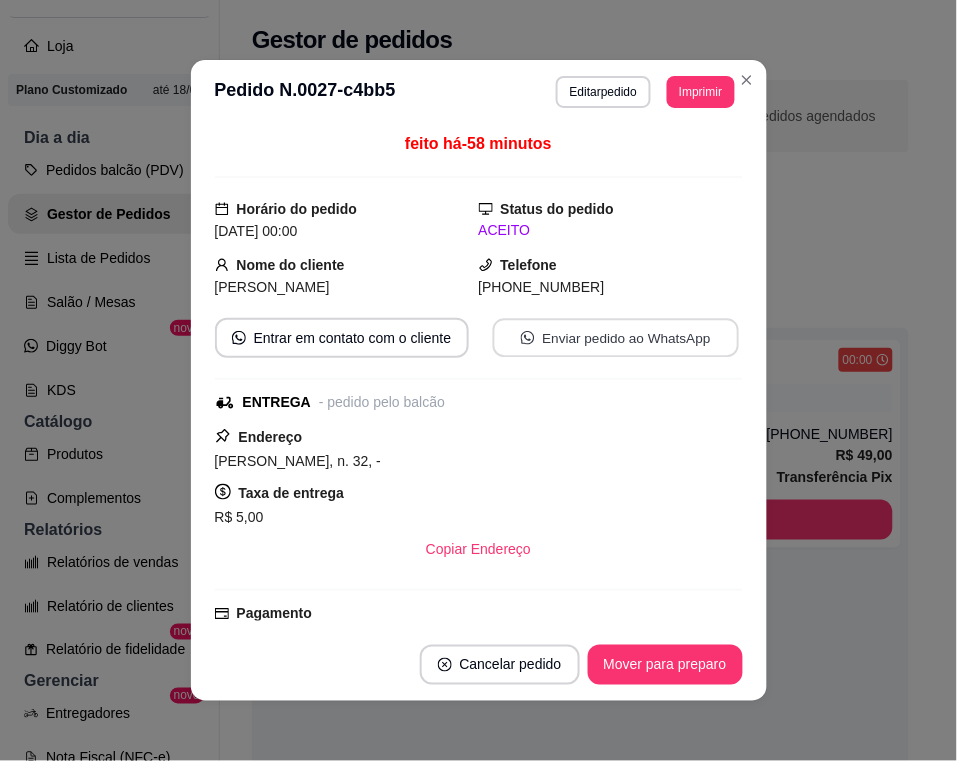 click on "Enviar pedido ao WhatsApp" at bounding box center (615, 338) 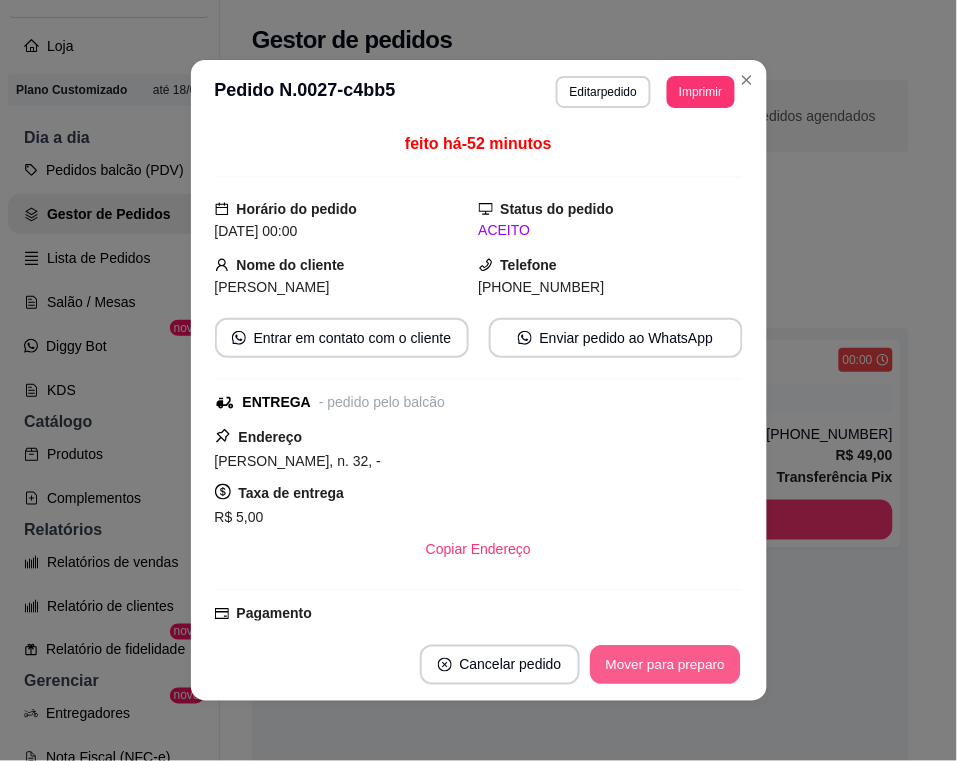 click on "Mover para preparo" at bounding box center (665, 665) 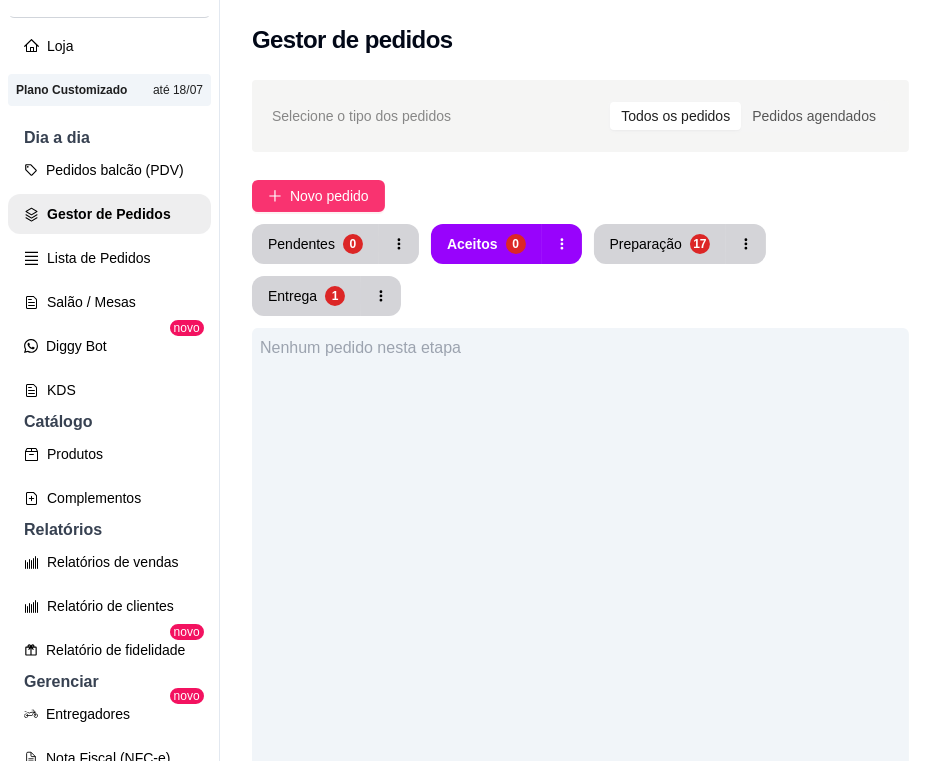 click on "Nenhum pedido nesta etapa" at bounding box center [580, 708] 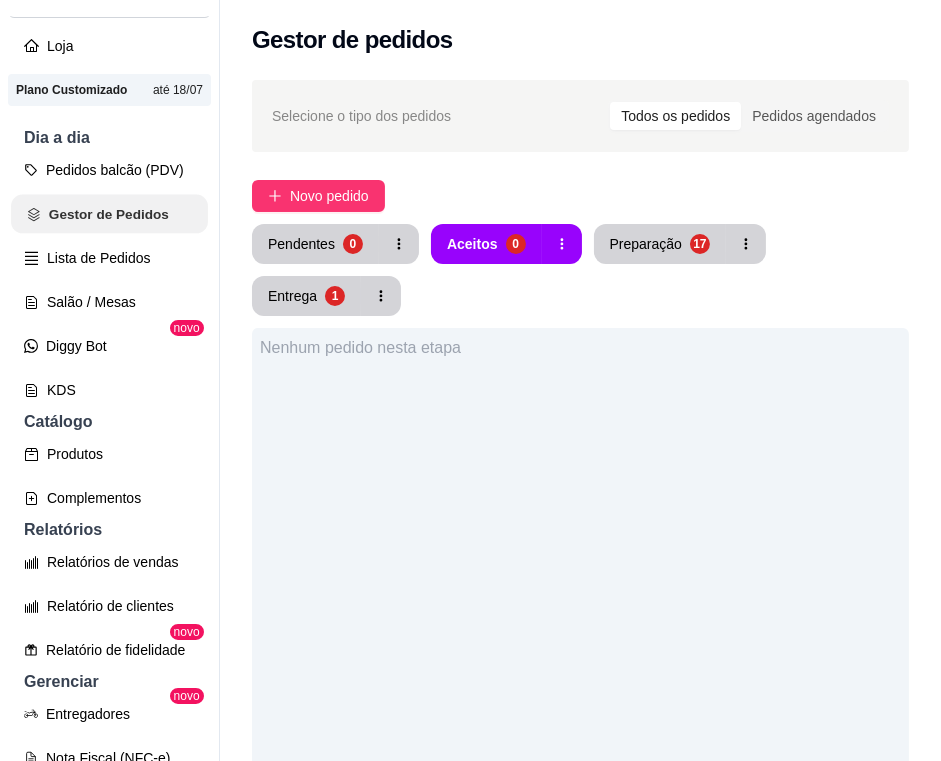 click on "Gestor de Pedidos" at bounding box center (109, 214) 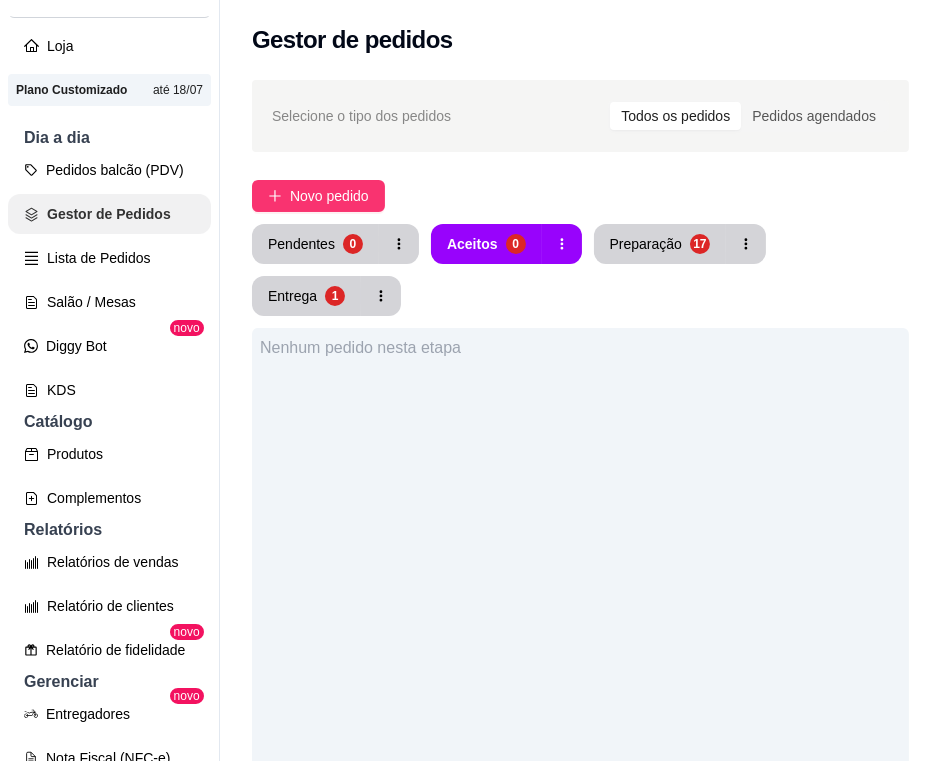 click on "Gestor de Pedidos" at bounding box center [109, 214] 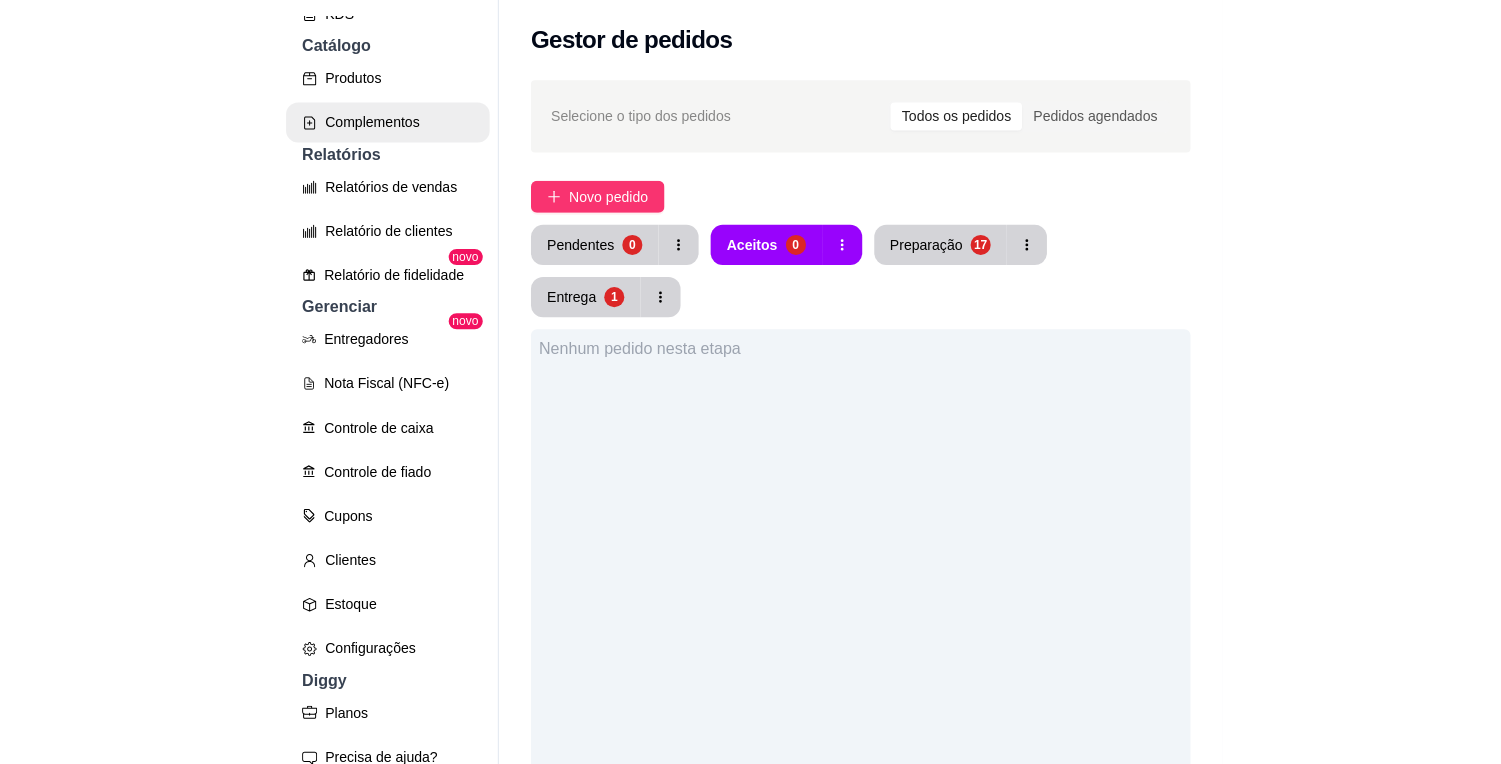 scroll, scrollTop: 493, scrollLeft: 0, axis: vertical 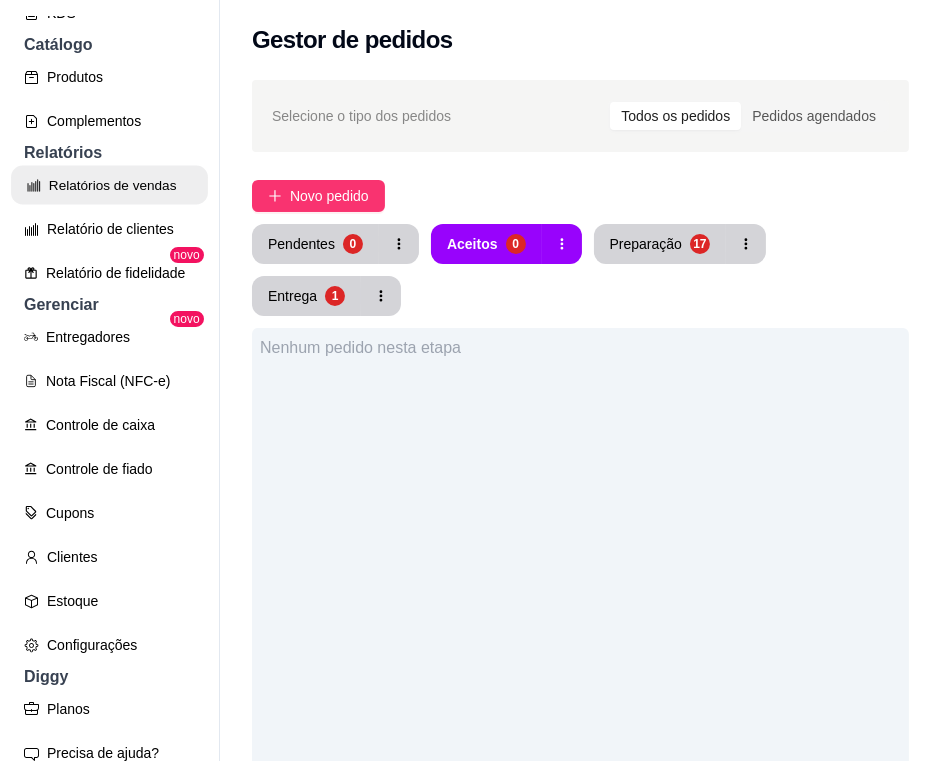 click on "Relatórios de vendas" at bounding box center [109, 185] 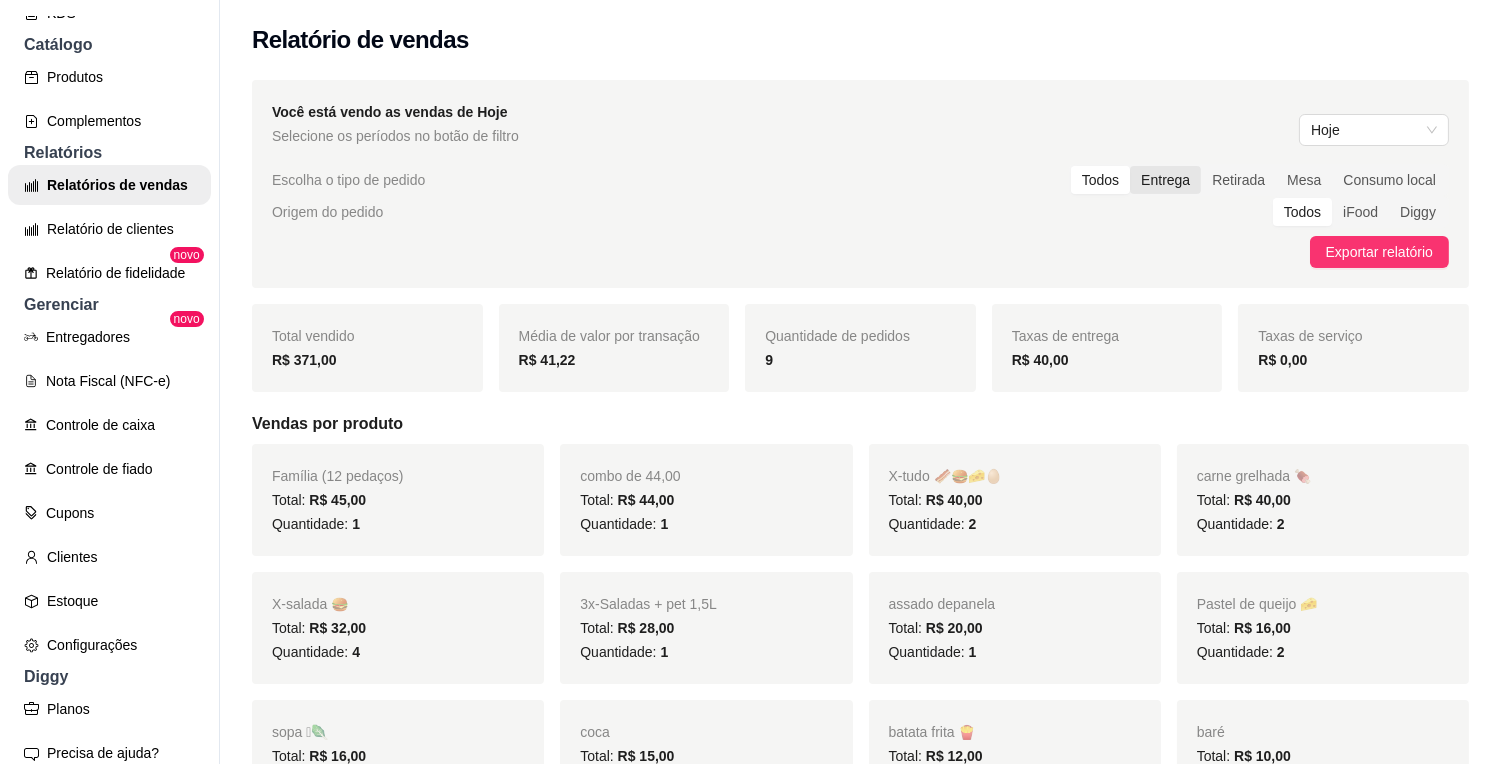 click on "Entrega" at bounding box center [1165, 180] 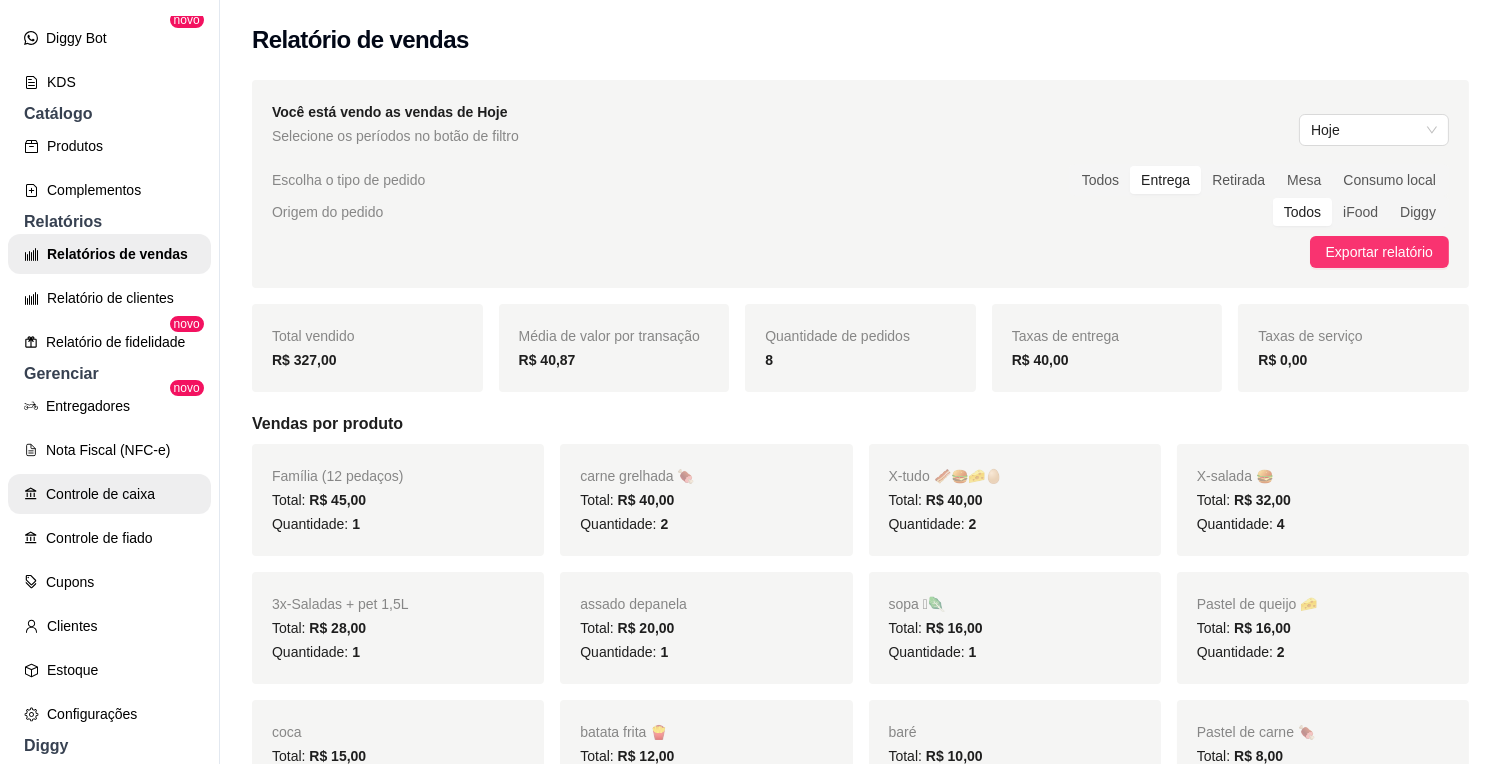 scroll, scrollTop: 377, scrollLeft: 0, axis: vertical 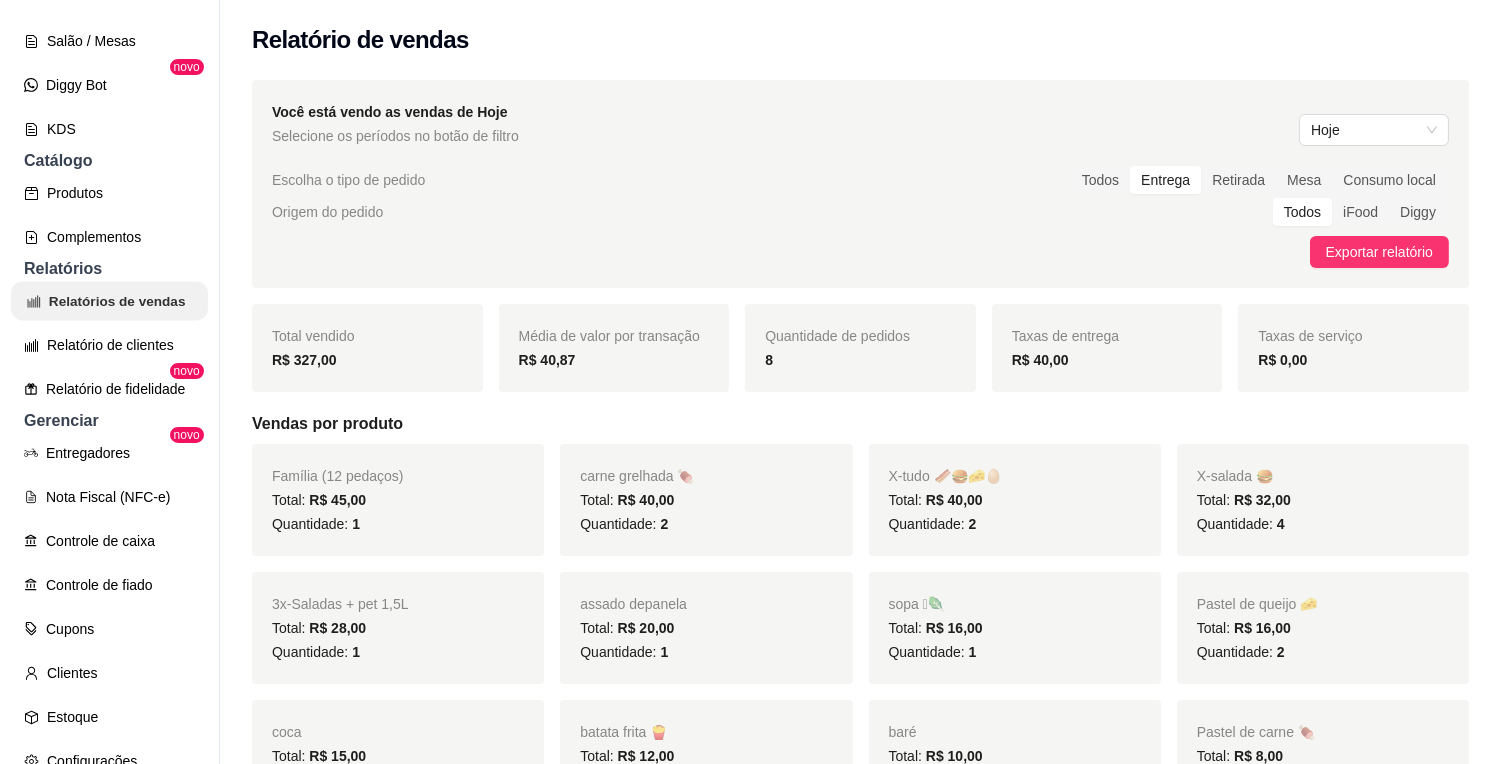 click on "Relatórios de vendas" at bounding box center [109, 301] 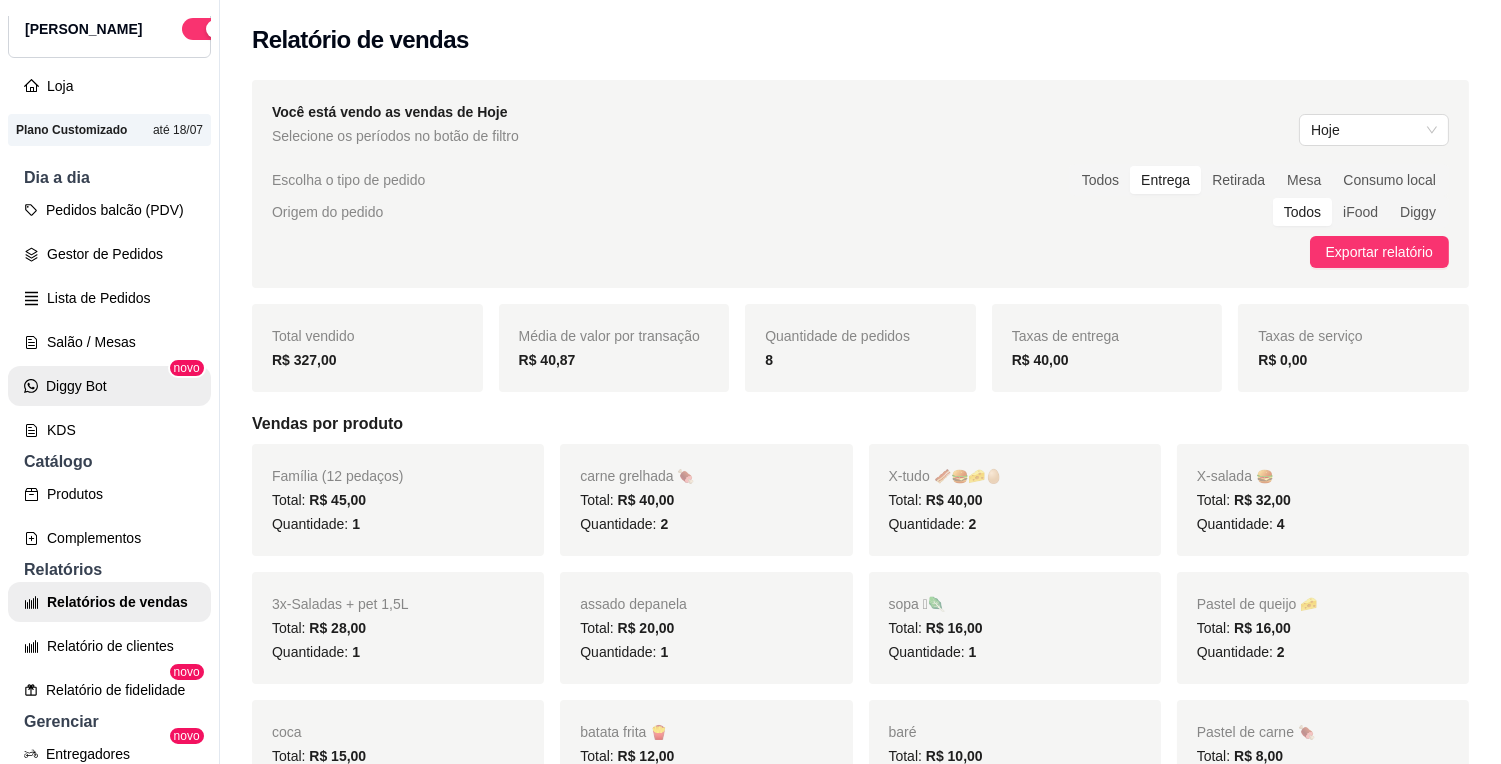 scroll, scrollTop: 0, scrollLeft: 0, axis: both 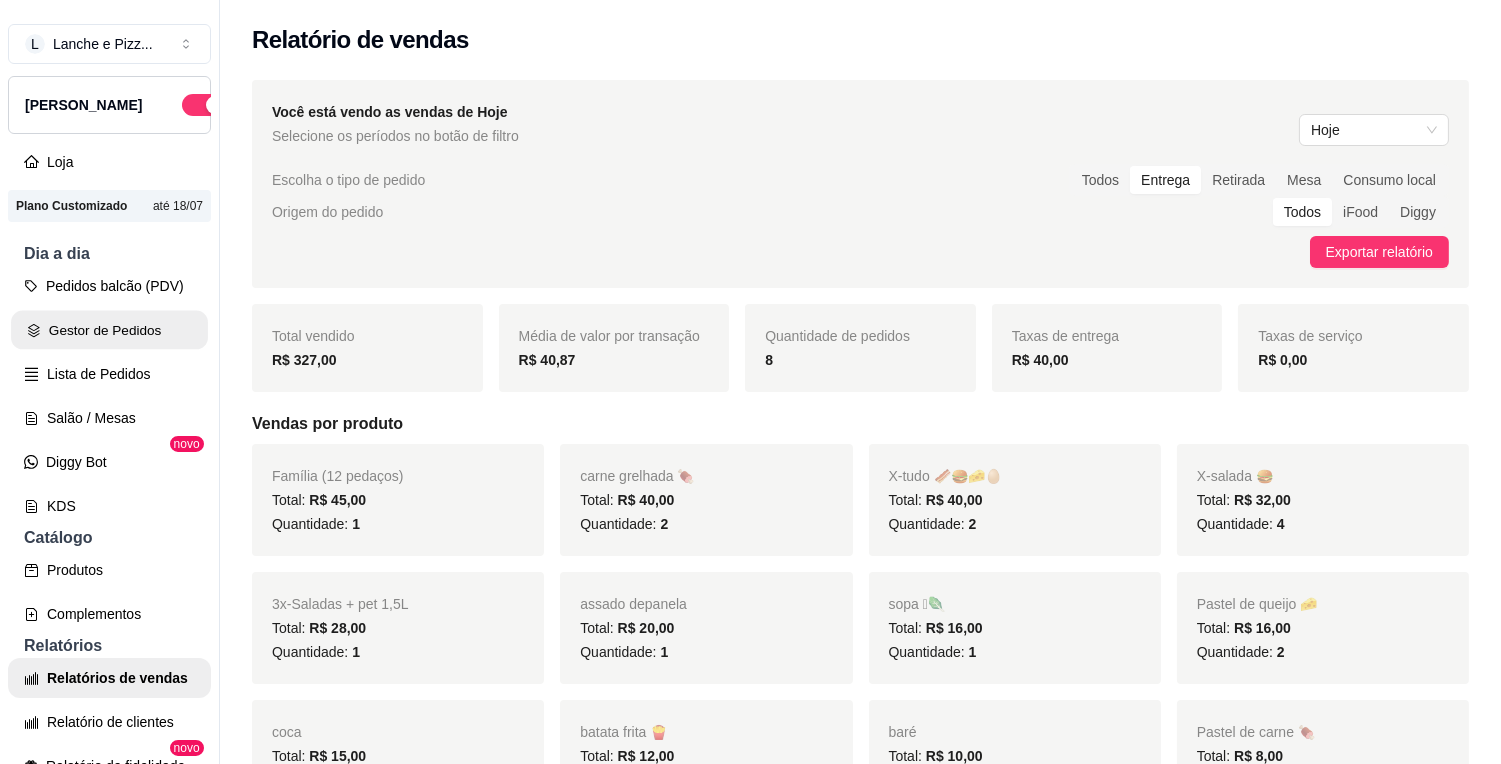 click on "Gestor de Pedidos" at bounding box center (109, 330) 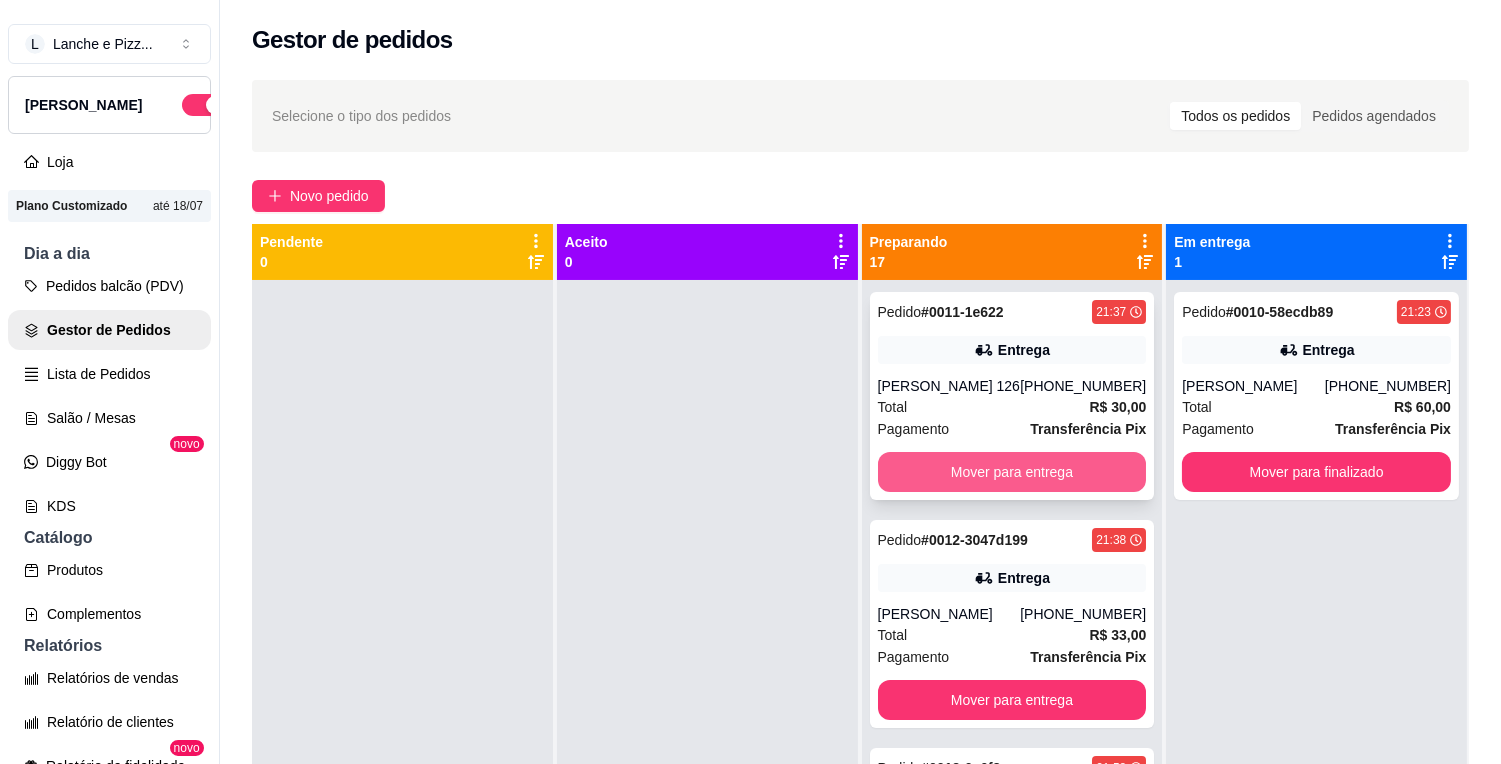 click on "Mover para entrega" at bounding box center (1012, 472) 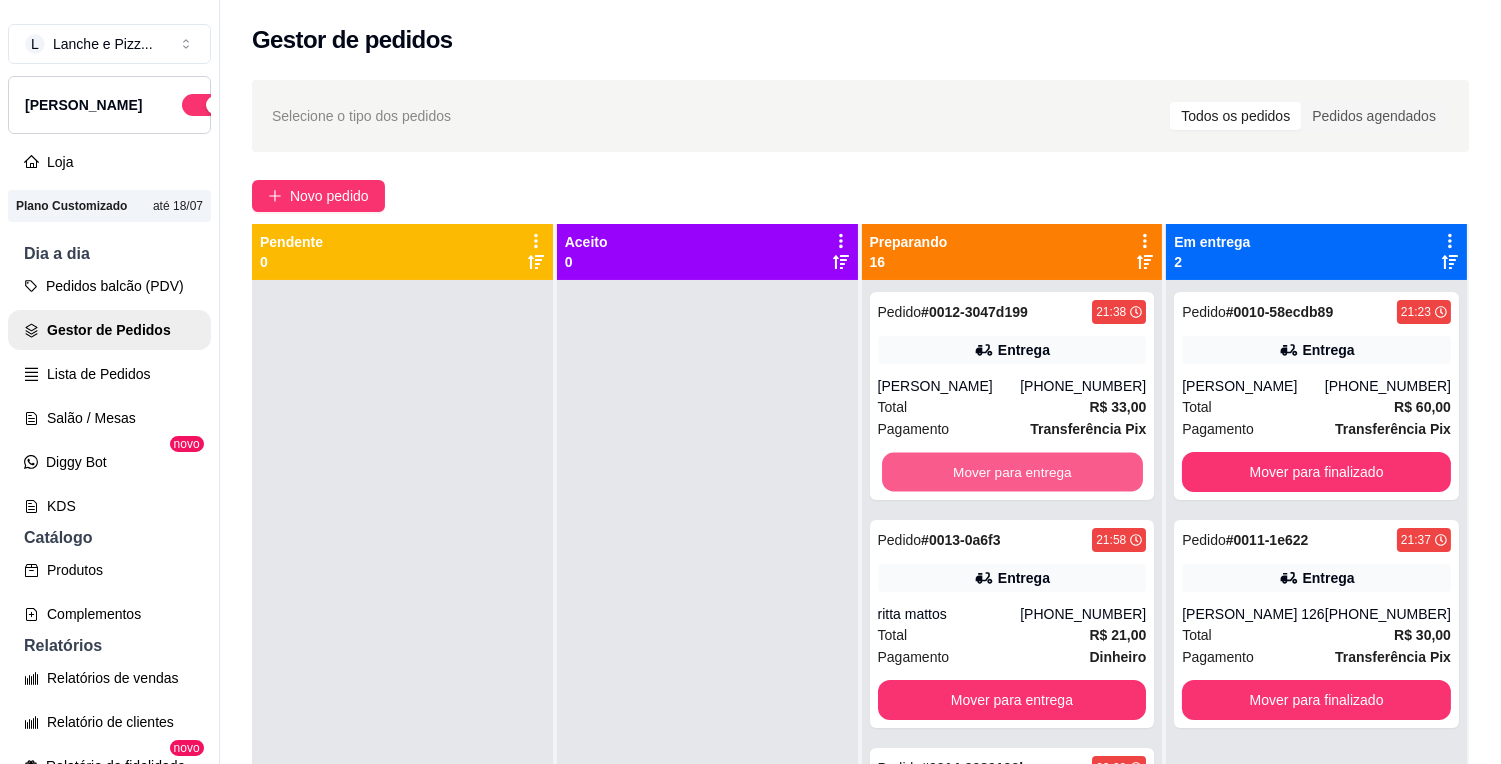 click on "Mover para entrega" at bounding box center (1012, 472) 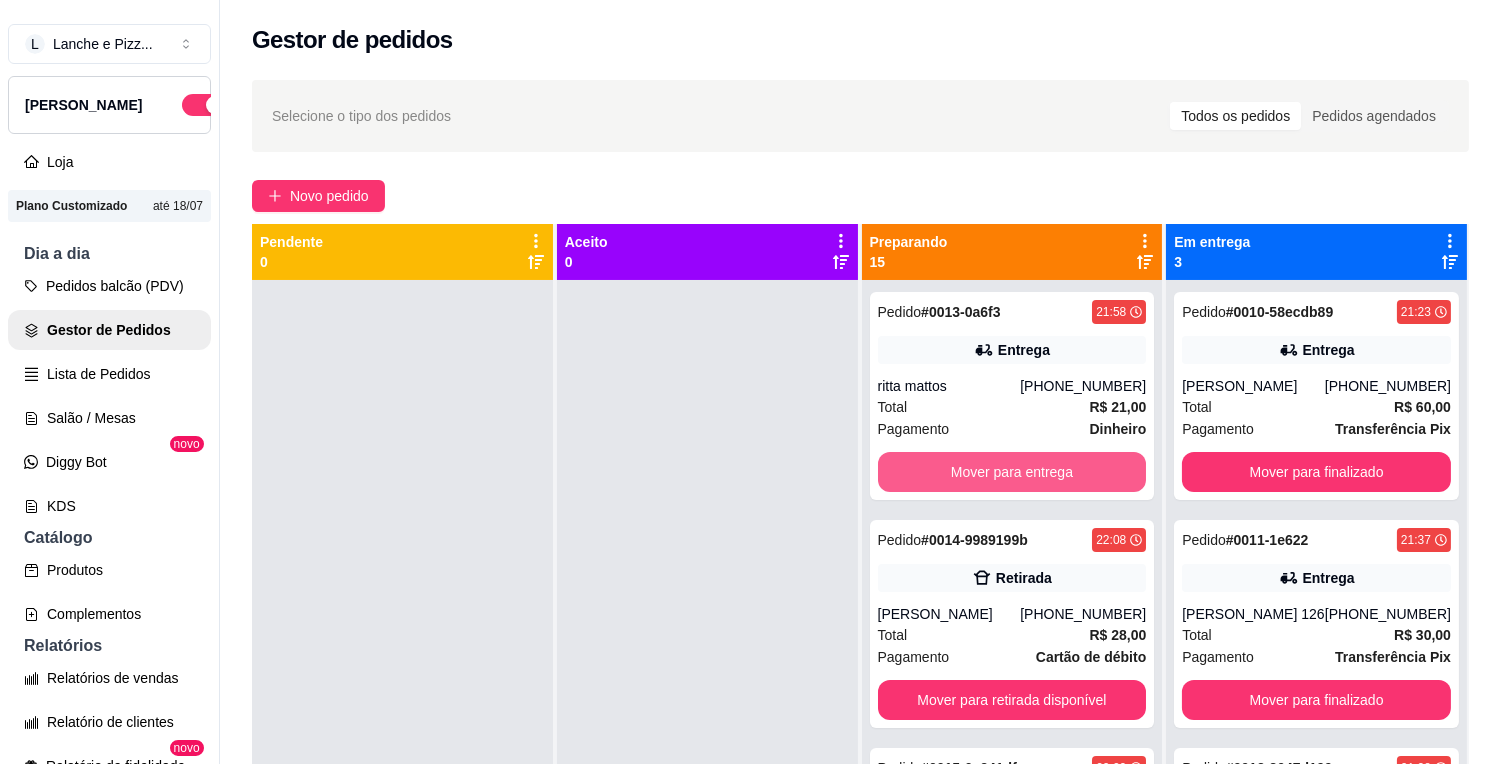 click on "Mover para entrega" at bounding box center (1012, 472) 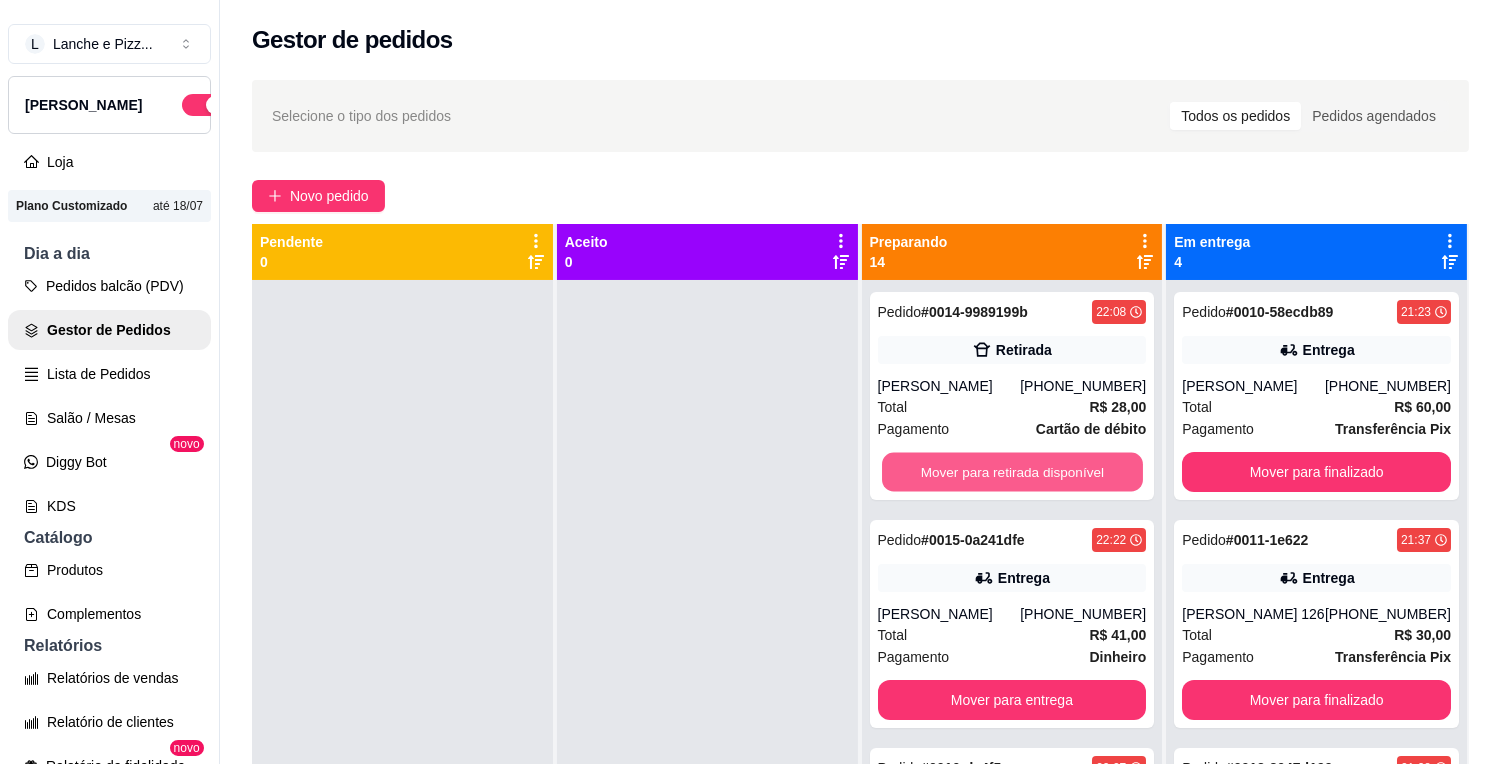 click on "Mover para retirada disponível" at bounding box center [1012, 472] 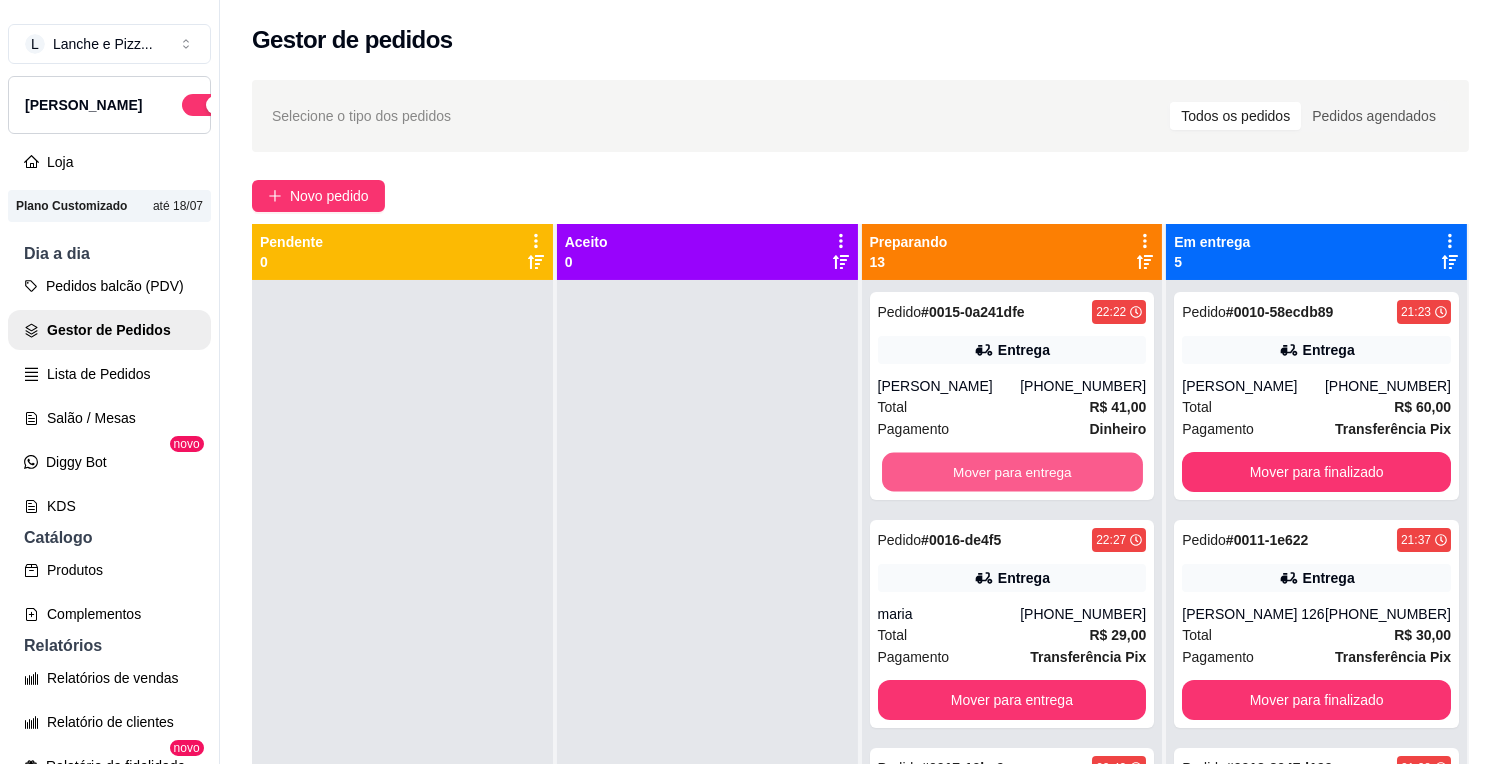 click on "Mover para entrega" at bounding box center (1012, 472) 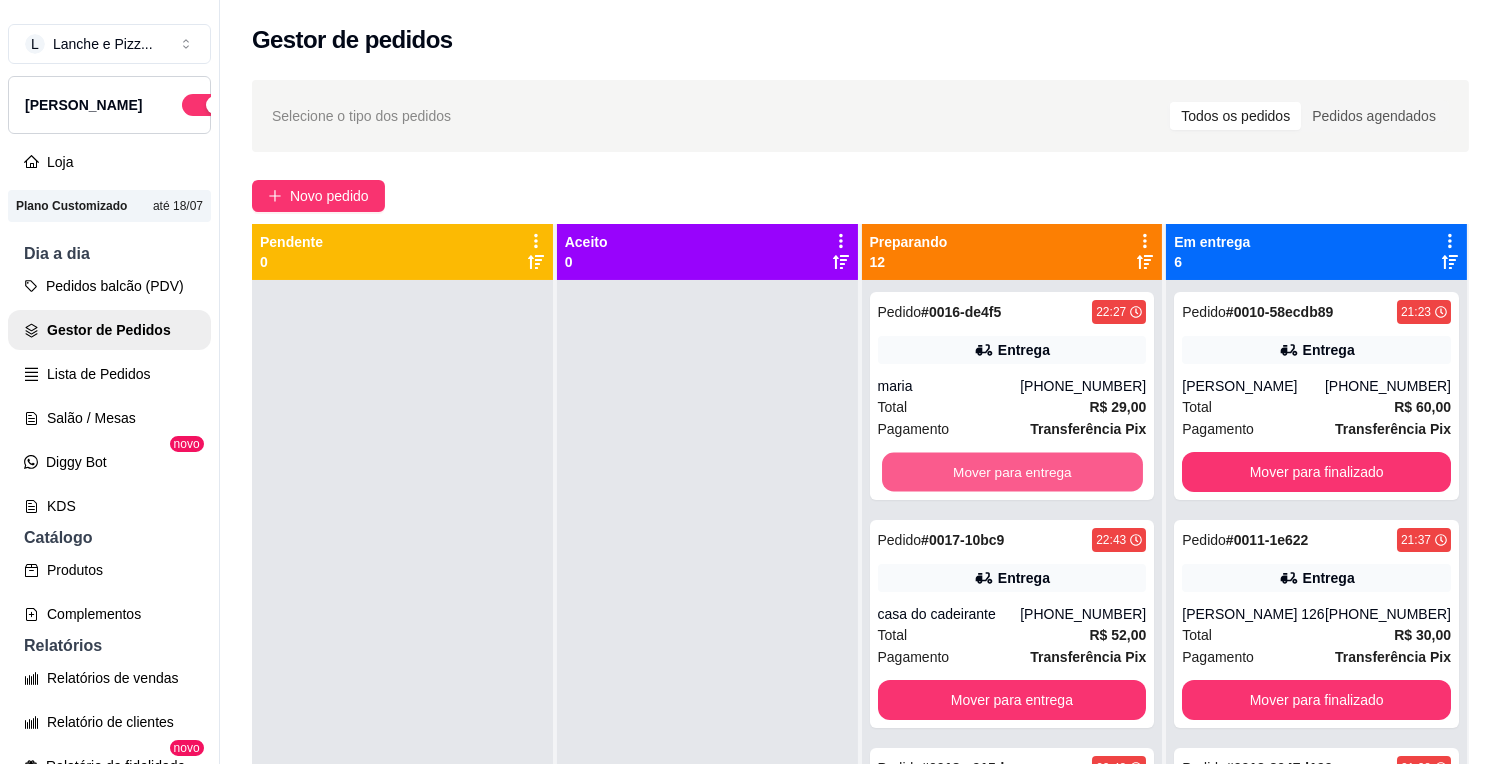 click on "Mover para entrega" at bounding box center [1012, 472] 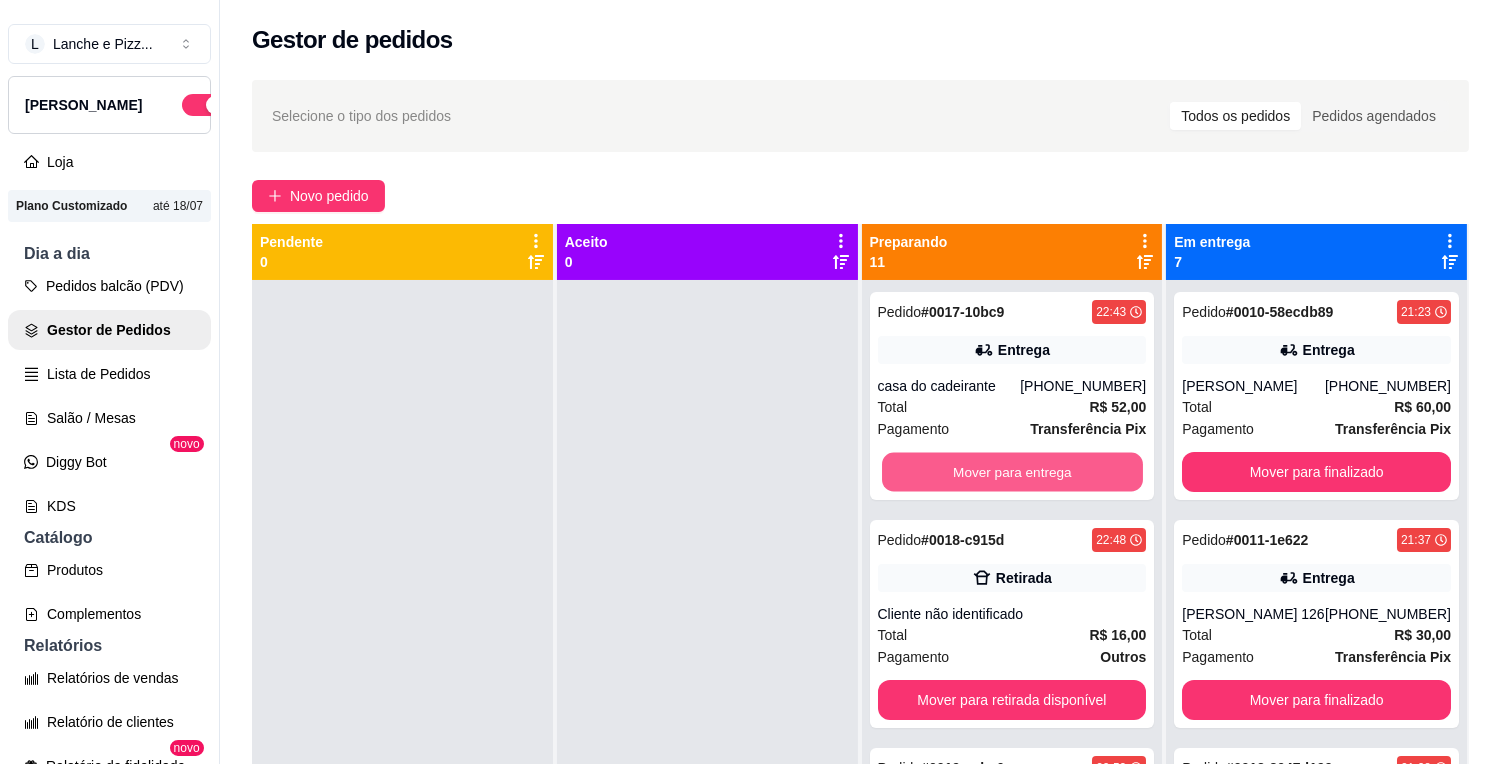 click on "Mover para entrega" at bounding box center [1012, 472] 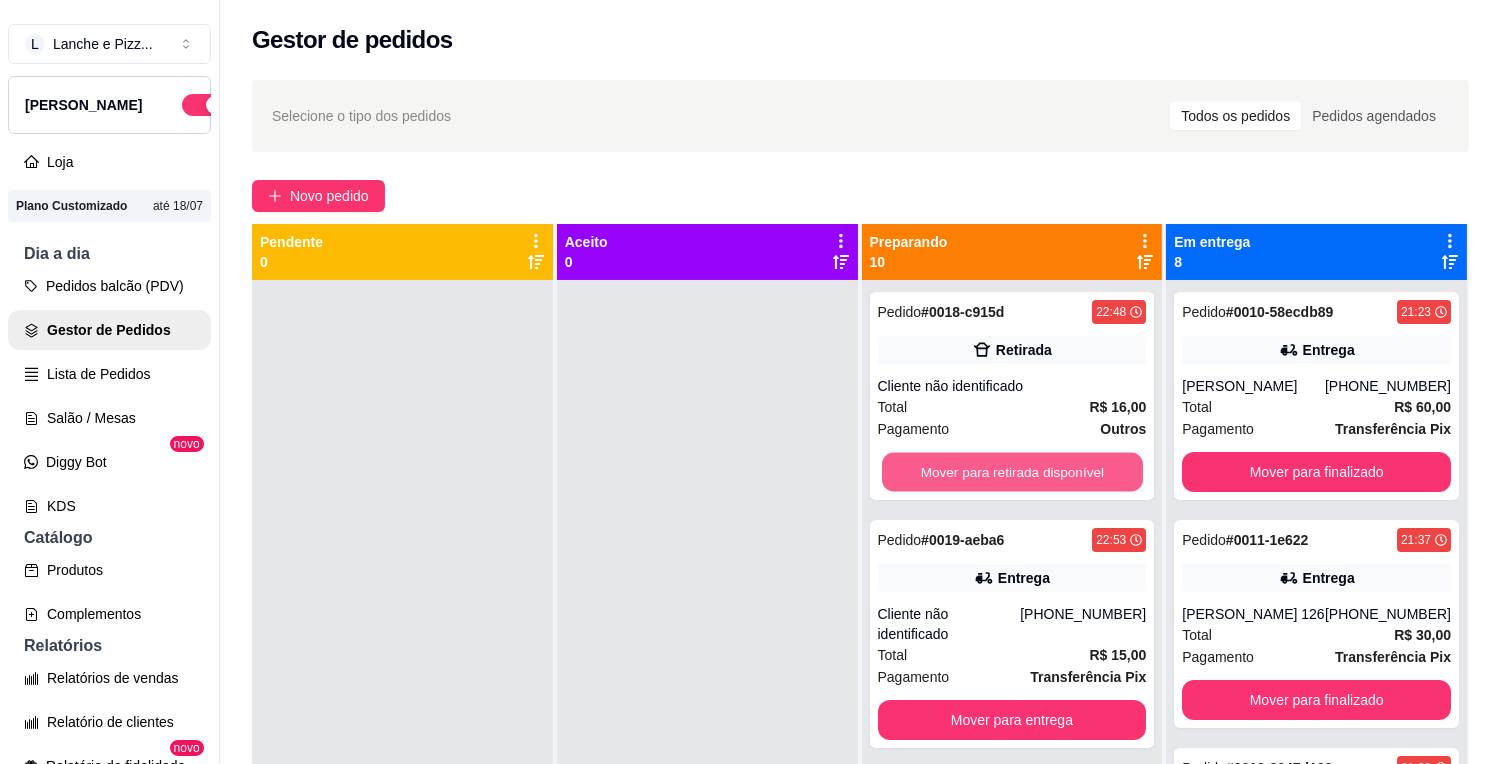 click on "Mover para retirada disponível" at bounding box center [1012, 472] 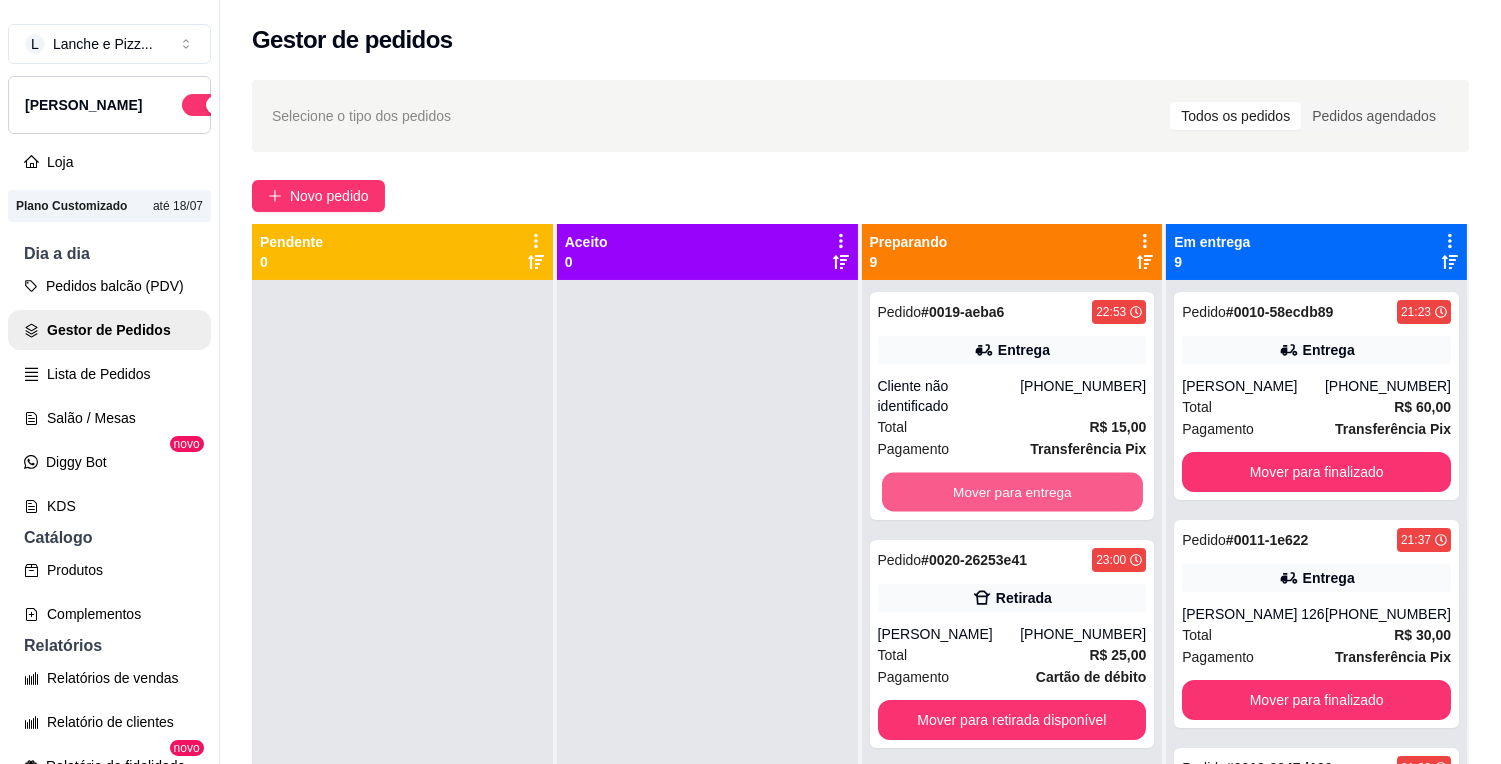 click on "Mover para entrega" at bounding box center (1012, 492) 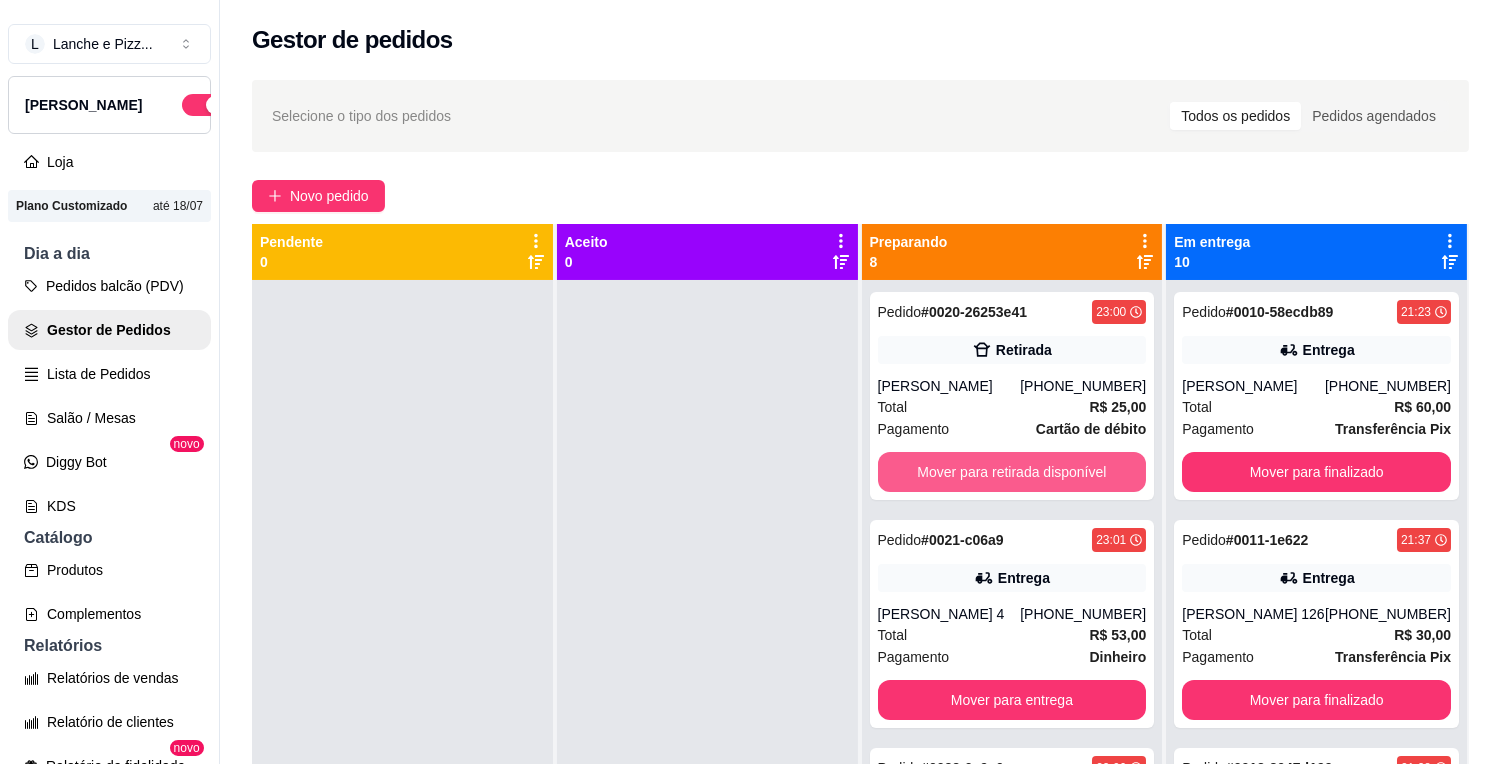click on "Mover para retirada disponível" at bounding box center [1012, 472] 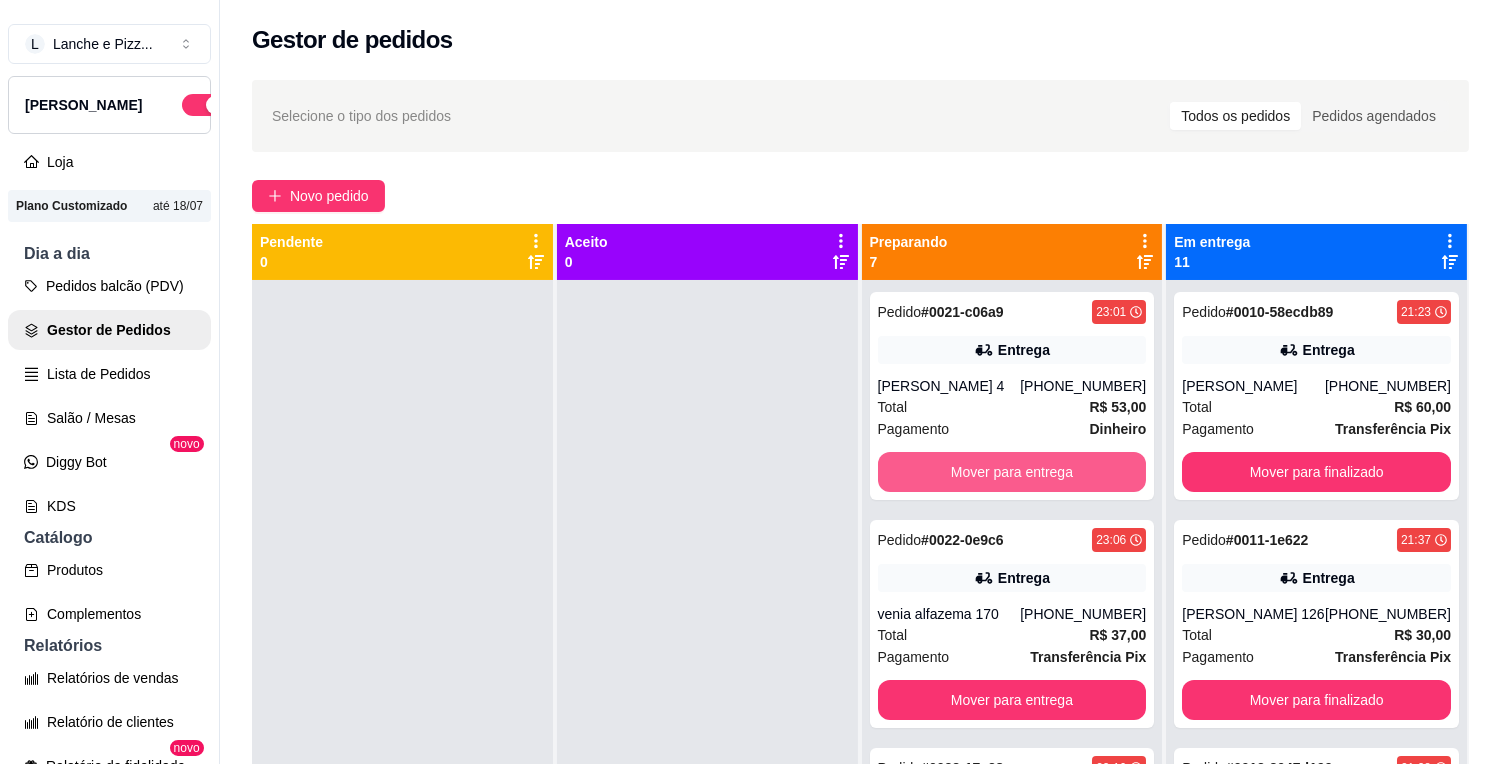 click on "Mover para entrega" at bounding box center (1012, 472) 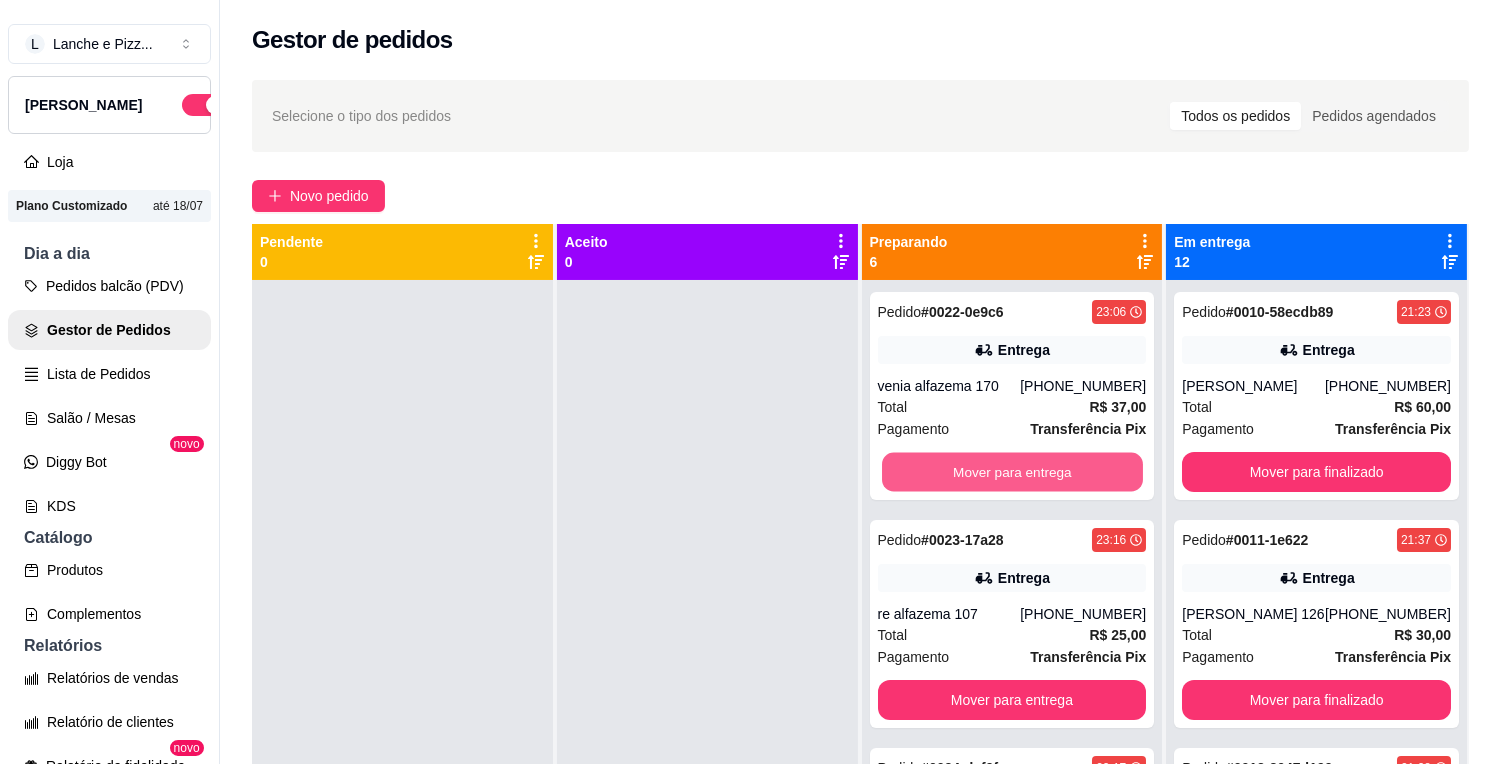 click on "Mover para entrega" at bounding box center (1012, 472) 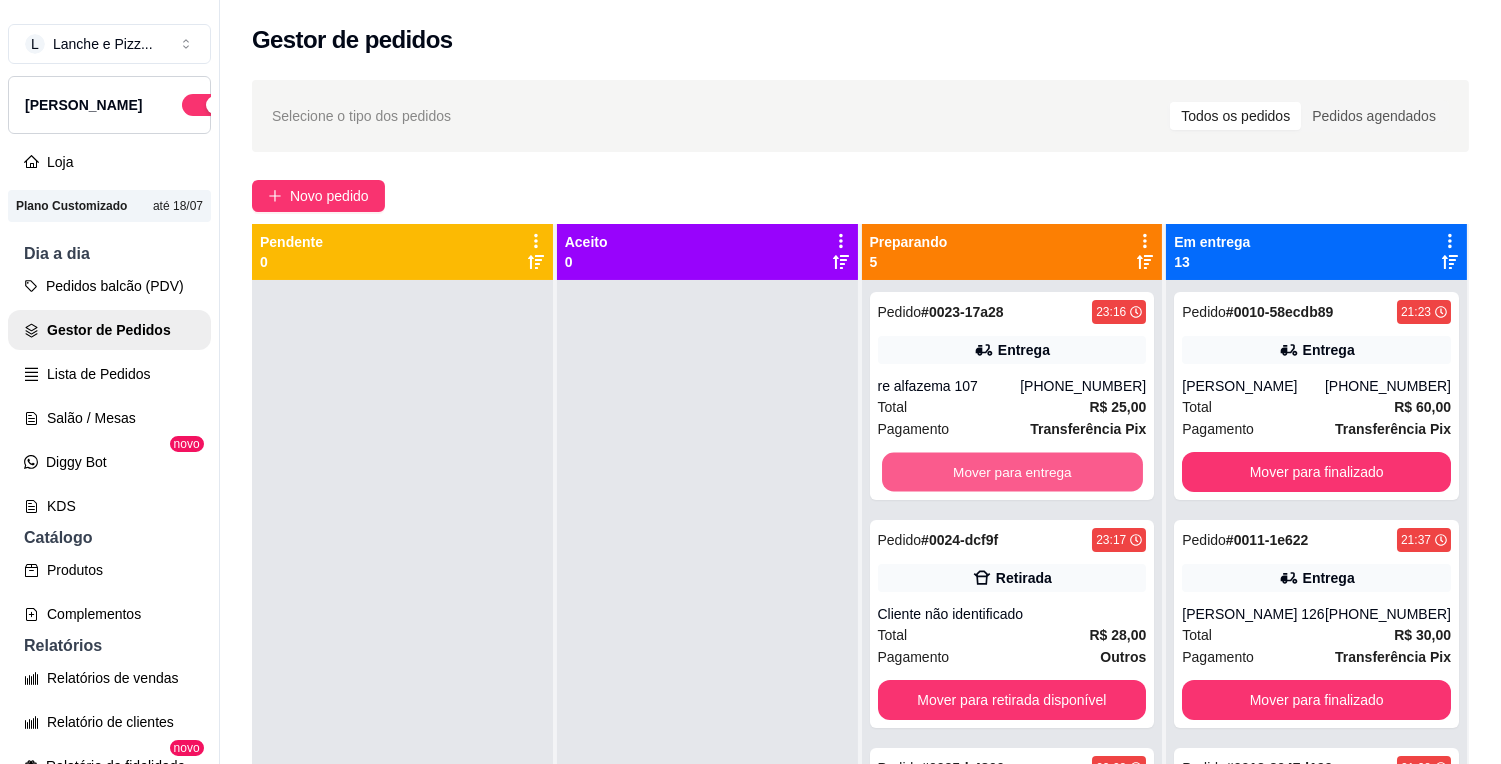 click on "Mover para entrega" at bounding box center (1012, 472) 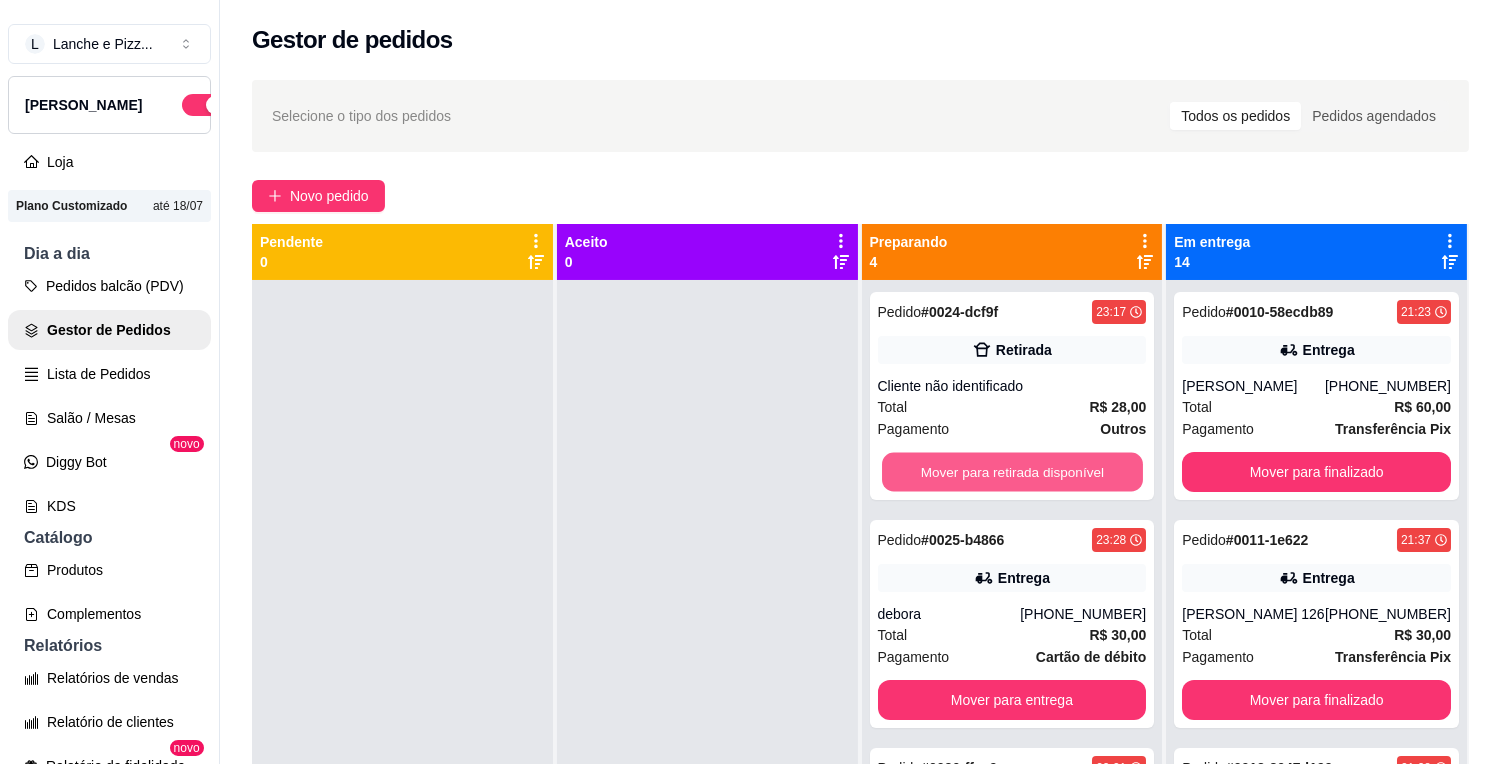 click on "Mover para retirada disponível" at bounding box center [1012, 472] 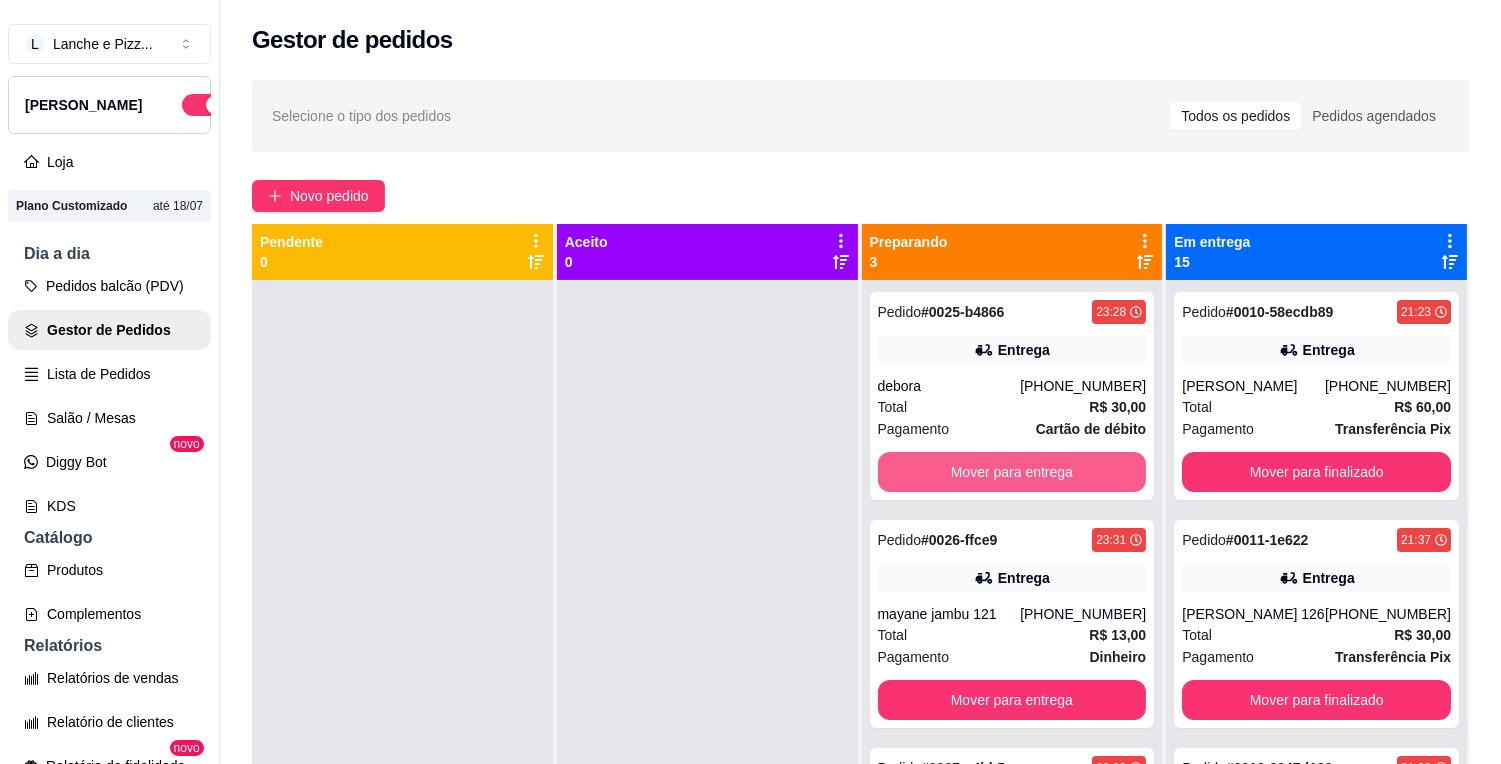 click on "Mover para entrega" at bounding box center (1012, 472) 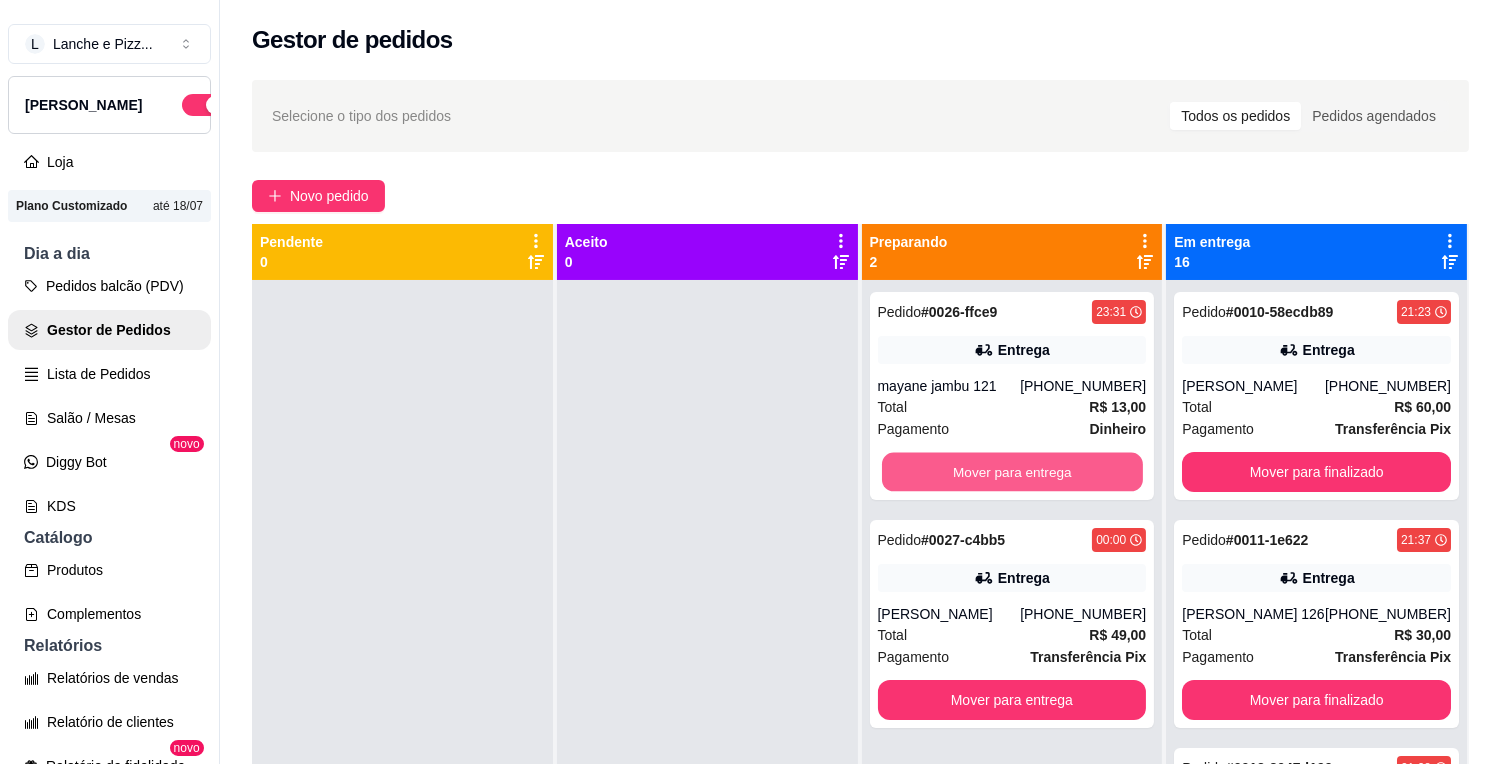 click on "Mover para entrega" at bounding box center [1012, 472] 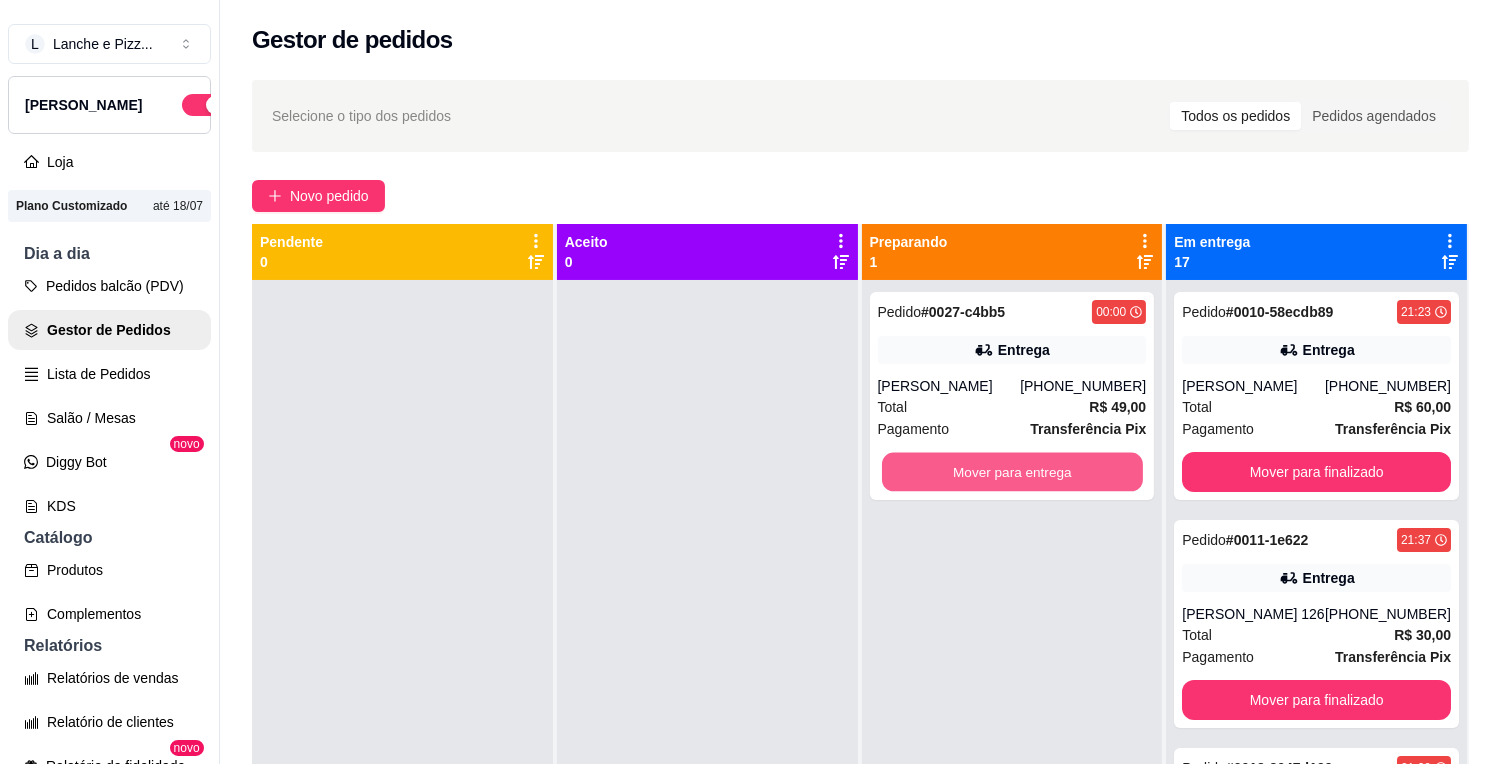 click on "Mover para entrega" at bounding box center [1012, 472] 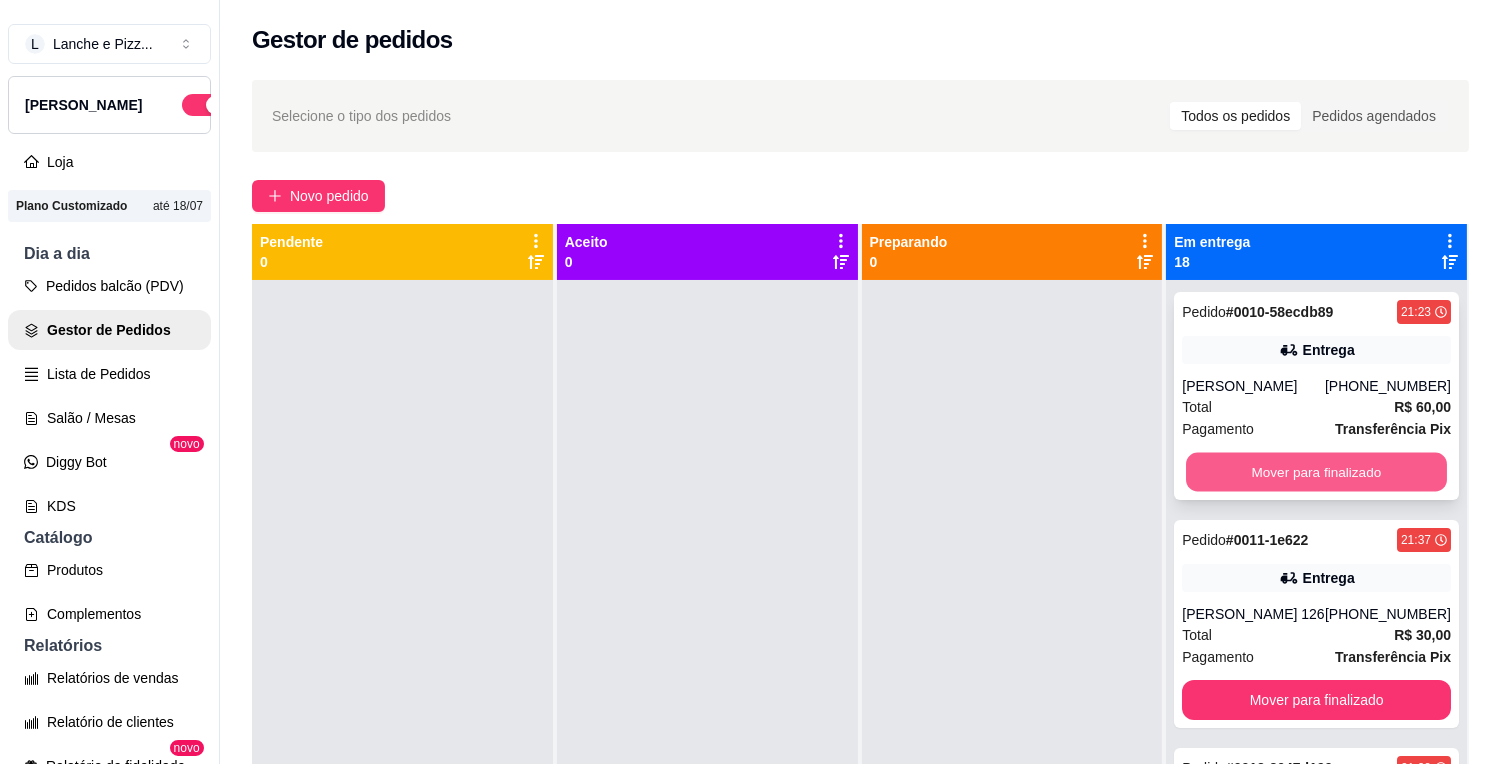 click on "Mover para finalizado" at bounding box center [1316, 472] 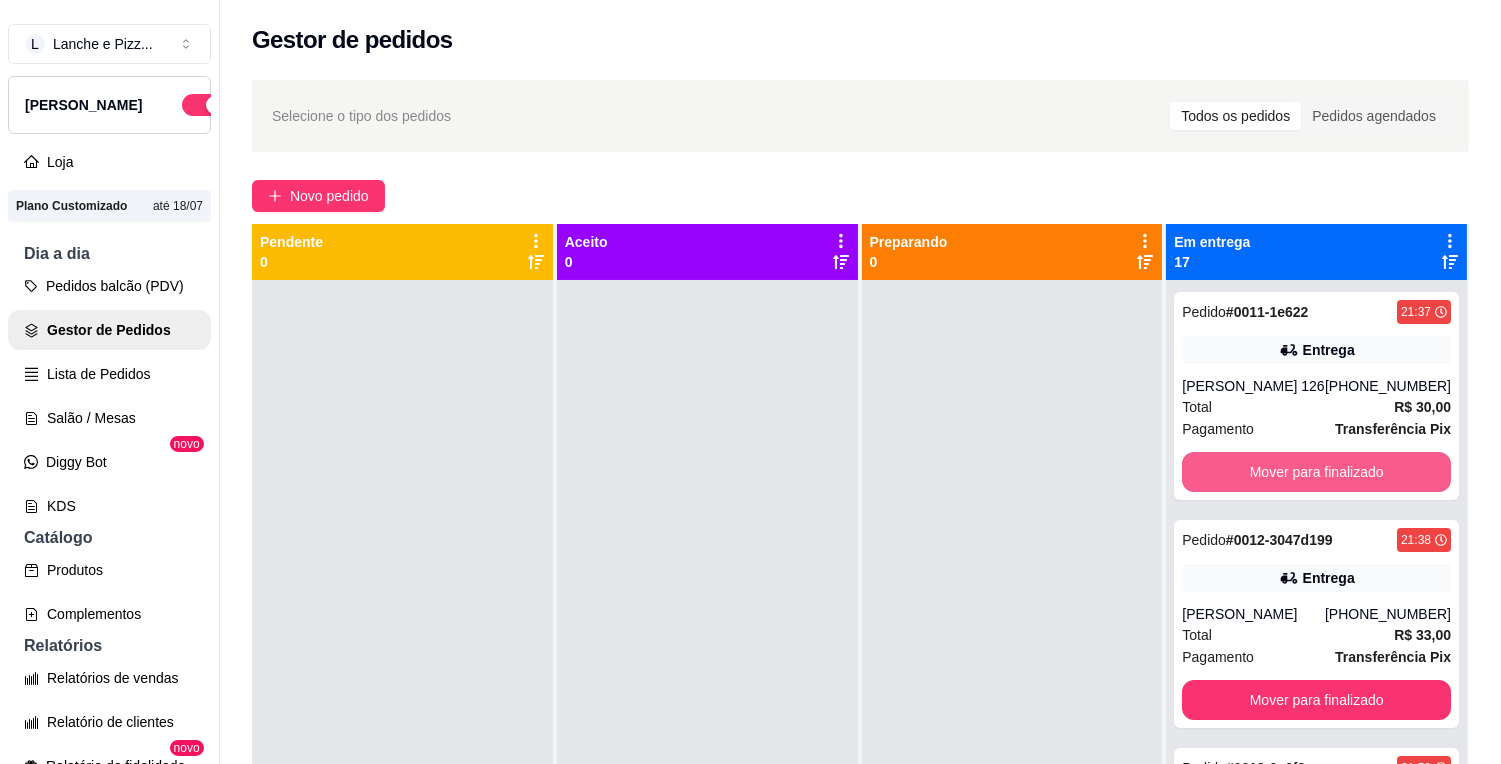 click on "Mover para finalizado" at bounding box center [1316, 472] 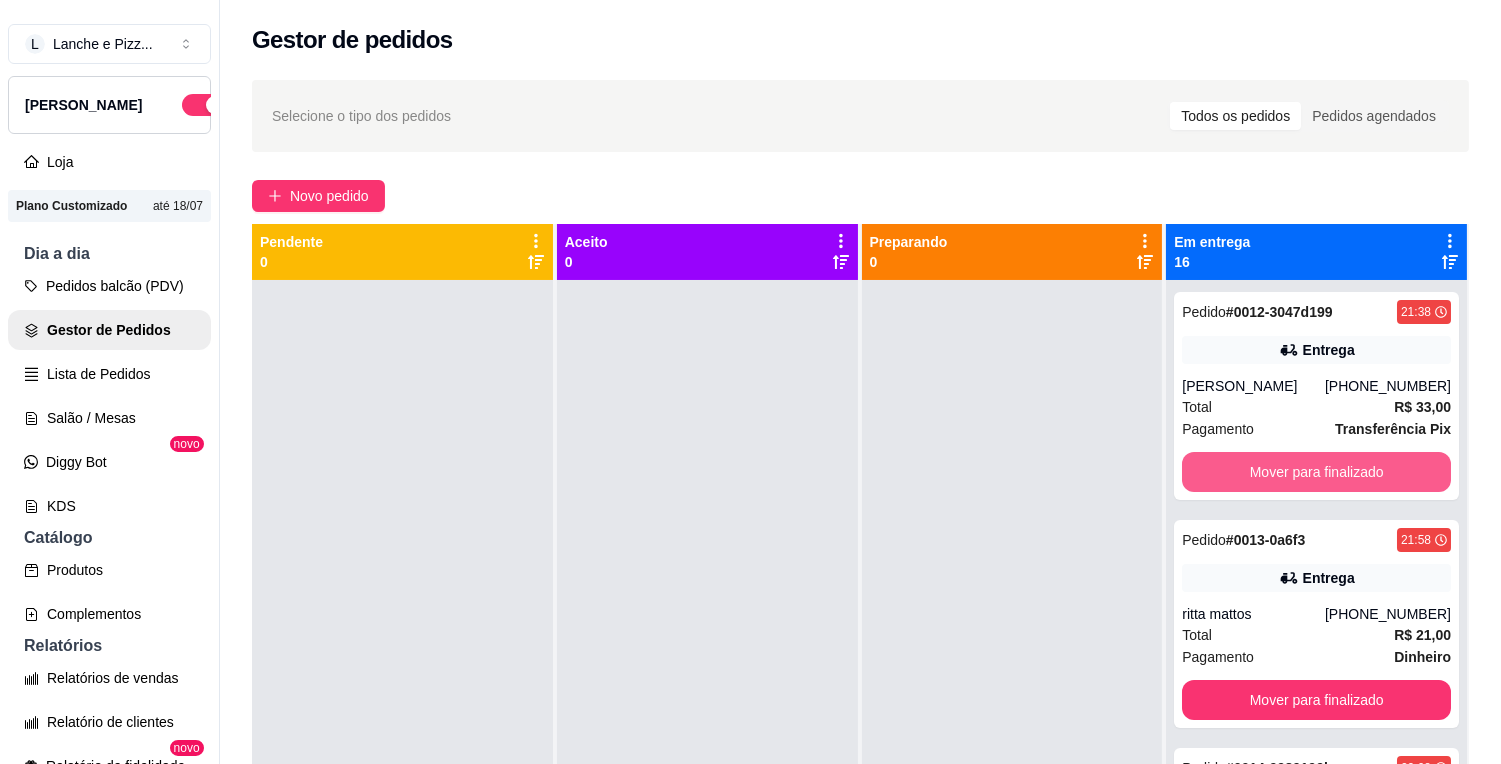 click on "Mover para finalizado" at bounding box center (1316, 472) 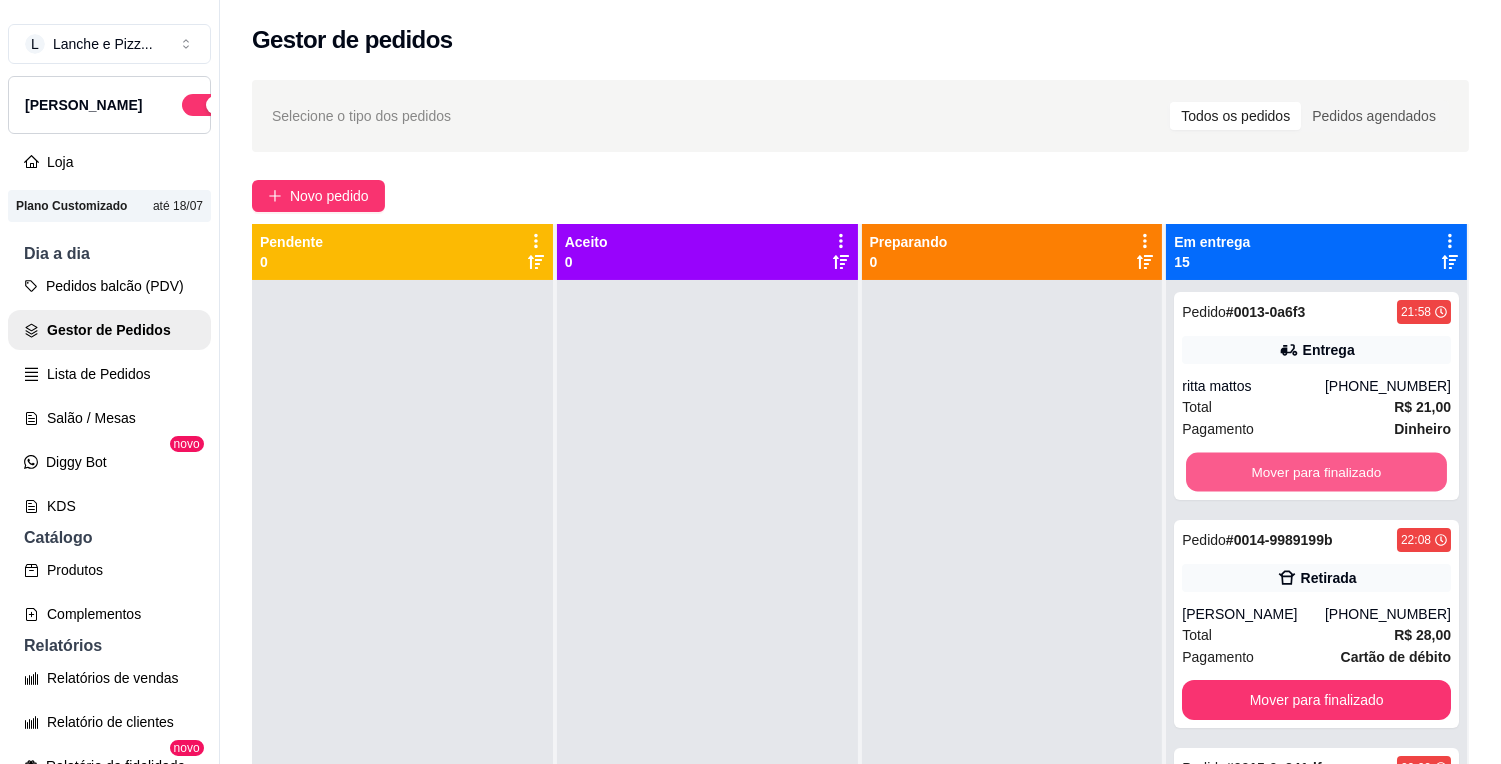 click on "Mover para finalizado" at bounding box center [1316, 472] 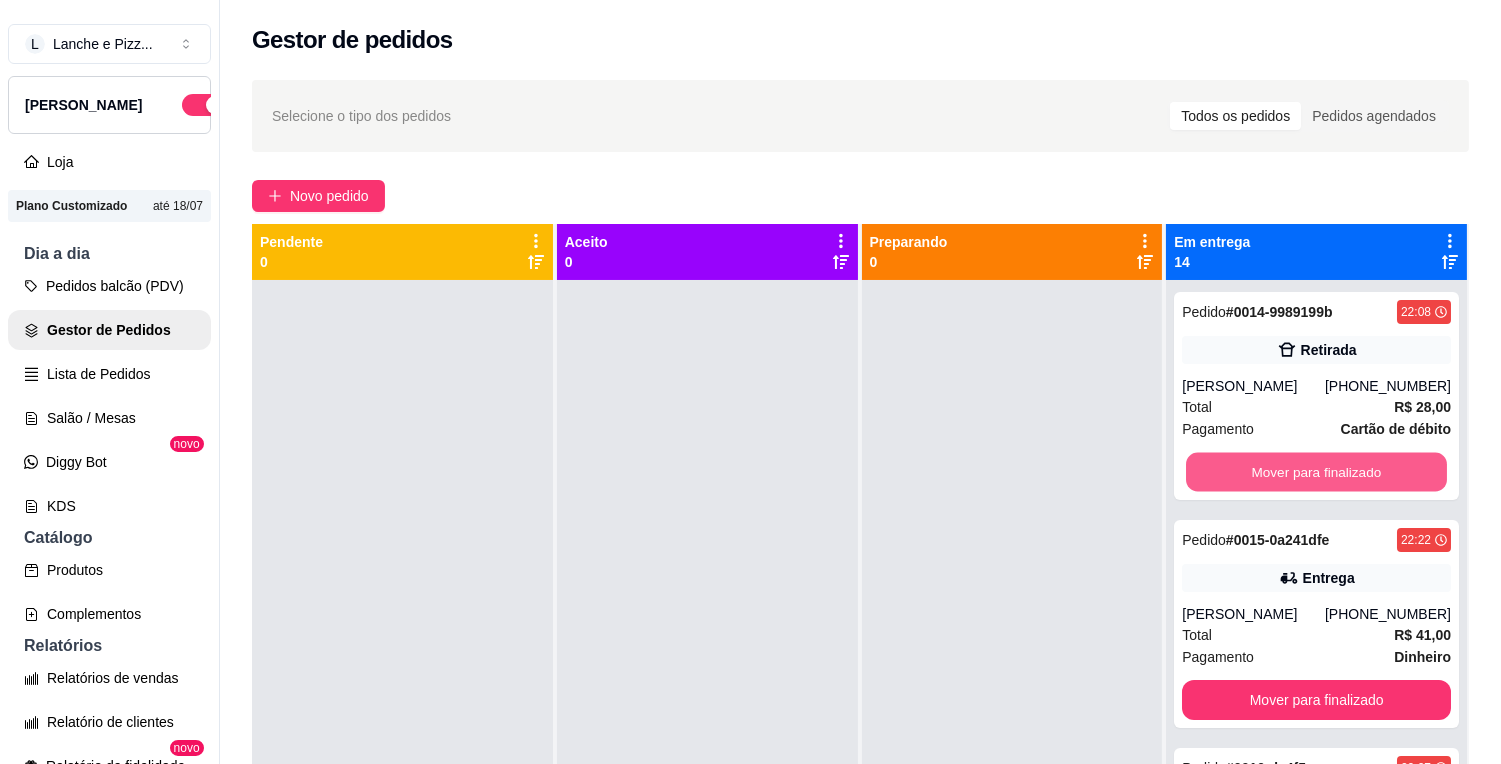 click on "Mover para finalizado" at bounding box center (1316, 472) 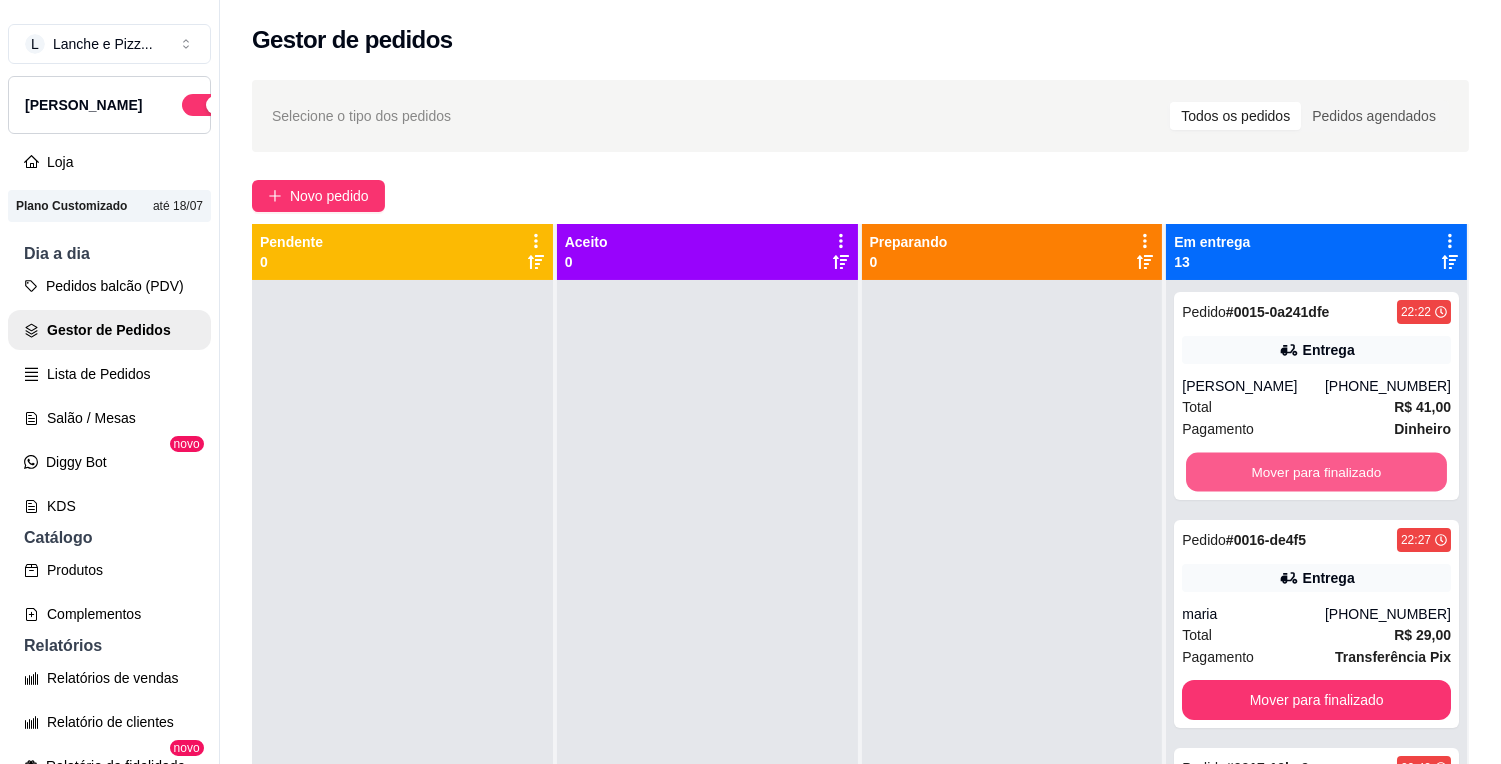 click on "Mover para finalizado" at bounding box center (1316, 472) 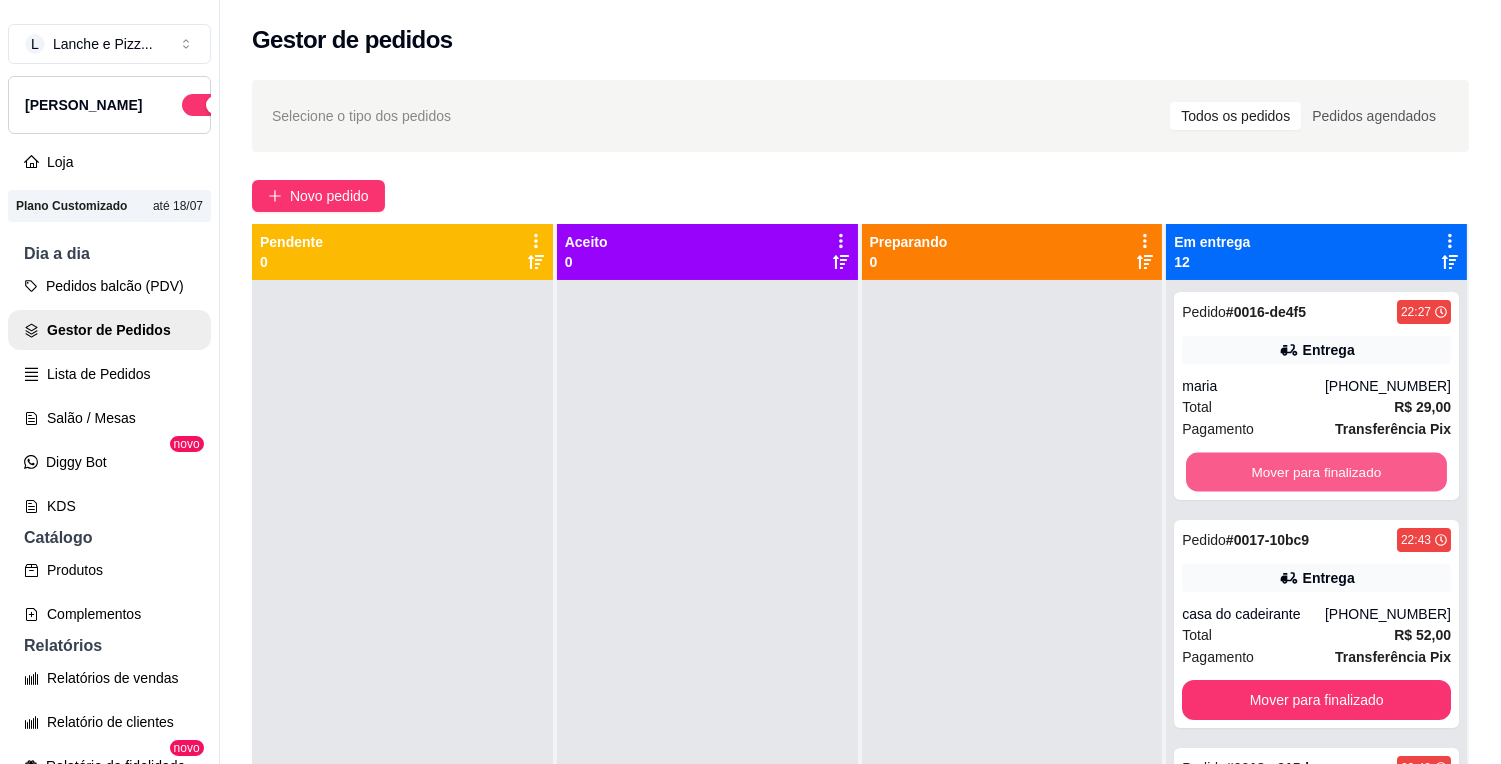 click on "Mover para finalizado" at bounding box center [1316, 472] 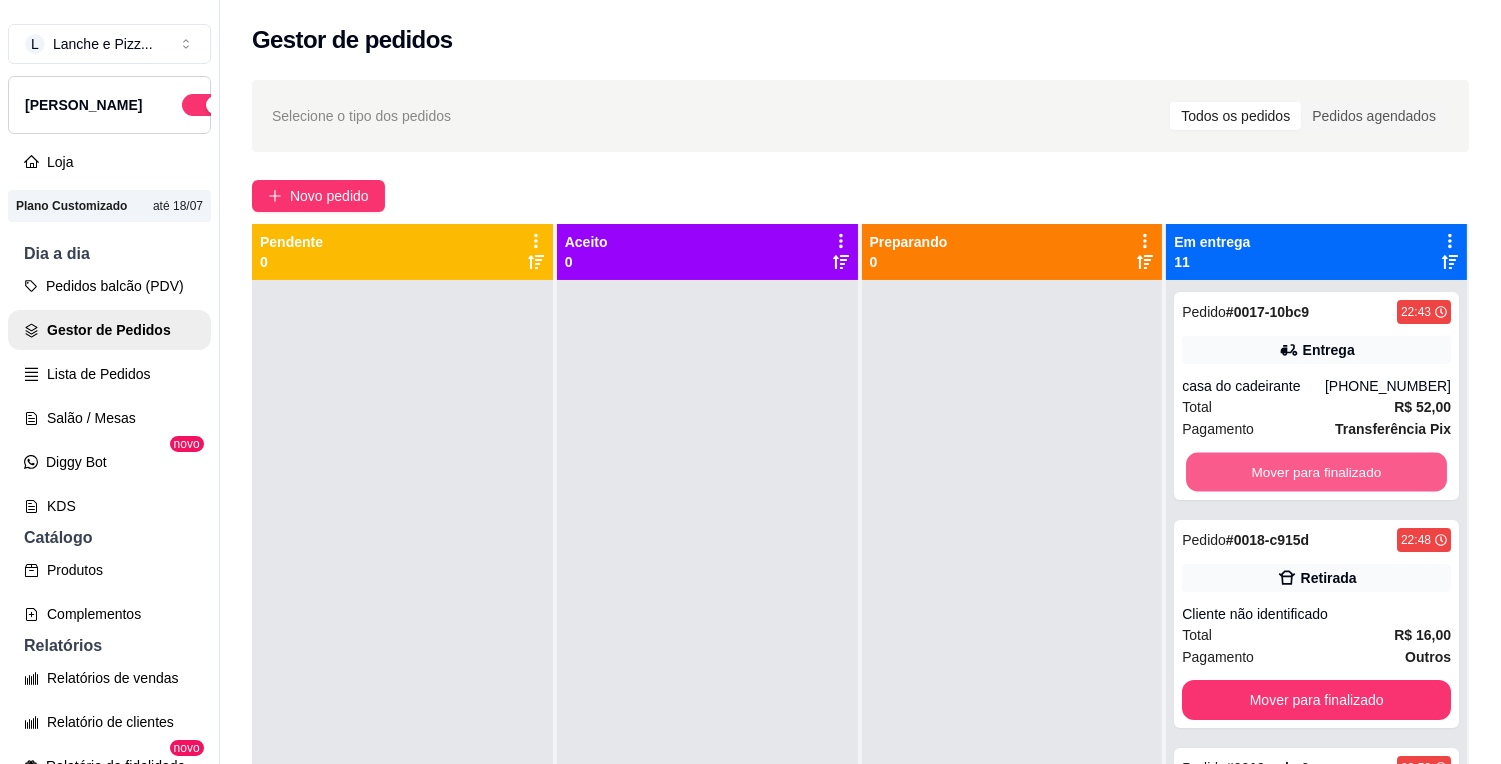 click on "Mover para finalizado" at bounding box center (1316, 472) 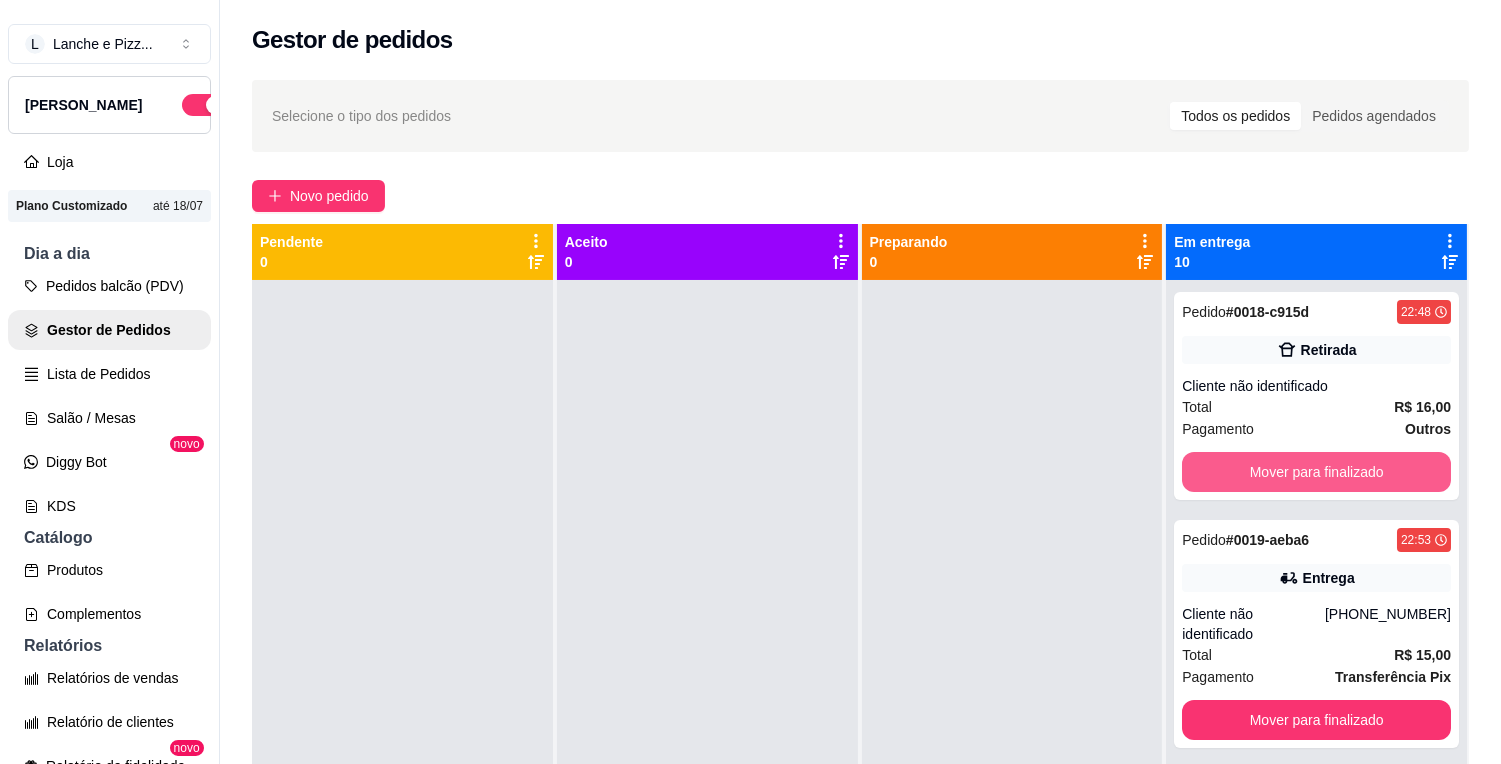 click on "Mover para finalizado" at bounding box center [1316, 472] 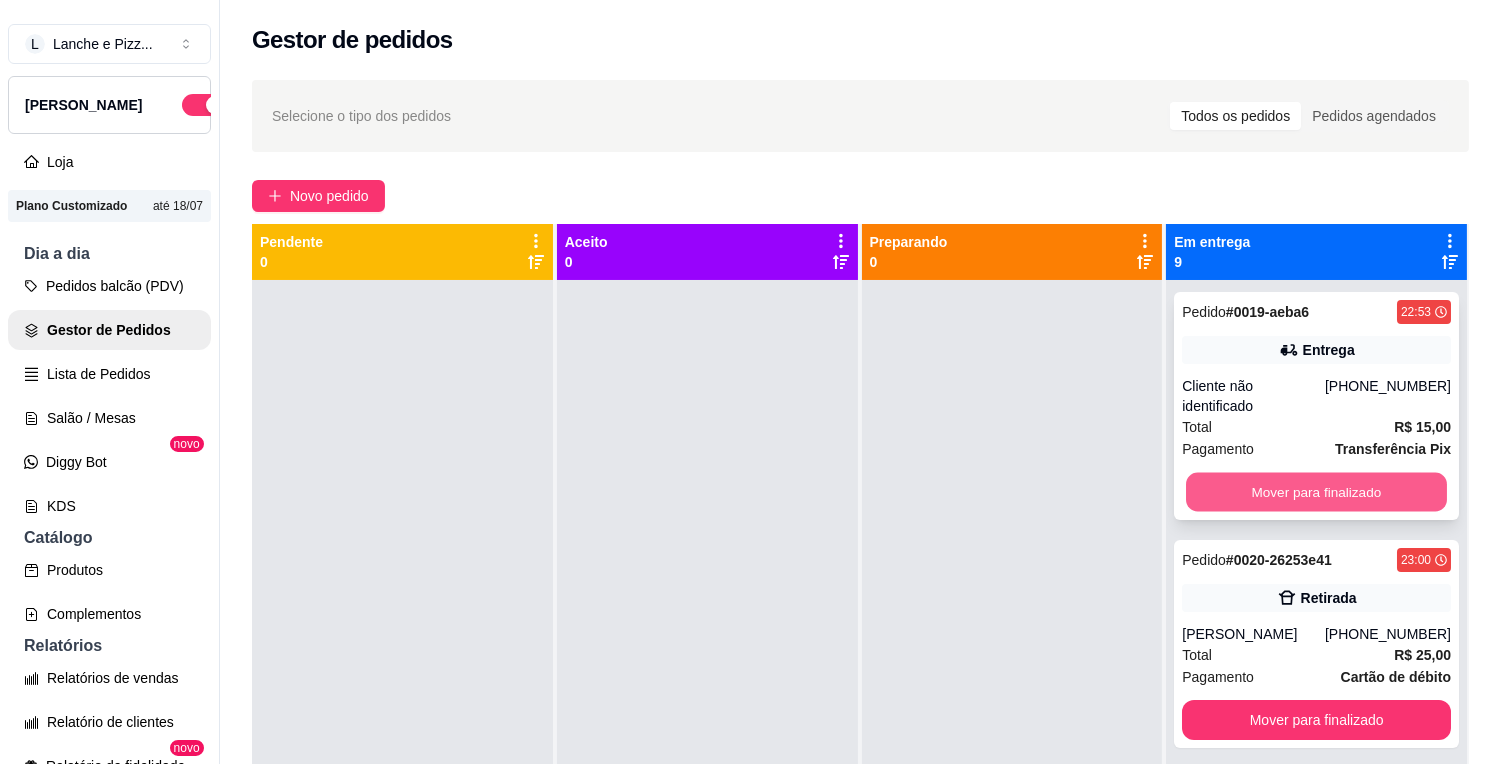 click on "Mover para finalizado" at bounding box center (1316, 492) 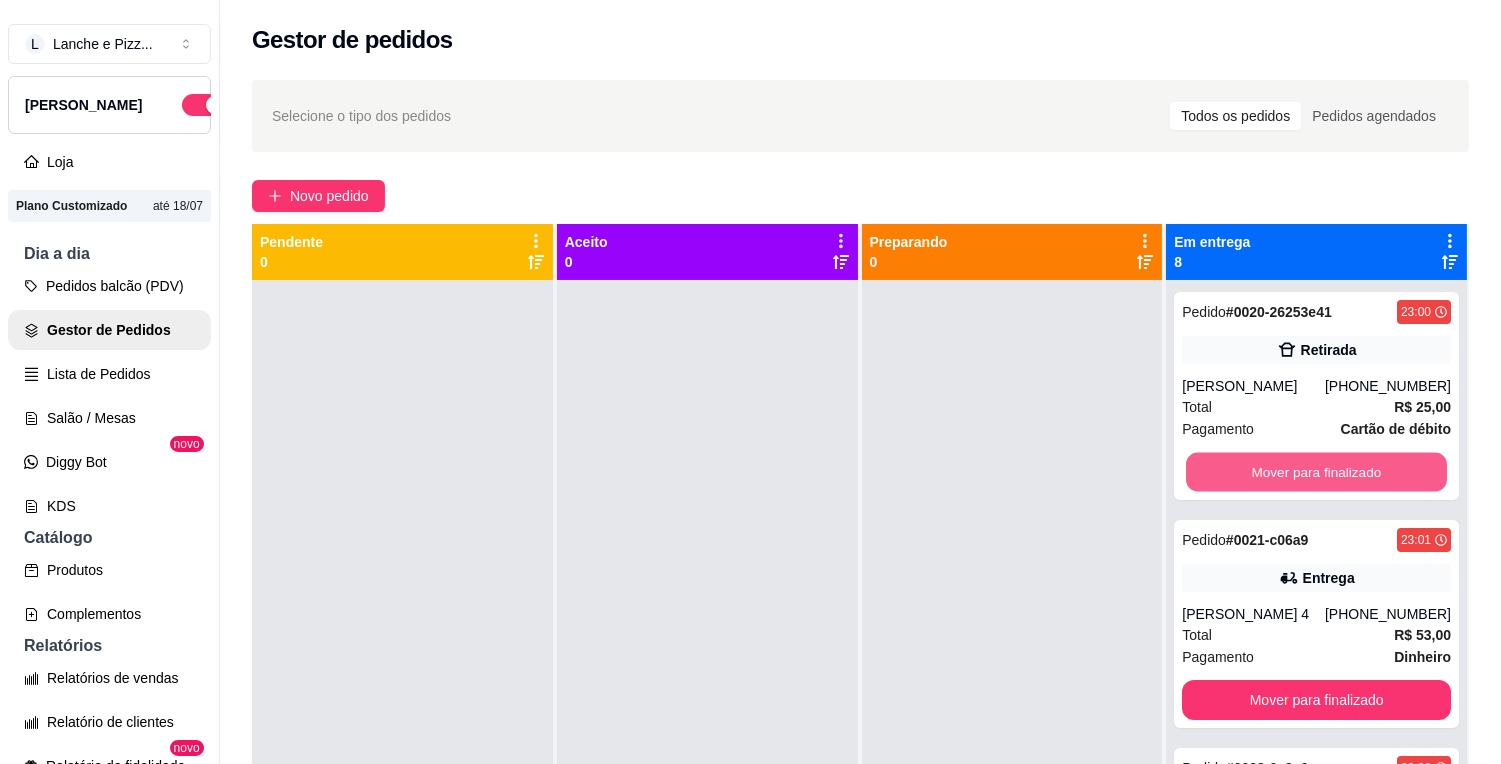 click on "Mover para finalizado" at bounding box center [1316, 472] 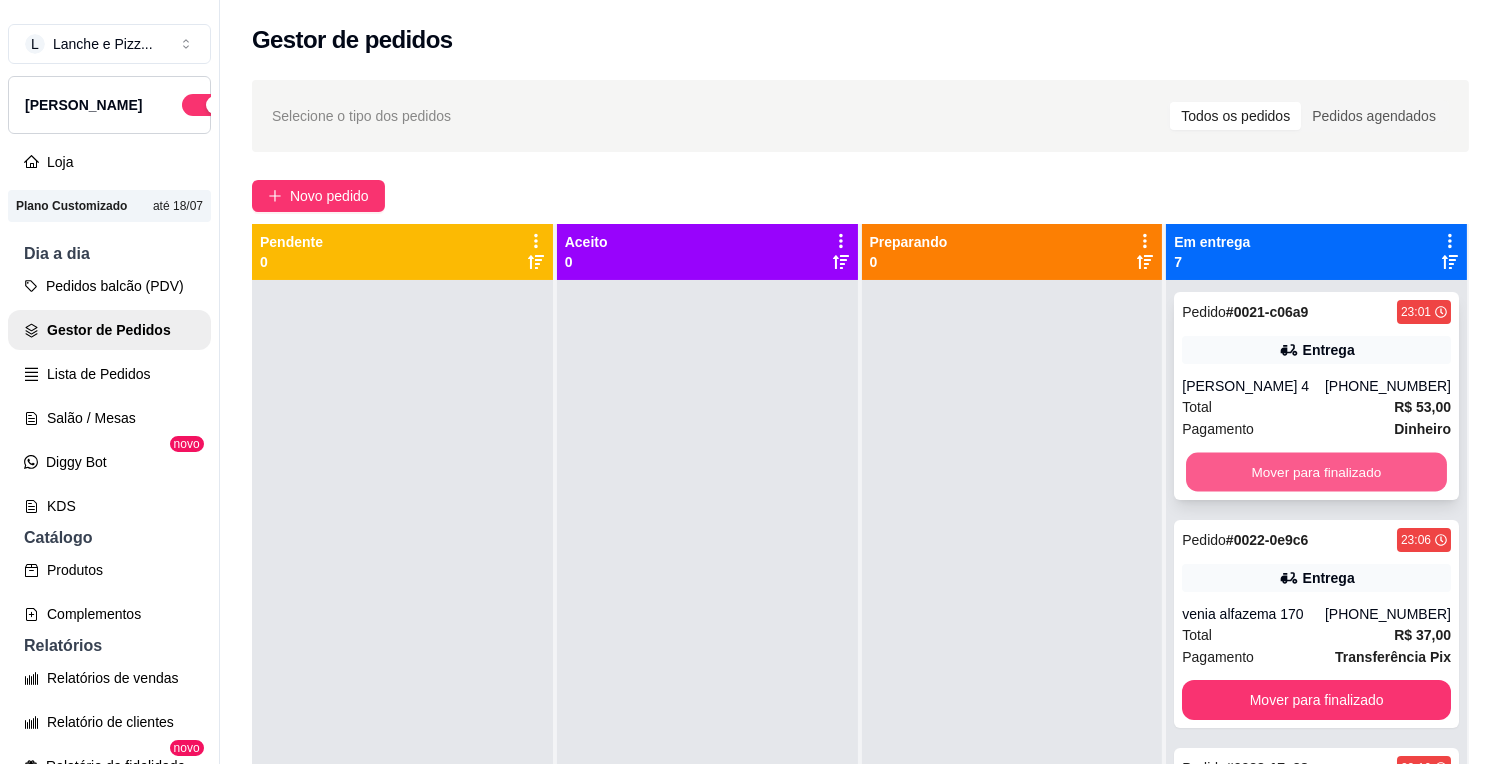 click on "Mover para finalizado" at bounding box center (1316, 472) 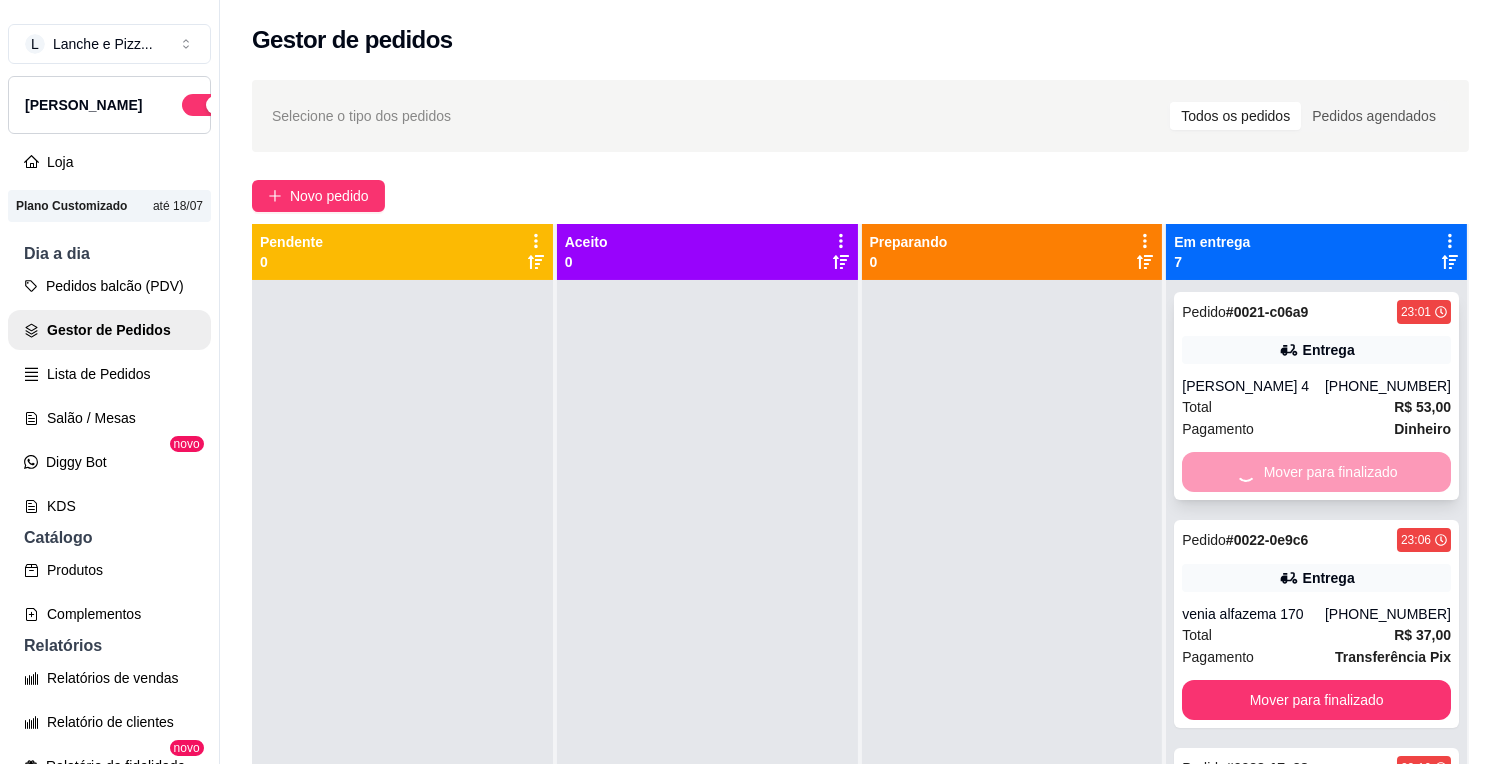 click on "Mover para finalizado" at bounding box center [1316, 472] 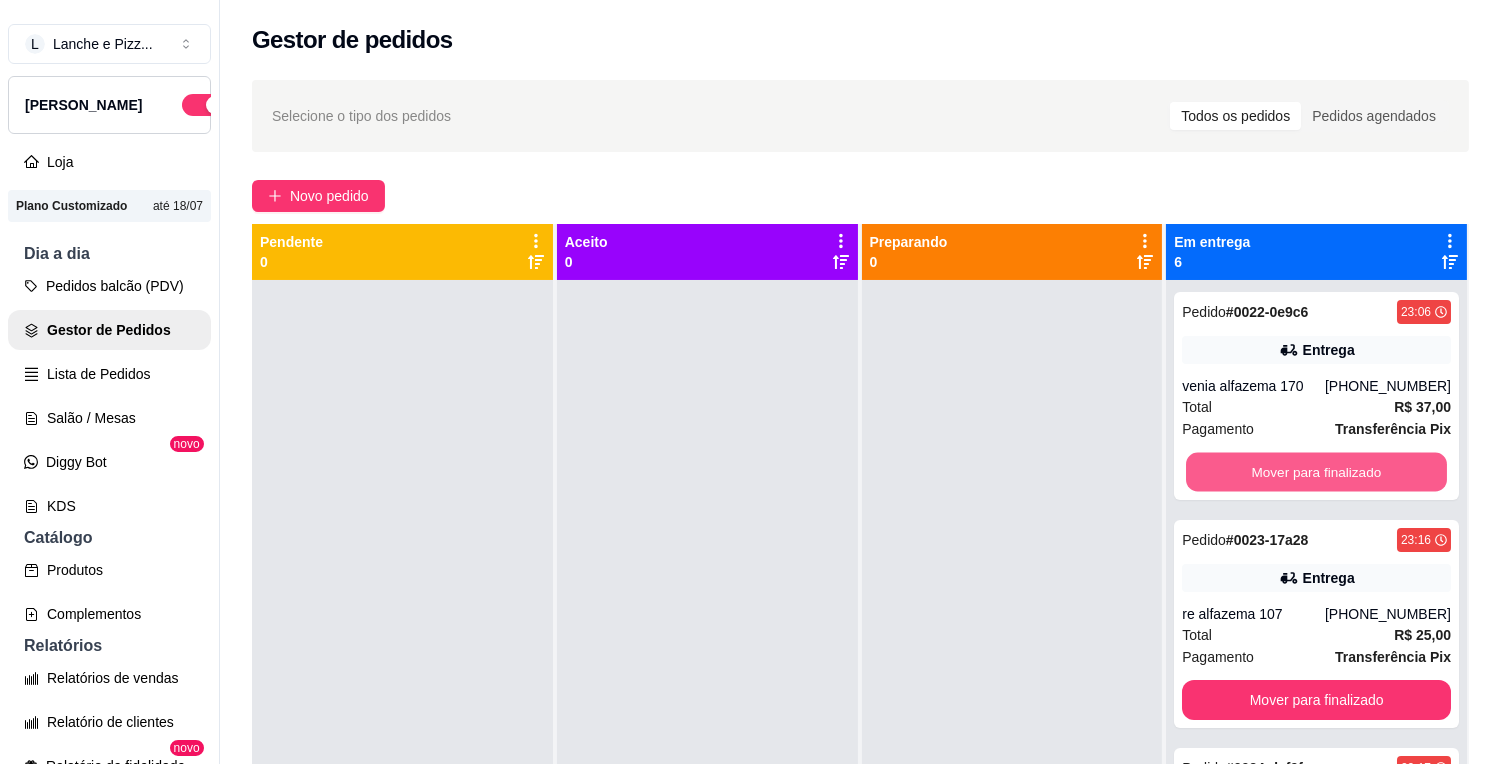 click on "Mover para finalizado" at bounding box center (1316, 472) 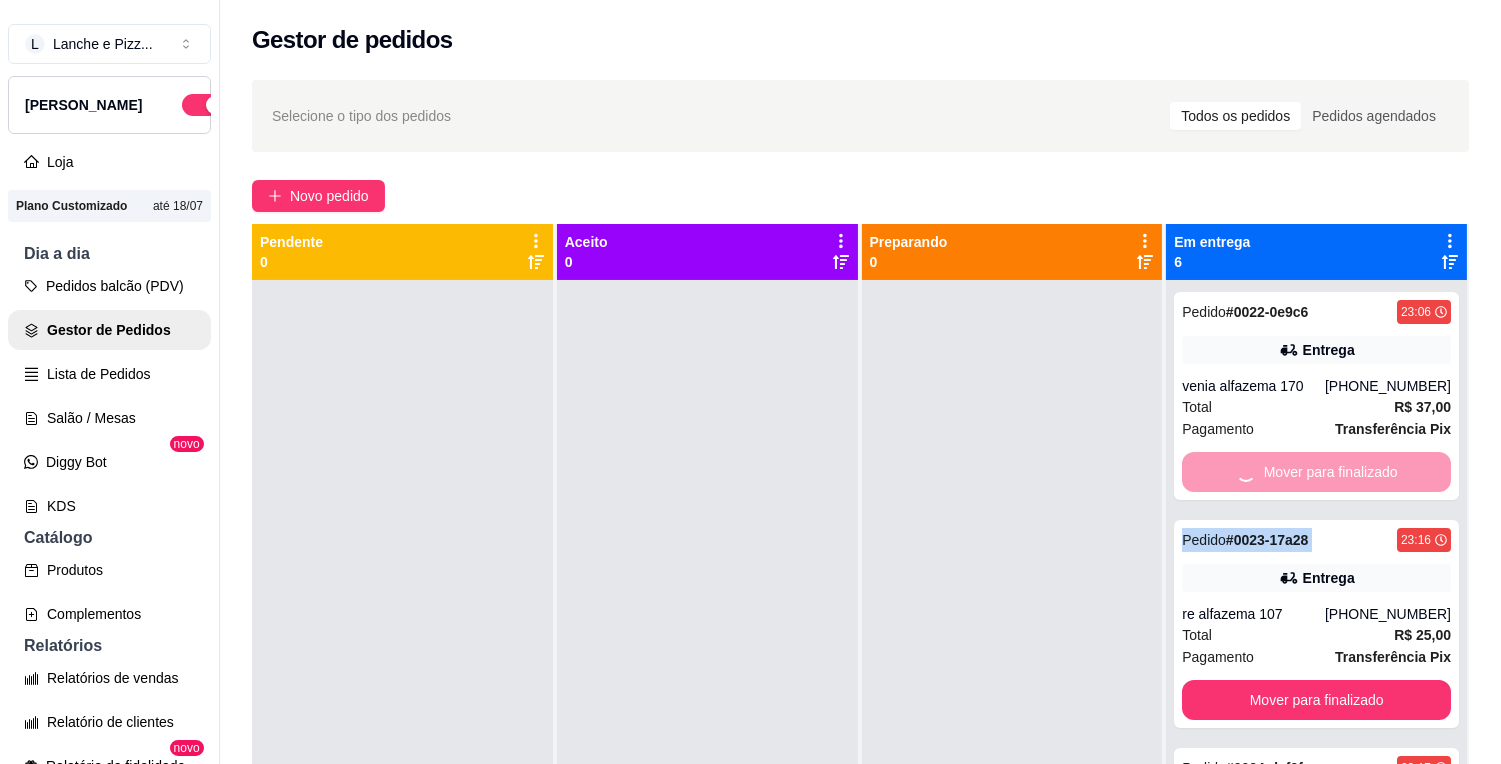 click on "Mover para finalizado" at bounding box center (1316, 472) 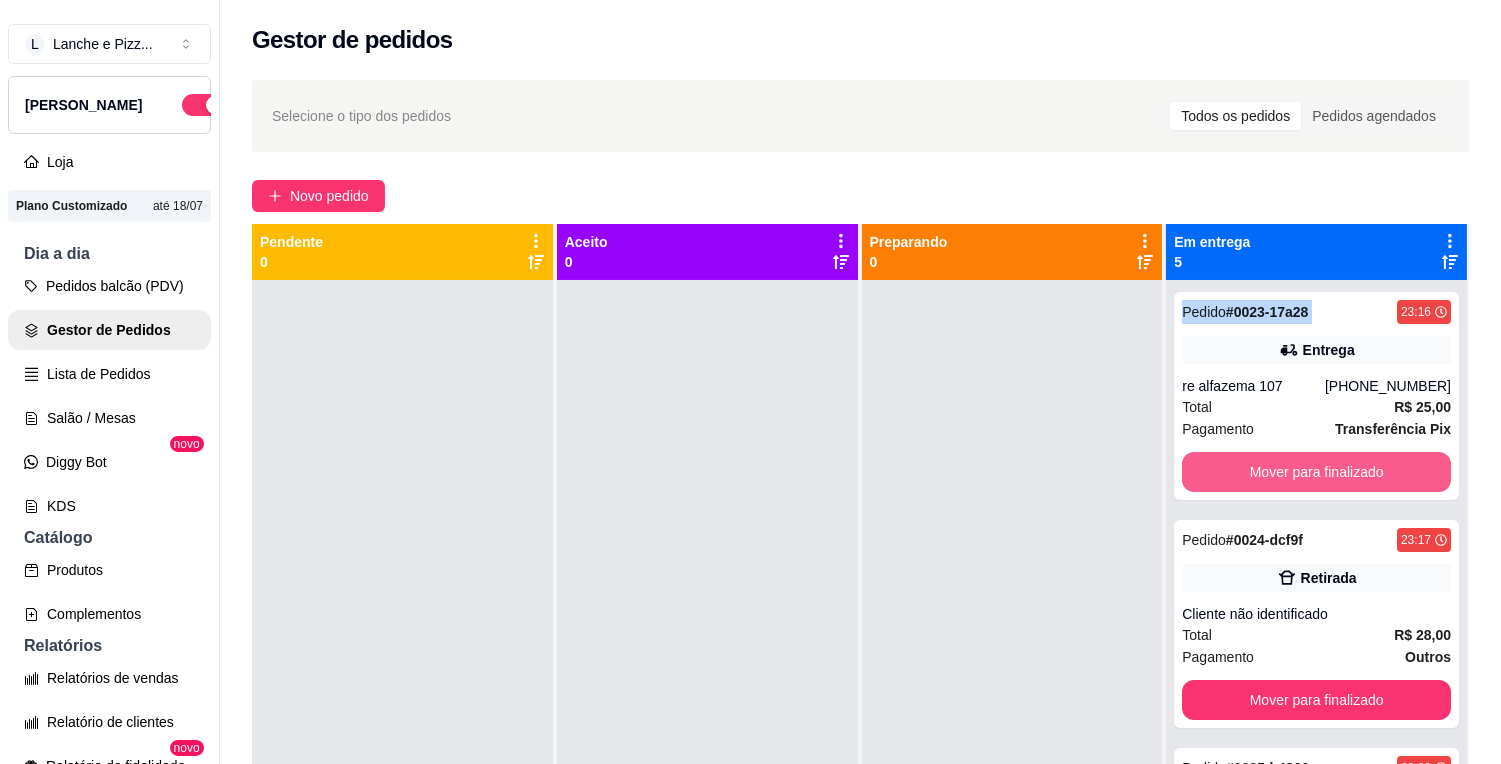click on "Mover para finalizado" at bounding box center [1316, 472] 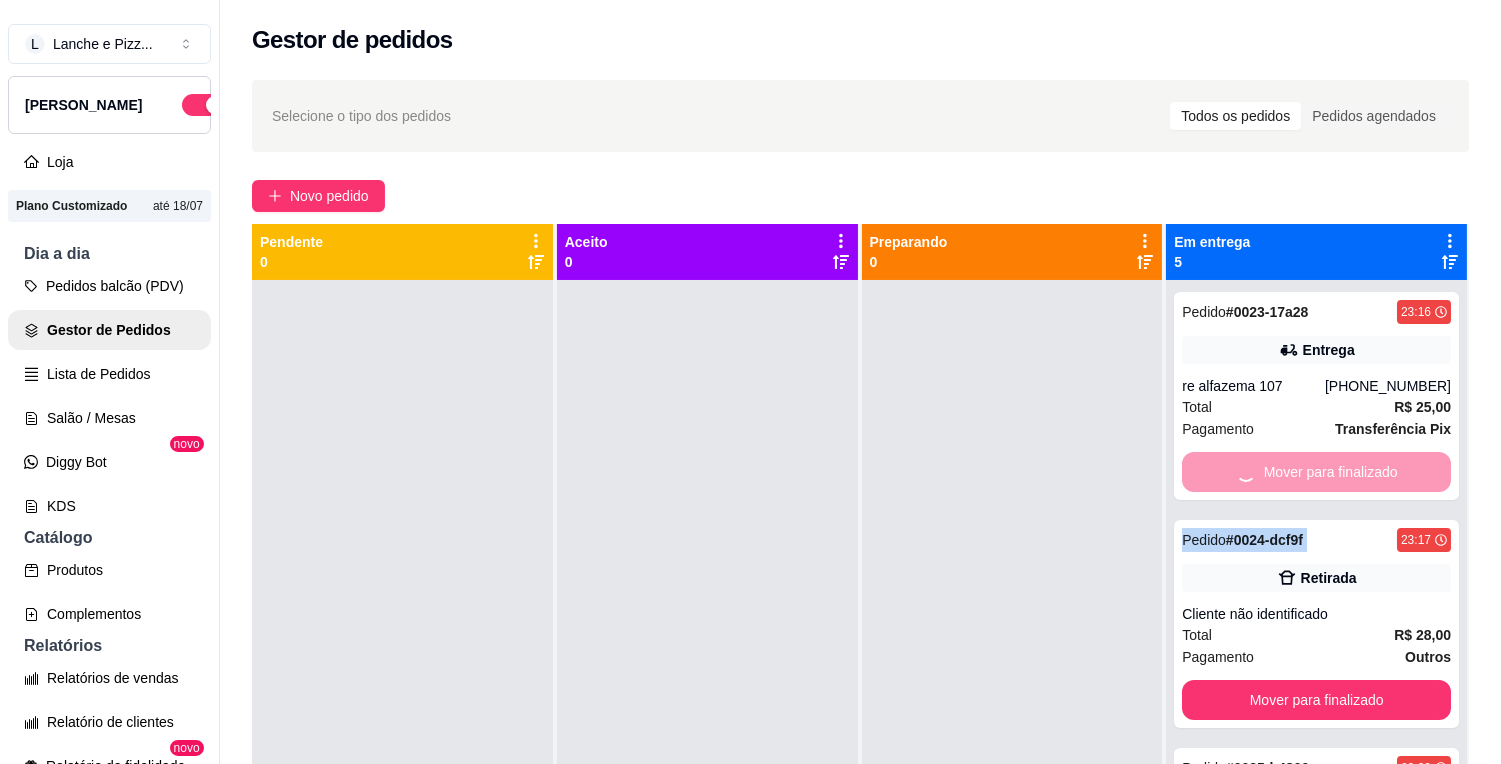 click on "Mover para finalizado" at bounding box center (1316, 472) 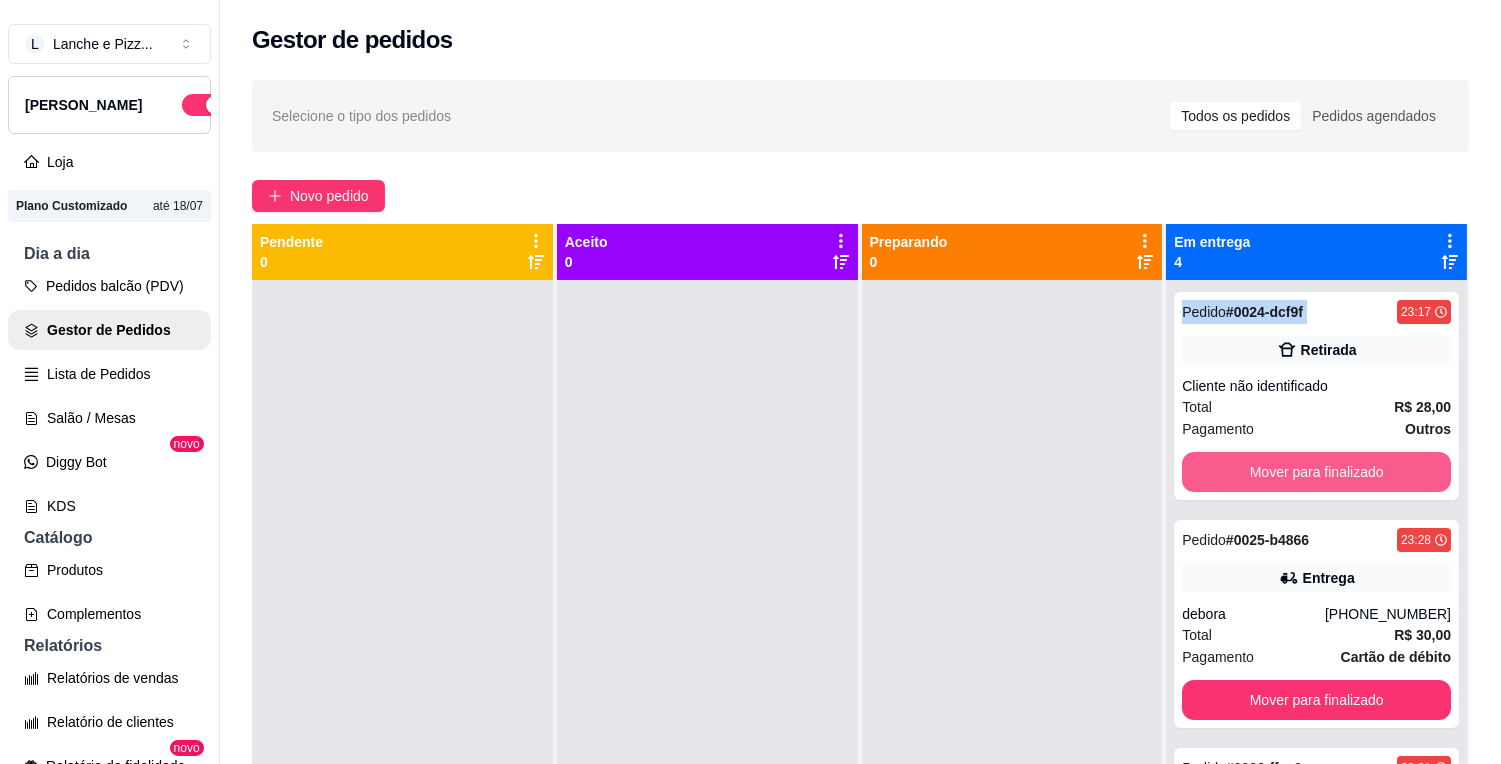 click on "Mover para finalizado" at bounding box center [1316, 472] 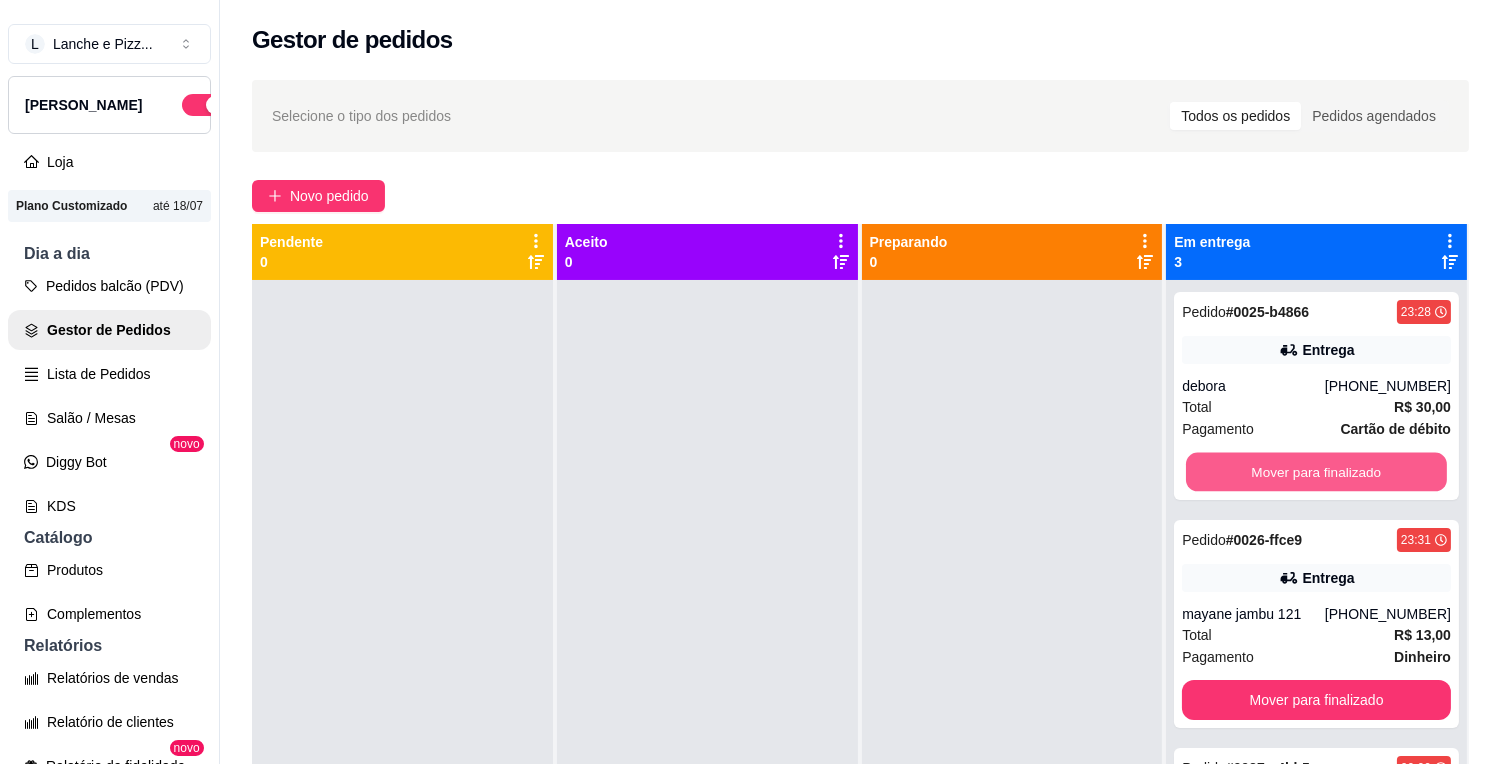 click on "Mover para finalizado" at bounding box center [1316, 472] 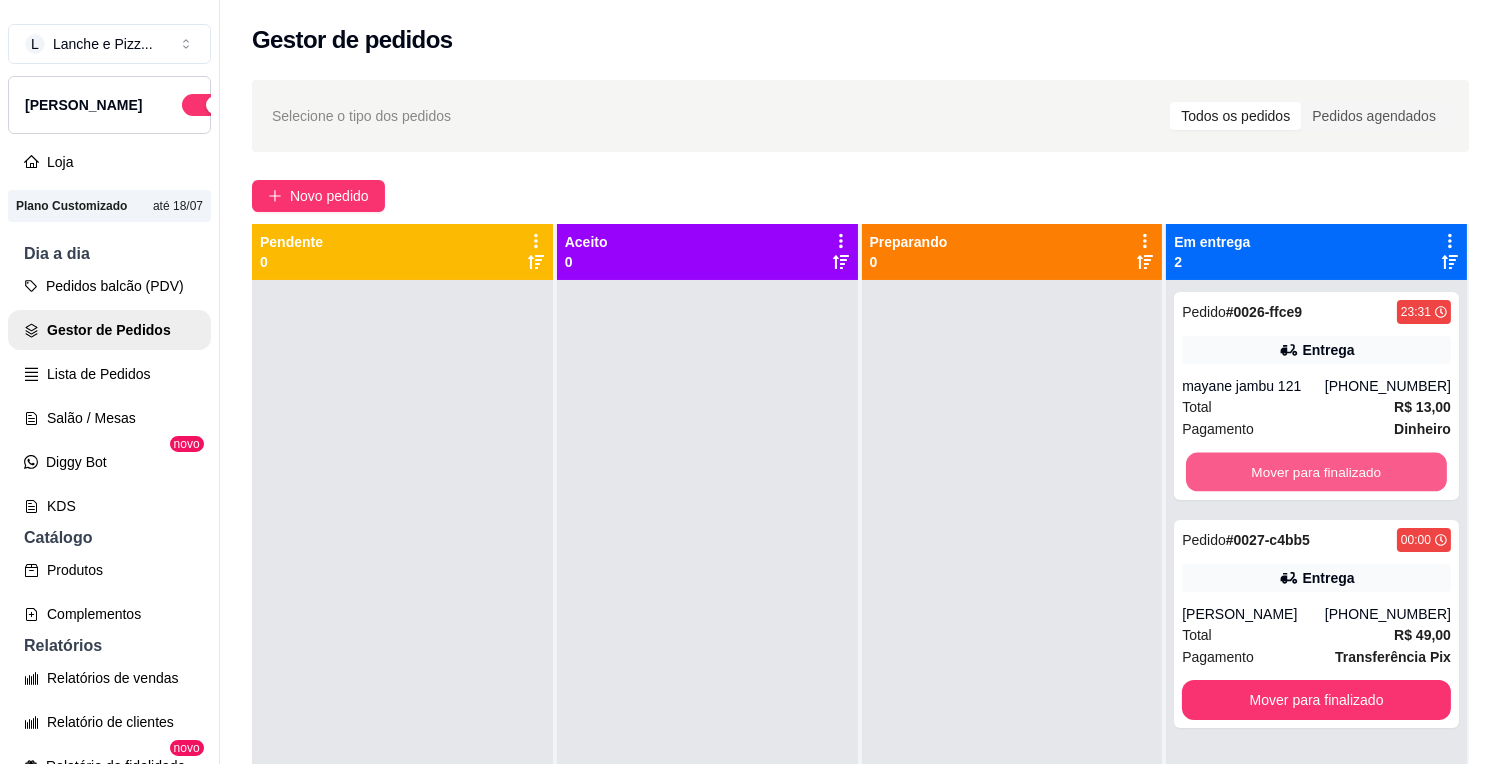 click on "Mover para finalizado" at bounding box center (1316, 472) 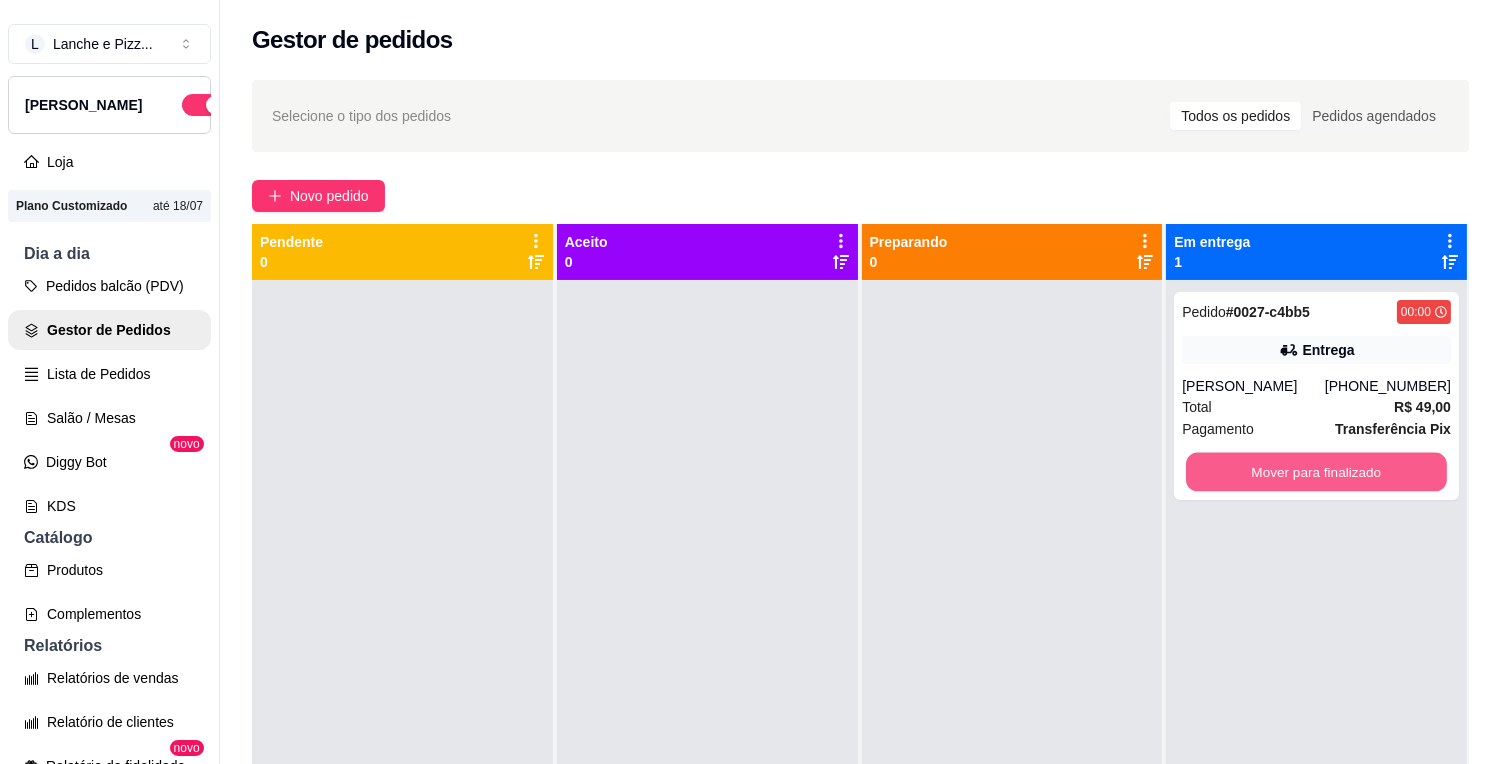 click on "Mover para finalizado" at bounding box center (1316, 472) 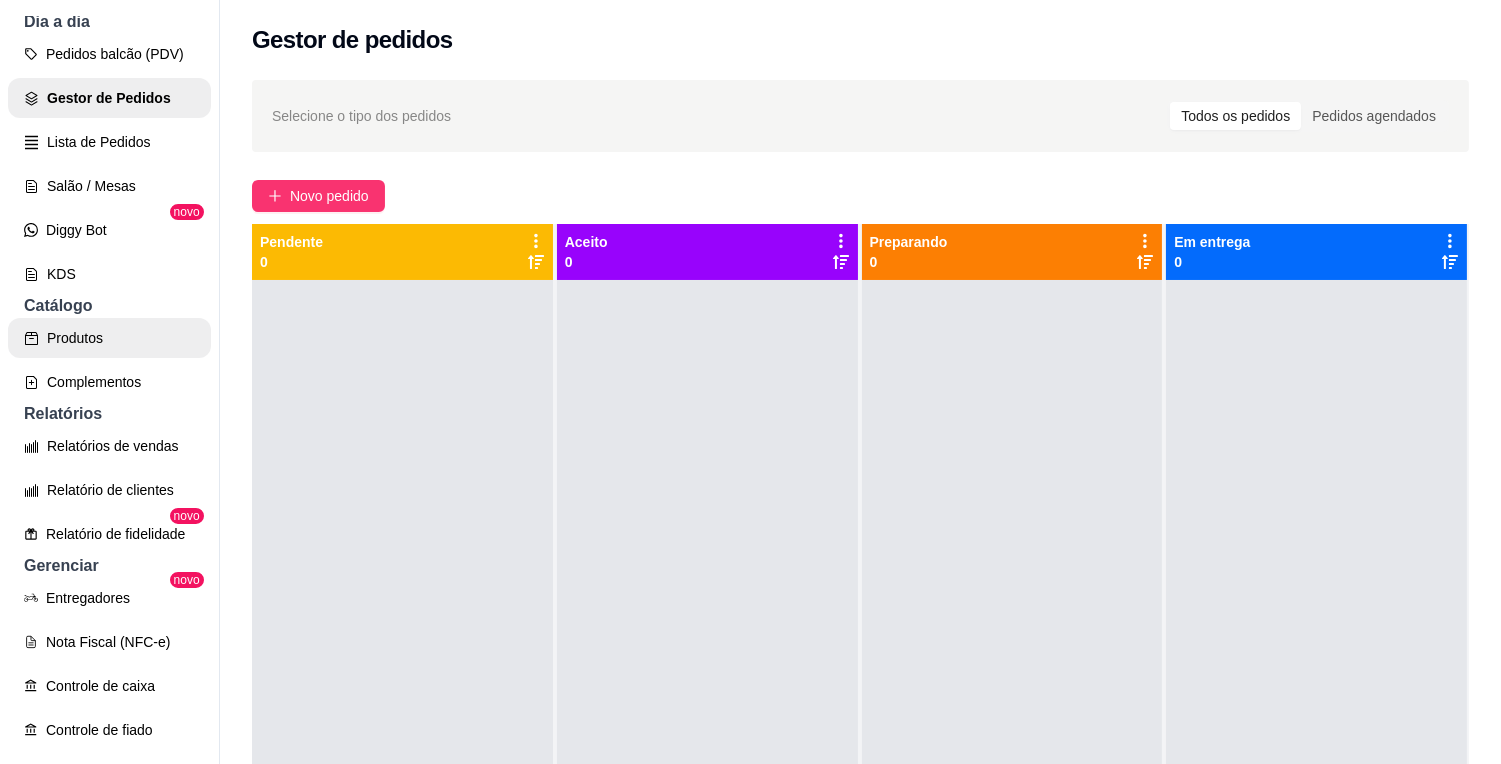 scroll, scrollTop: 234, scrollLeft: 0, axis: vertical 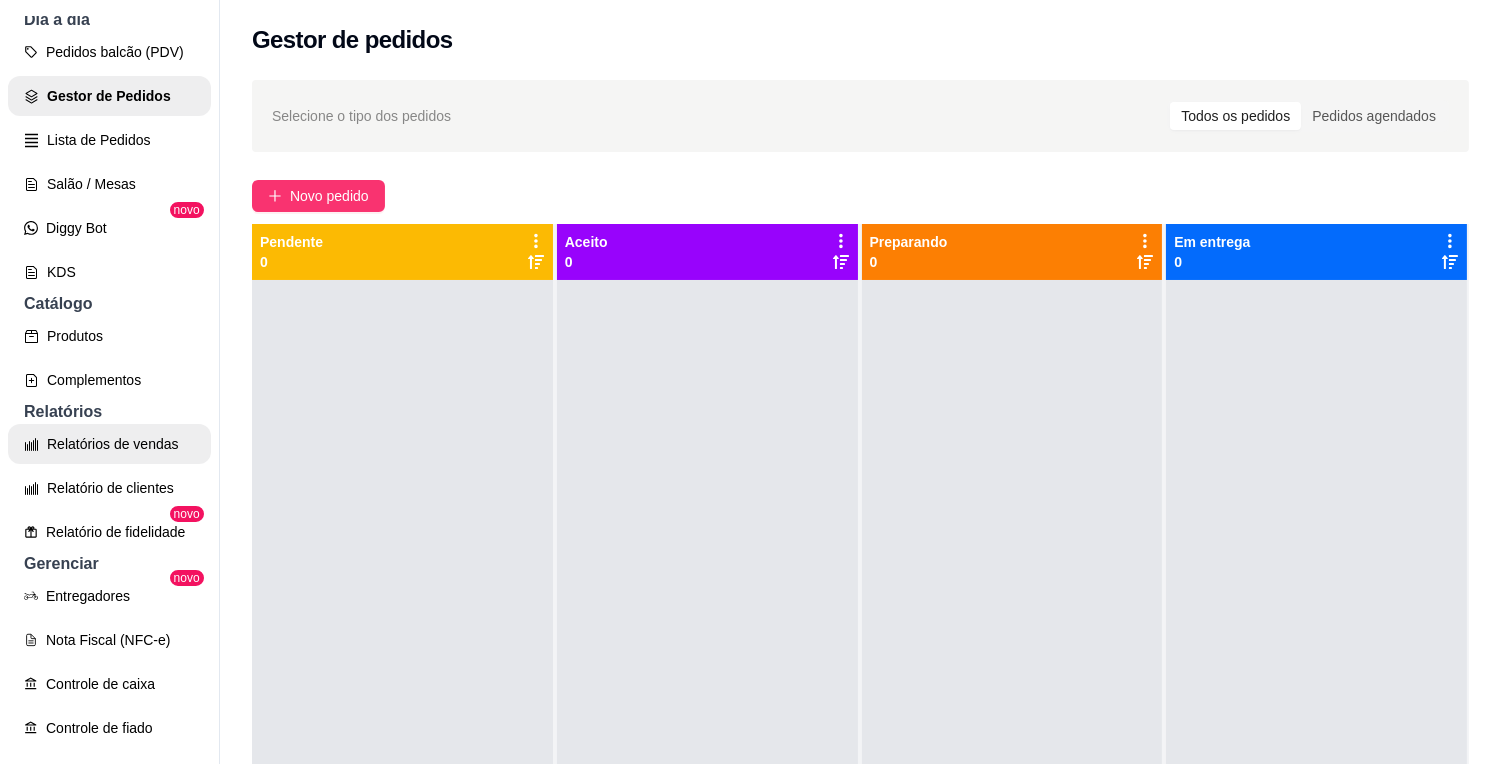 click on "Relatórios de vendas" at bounding box center (109, 444) 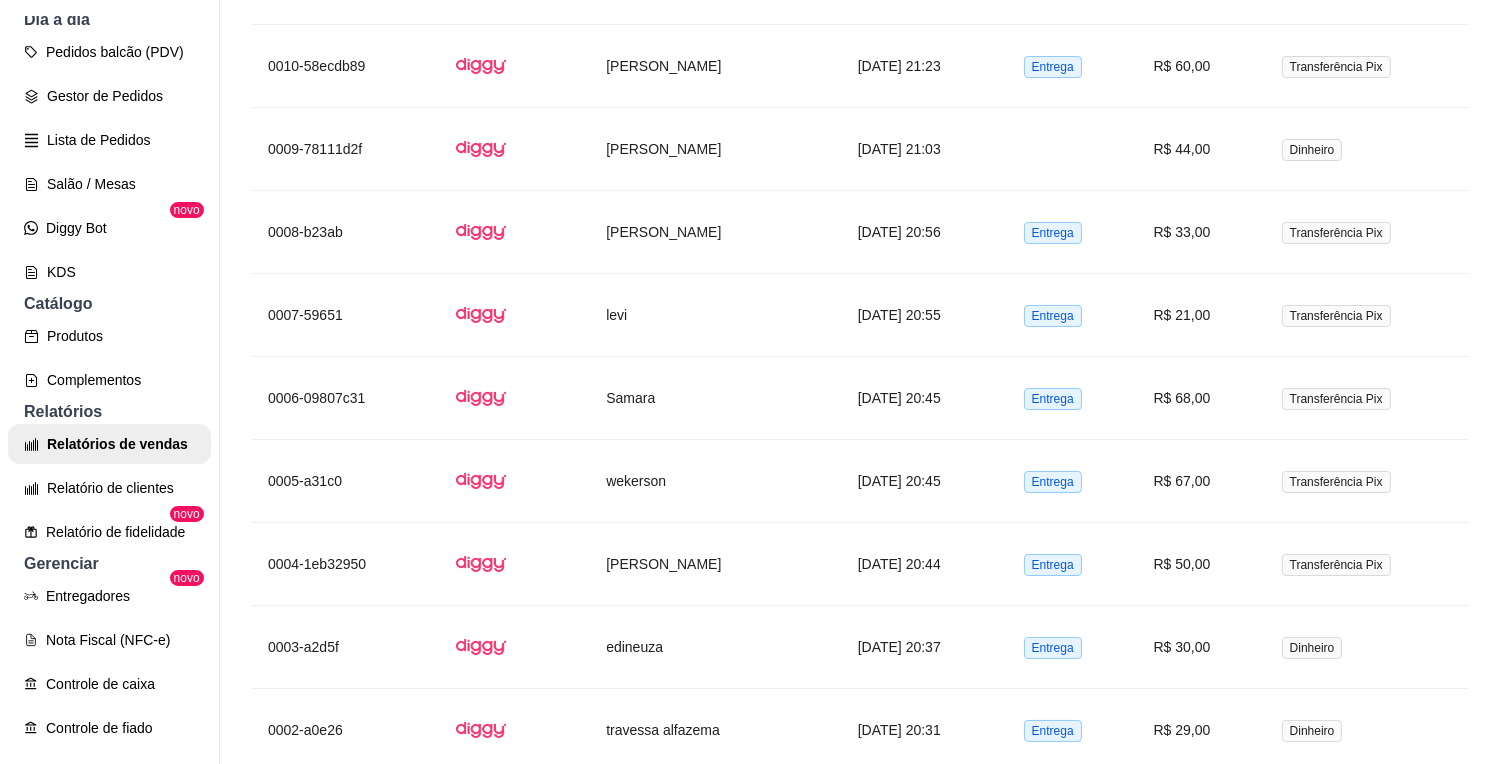 scroll, scrollTop: 3378, scrollLeft: 0, axis: vertical 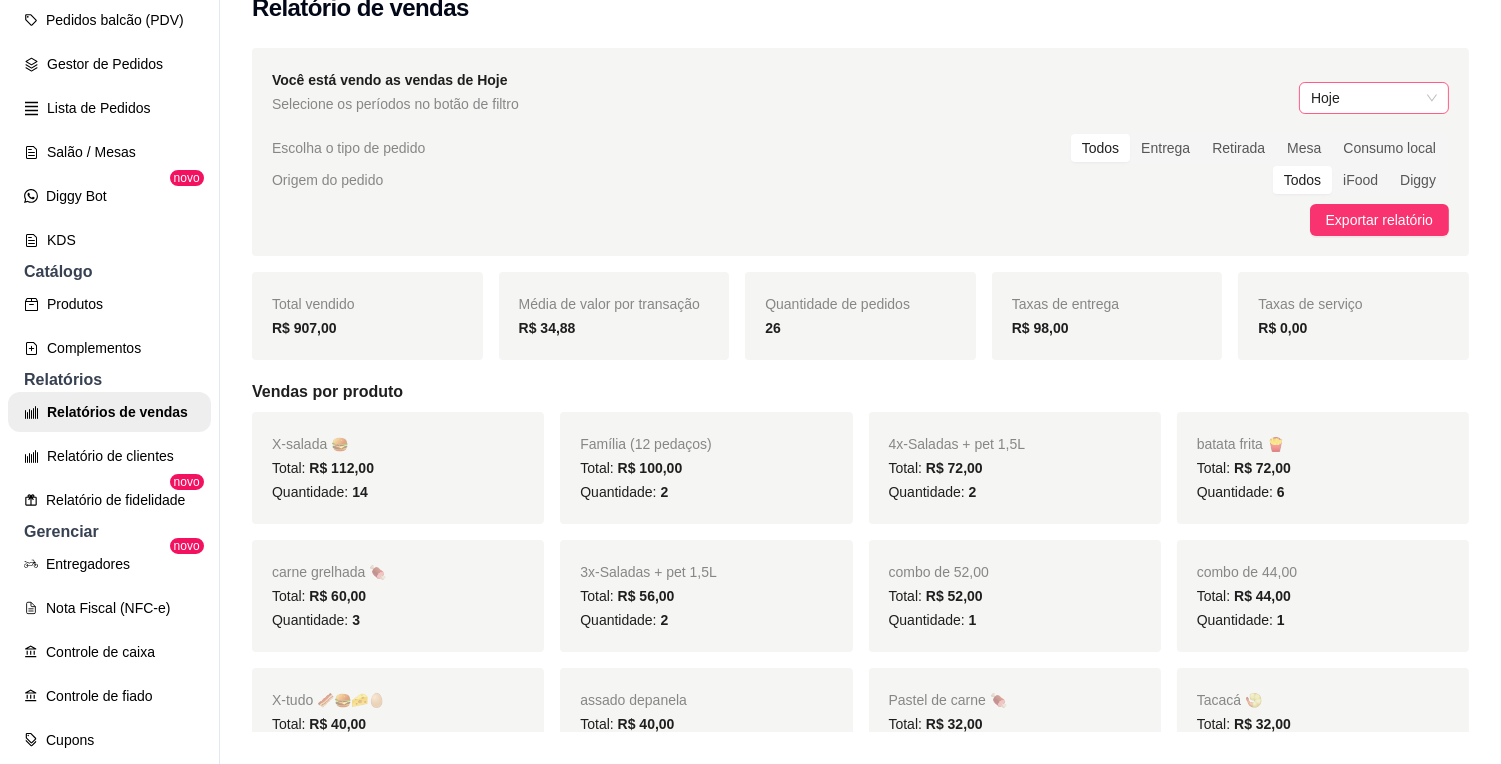 click on "Hoje" at bounding box center (1374, 98) 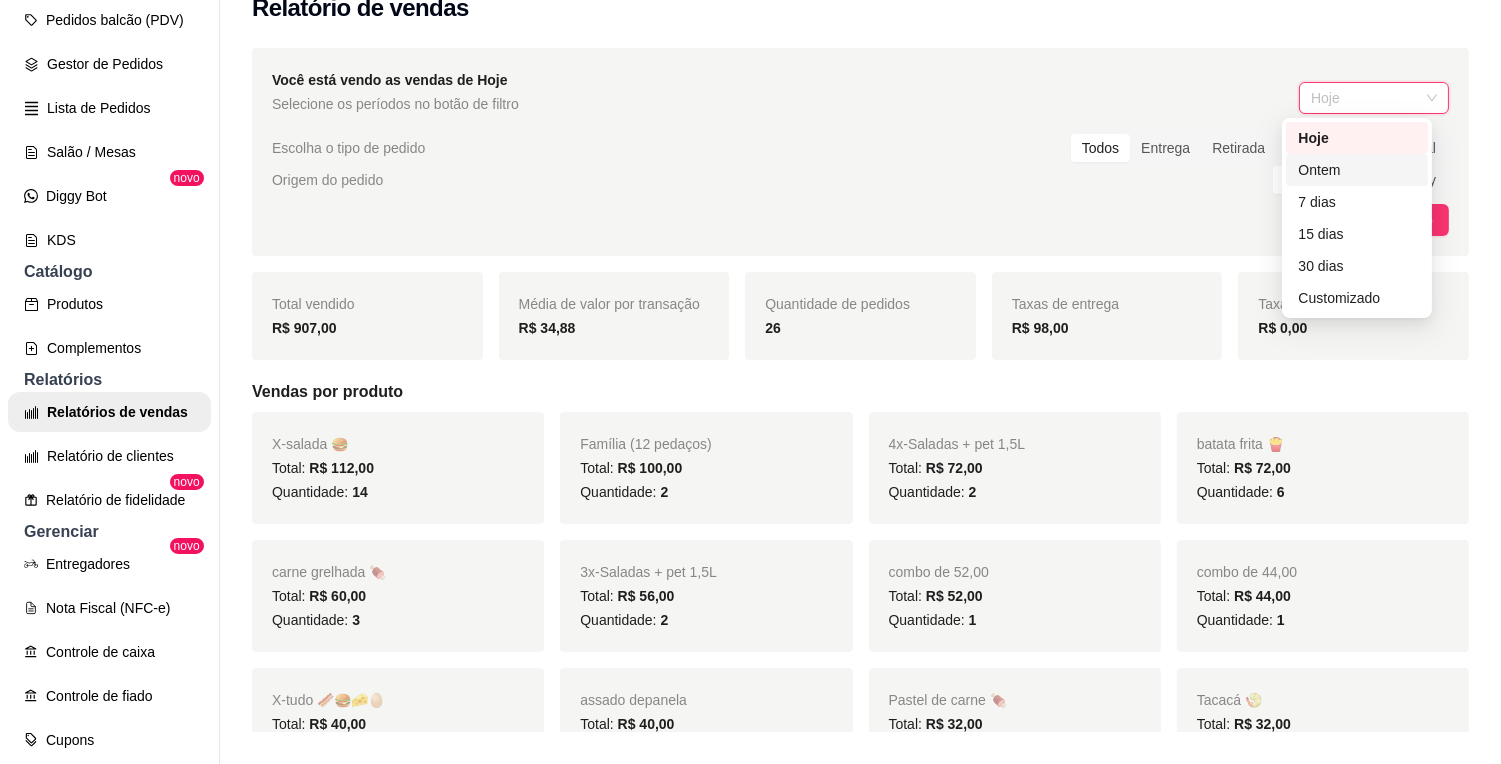 click on "Ontem" at bounding box center (1357, 170) 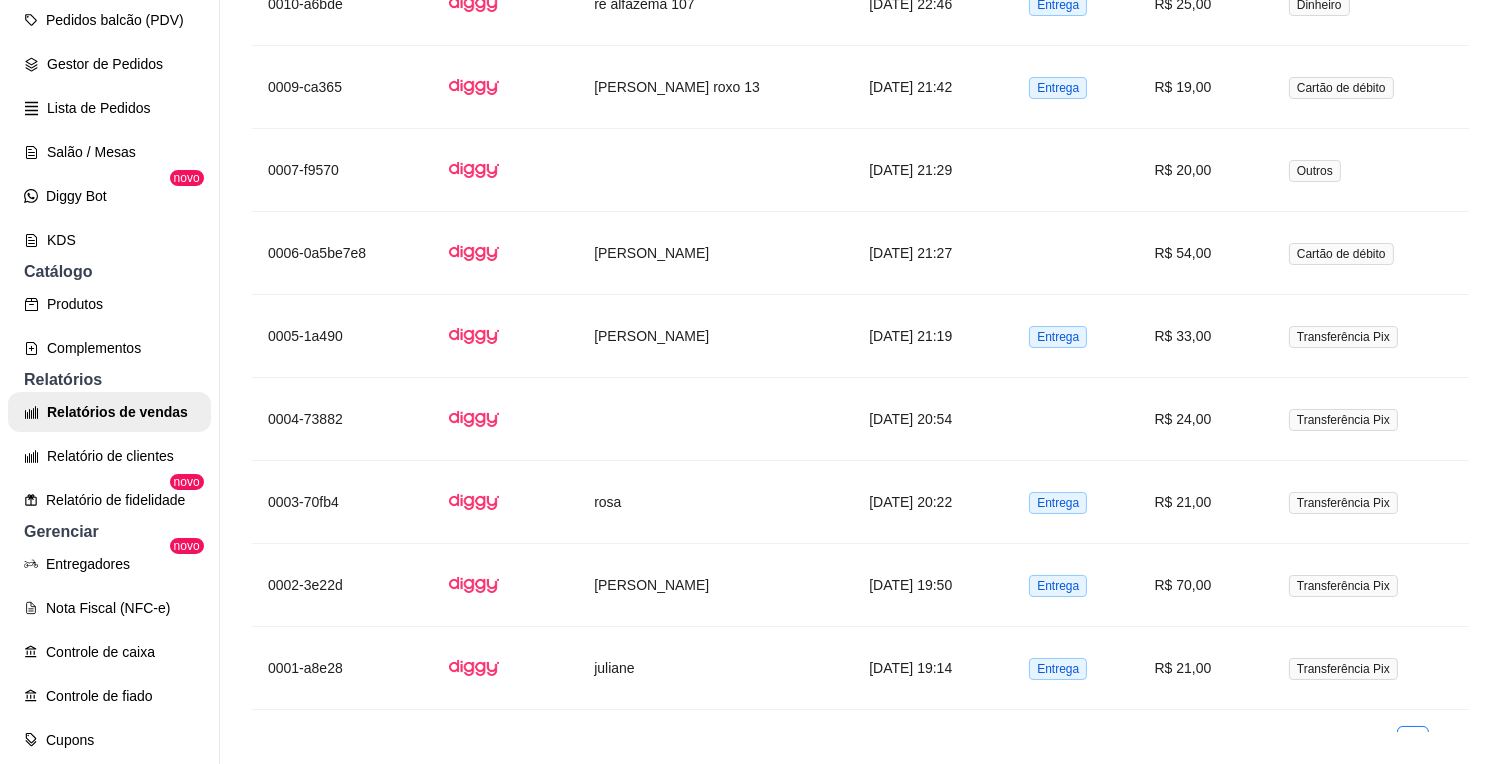 scroll, scrollTop: 2305, scrollLeft: 0, axis: vertical 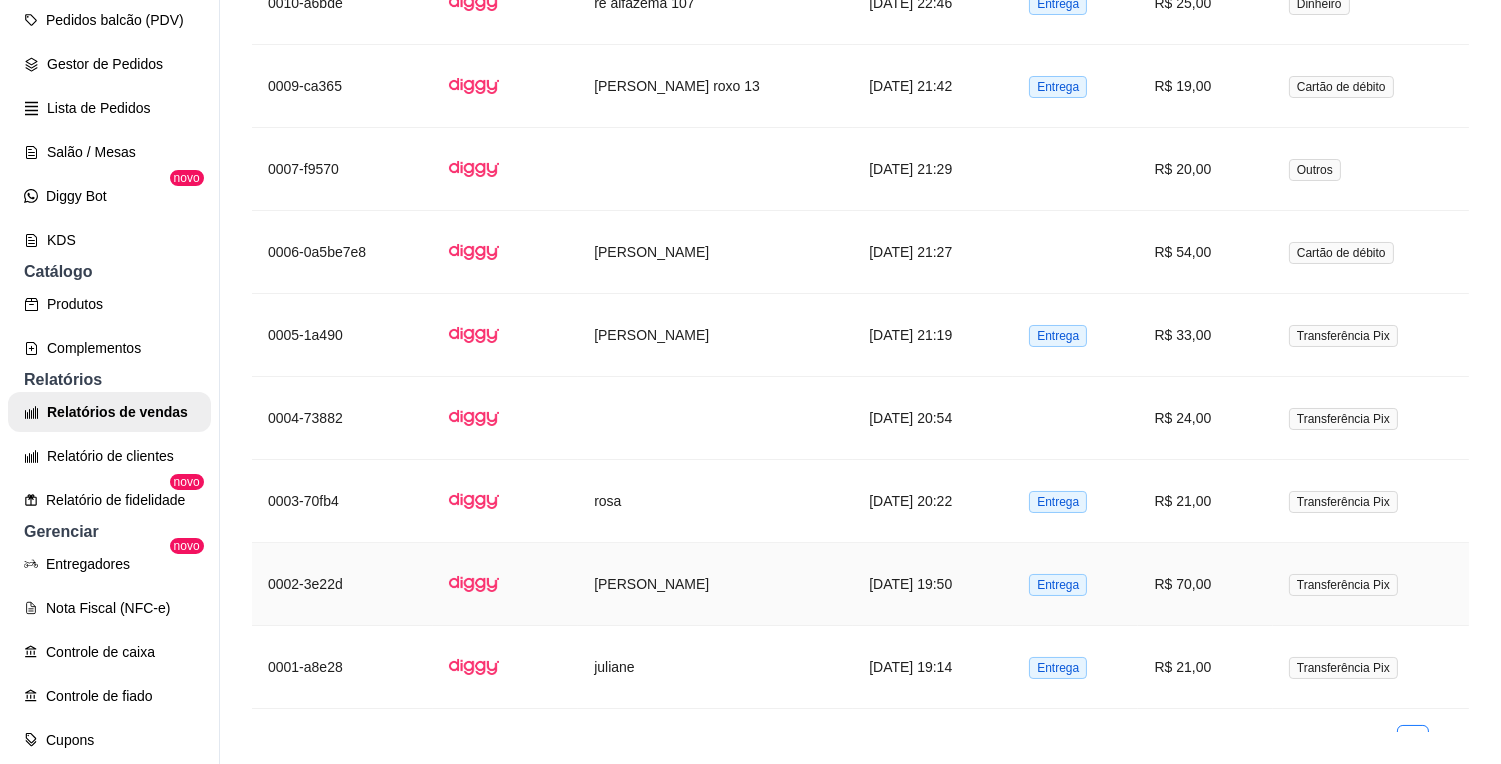 click on "[PERSON_NAME]" at bounding box center (715, 584) 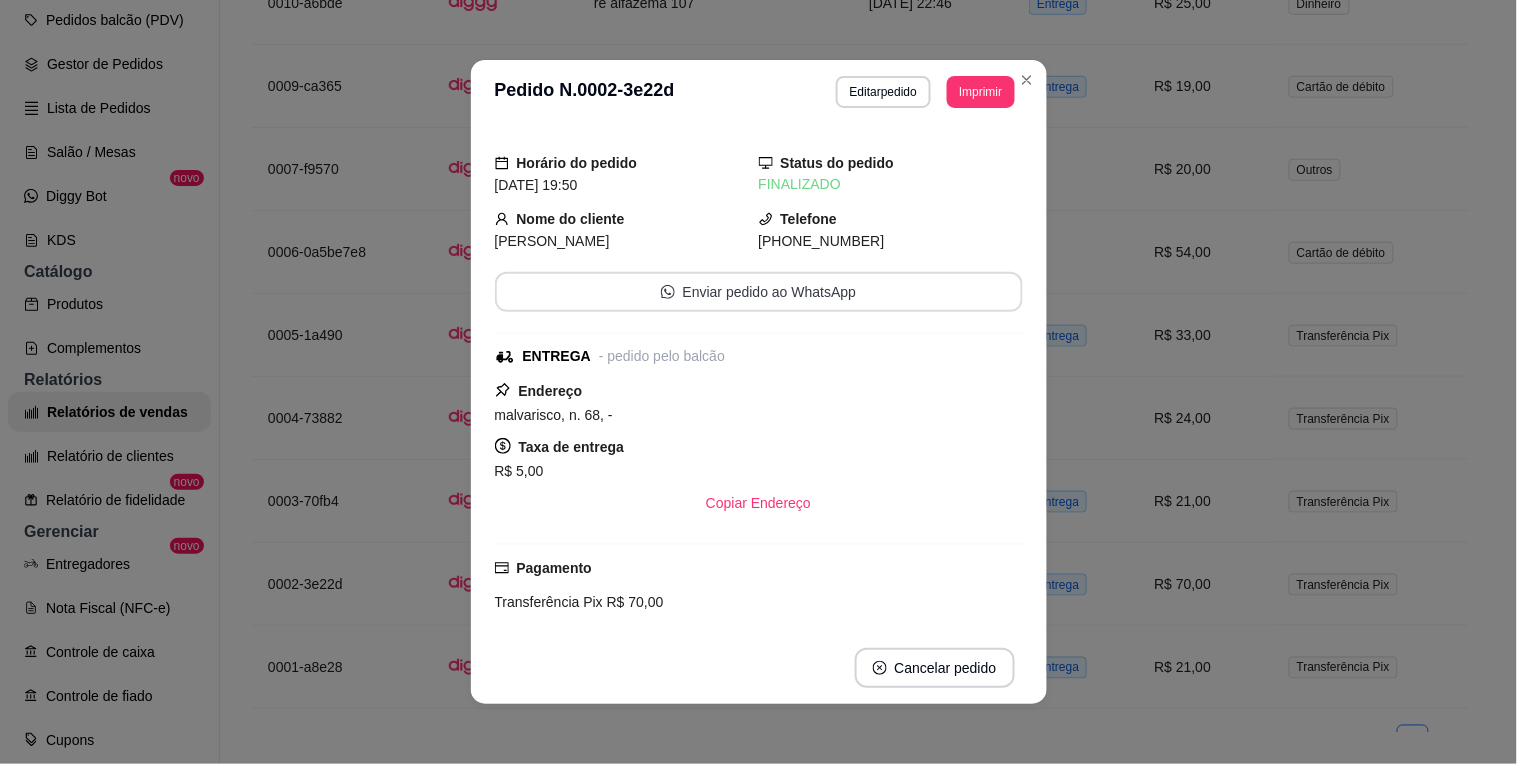 click on "Enviar pedido ao WhatsApp" at bounding box center (759, 292) 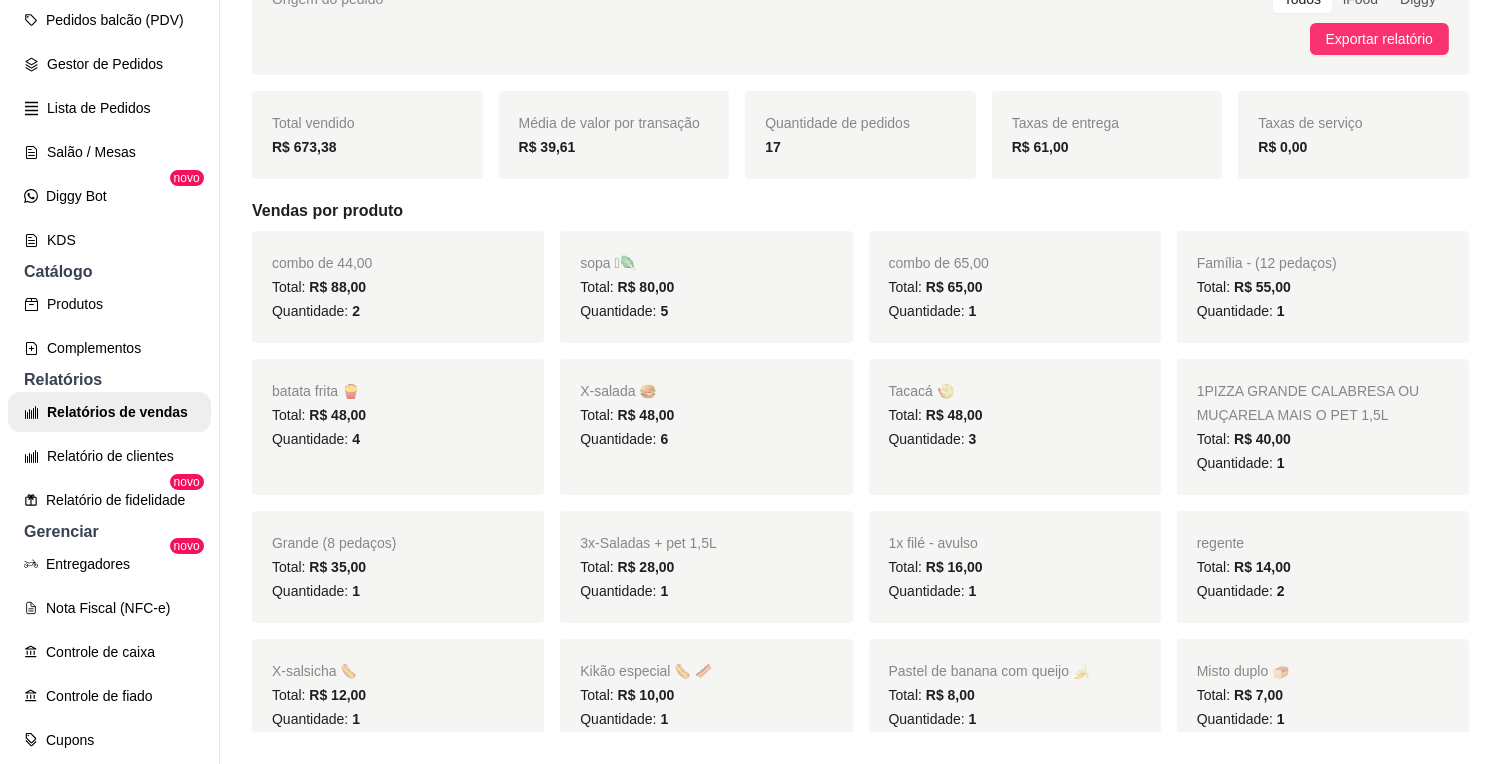scroll, scrollTop: 0, scrollLeft: 0, axis: both 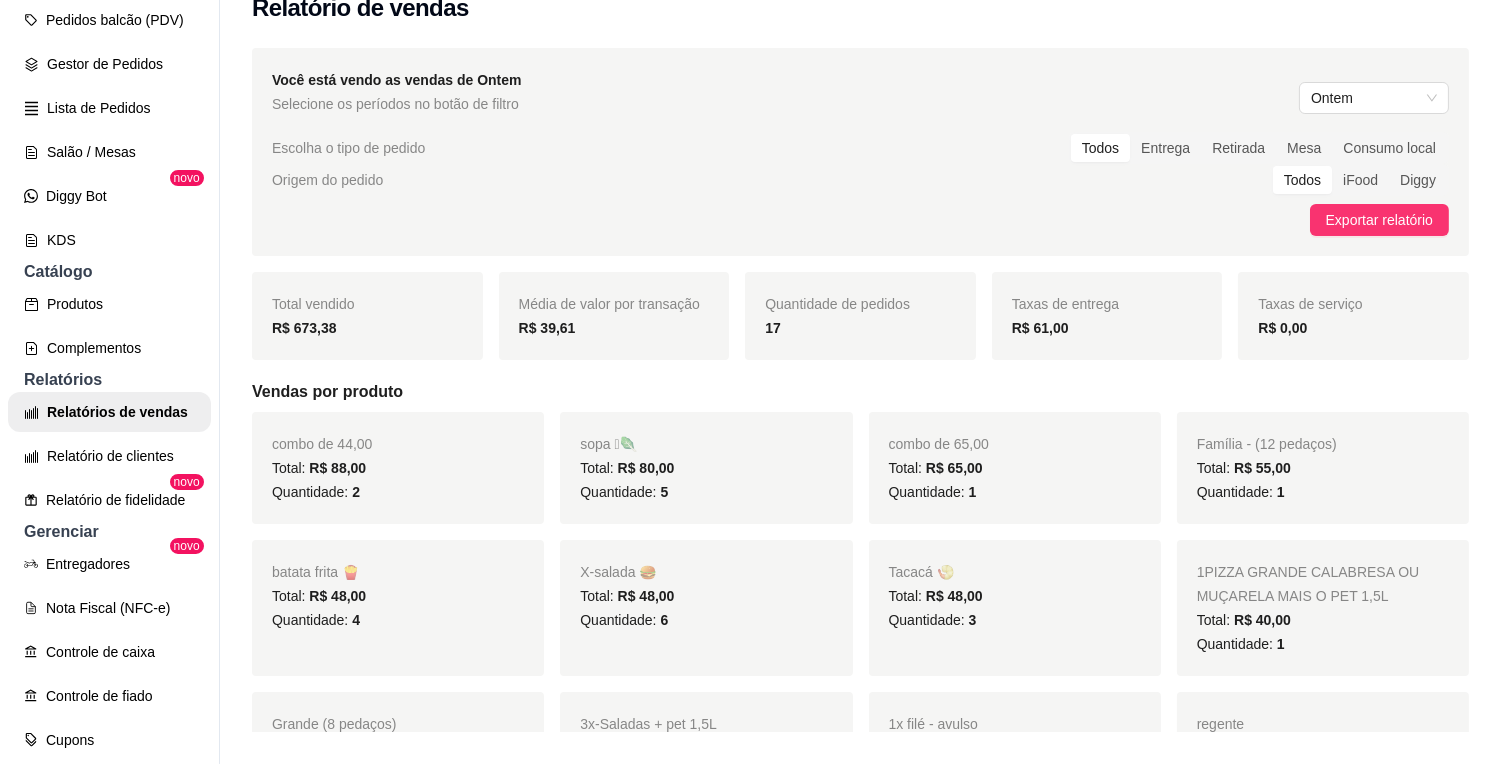 click on "Você está vendo as vendas de   Ontem Selecione os períodos no botão de filtro Ontem" at bounding box center [860, 92] 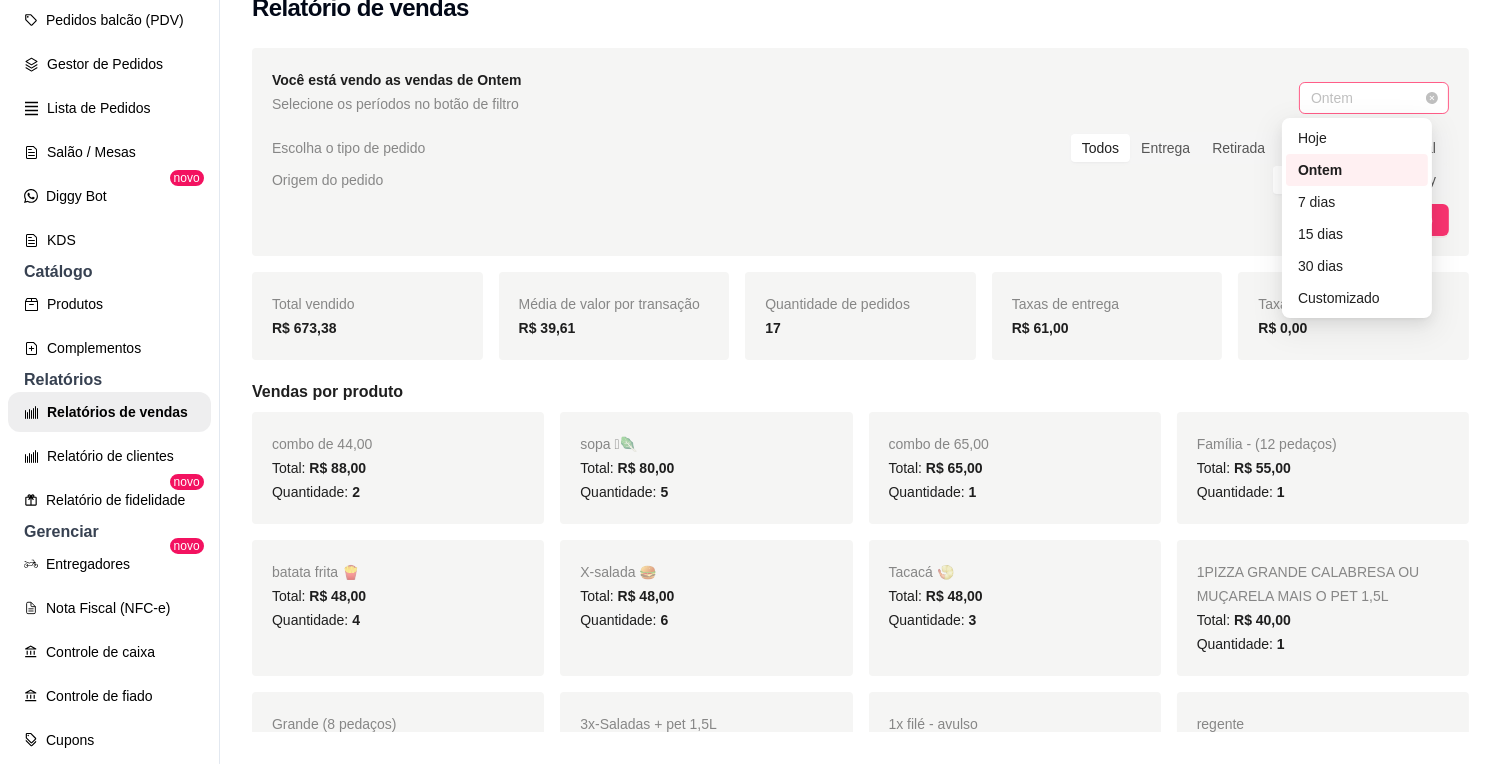 click on "Ontem" at bounding box center [1374, 98] 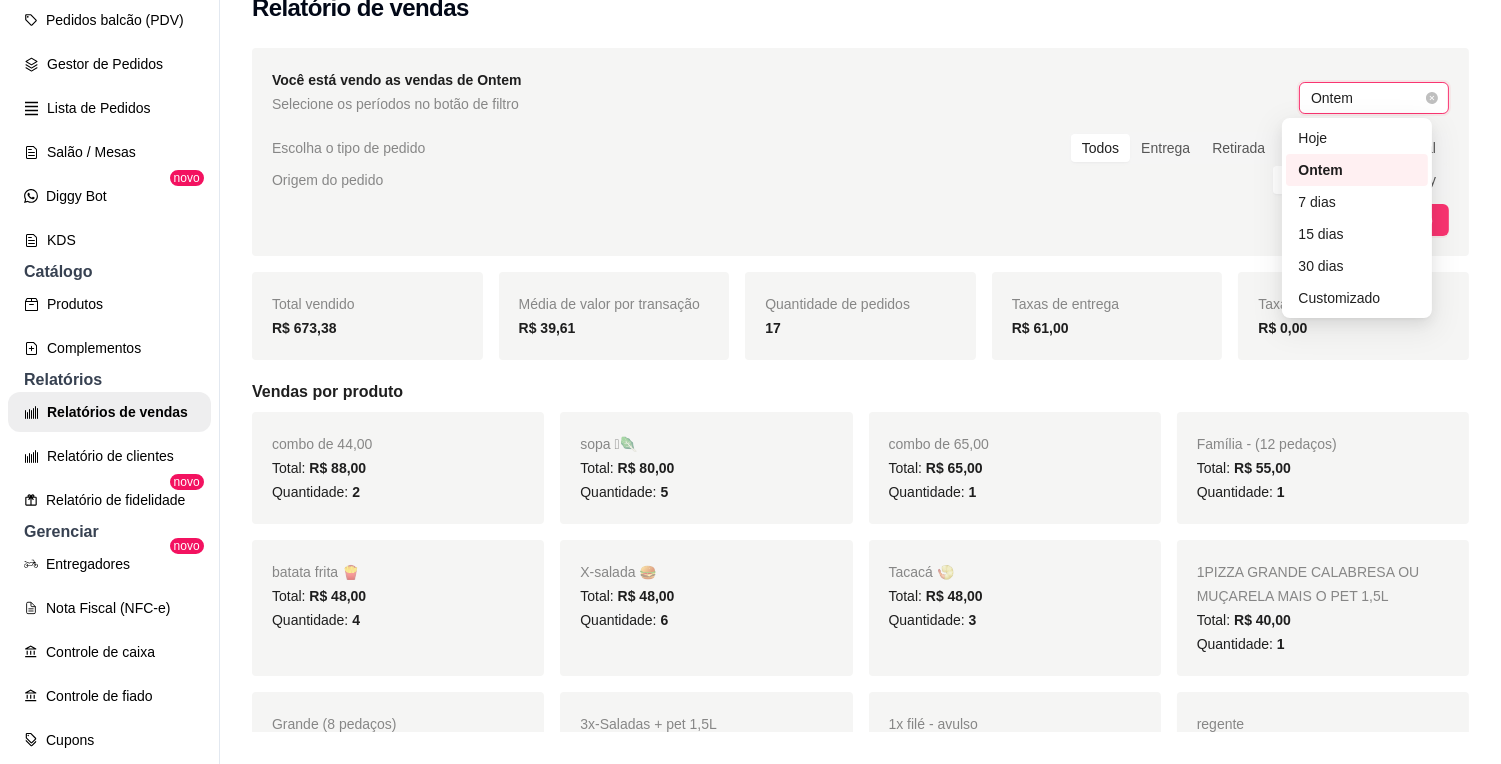 click on "Ontem" at bounding box center [1374, 98] 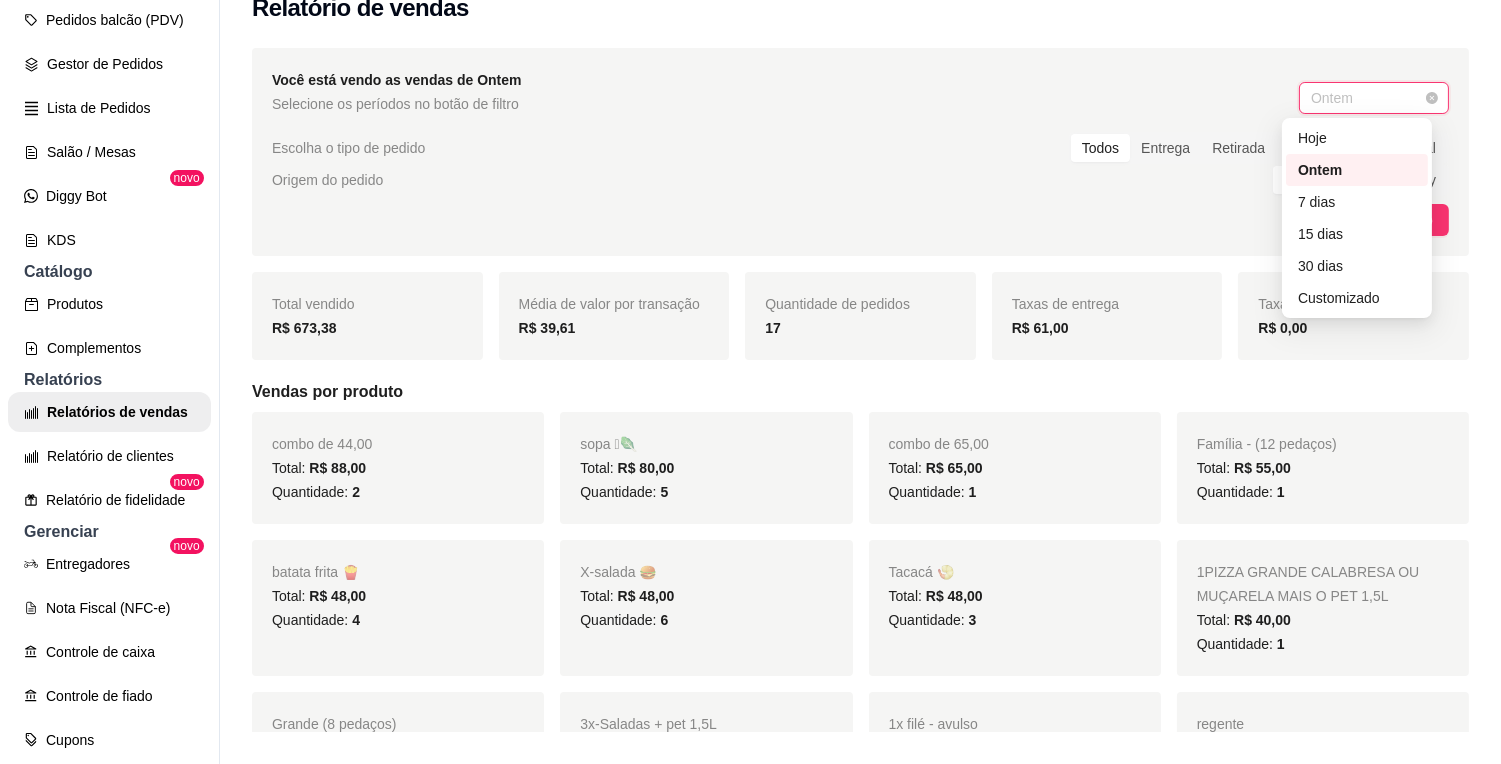 click on "Ontem" at bounding box center [1374, 98] 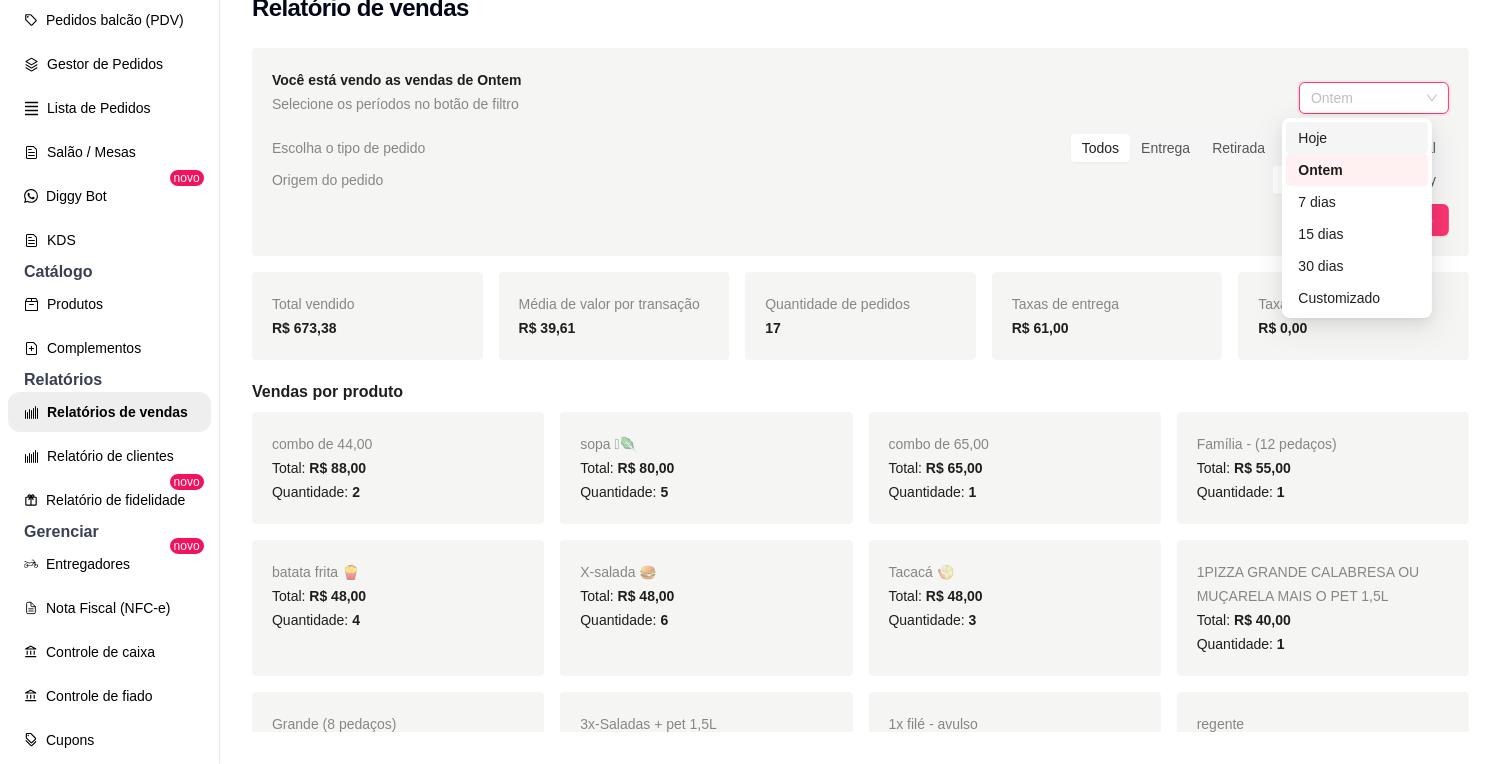 click on "Hoje" at bounding box center (1357, 138) 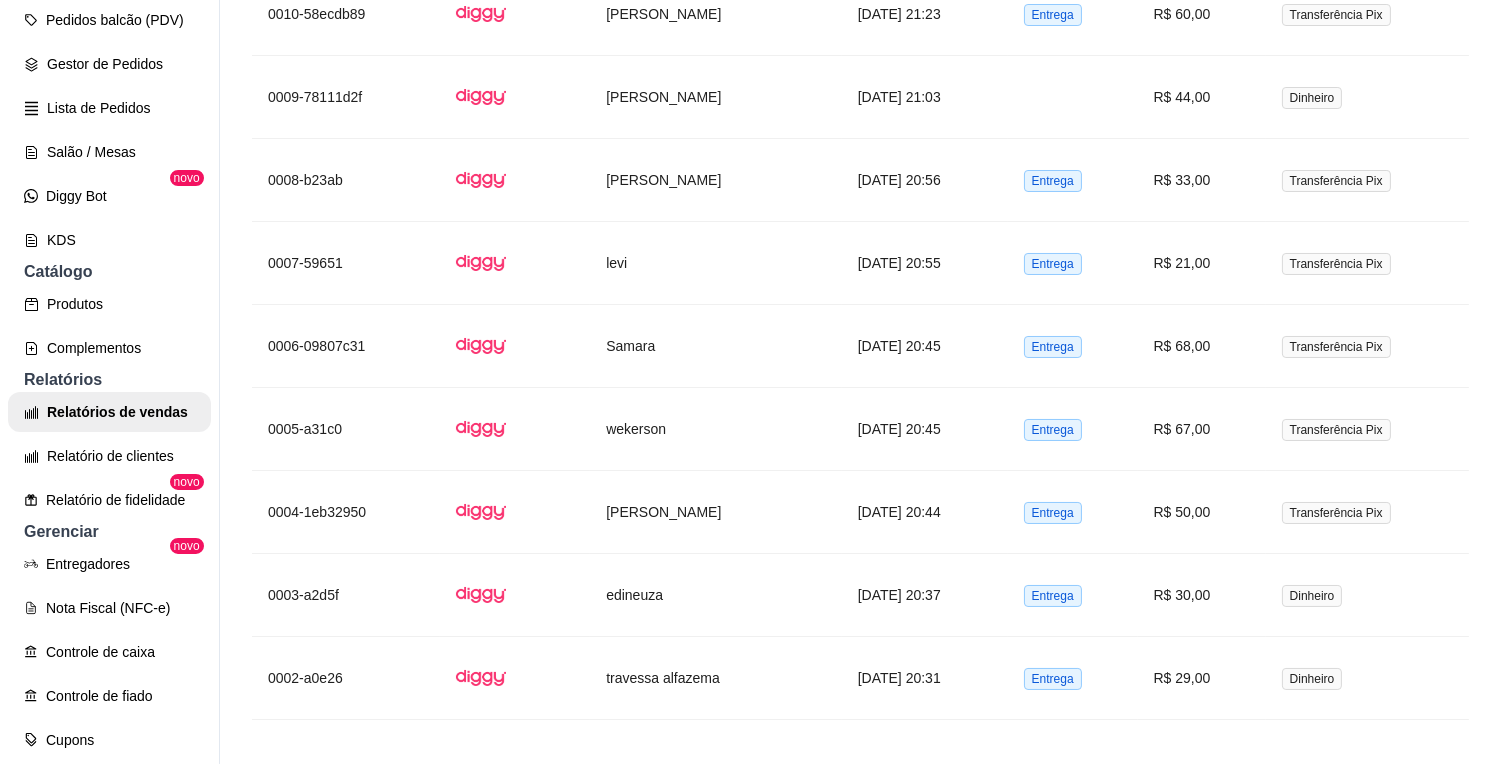 scroll, scrollTop: 3378, scrollLeft: 0, axis: vertical 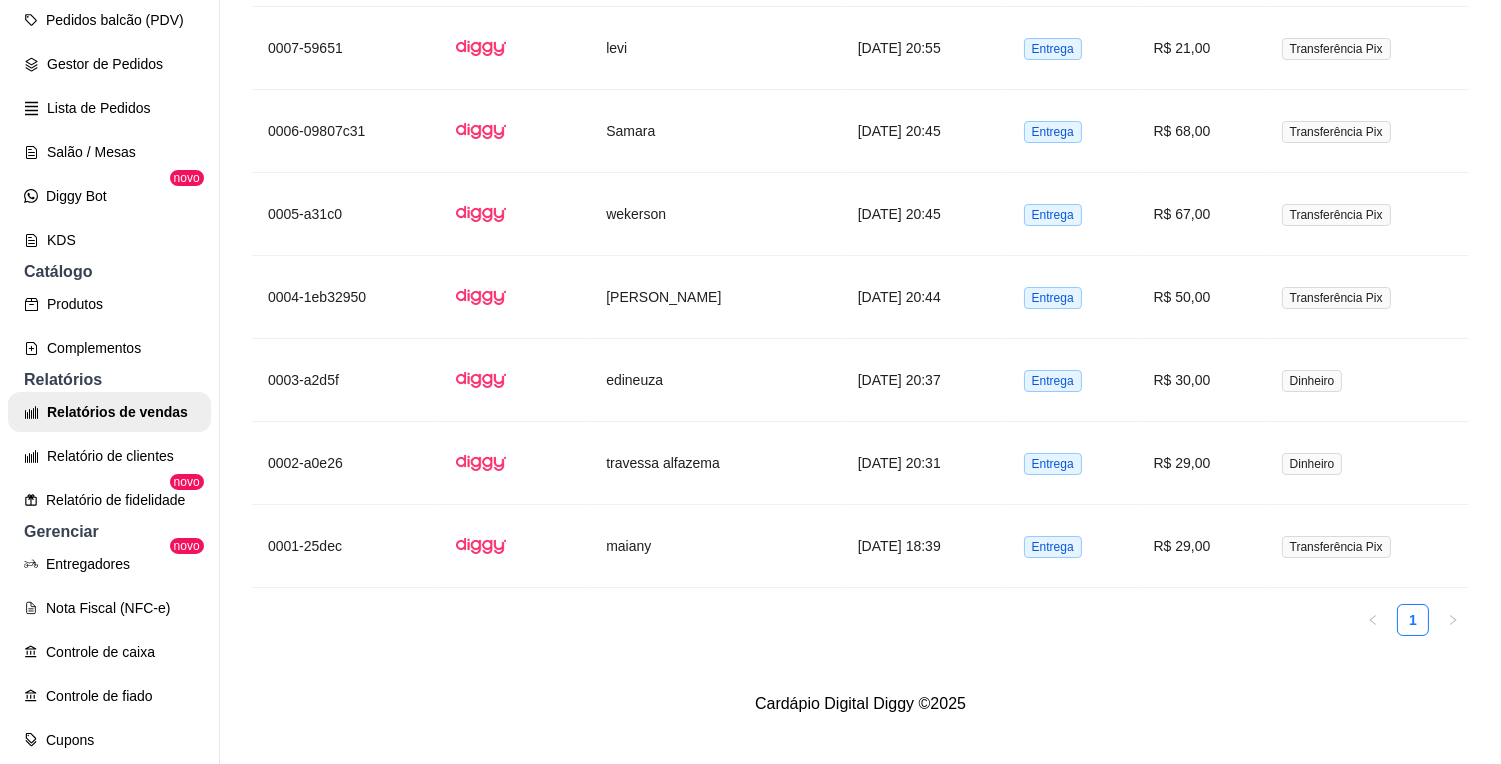 click on "1" at bounding box center [860, 620] 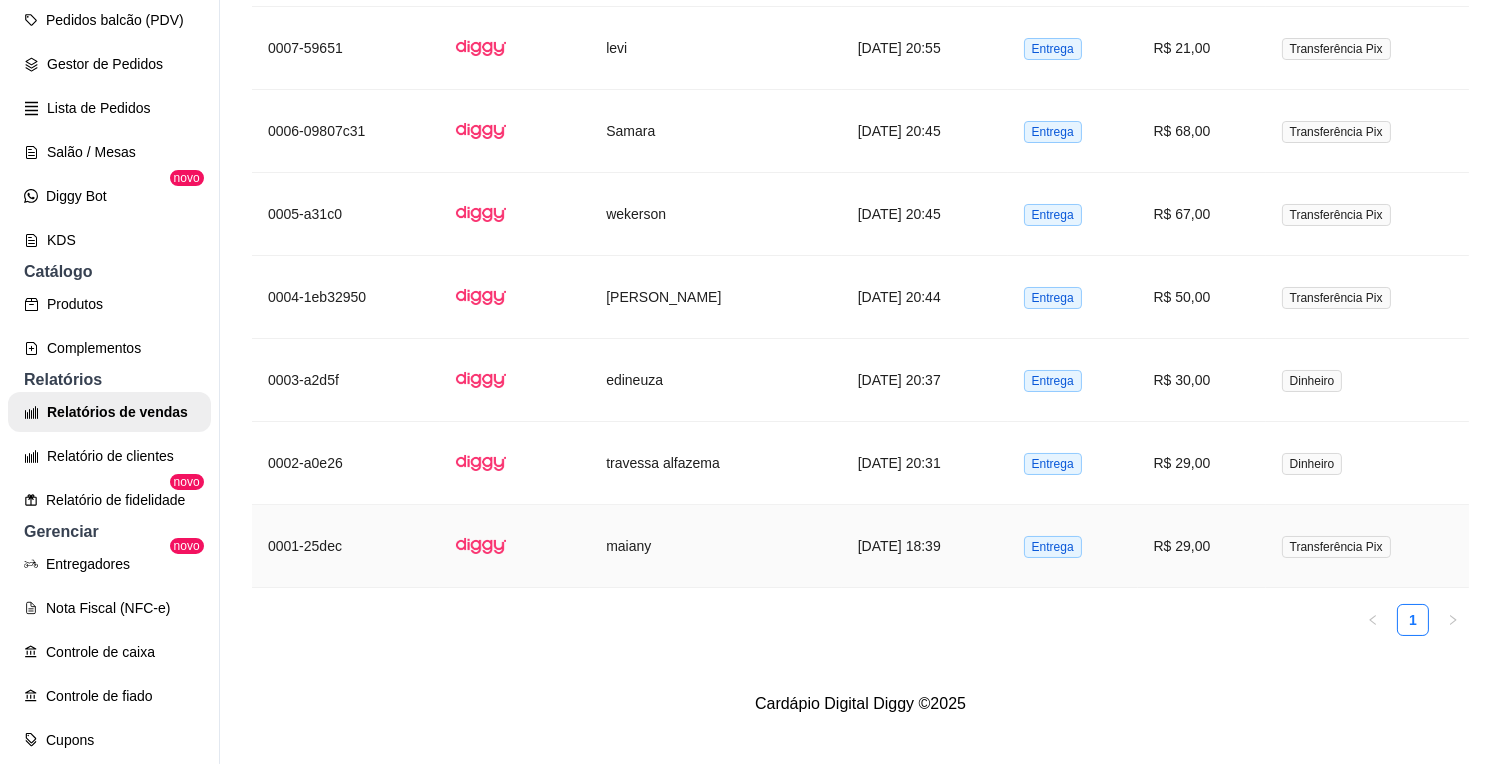 click on "[DATE] 18:39" at bounding box center (925, 546) 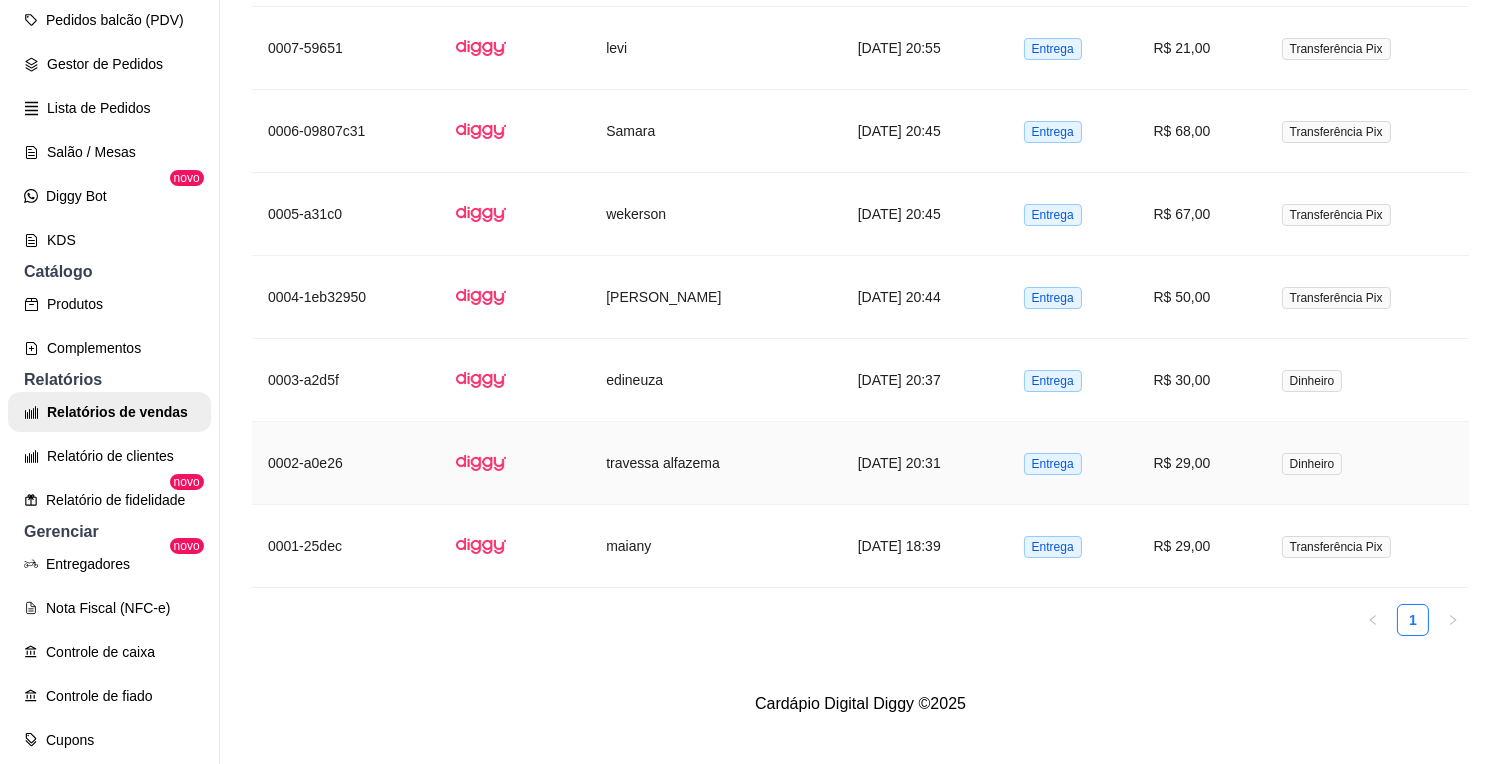 click on "travessa alfazema" at bounding box center (716, 463) 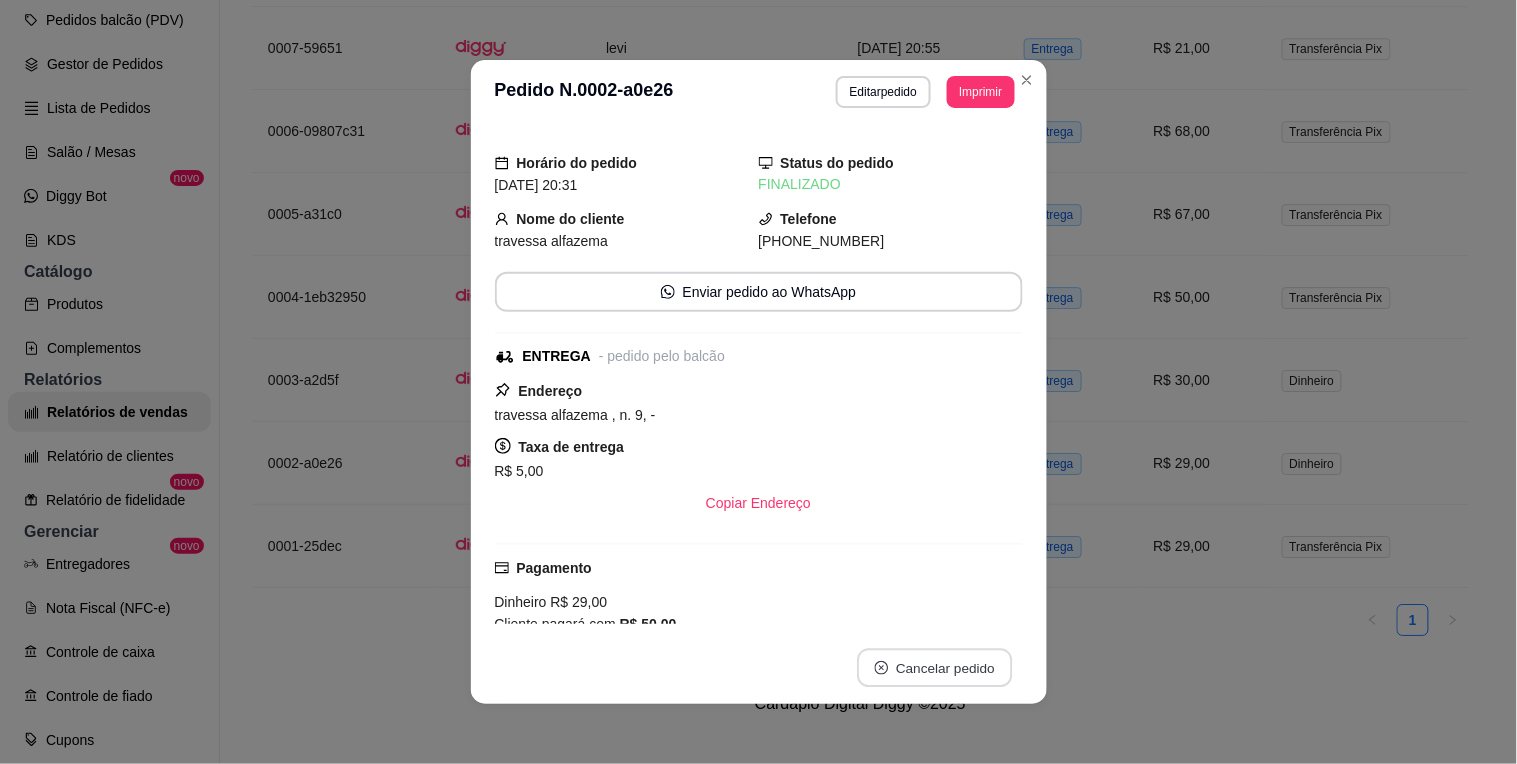 click on "Cancelar pedido" at bounding box center [934, 668] 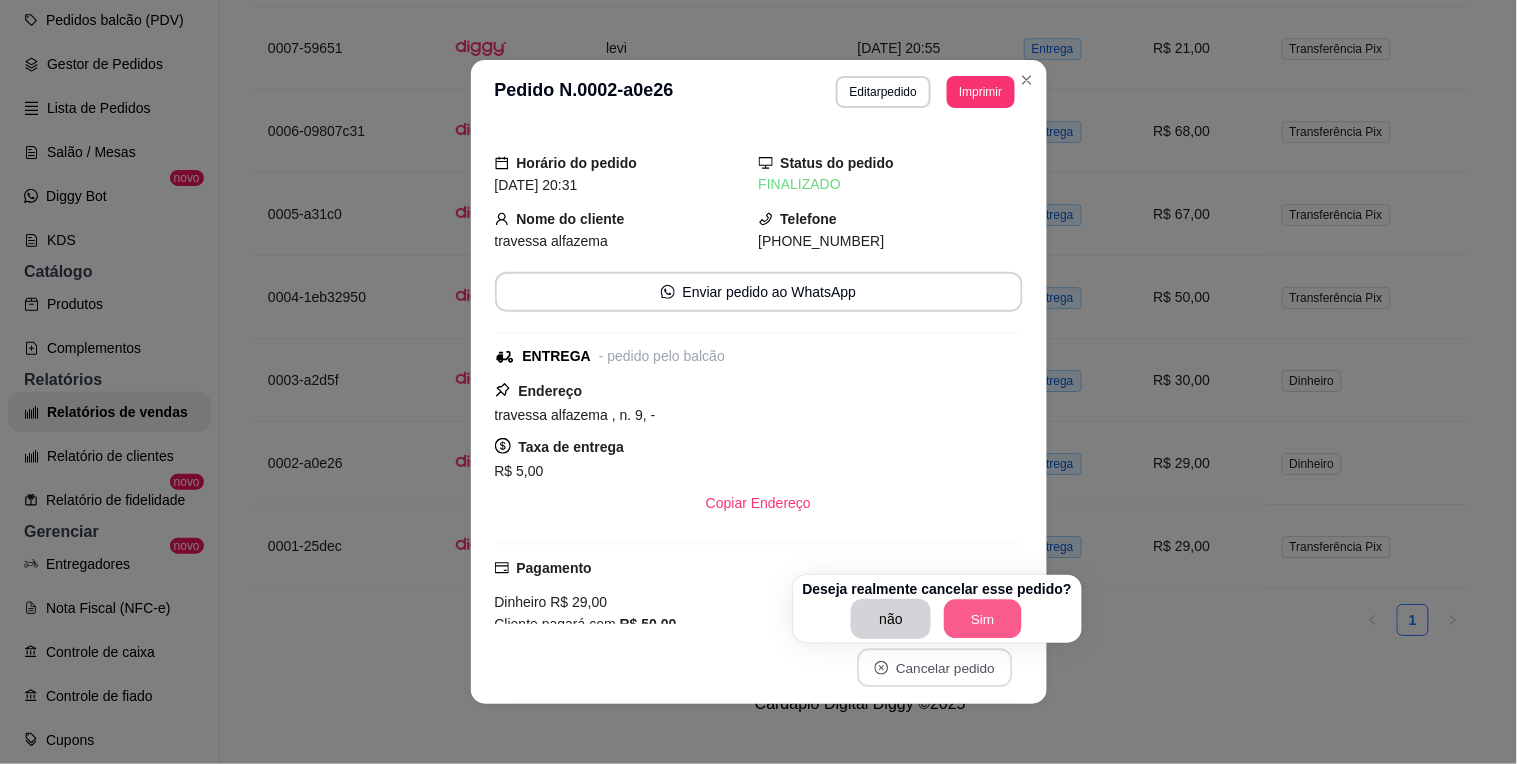 click on "Sim" at bounding box center [983, 619] 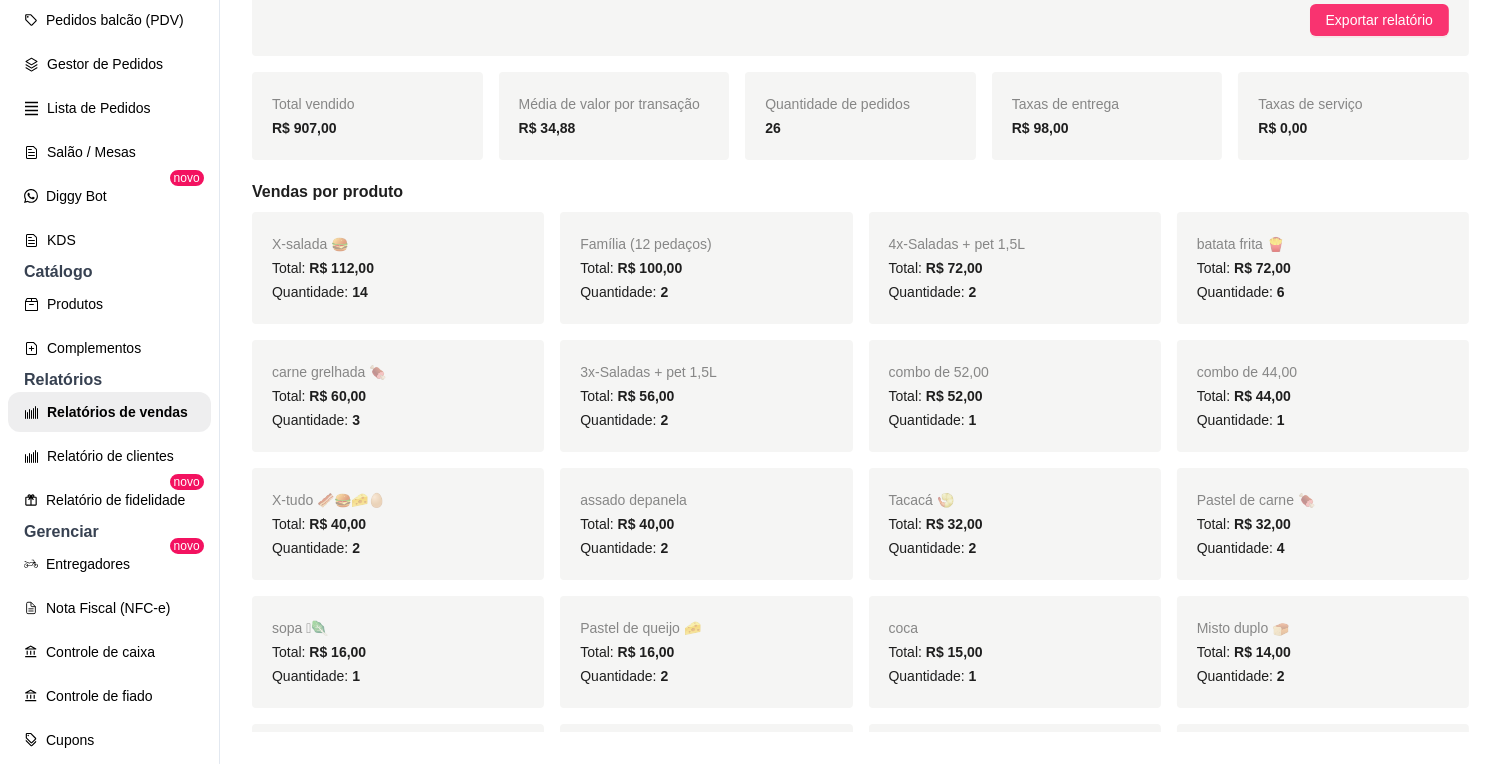 scroll, scrollTop: 0, scrollLeft: 0, axis: both 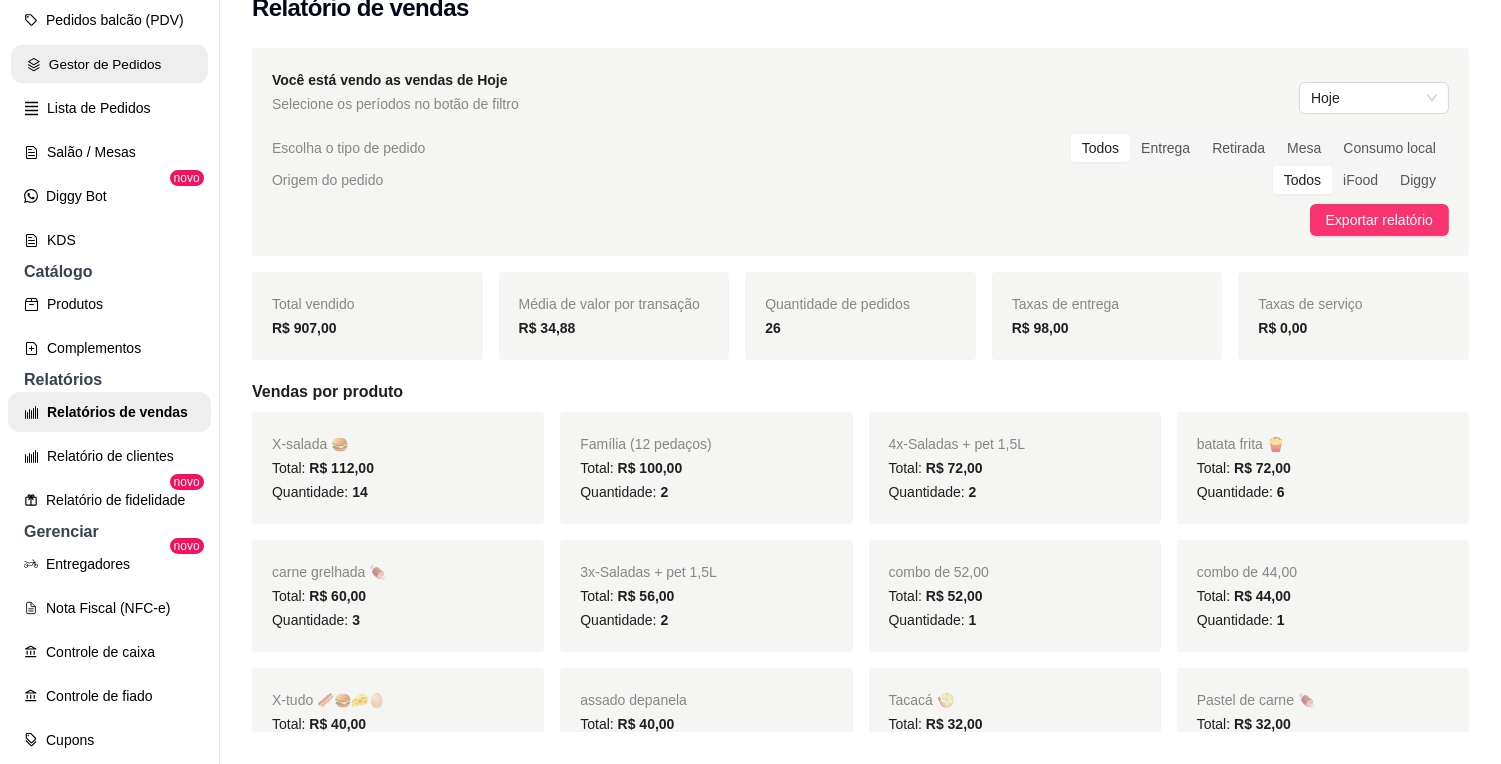 click on "Gestor de Pedidos" at bounding box center [109, 64] 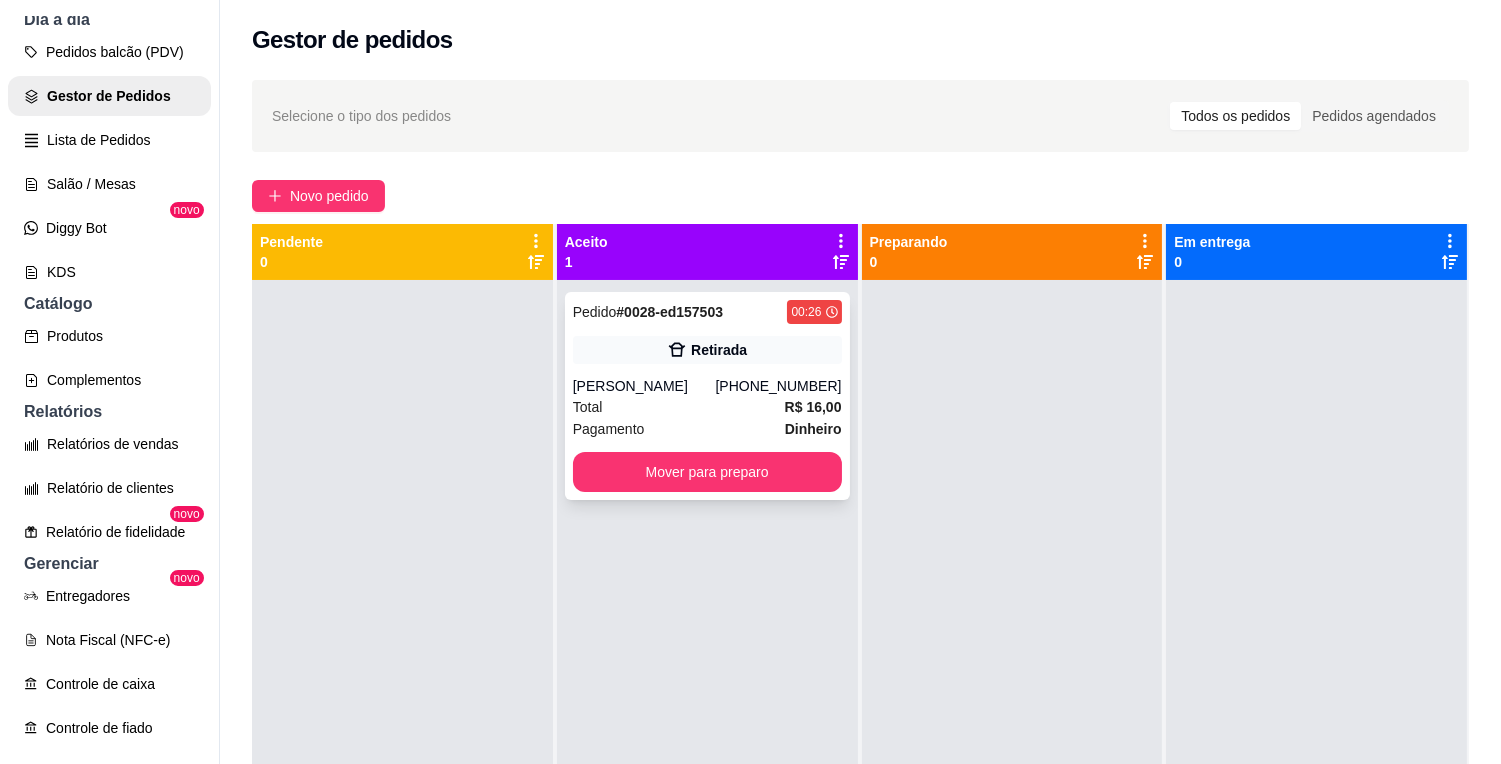 click on "[PERSON_NAME]" at bounding box center [644, 386] 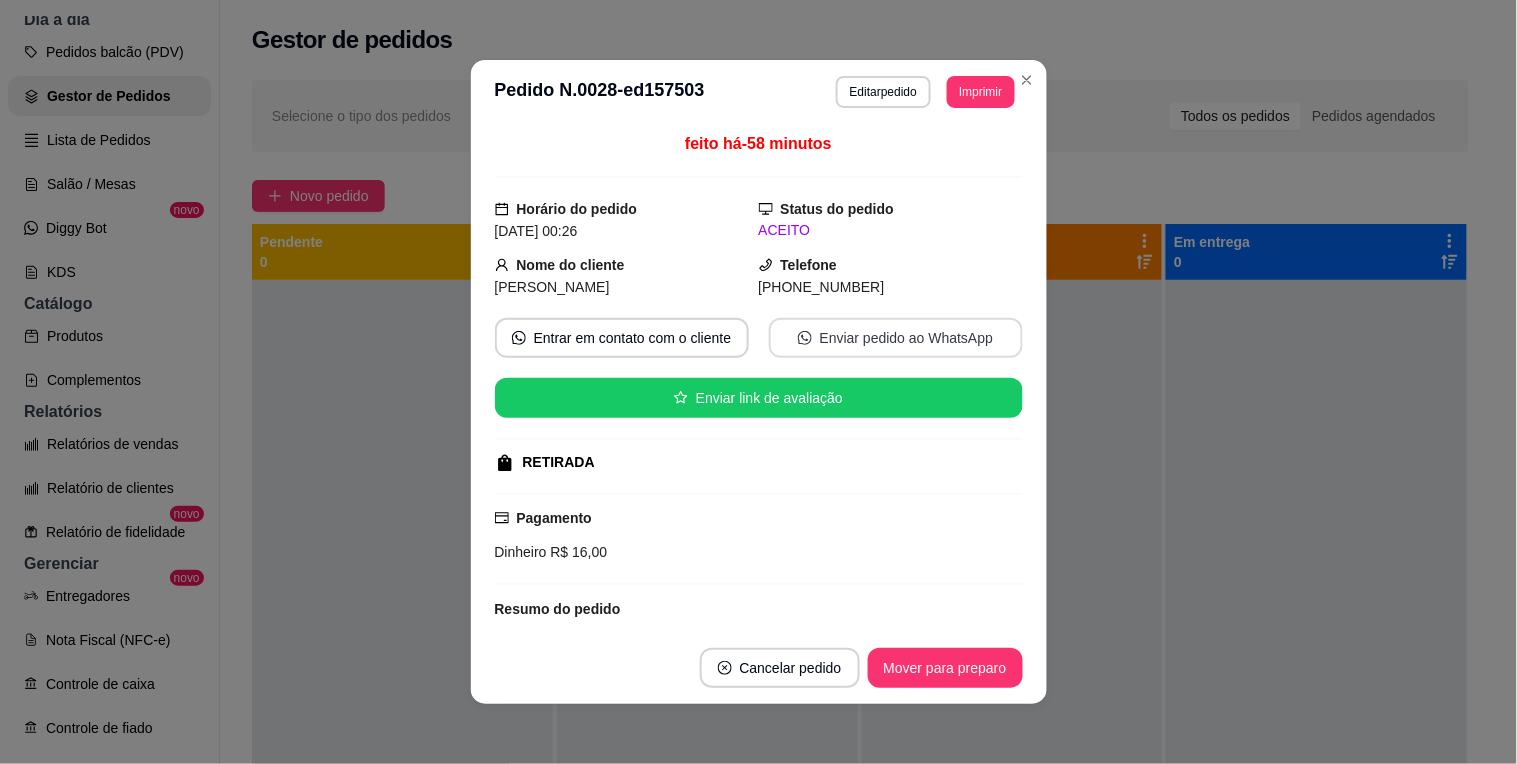 click on "Enviar pedido ao WhatsApp" at bounding box center [896, 338] 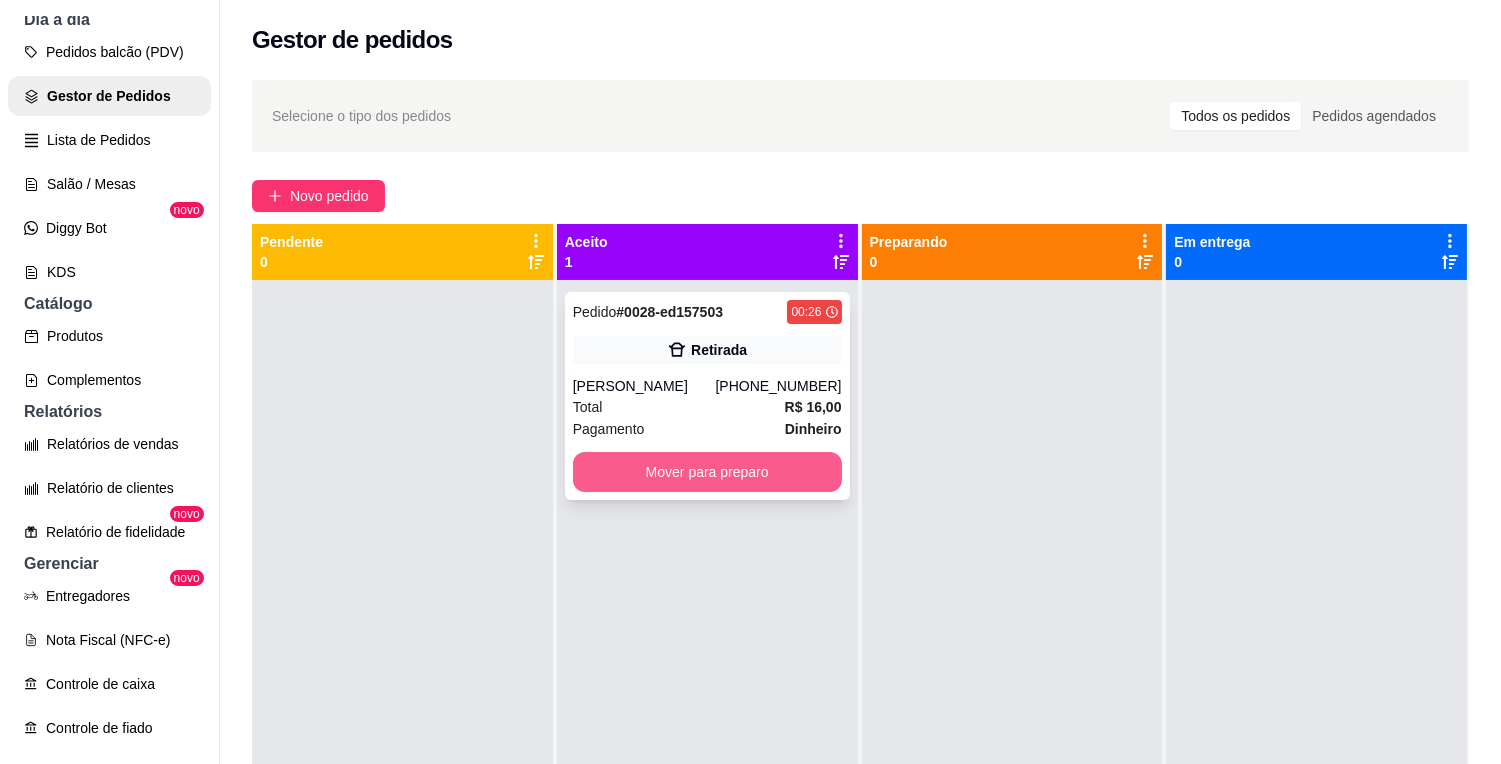 click on "Mover para preparo" at bounding box center (707, 472) 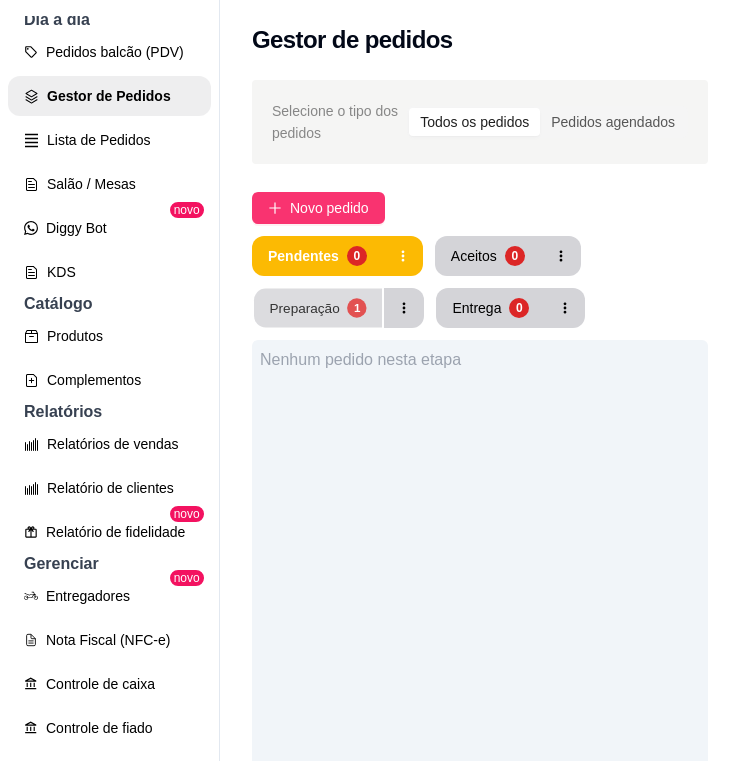 click on "1" at bounding box center (356, 307) 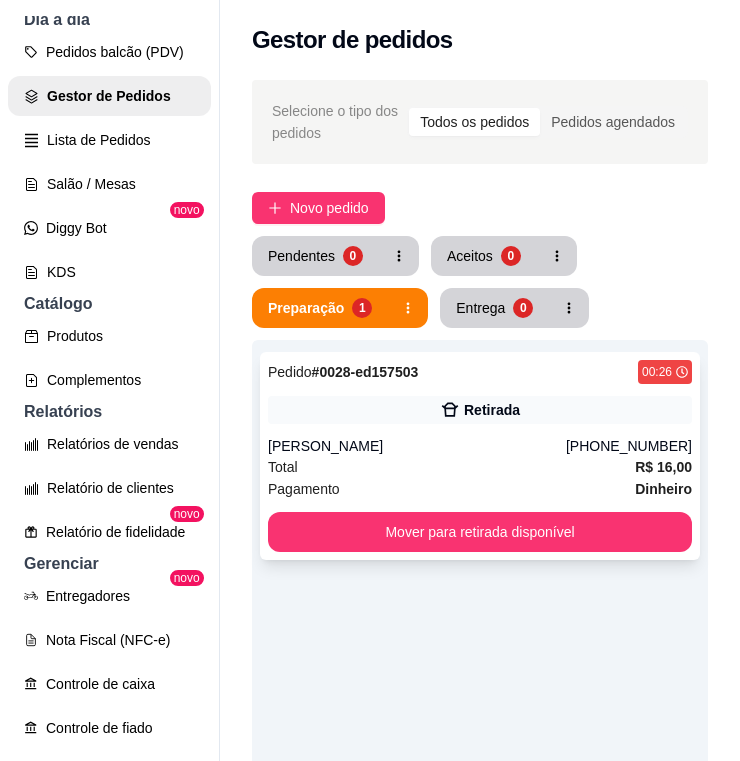 click on "[PERSON_NAME]" at bounding box center (417, 446) 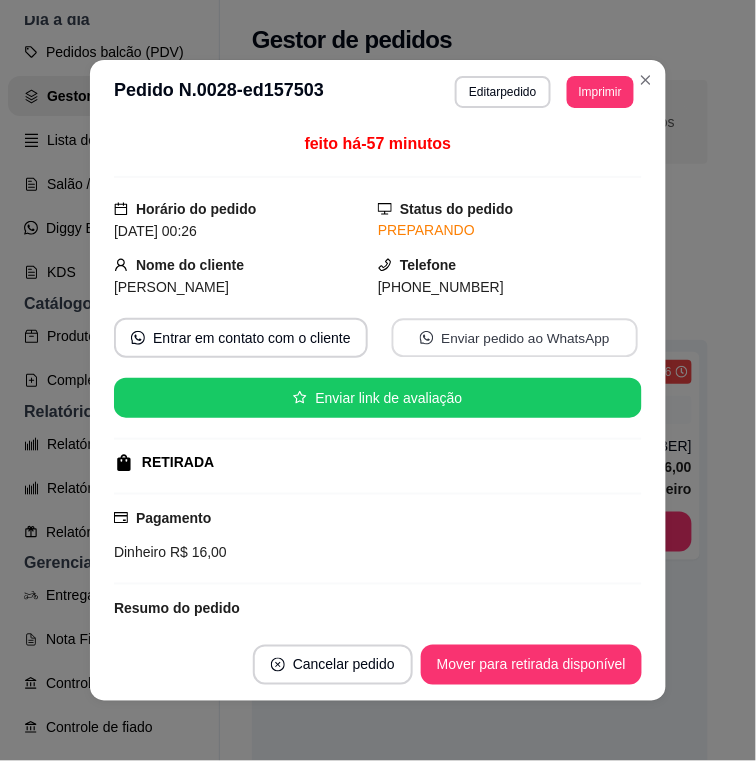 click on "Enviar pedido ao WhatsApp" at bounding box center (515, 338) 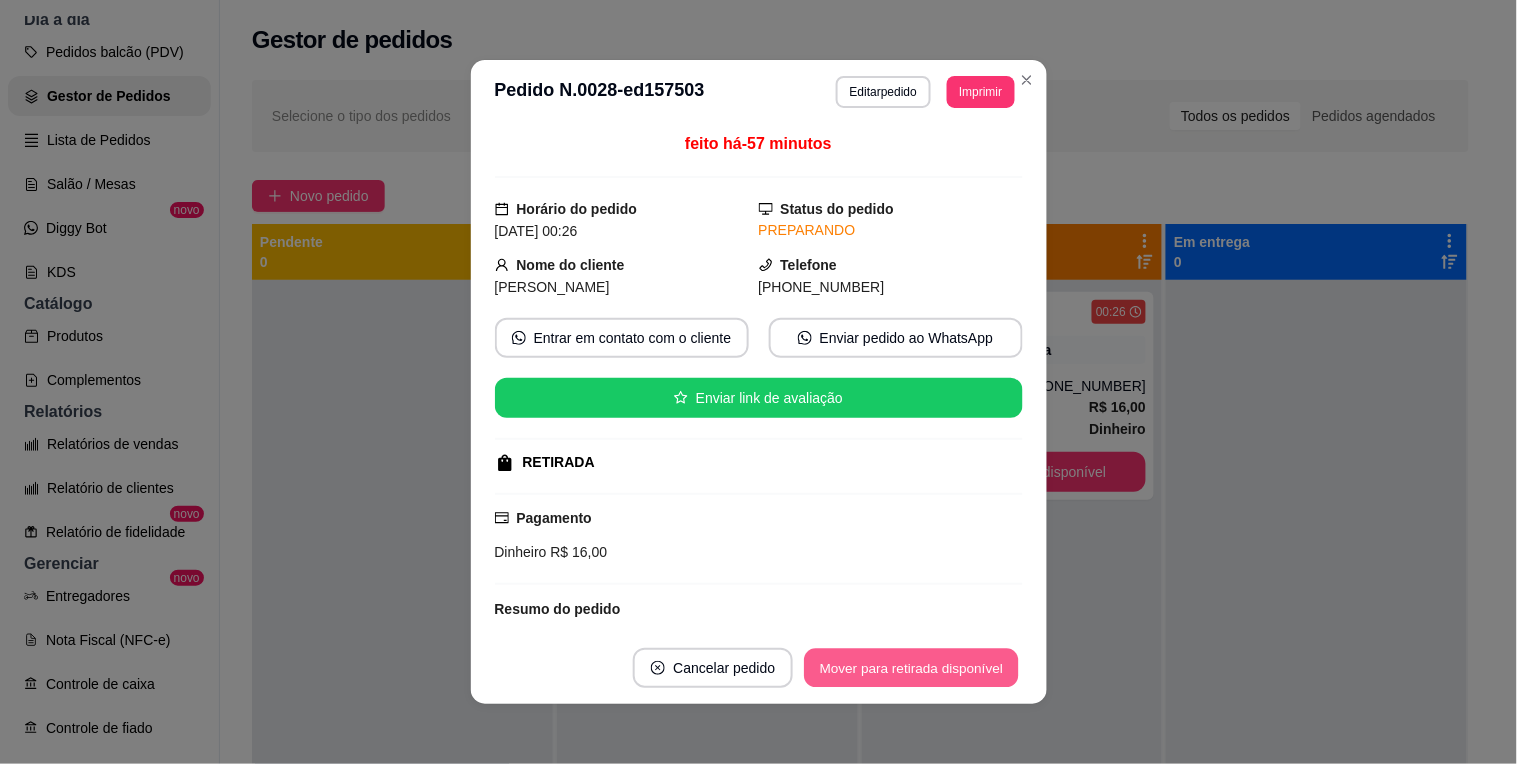 click on "Mover para retirada disponível" at bounding box center [912, 668] 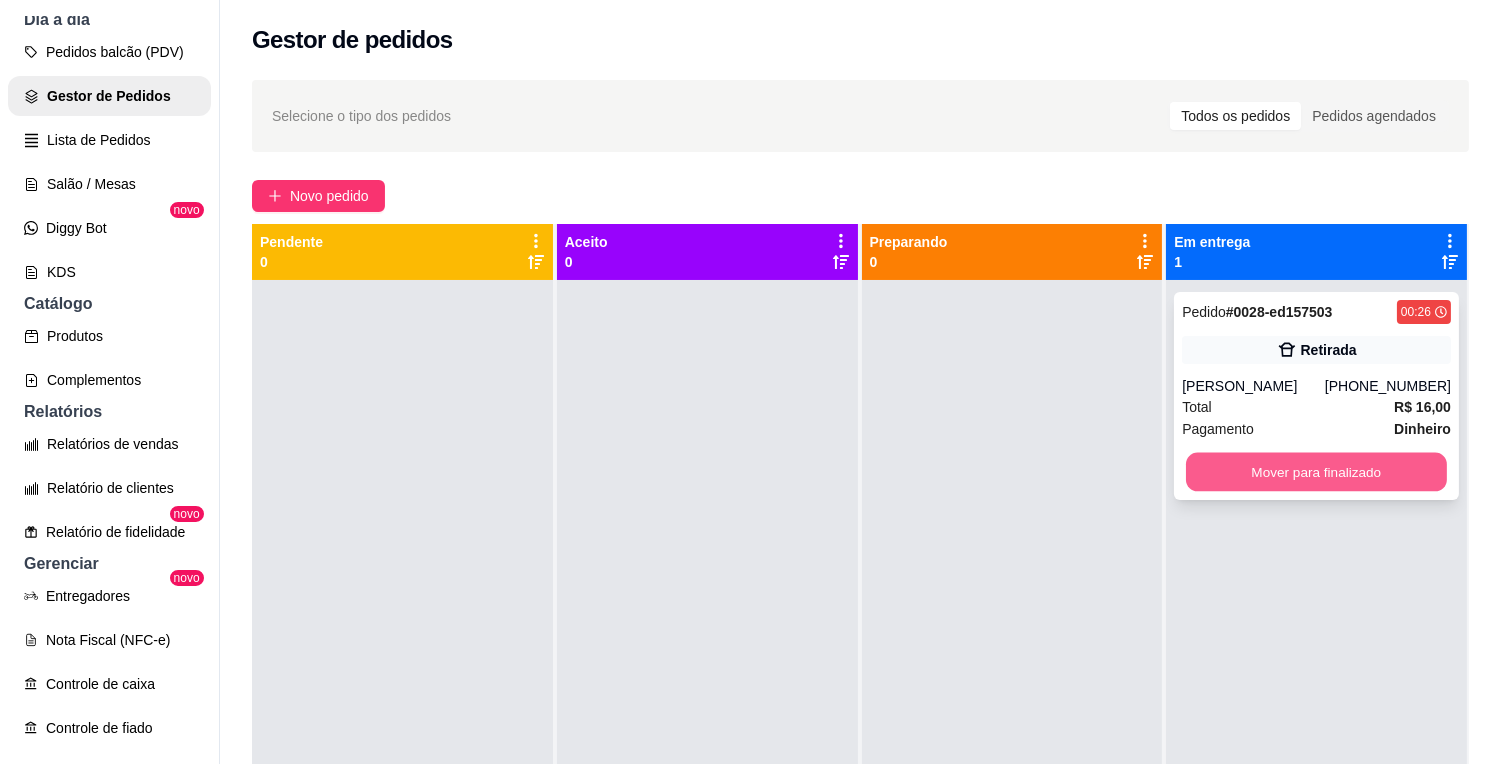 click on "Mover para finalizado" at bounding box center (1316, 472) 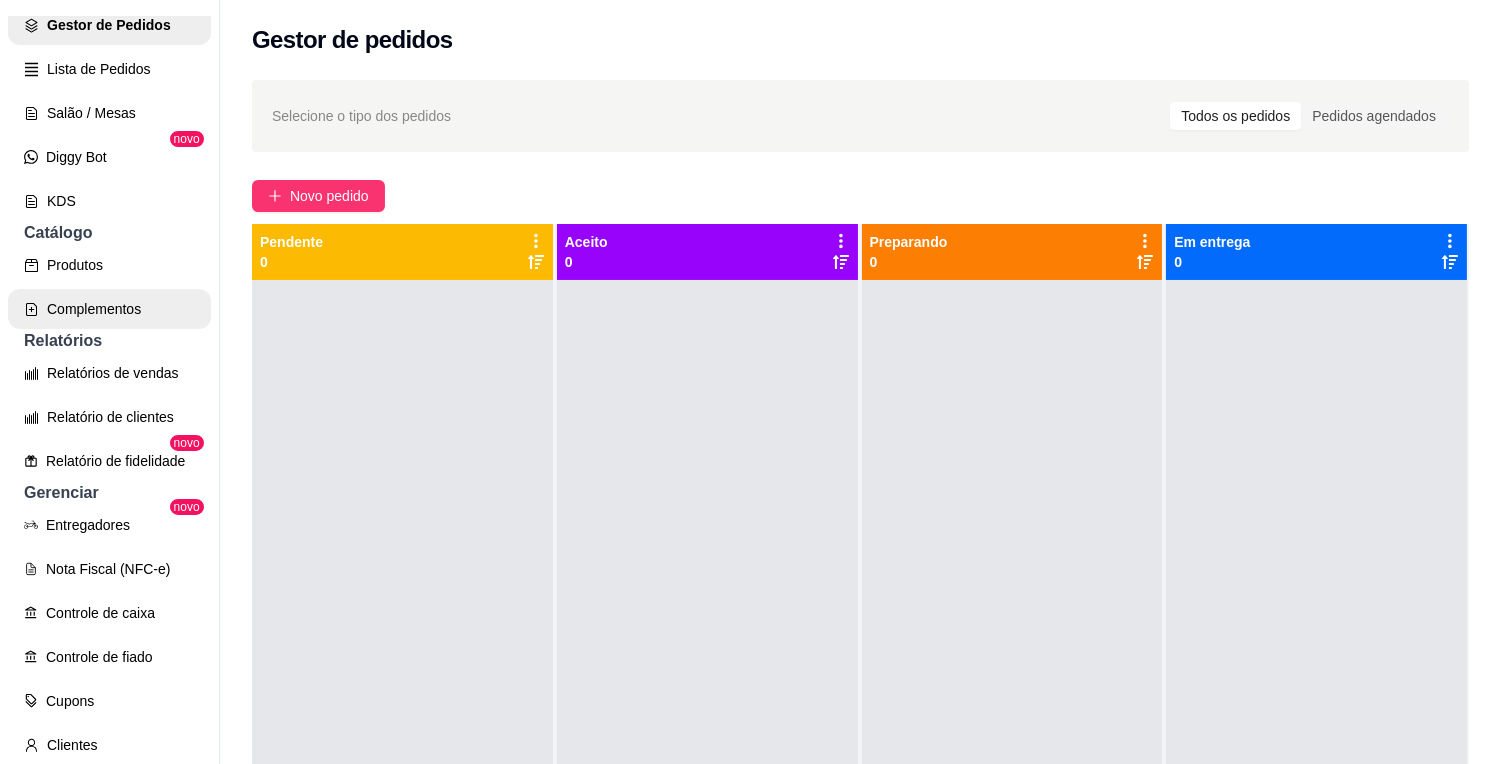 scroll, scrollTop: 306, scrollLeft: 0, axis: vertical 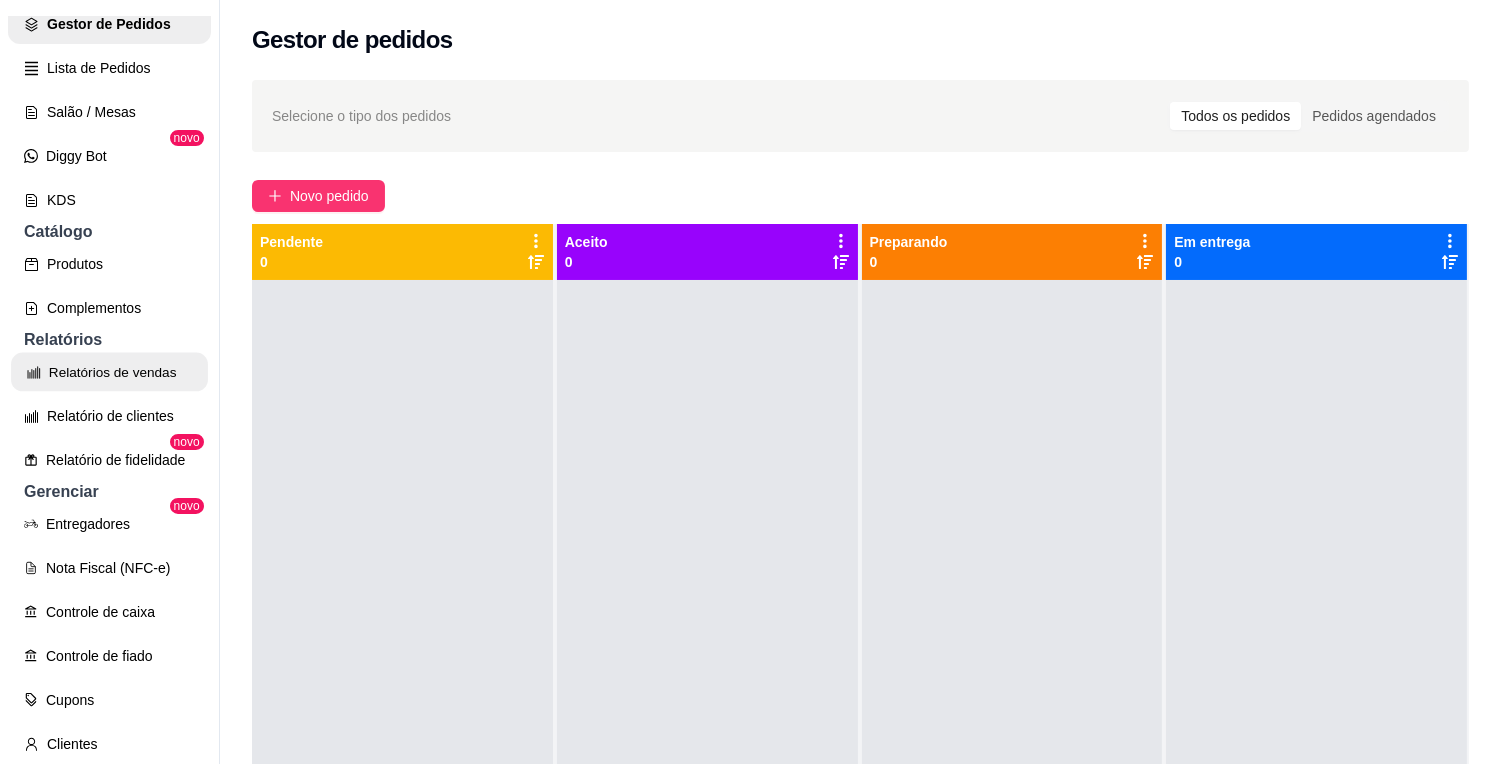click on "Relatórios de vendas" at bounding box center [109, 372] 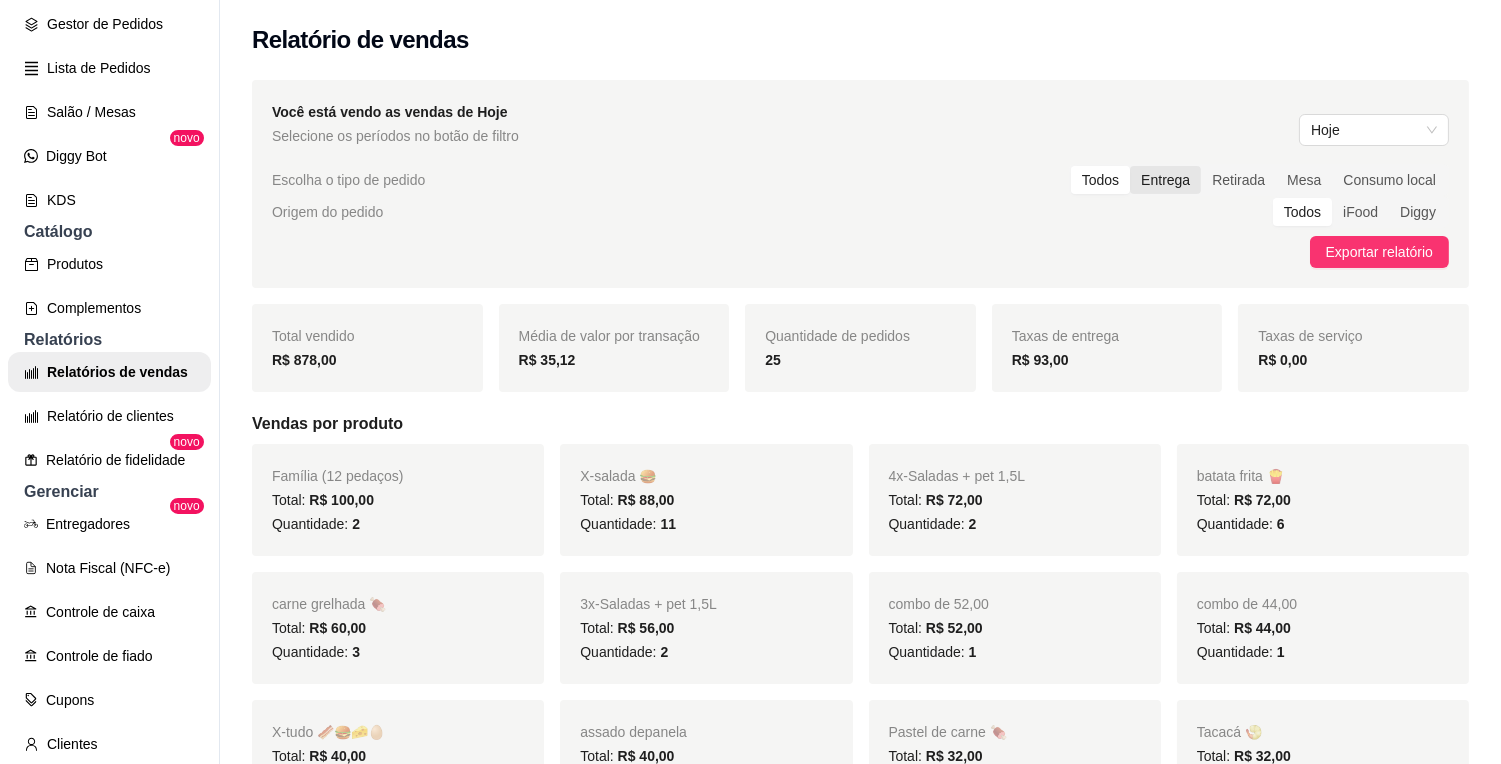 click on "Entrega" at bounding box center [1165, 180] 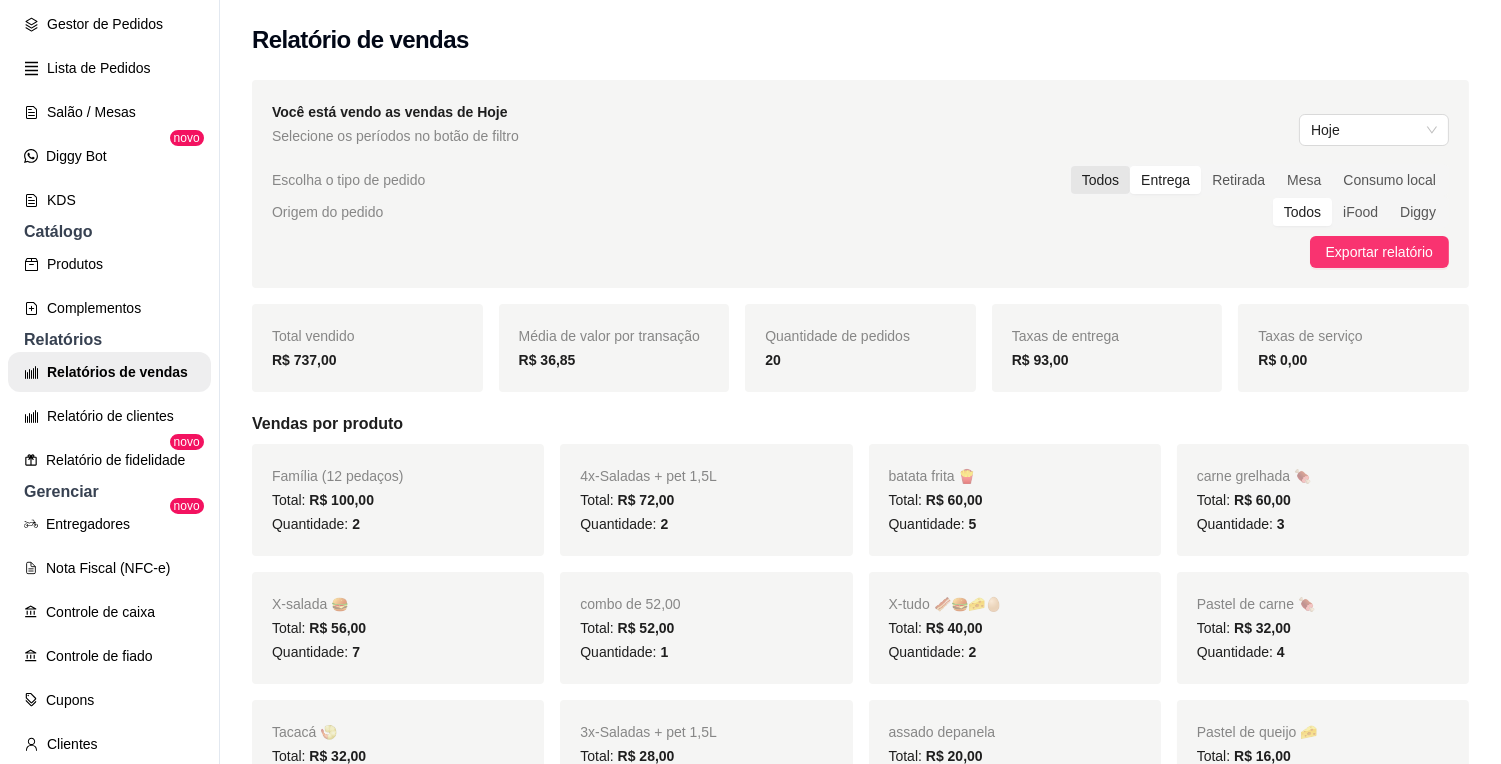 click on "Todos" at bounding box center [1100, 180] 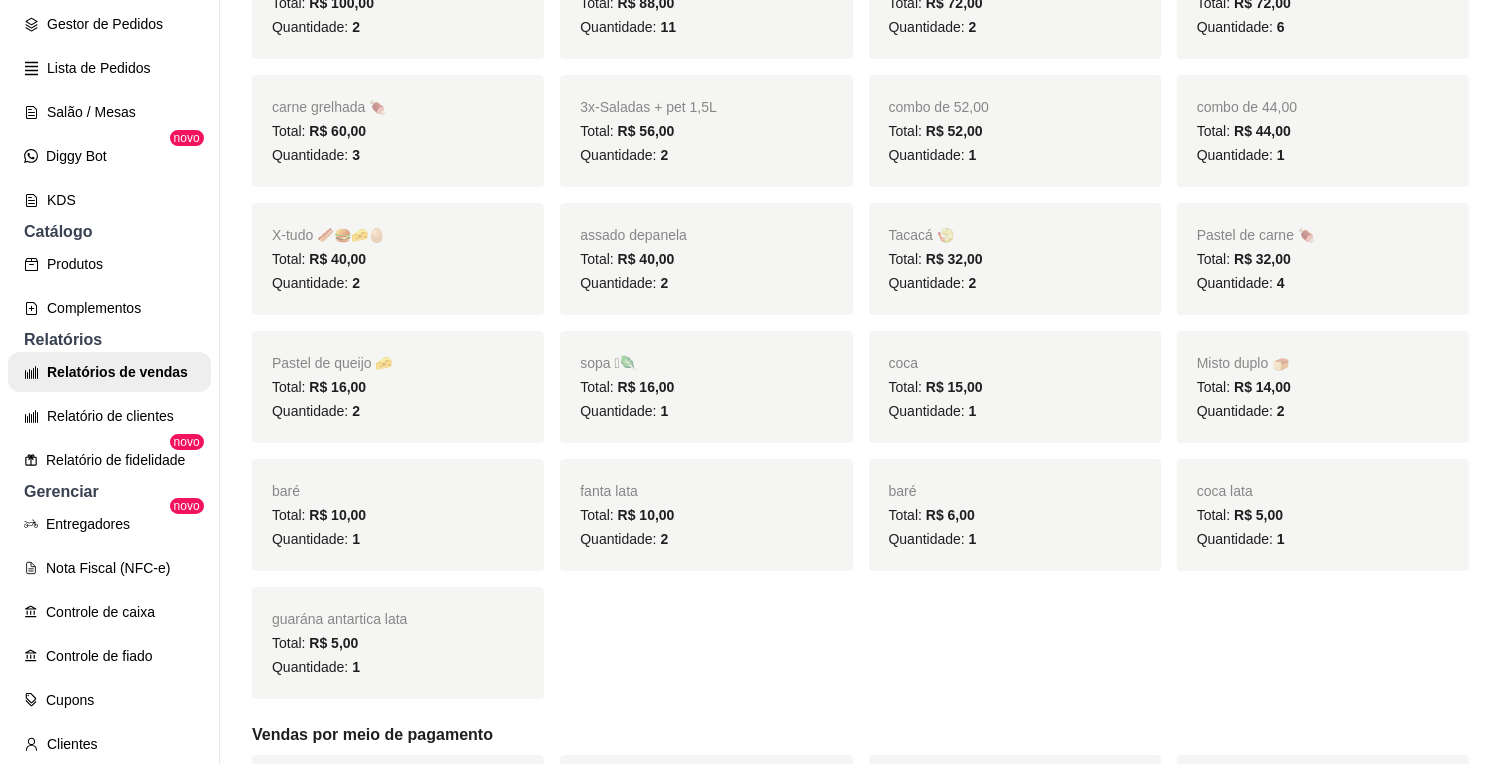 scroll, scrollTop: 0, scrollLeft: 0, axis: both 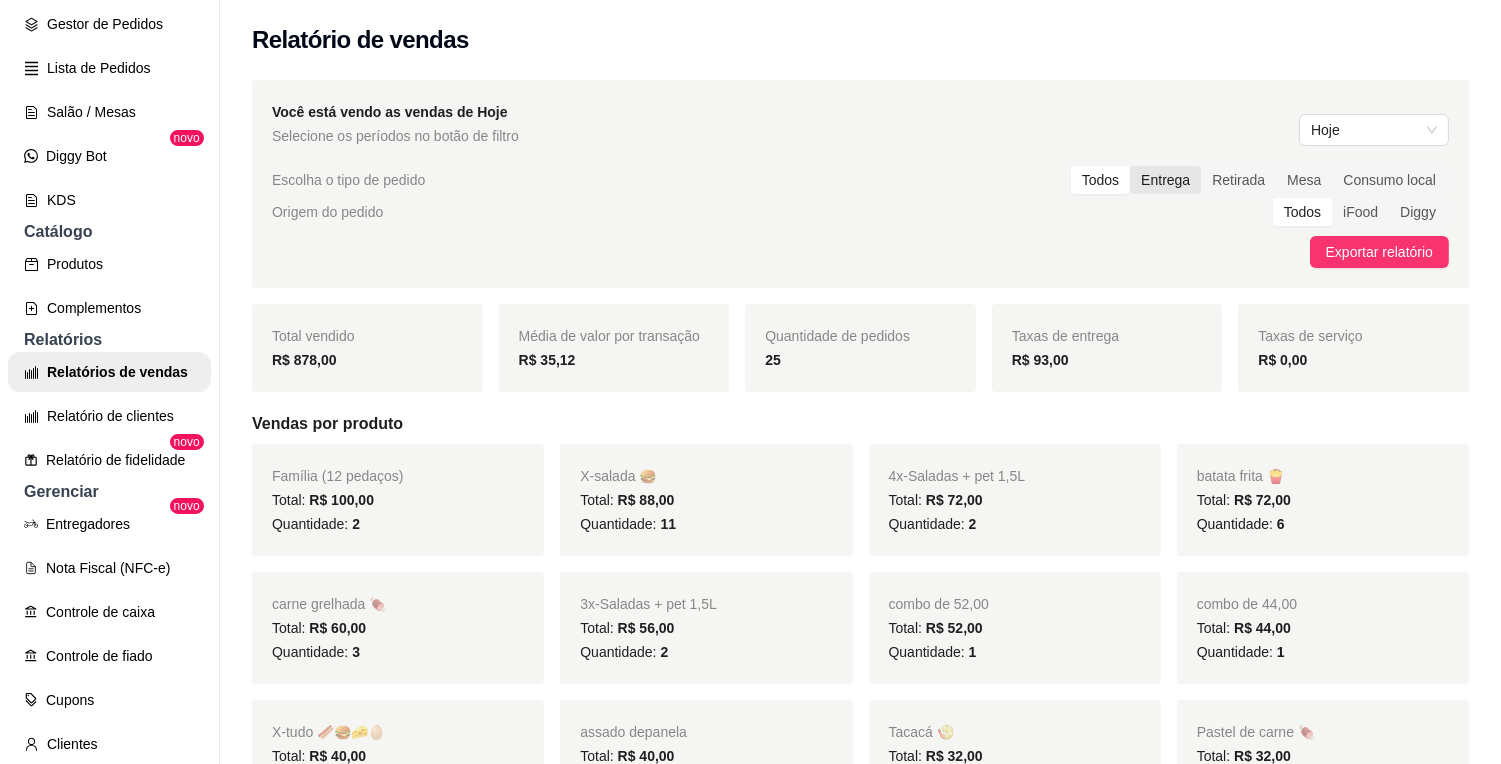 click on "Entrega" at bounding box center [1165, 180] 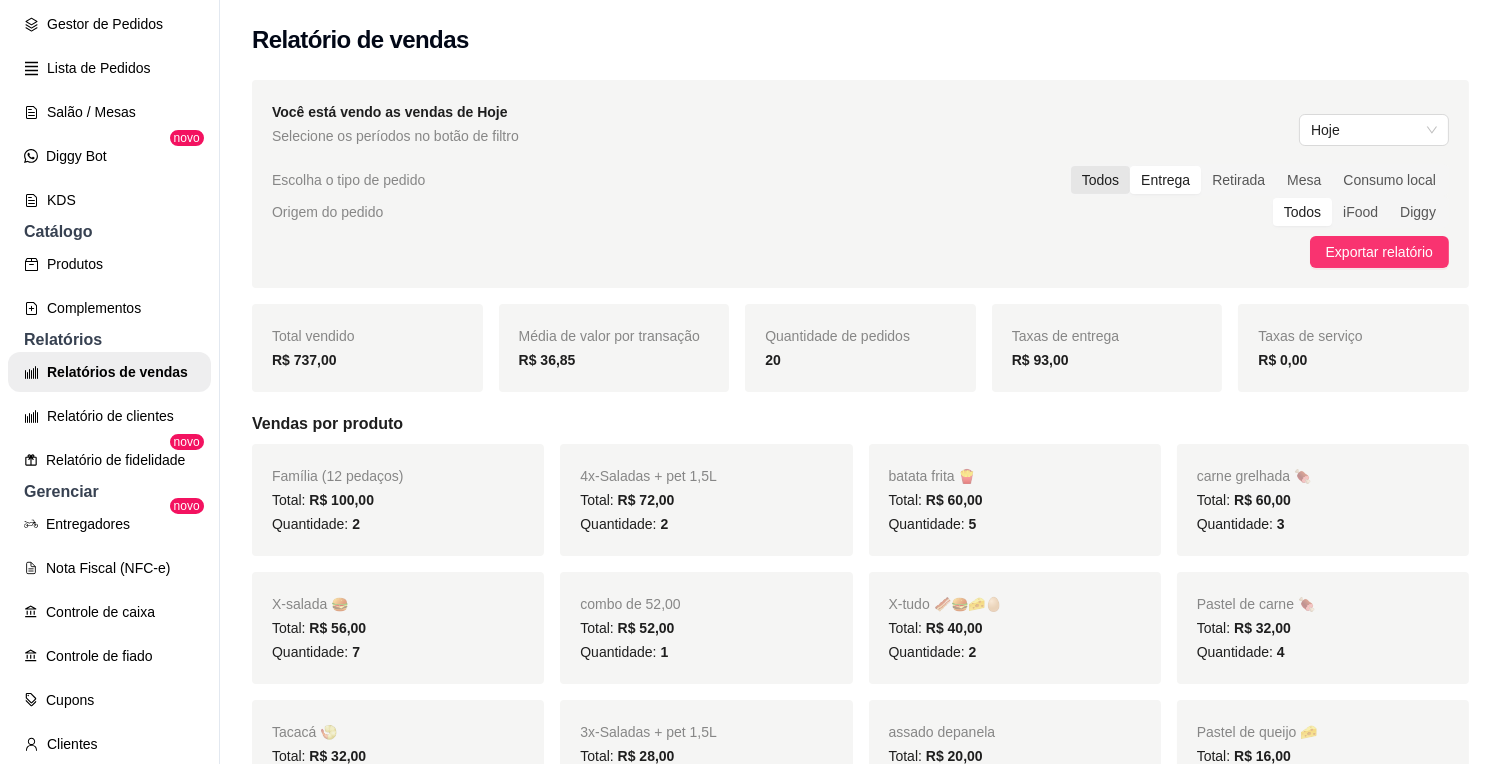 click on "Todos" at bounding box center [1100, 180] 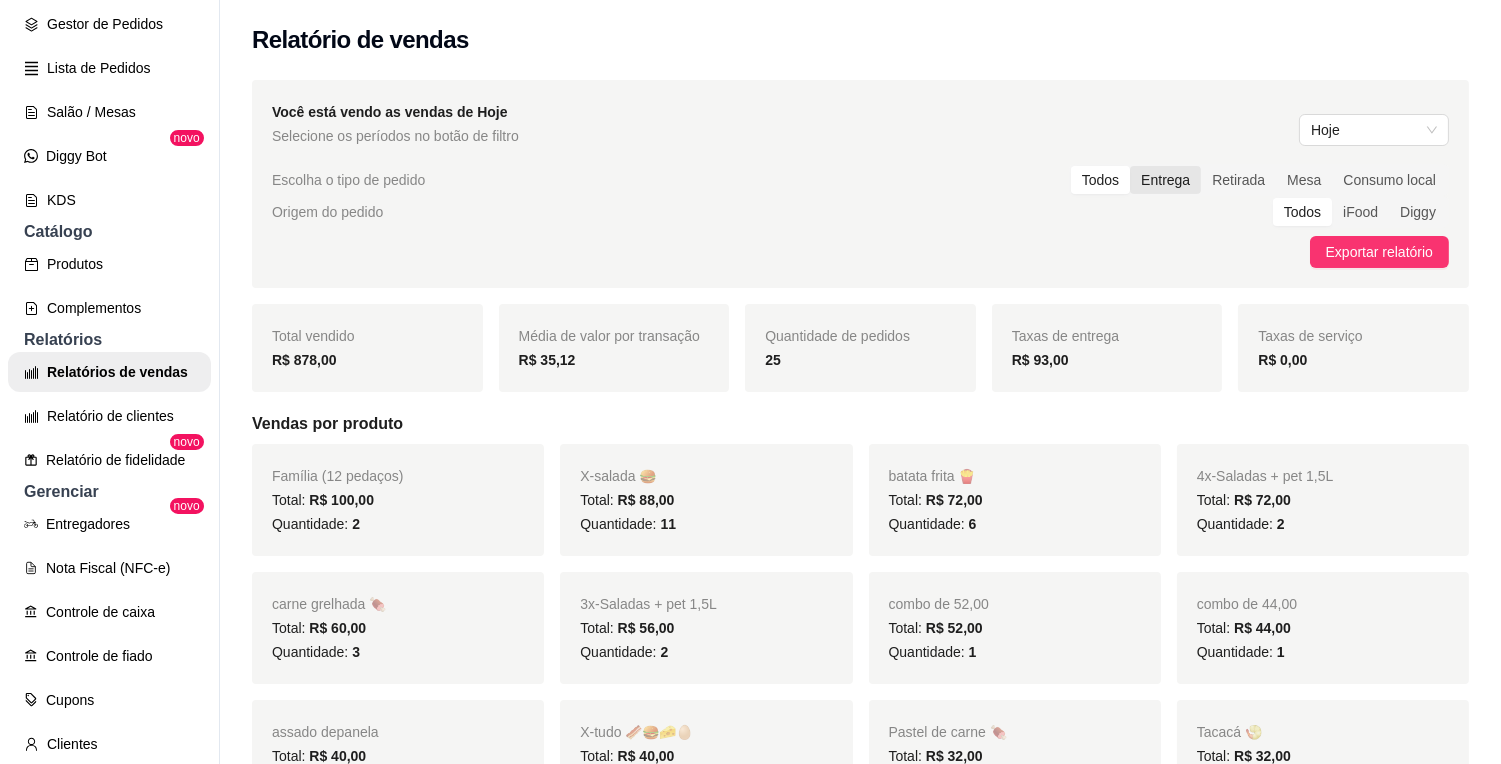 click on "Entrega" at bounding box center (1165, 180) 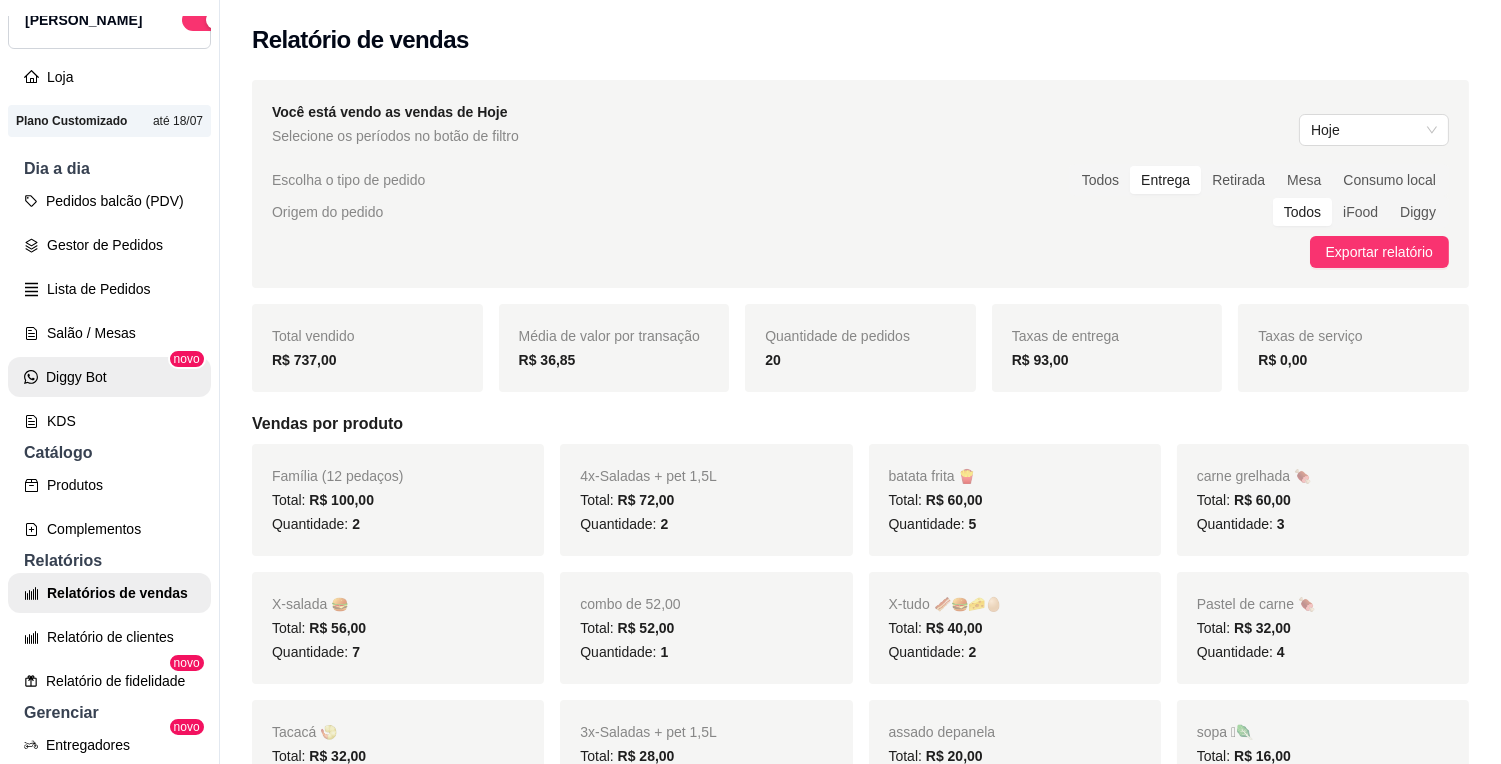 scroll, scrollTop: 80, scrollLeft: 0, axis: vertical 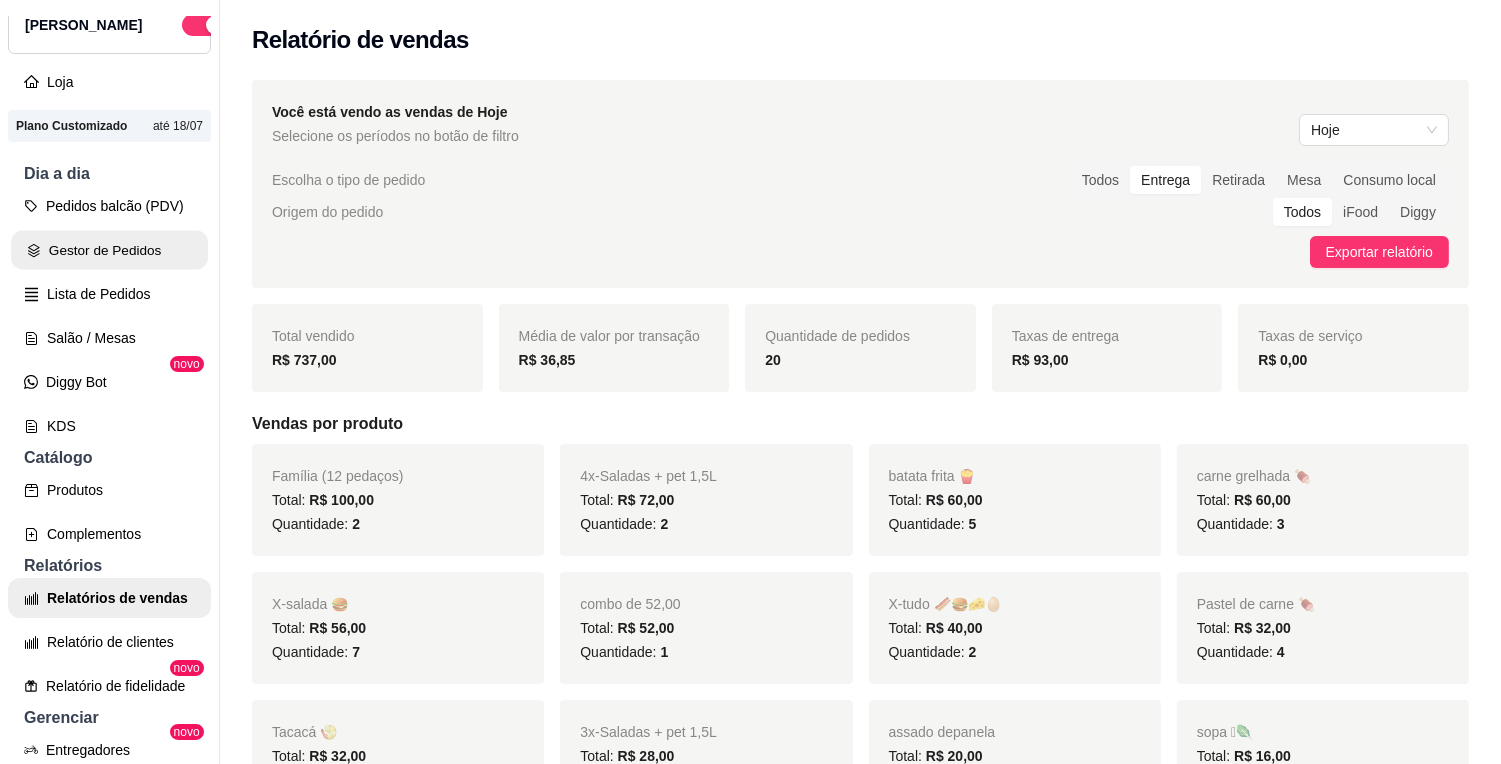click on "Gestor de Pedidos" at bounding box center [109, 250] 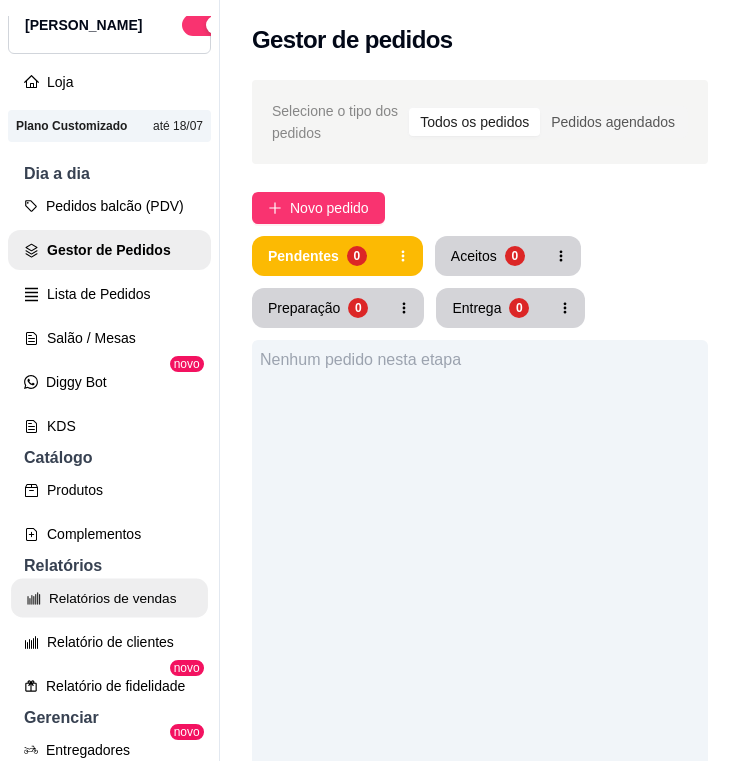 click on "Relatórios de vendas" at bounding box center (109, 598) 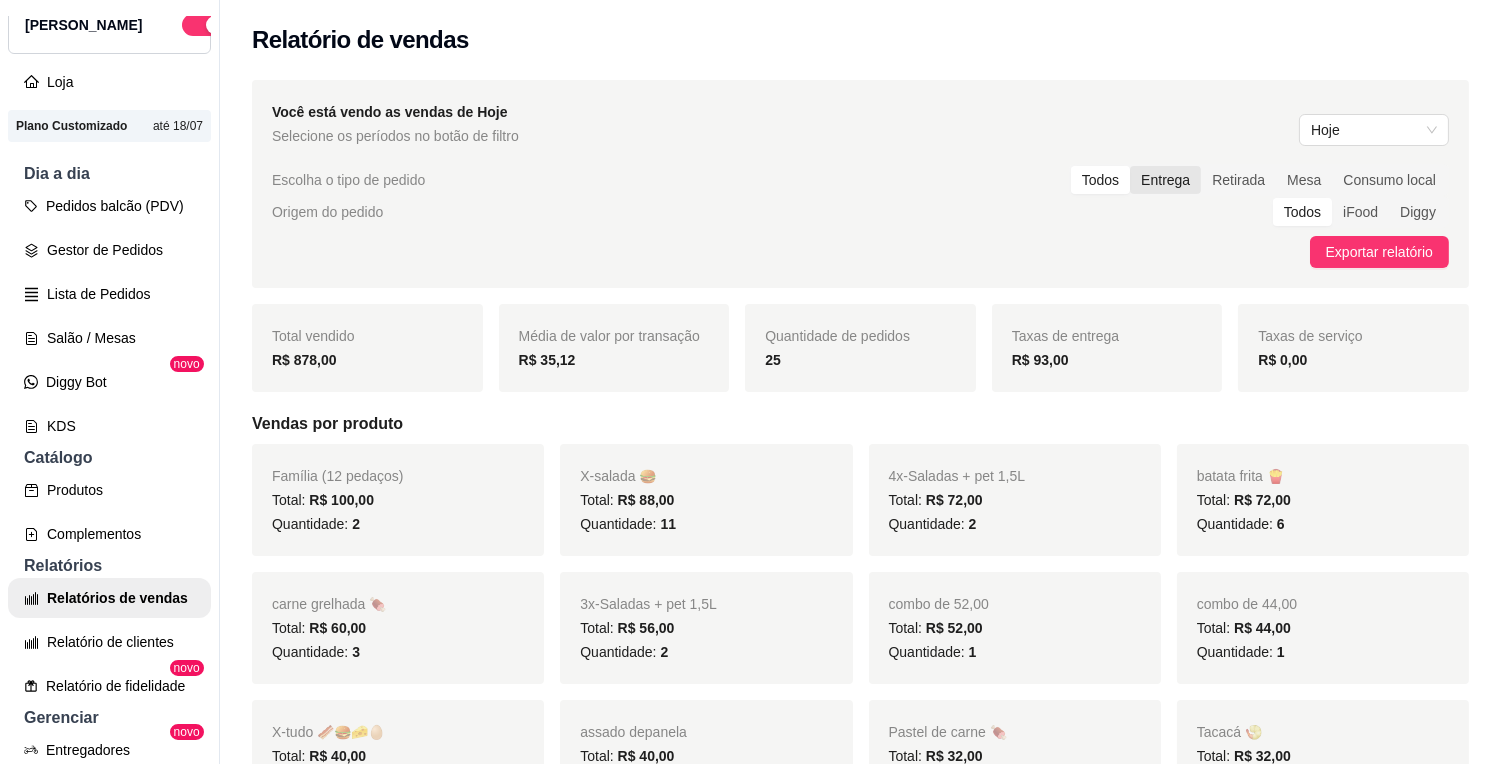 click on "Entrega" at bounding box center (1165, 180) 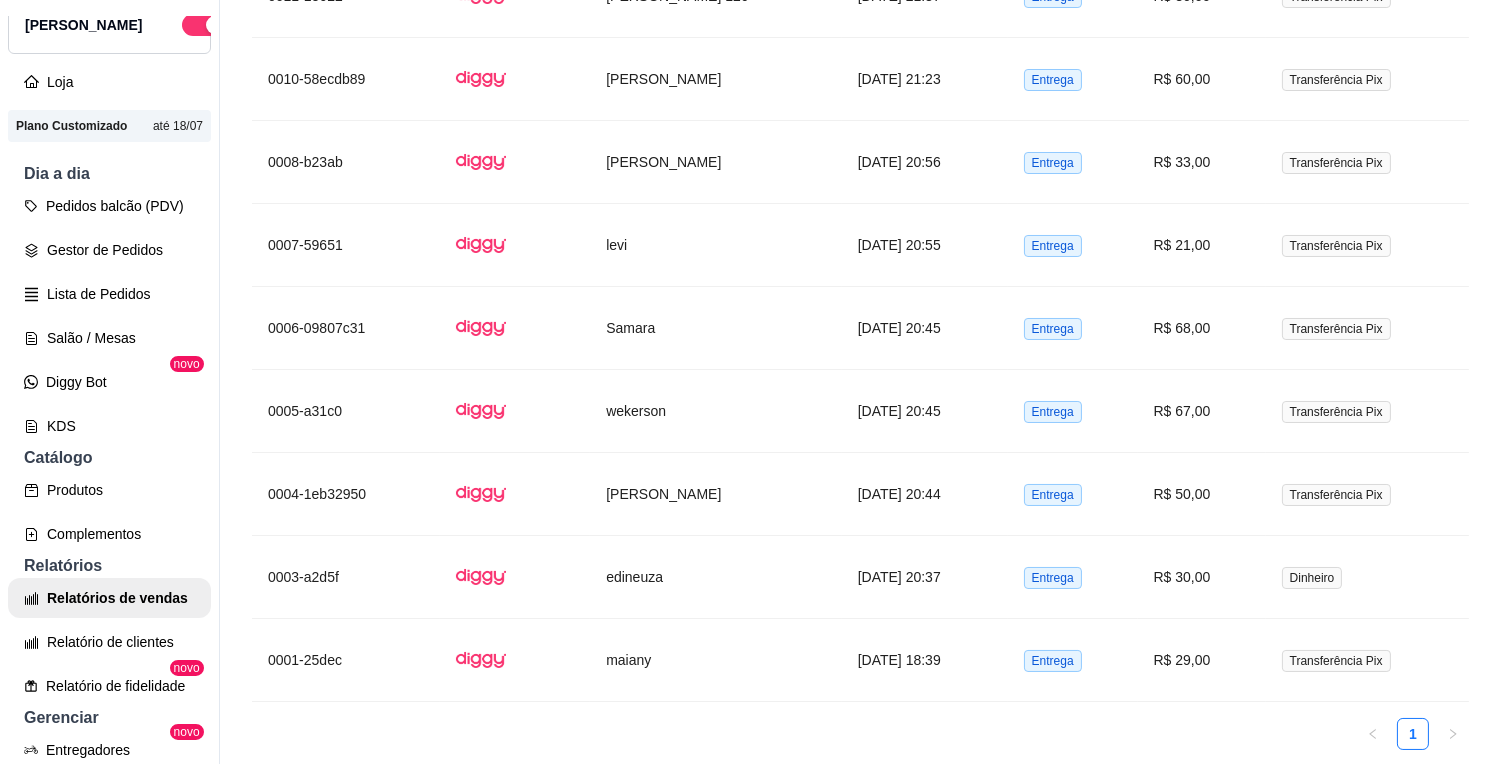 scroll, scrollTop: 2624, scrollLeft: 0, axis: vertical 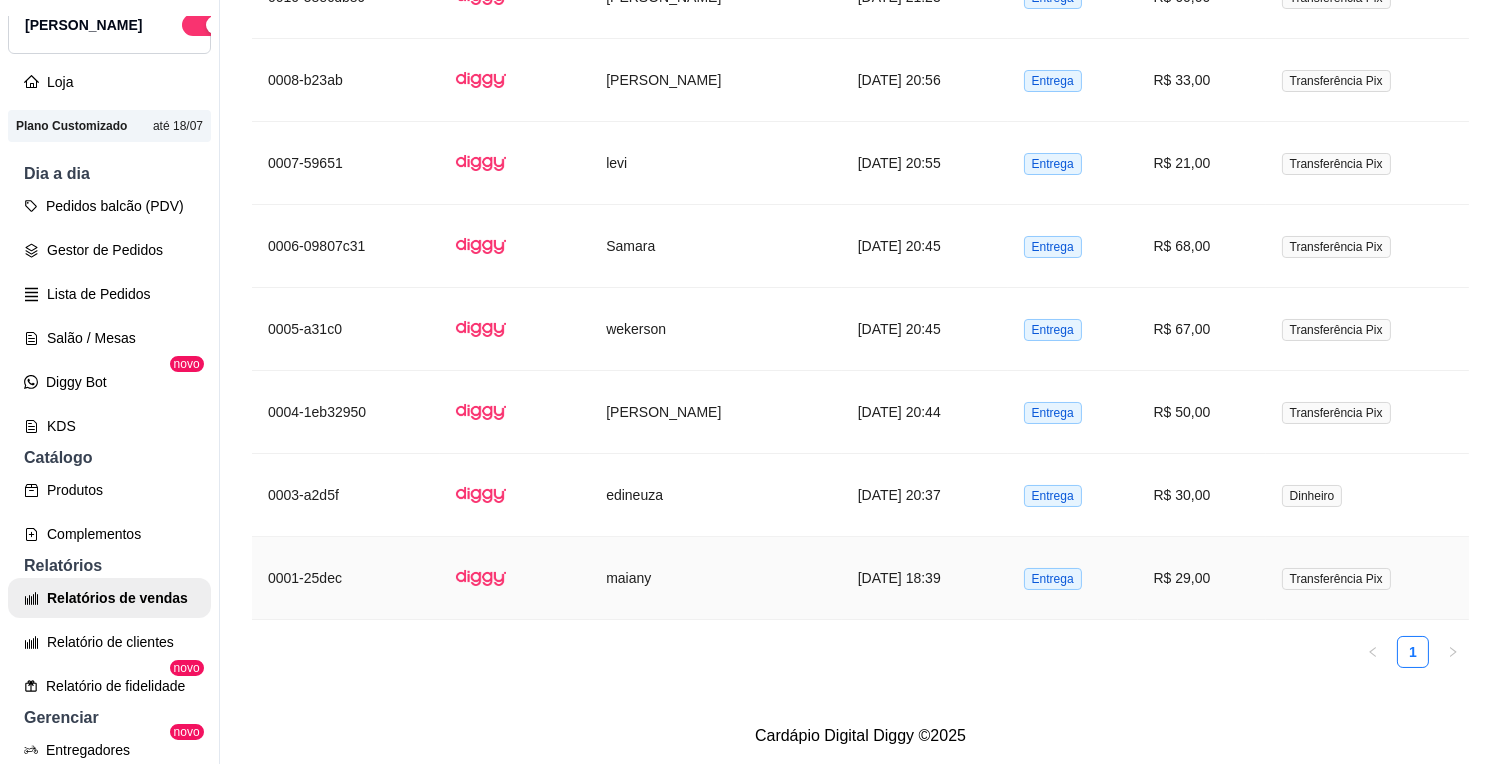 click on "Entrega" at bounding box center (1073, 578) 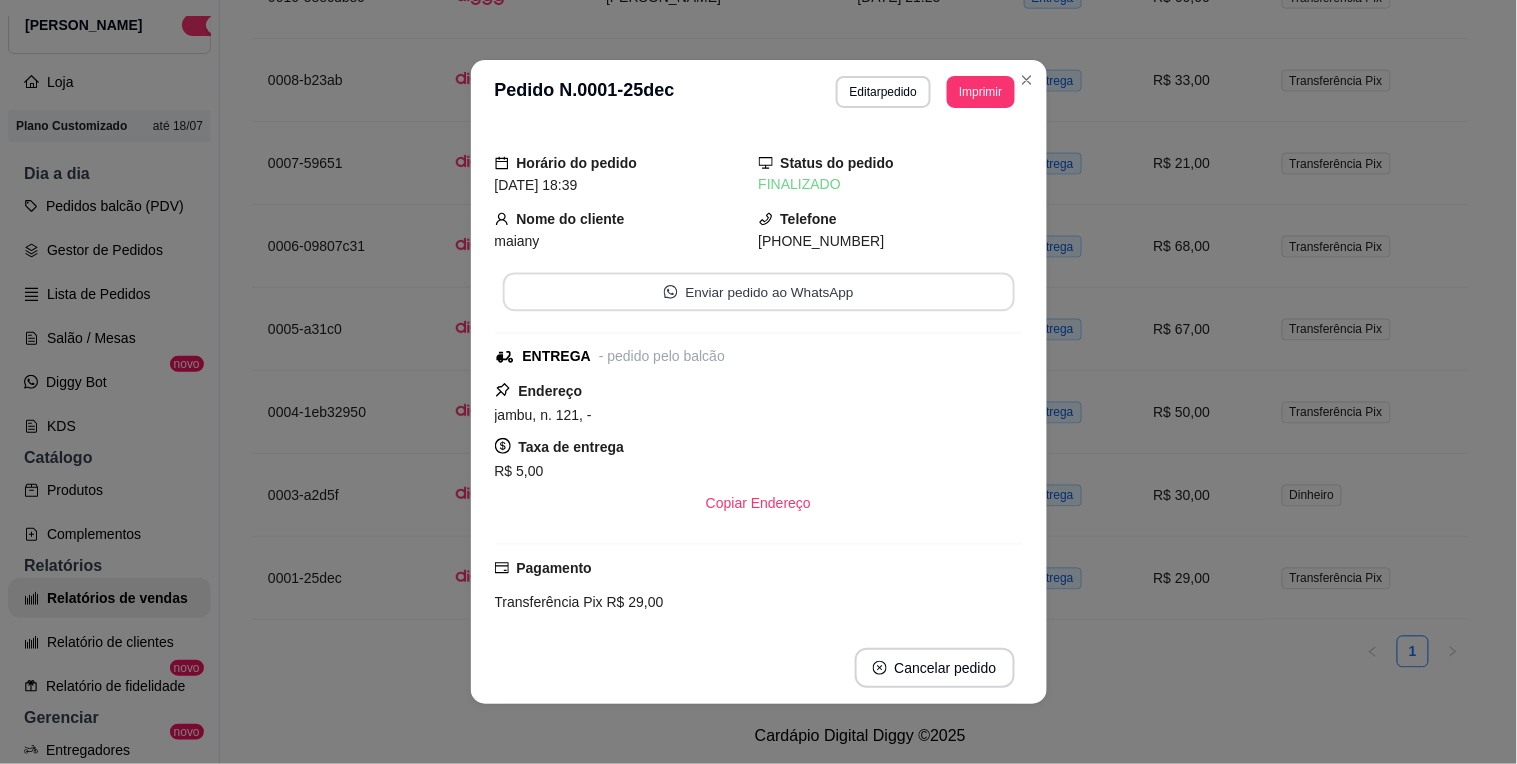 click on "Enviar pedido ao WhatsApp" at bounding box center [758, 292] 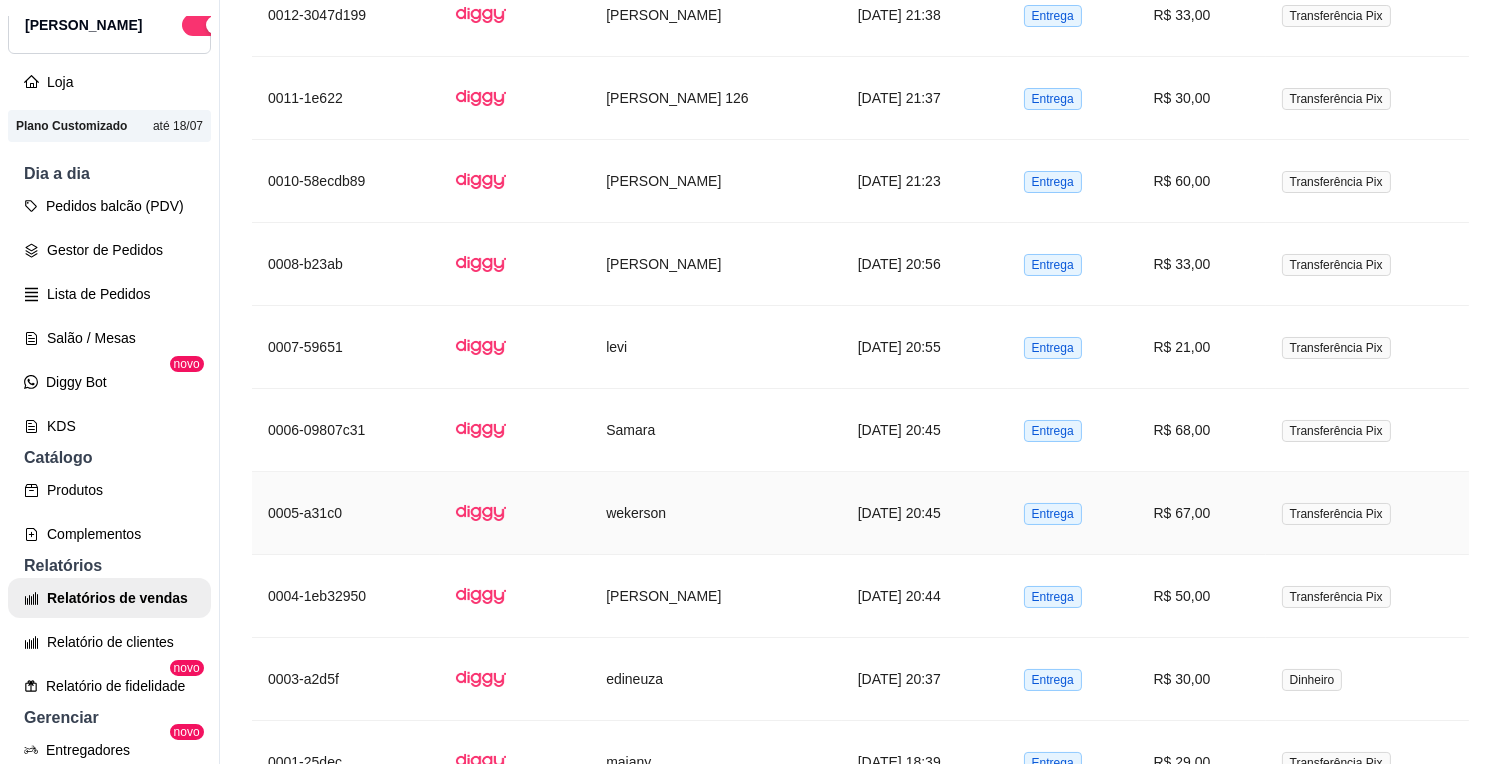 scroll, scrollTop: 2416, scrollLeft: 0, axis: vertical 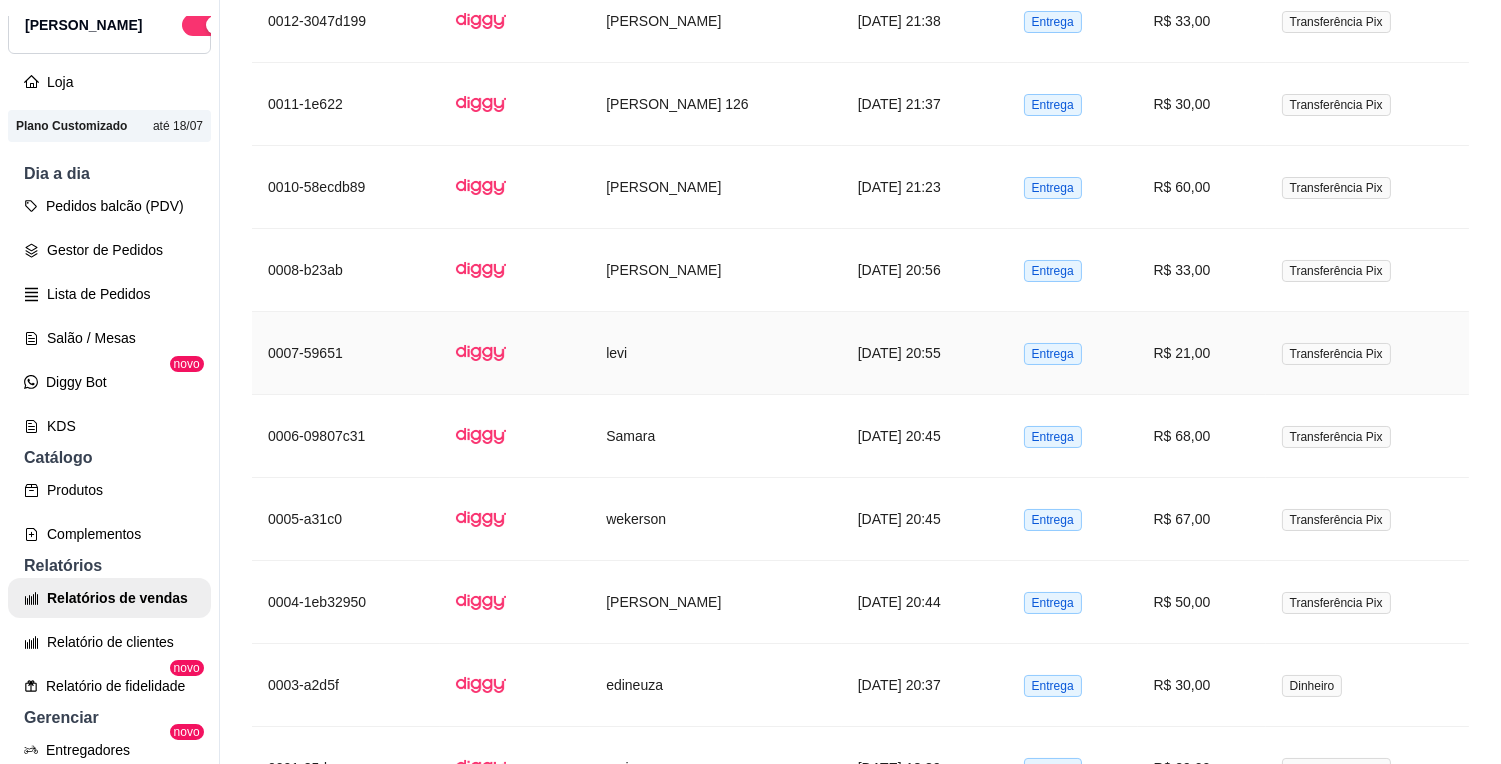 click on "levi" at bounding box center [716, 353] 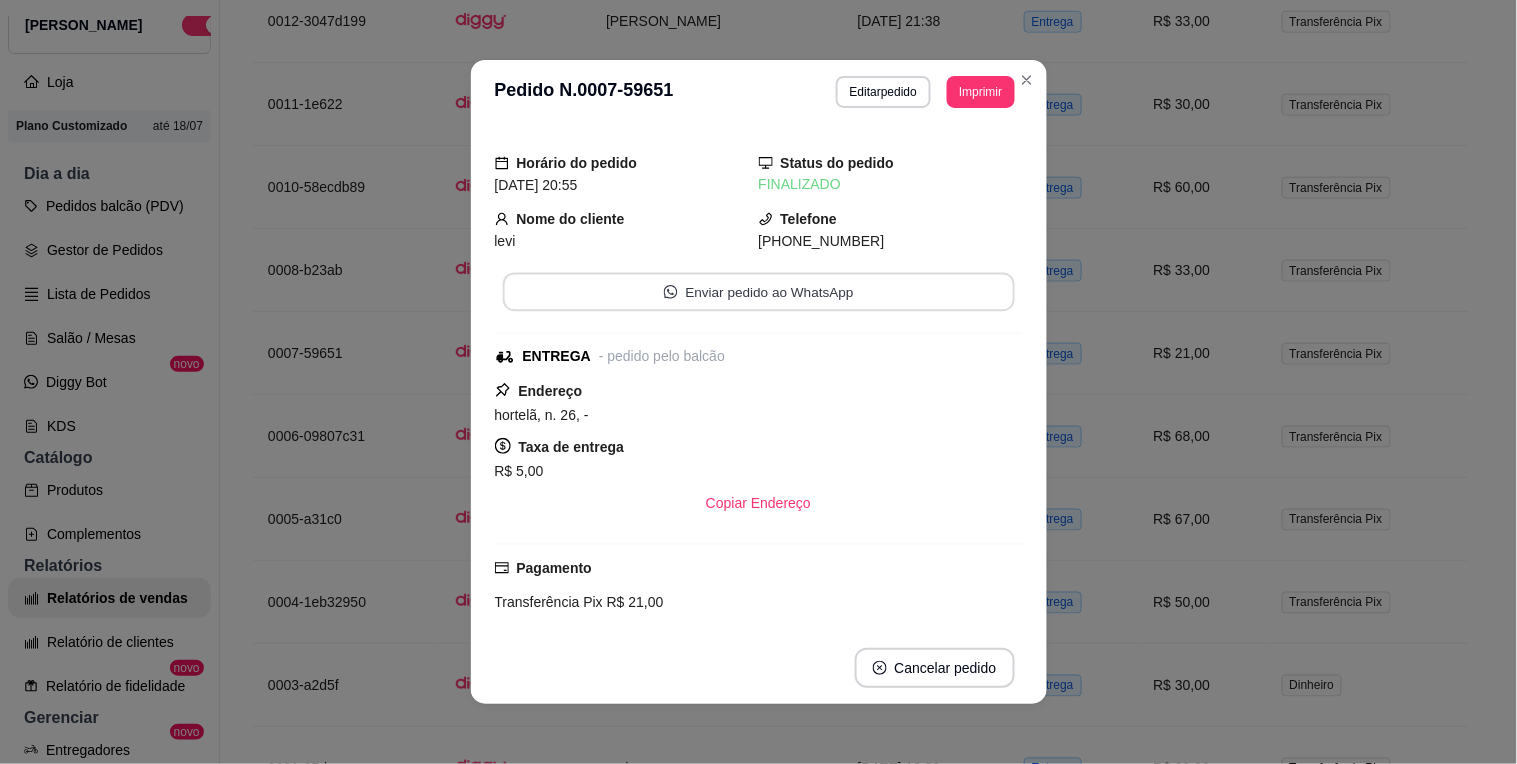click on "Enviar pedido ao WhatsApp" at bounding box center (758, 292) 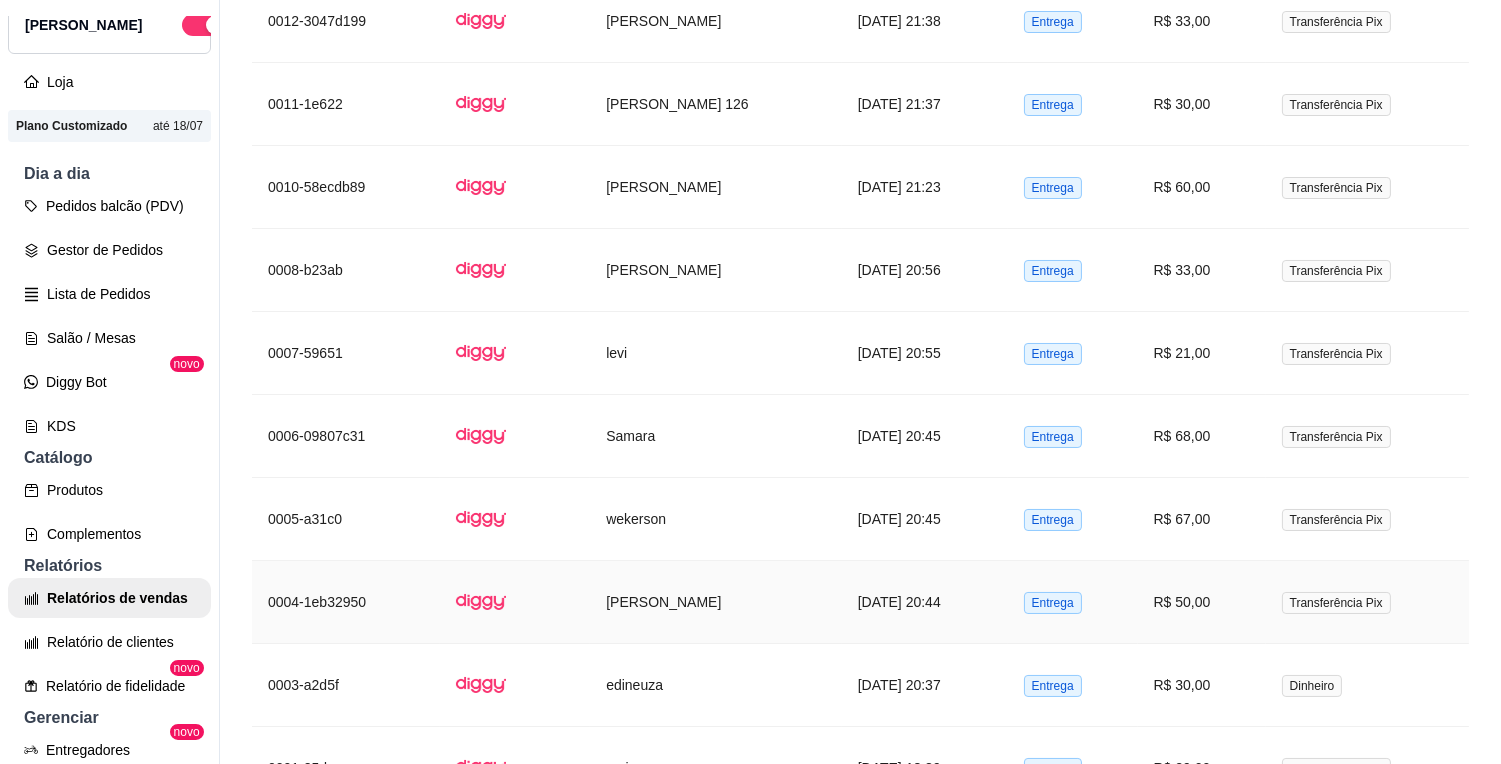 scroll, scrollTop: 2624, scrollLeft: 0, axis: vertical 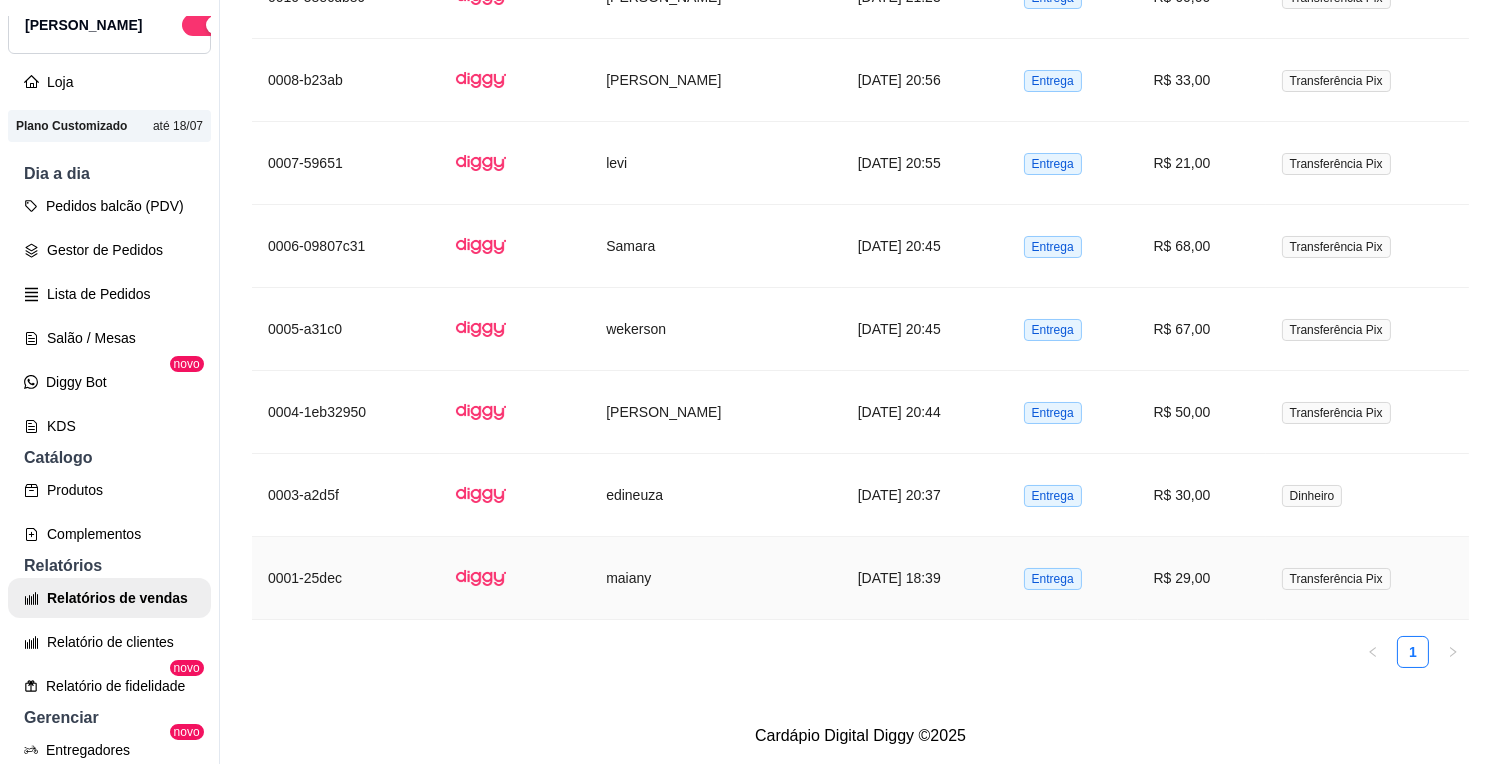 click on "Entrega" at bounding box center (1053, 579) 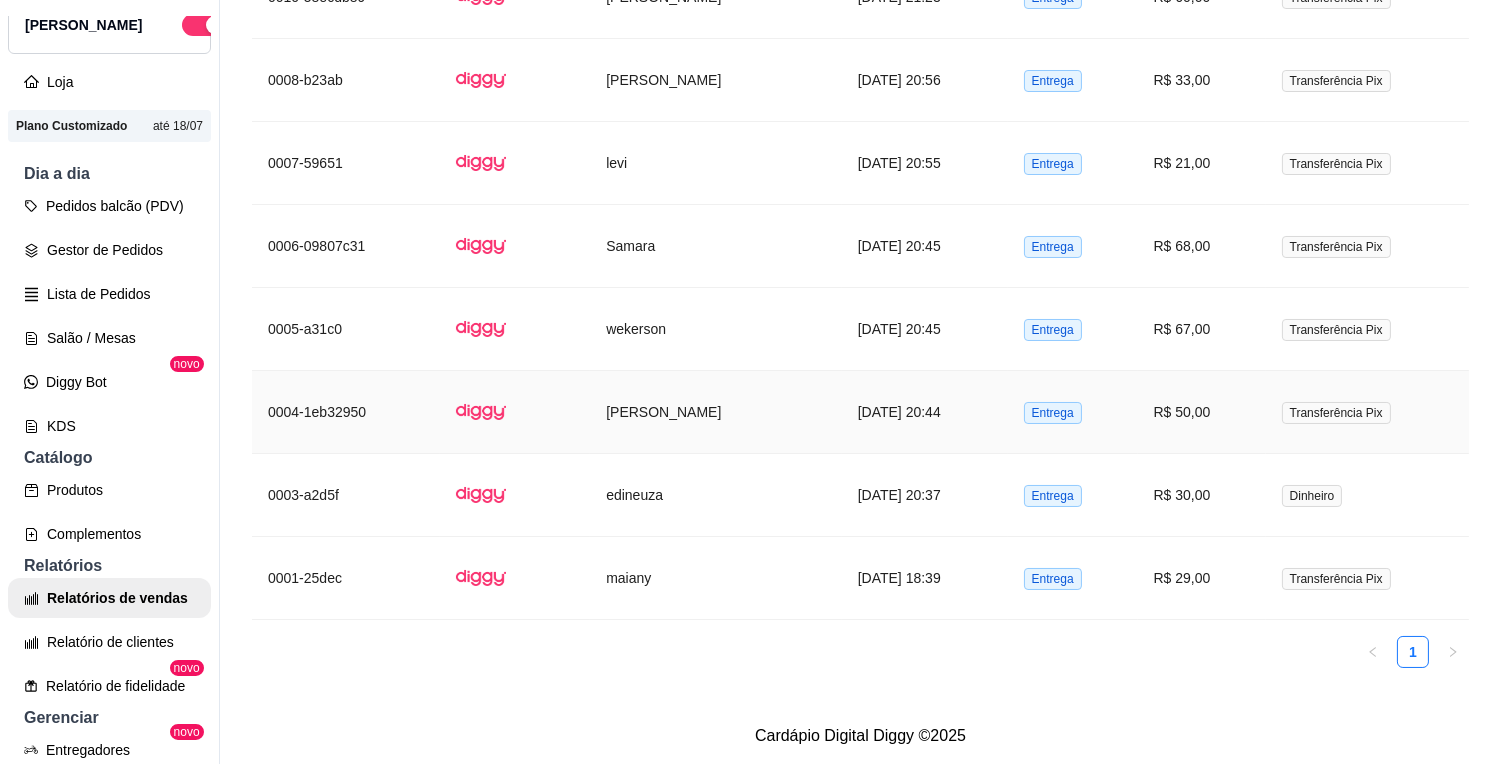 click on "R$ 50,00" at bounding box center [1202, 412] 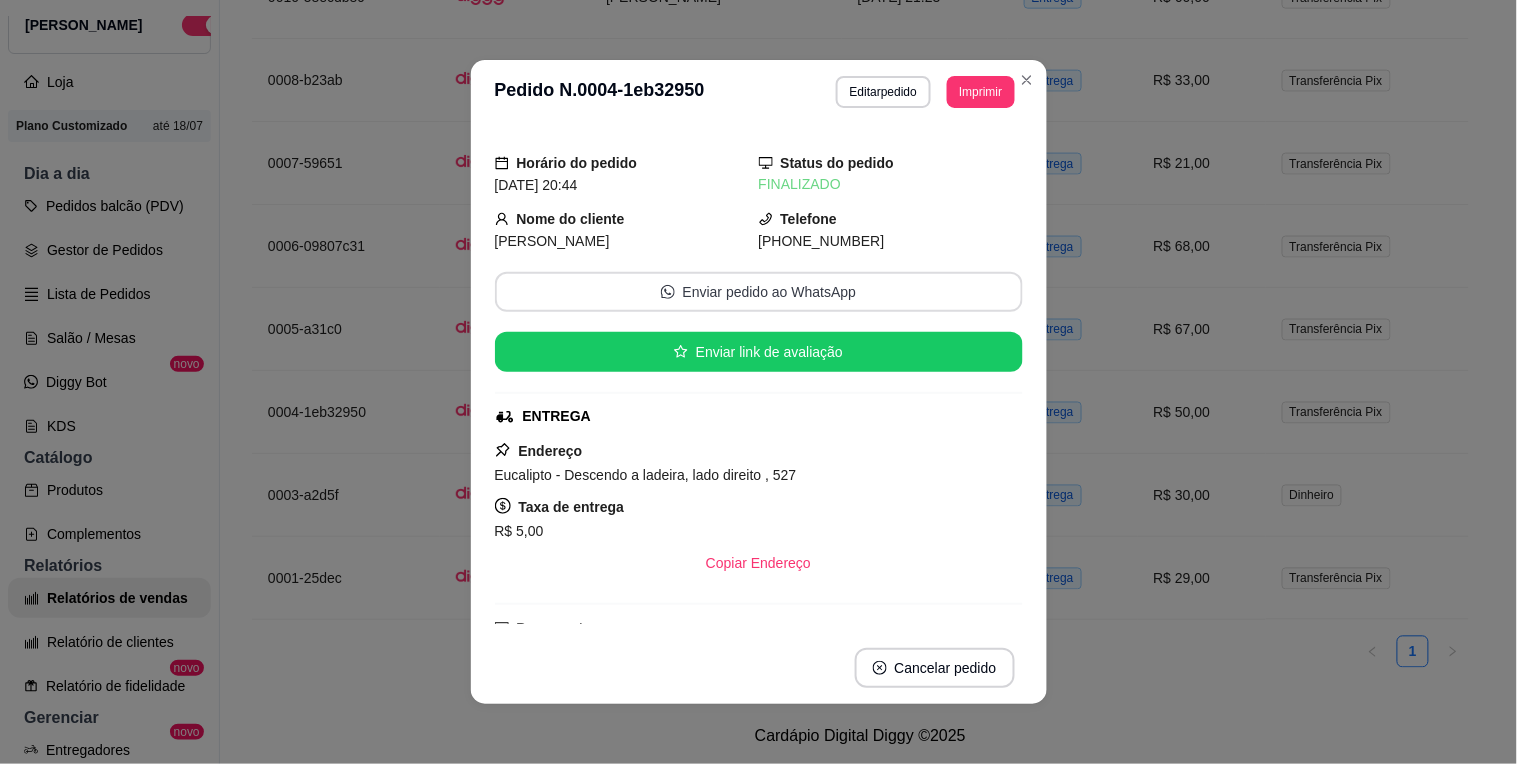 click on "Enviar pedido ao WhatsApp" at bounding box center [759, 292] 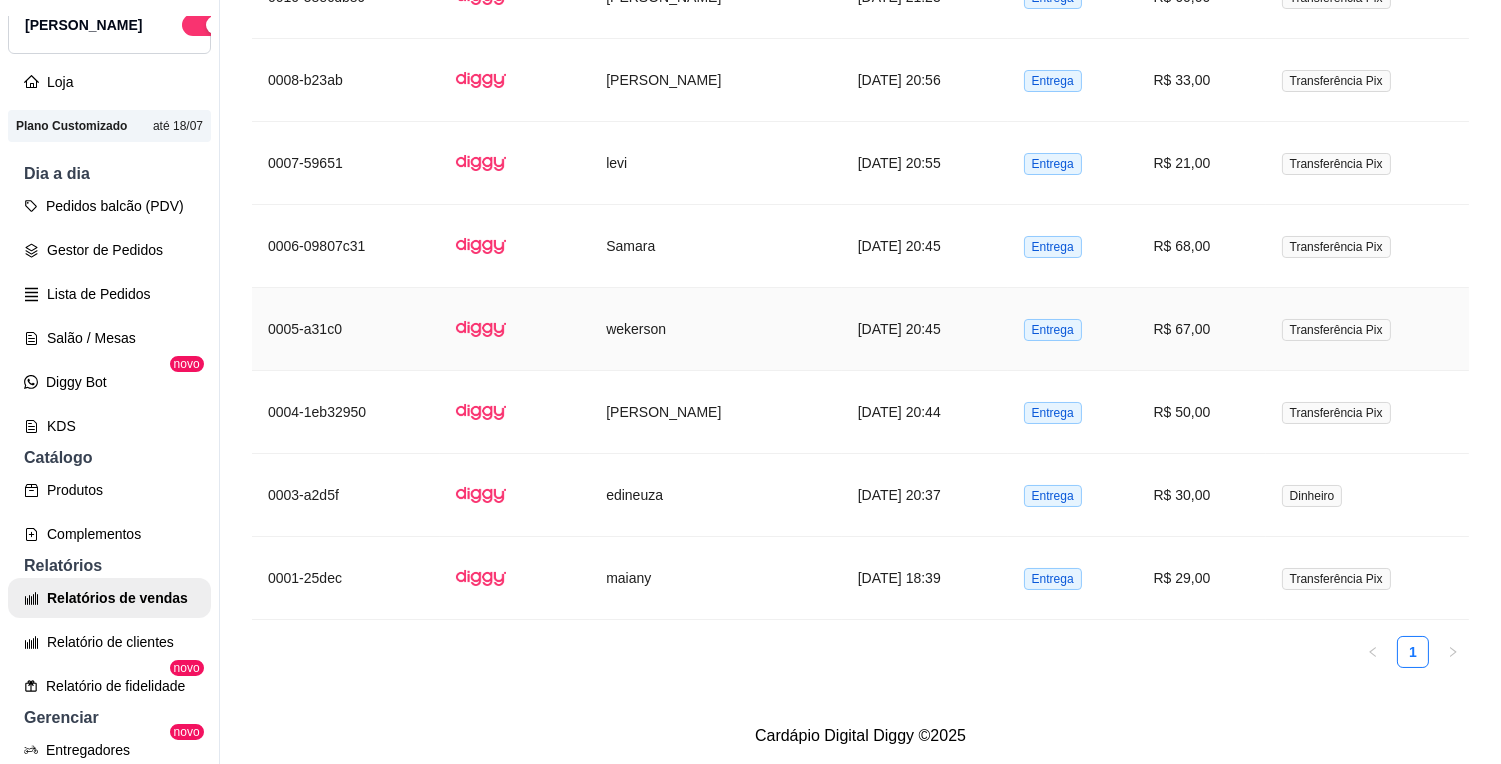 click on "[DATE] 20:45" at bounding box center [925, 329] 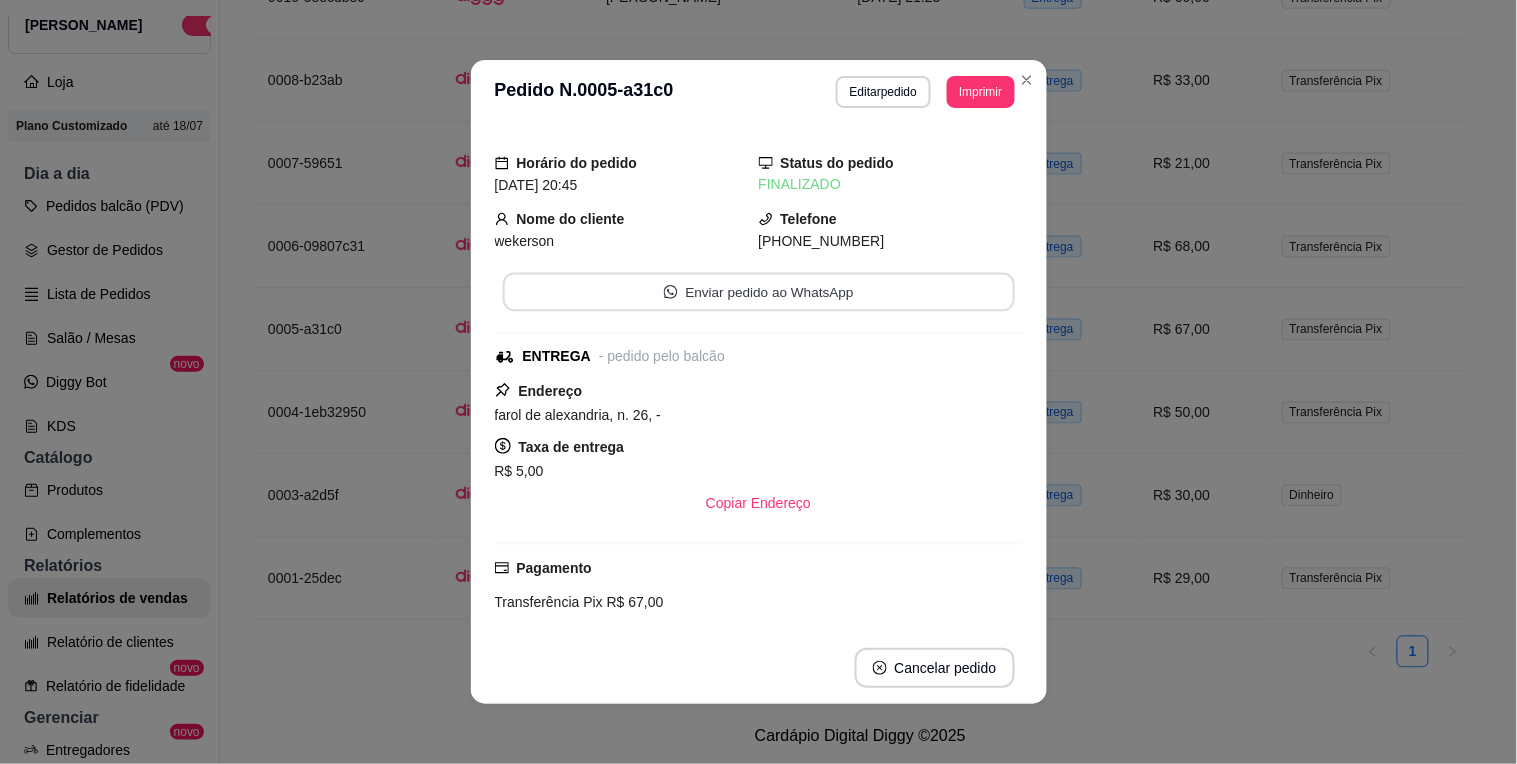 click on "Enviar pedido ao WhatsApp" at bounding box center [758, 292] 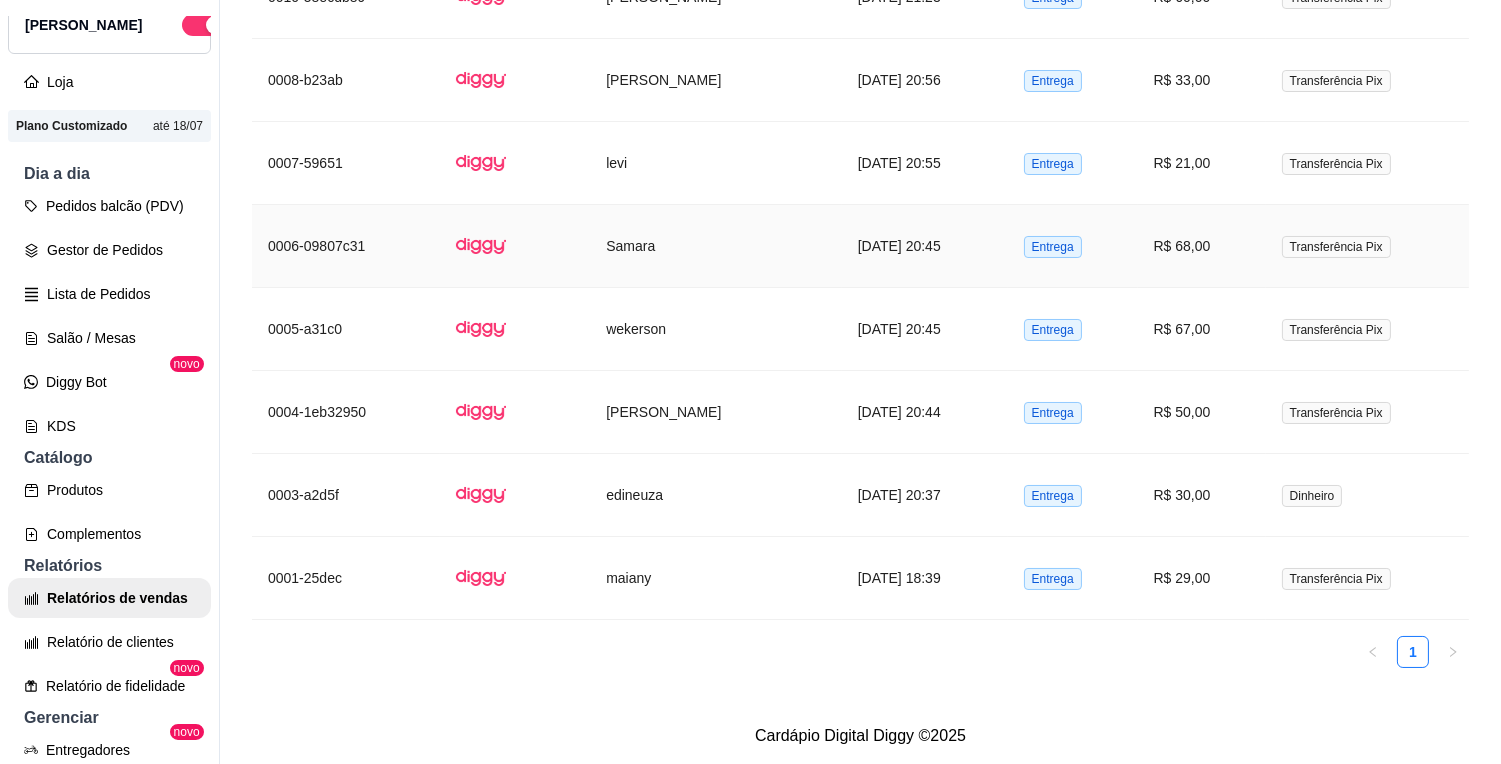 click on "Entrega" at bounding box center (1073, 246) 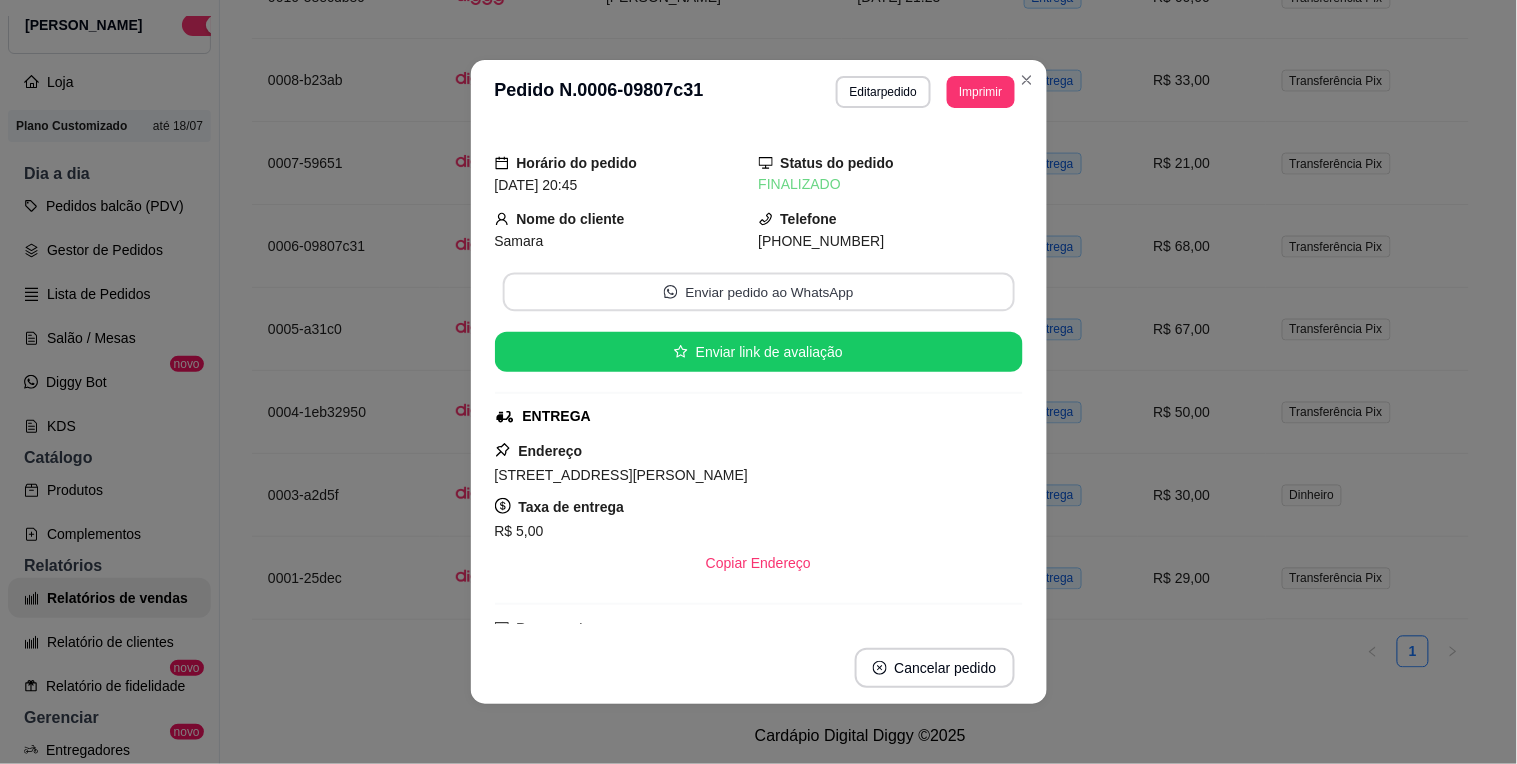 click on "Enviar pedido ao WhatsApp" at bounding box center [758, 292] 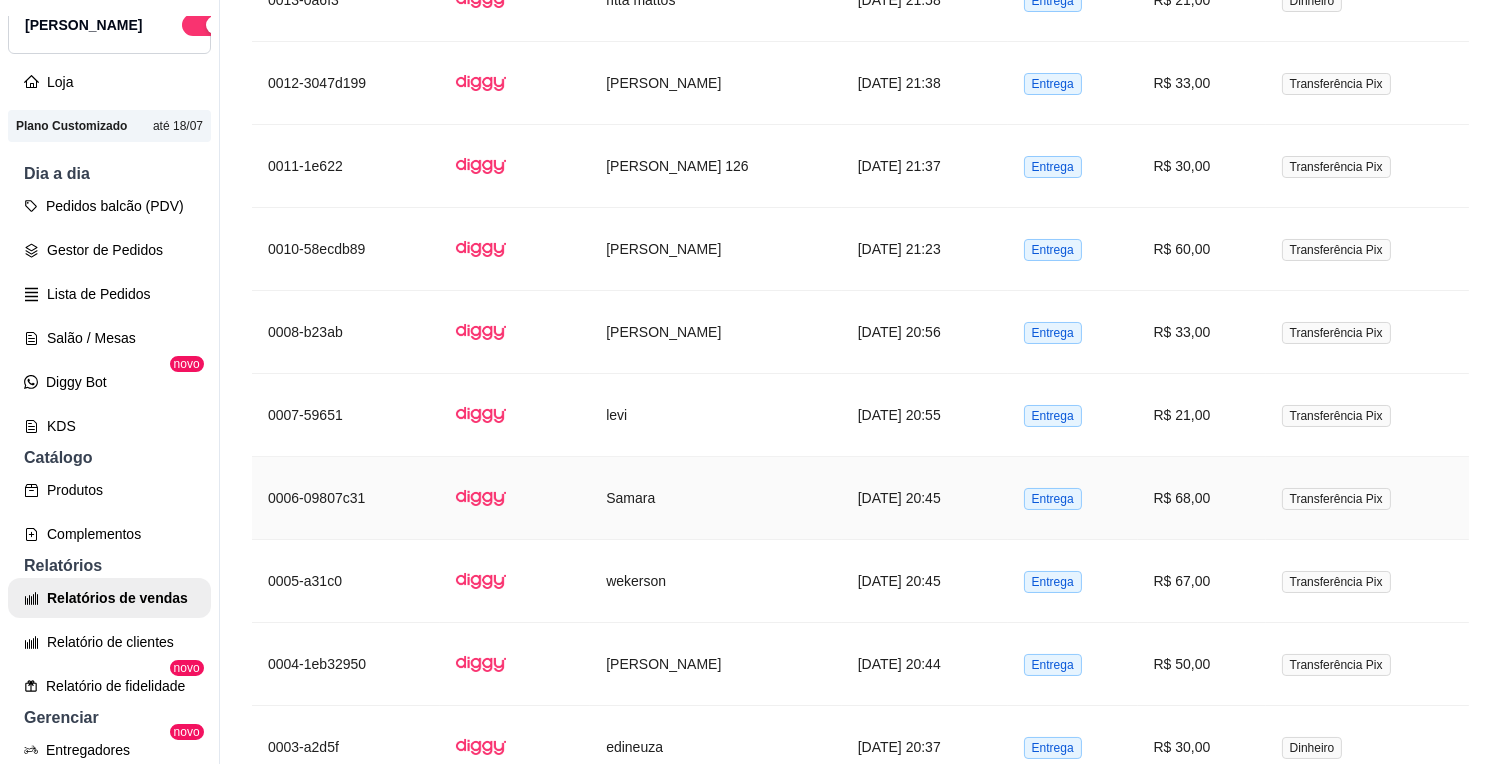 scroll, scrollTop: 2353, scrollLeft: 0, axis: vertical 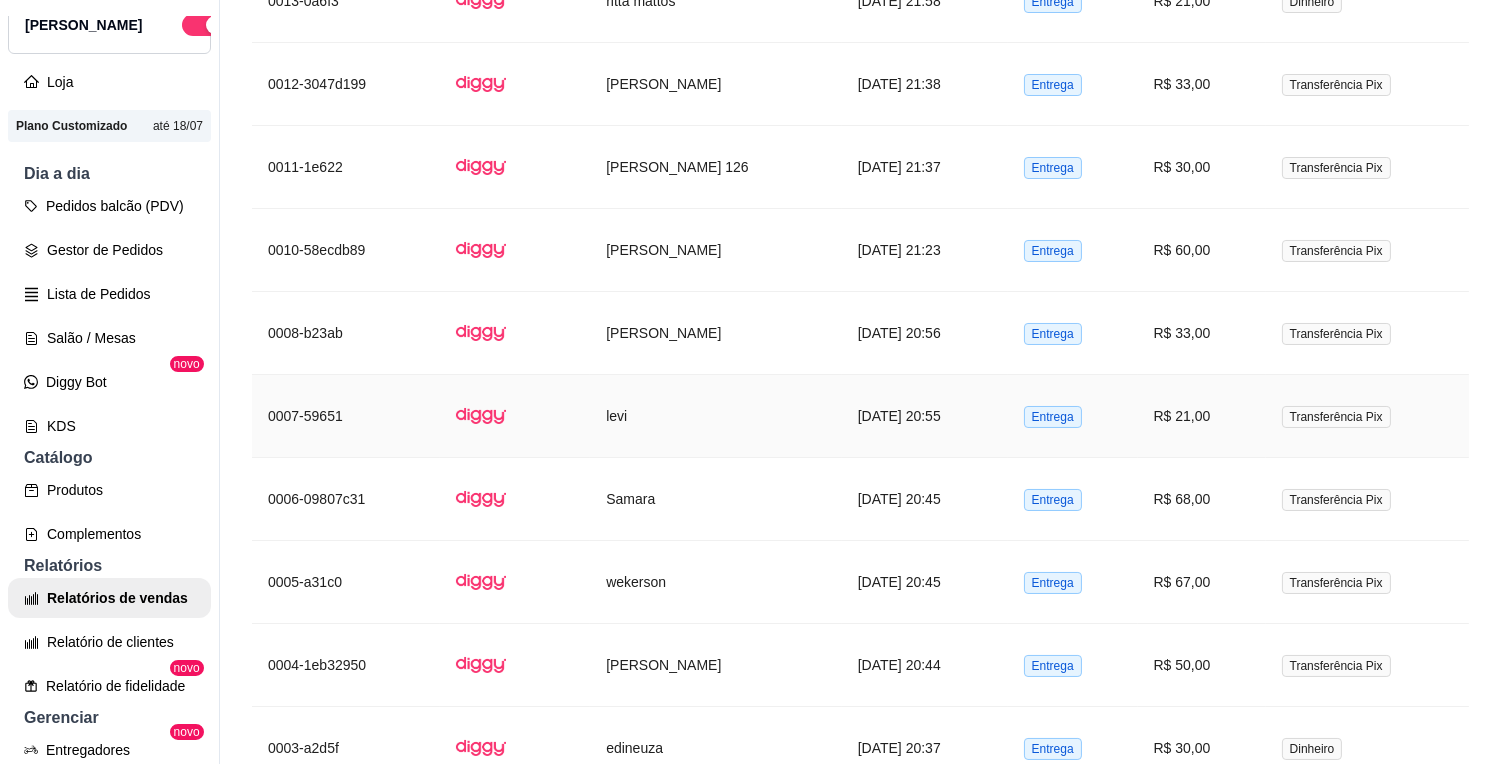 click on "R$ 21,00" at bounding box center [1202, 416] 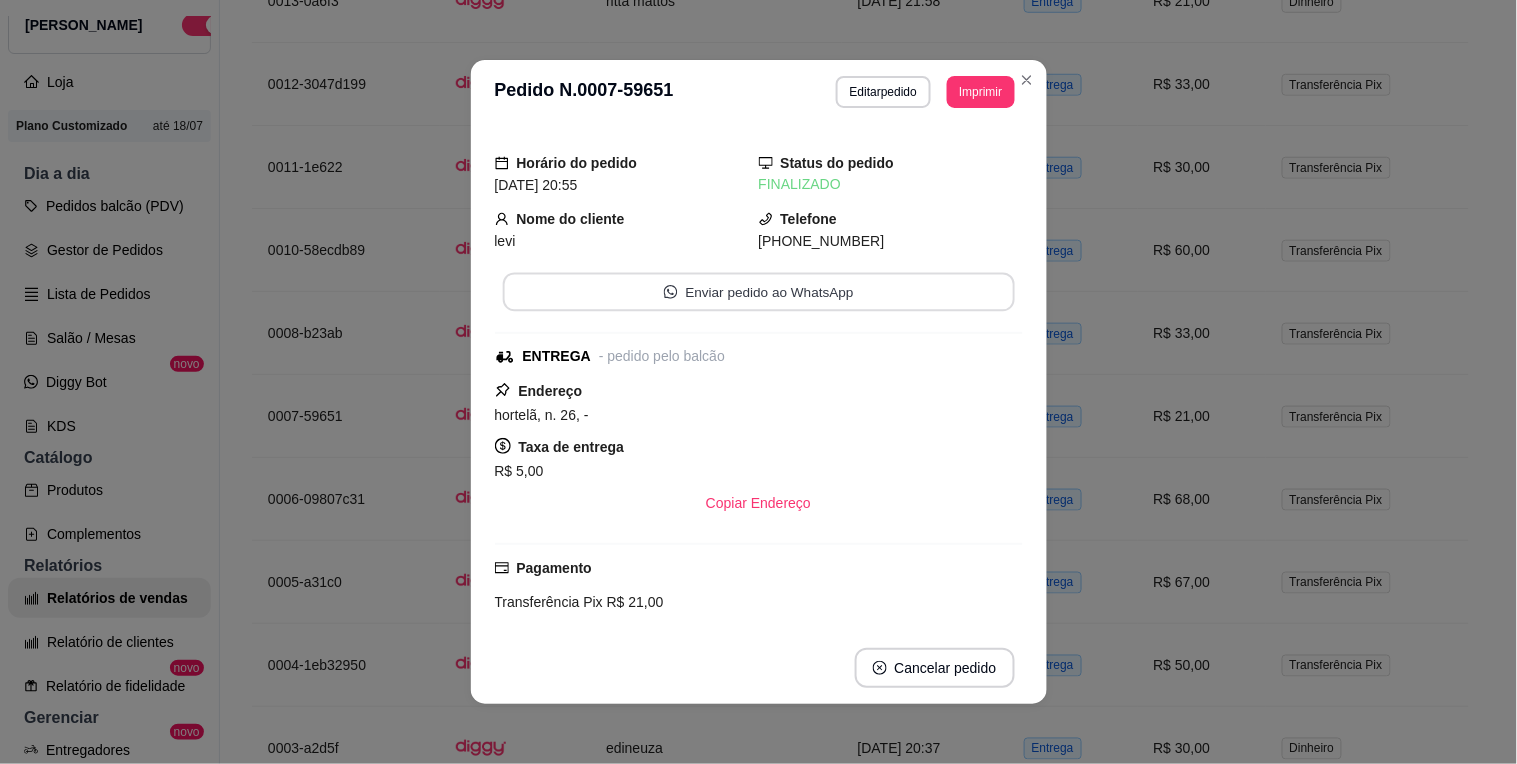click on "Enviar pedido ao WhatsApp" at bounding box center [758, 292] 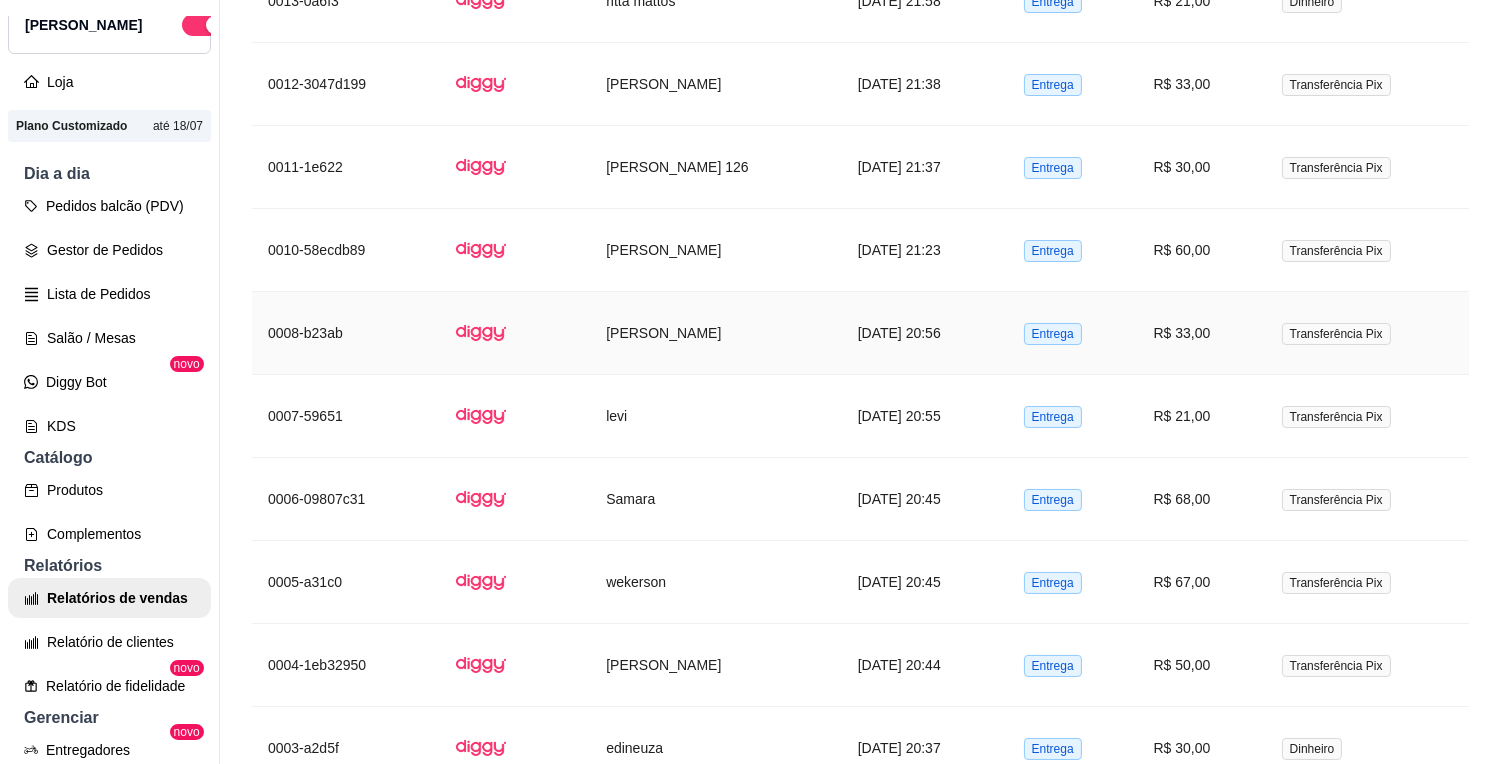 click on "[DATE] 20:56" at bounding box center (925, 333) 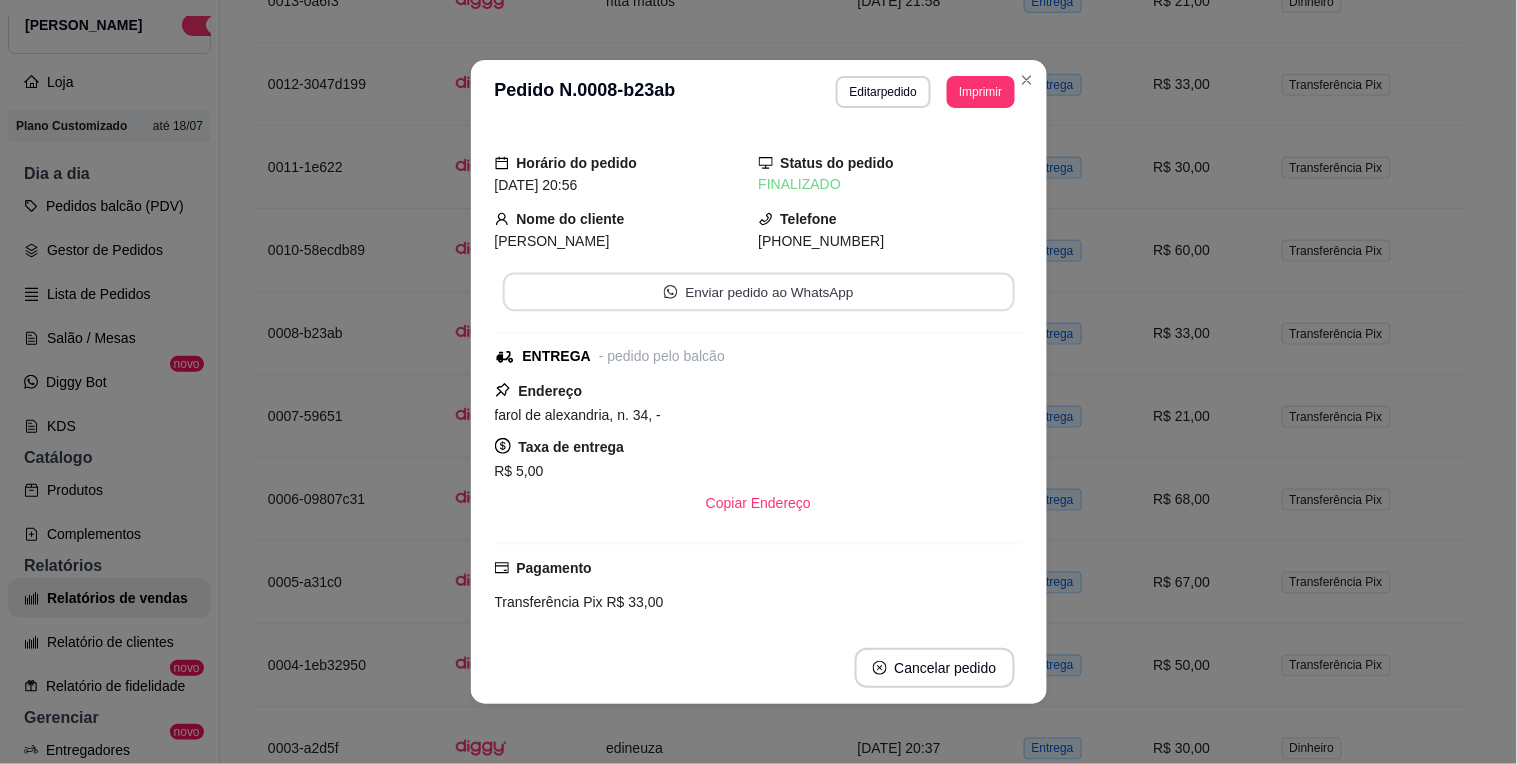 click on "Enviar pedido ao WhatsApp" at bounding box center [758, 292] 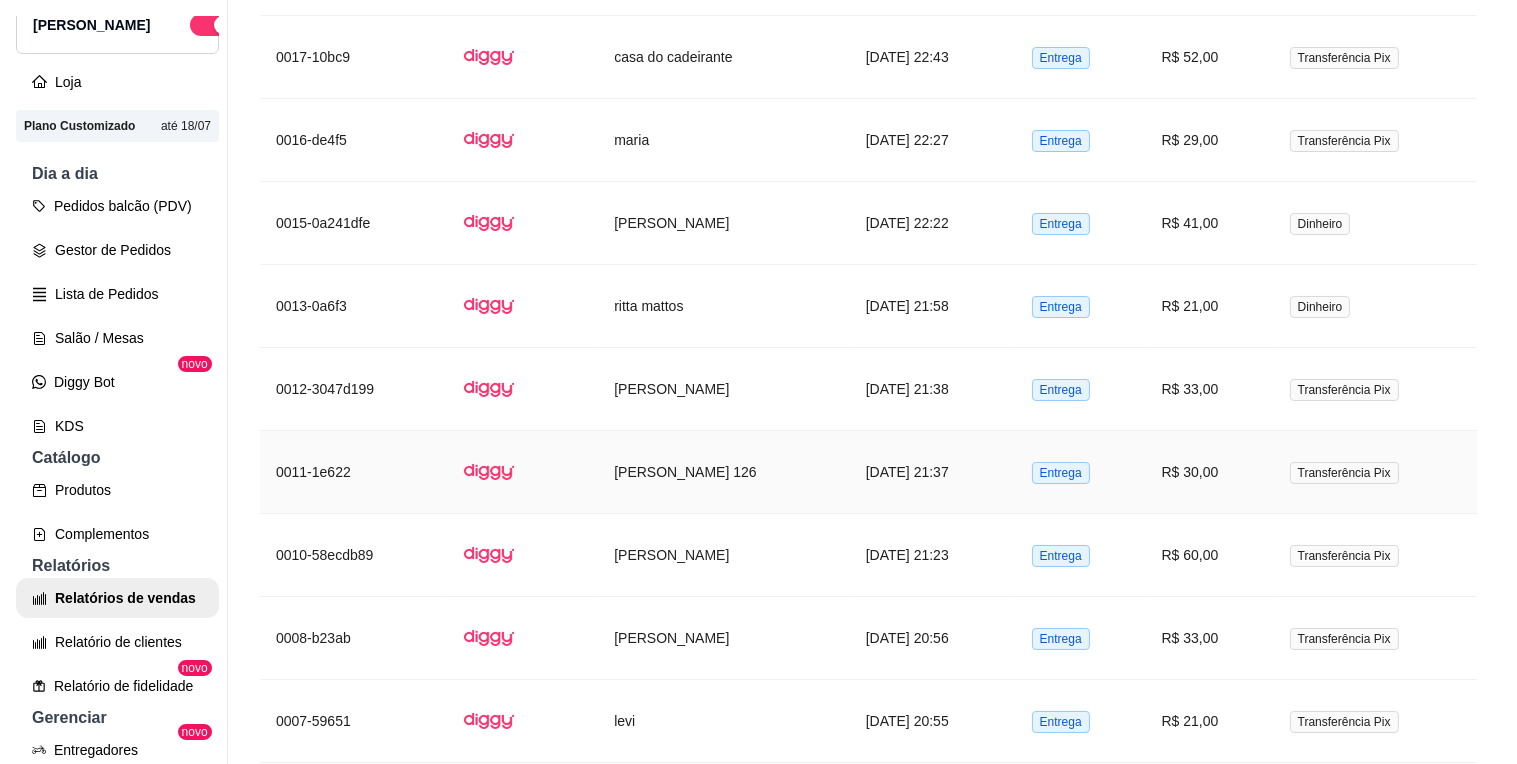 scroll, scrollTop: 2046, scrollLeft: 0, axis: vertical 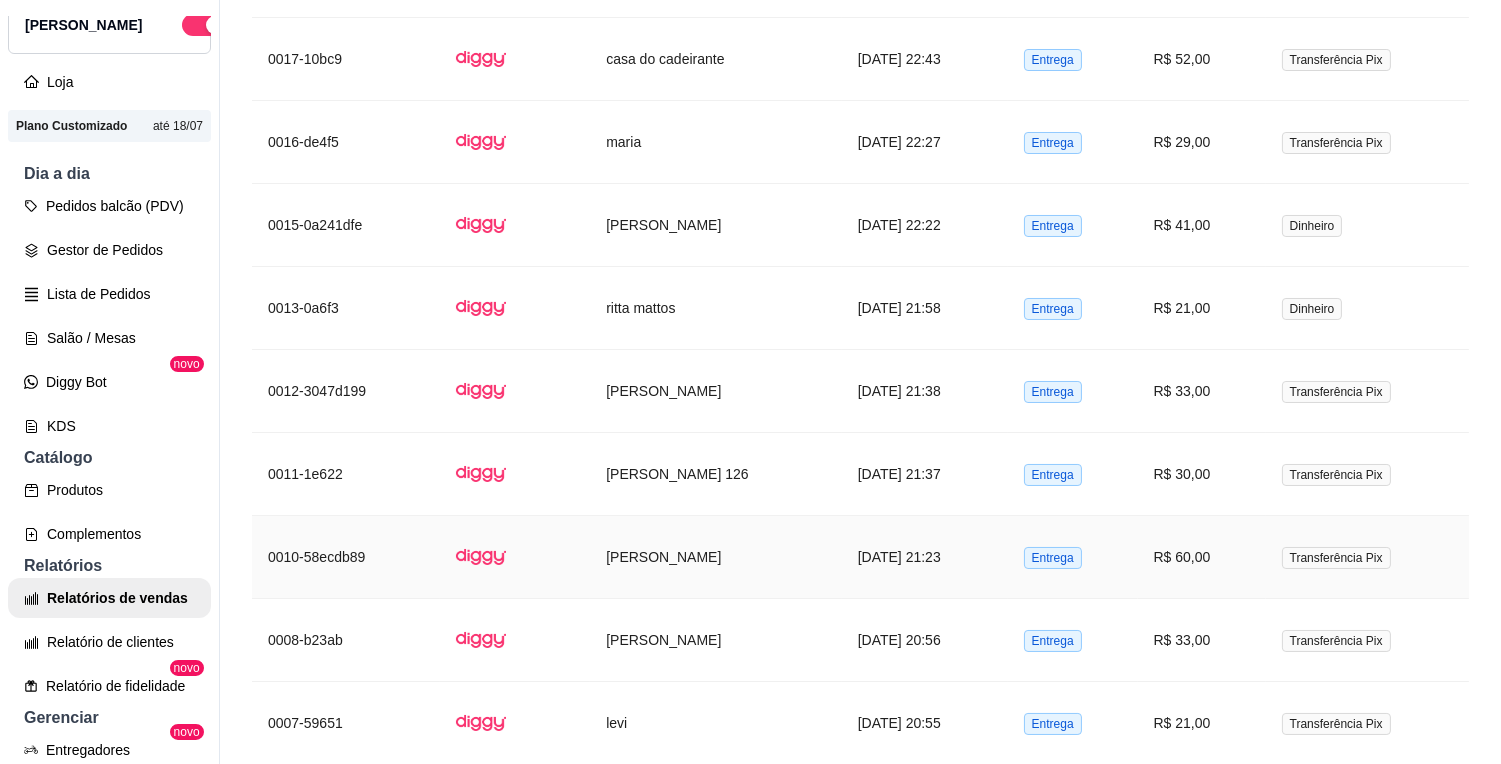 click on "[DATE] 21:23" at bounding box center [925, 557] 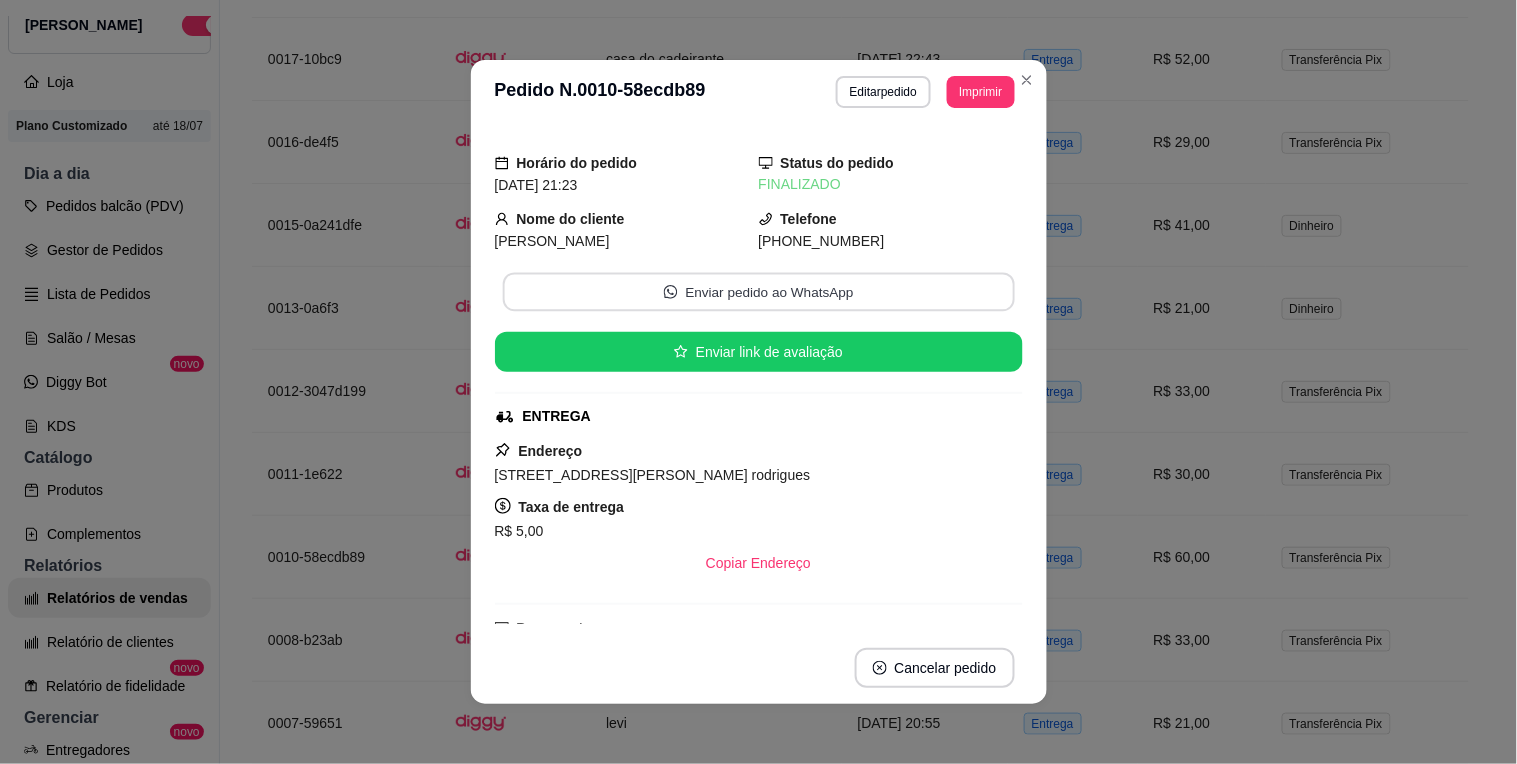 click on "Enviar pedido ao WhatsApp" at bounding box center [758, 292] 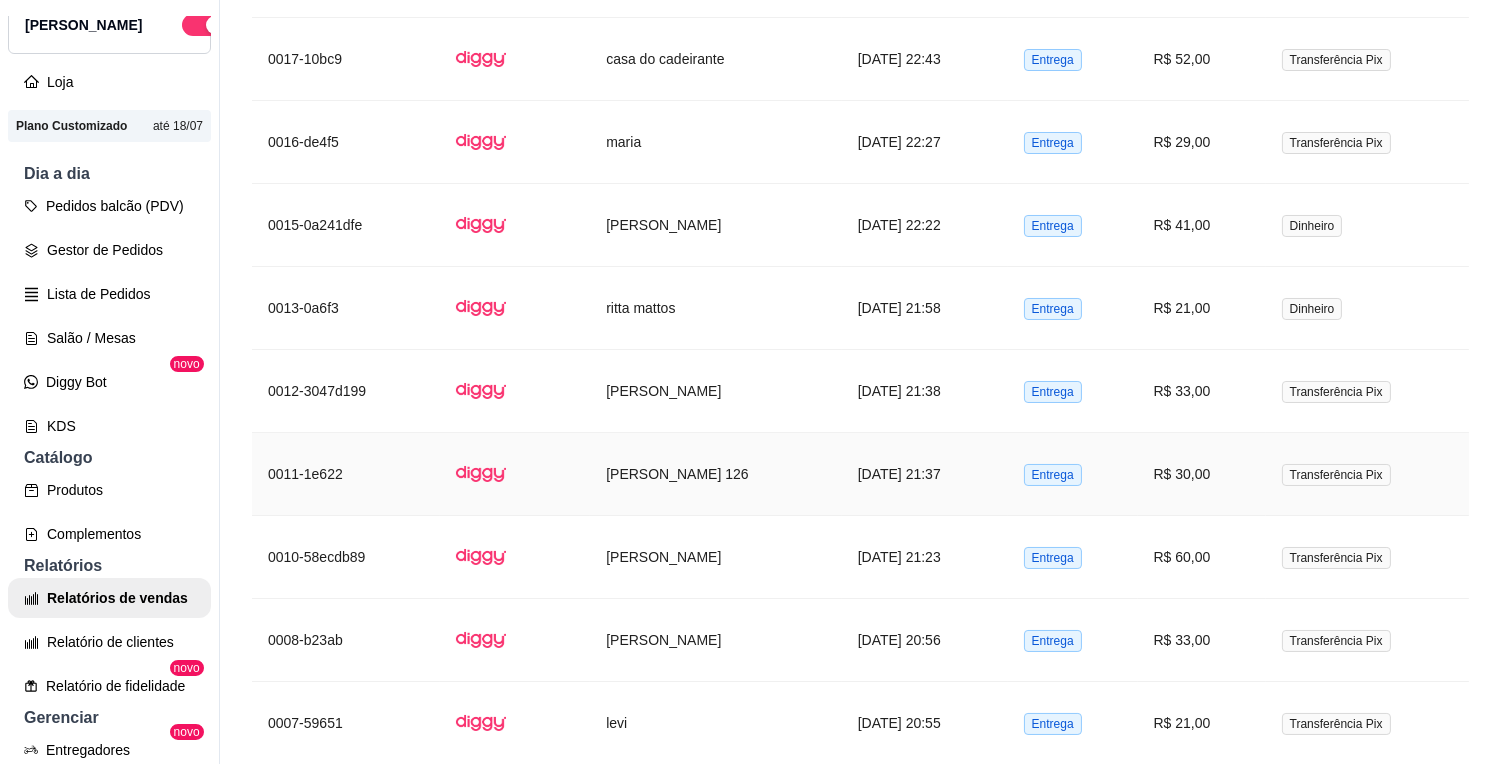 click on "[DATE] 21:37" at bounding box center [925, 474] 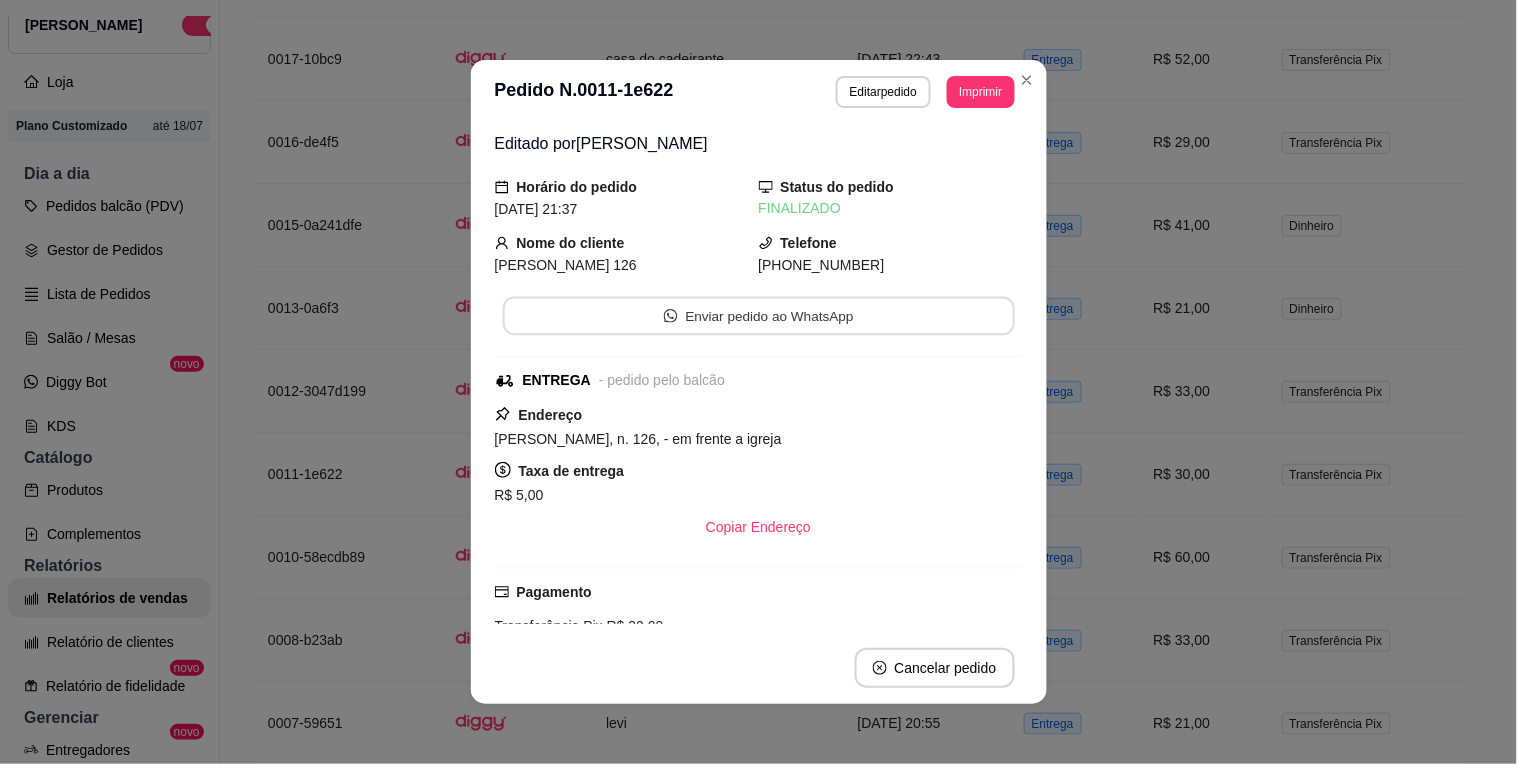 click on "Enviar pedido ao WhatsApp" at bounding box center (758, 316) 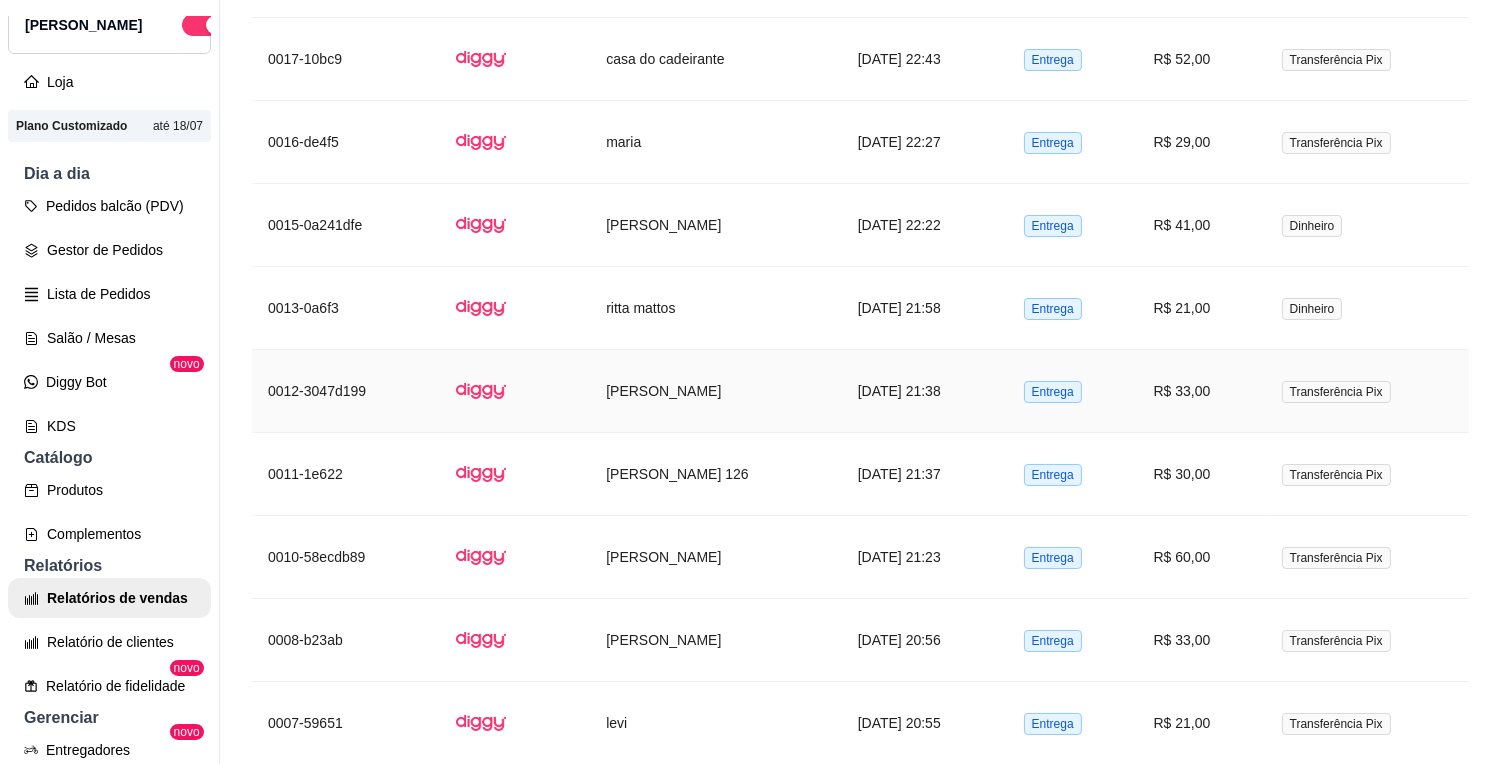 click on "[DATE] 21:38" at bounding box center [925, 391] 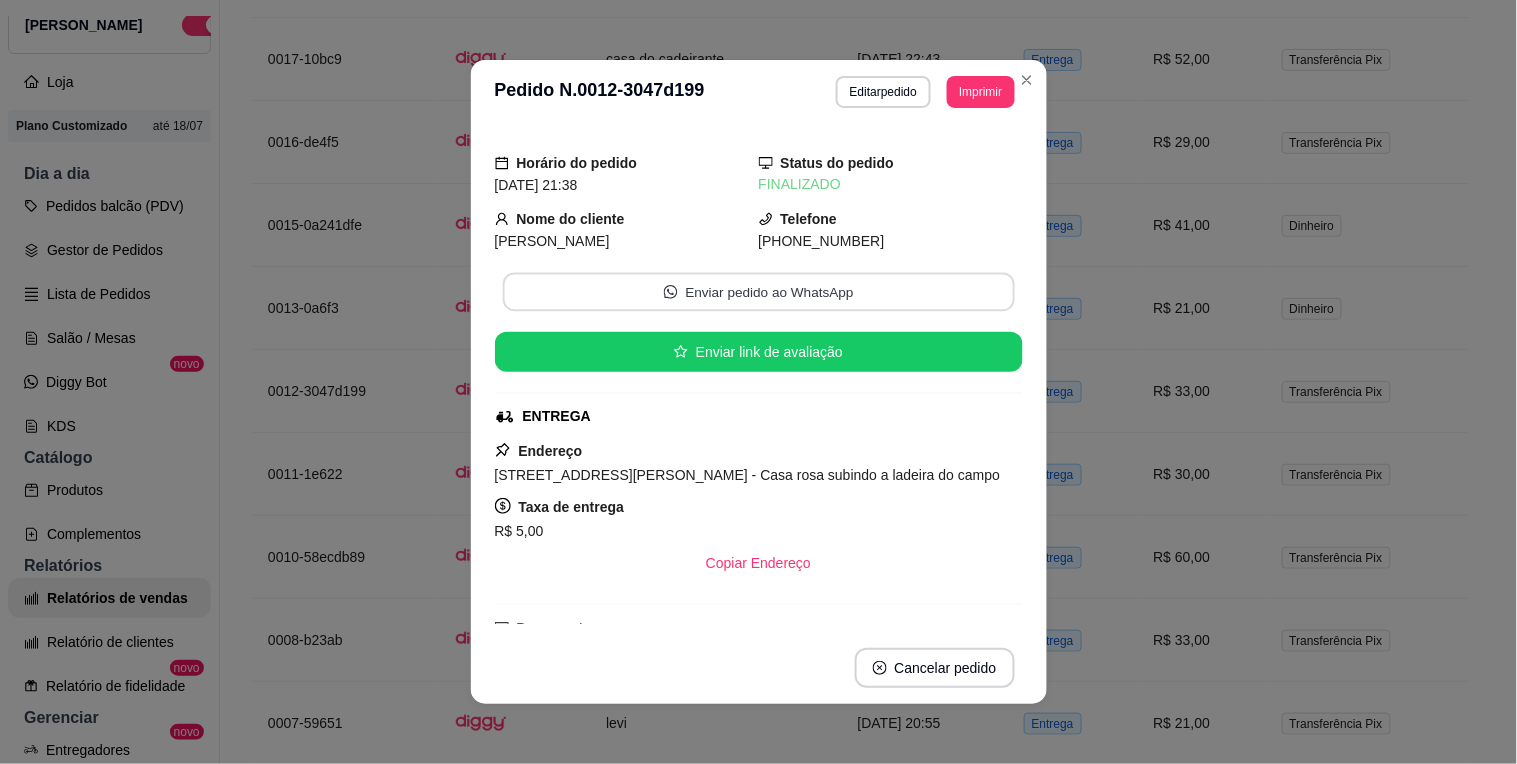 click on "Enviar pedido ao WhatsApp" at bounding box center (758, 292) 